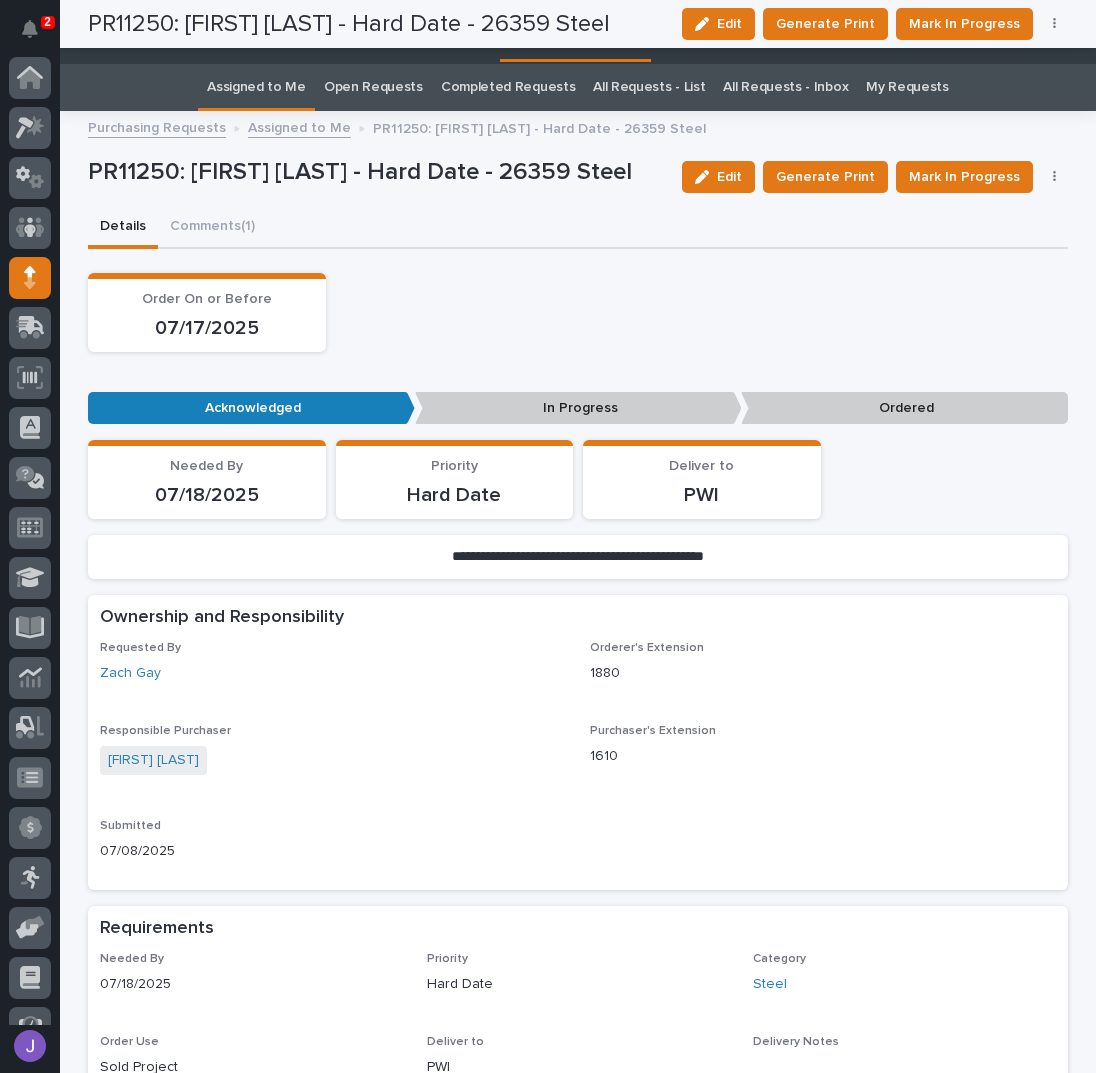 scroll, scrollTop: 0, scrollLeft: 0, axis: both 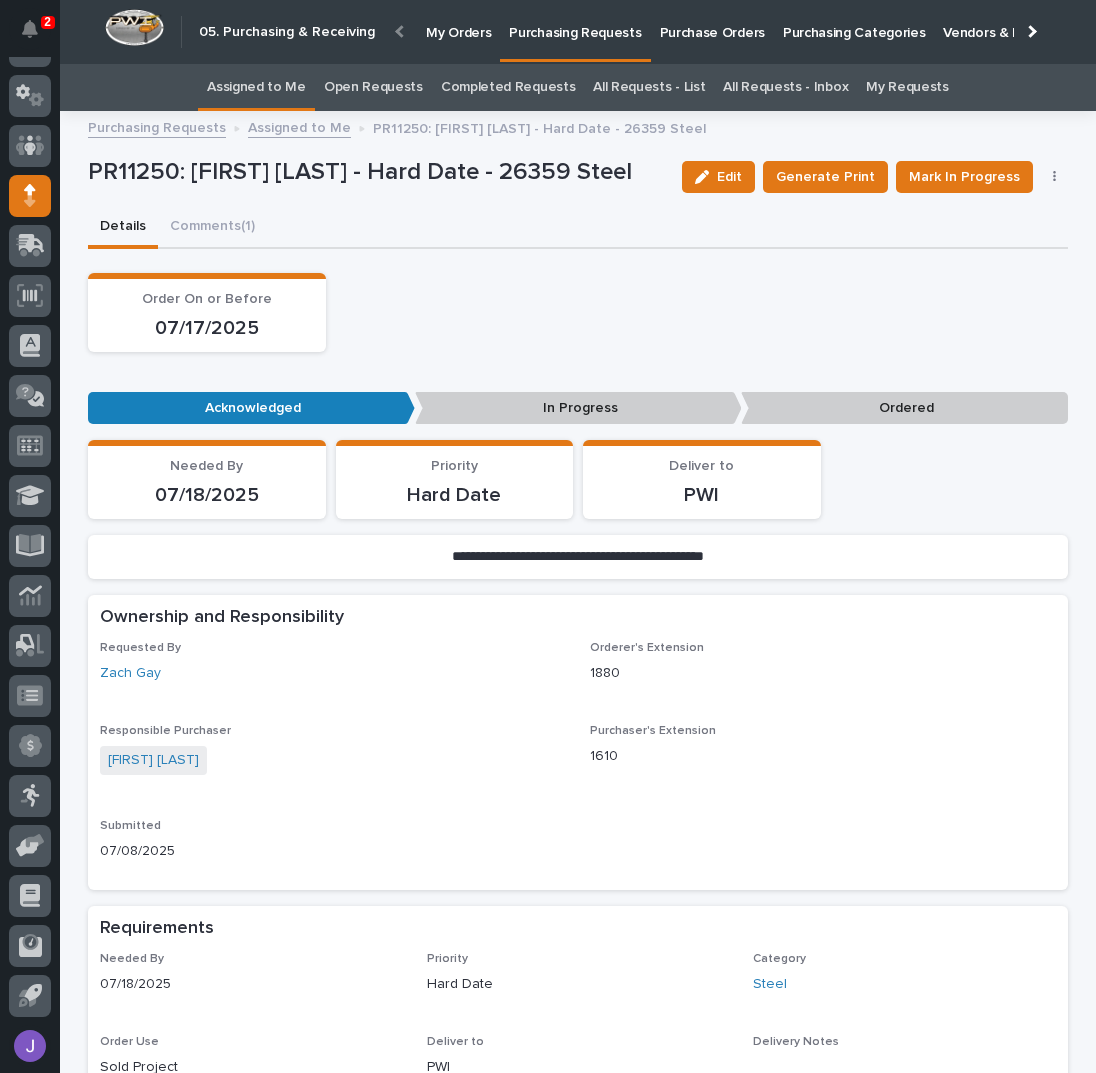 click on "Order On or Before [DATE]" at bounding box center [578, 312] 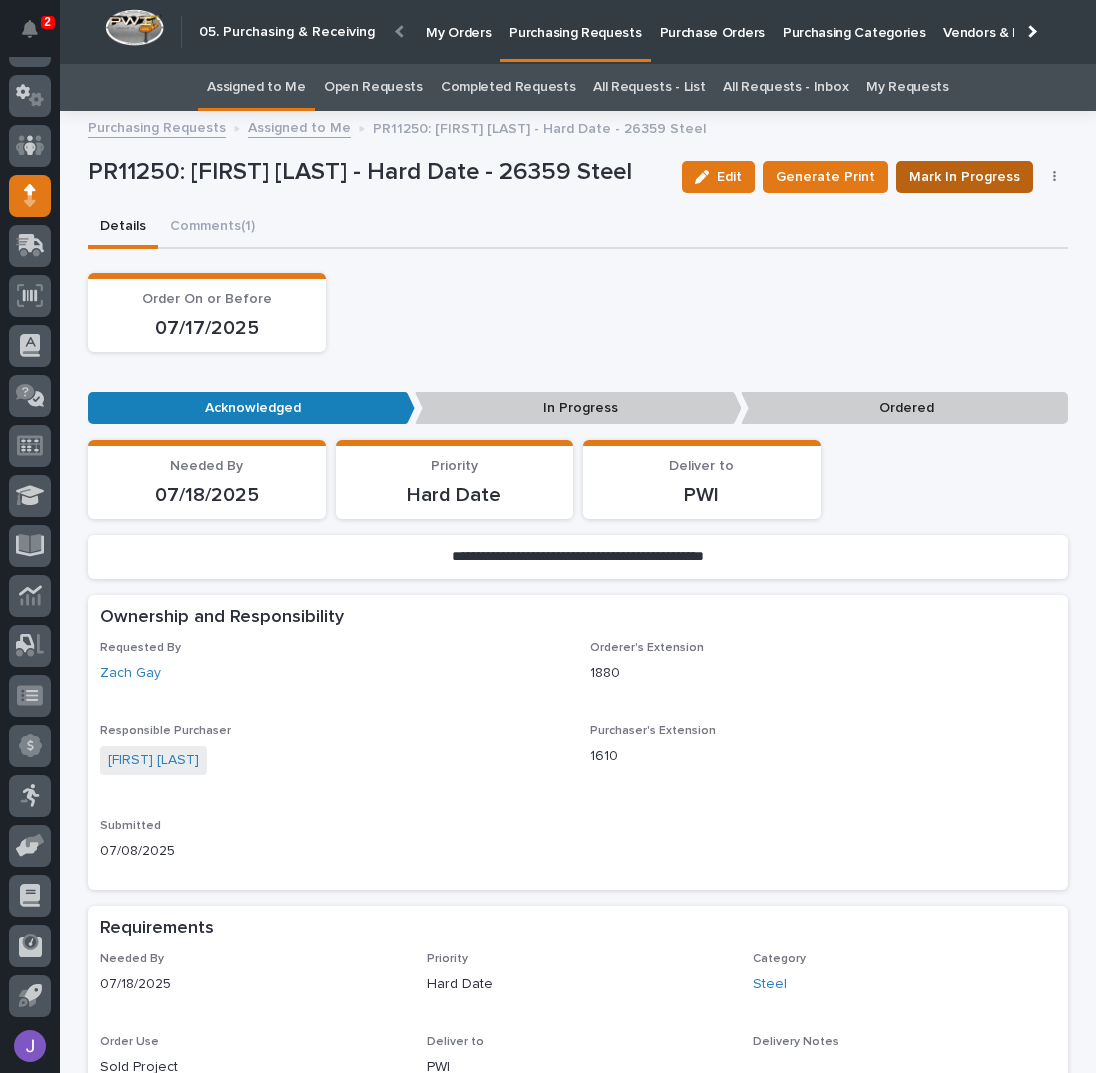 click on "Mark In Progress" at bounding box center (964, 177) 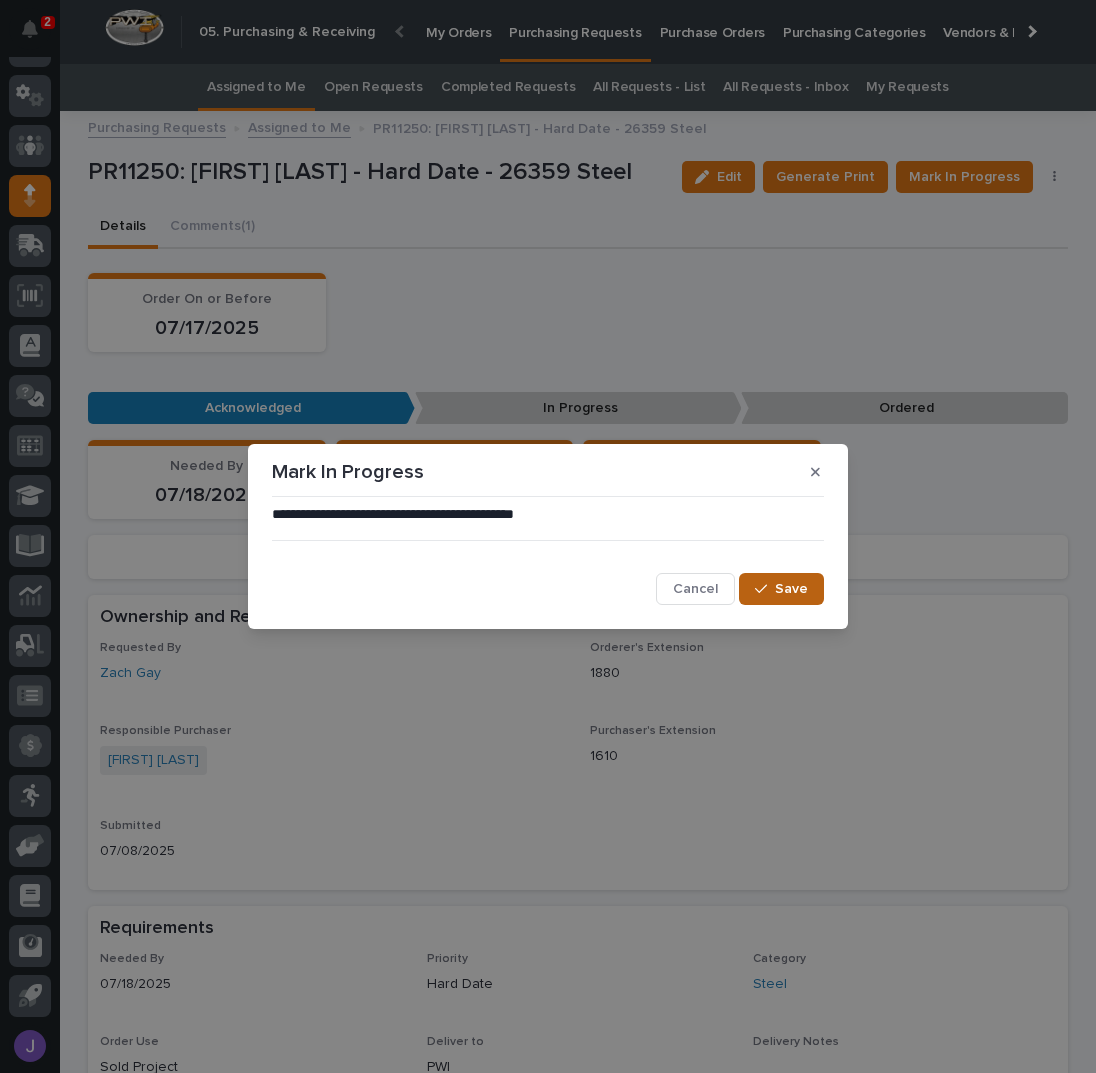 click on "Save" at bounding box center (791, 589) 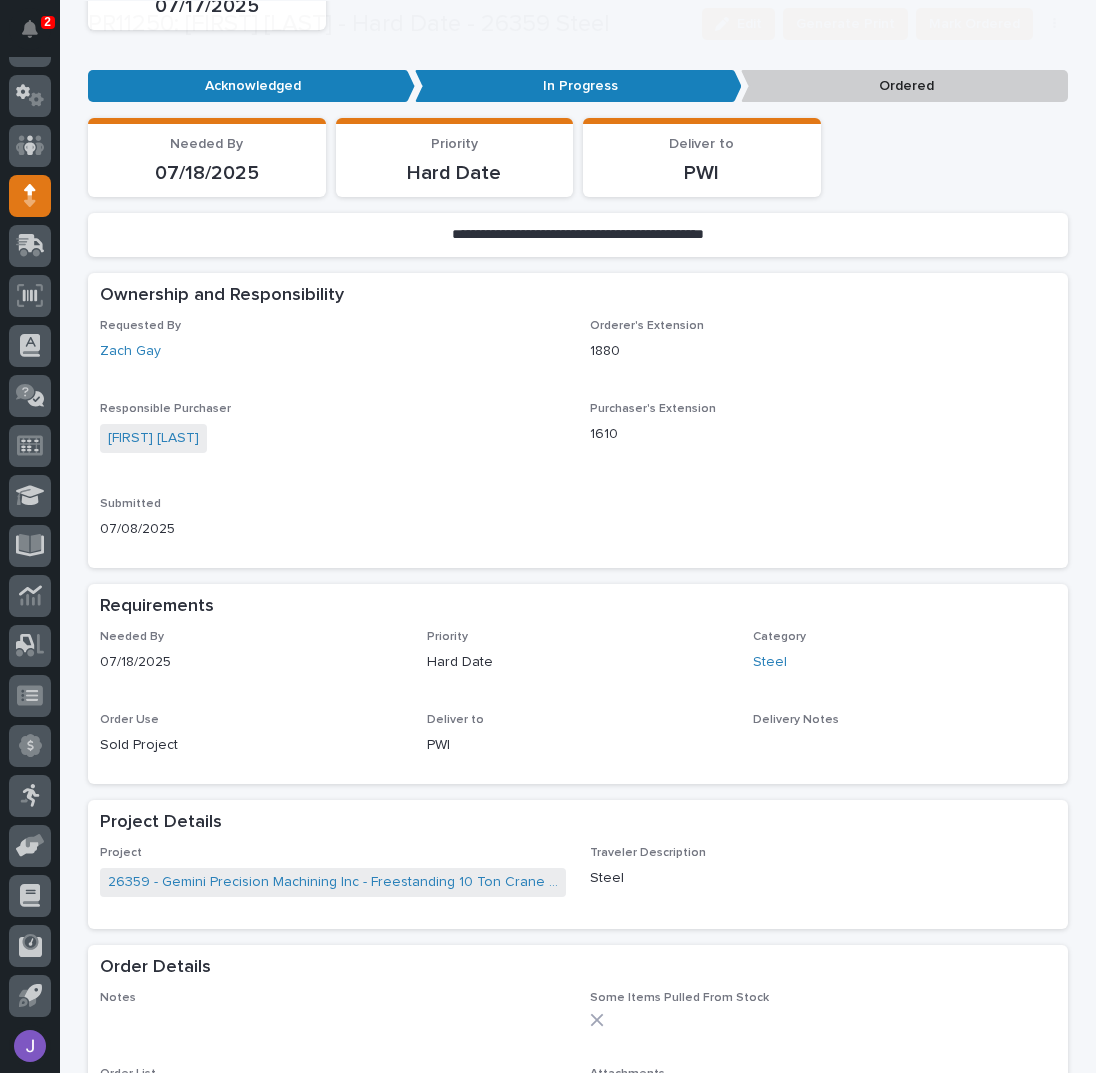 scroll, scrollTop: 533, scrollLeft: 0, axis: vertical 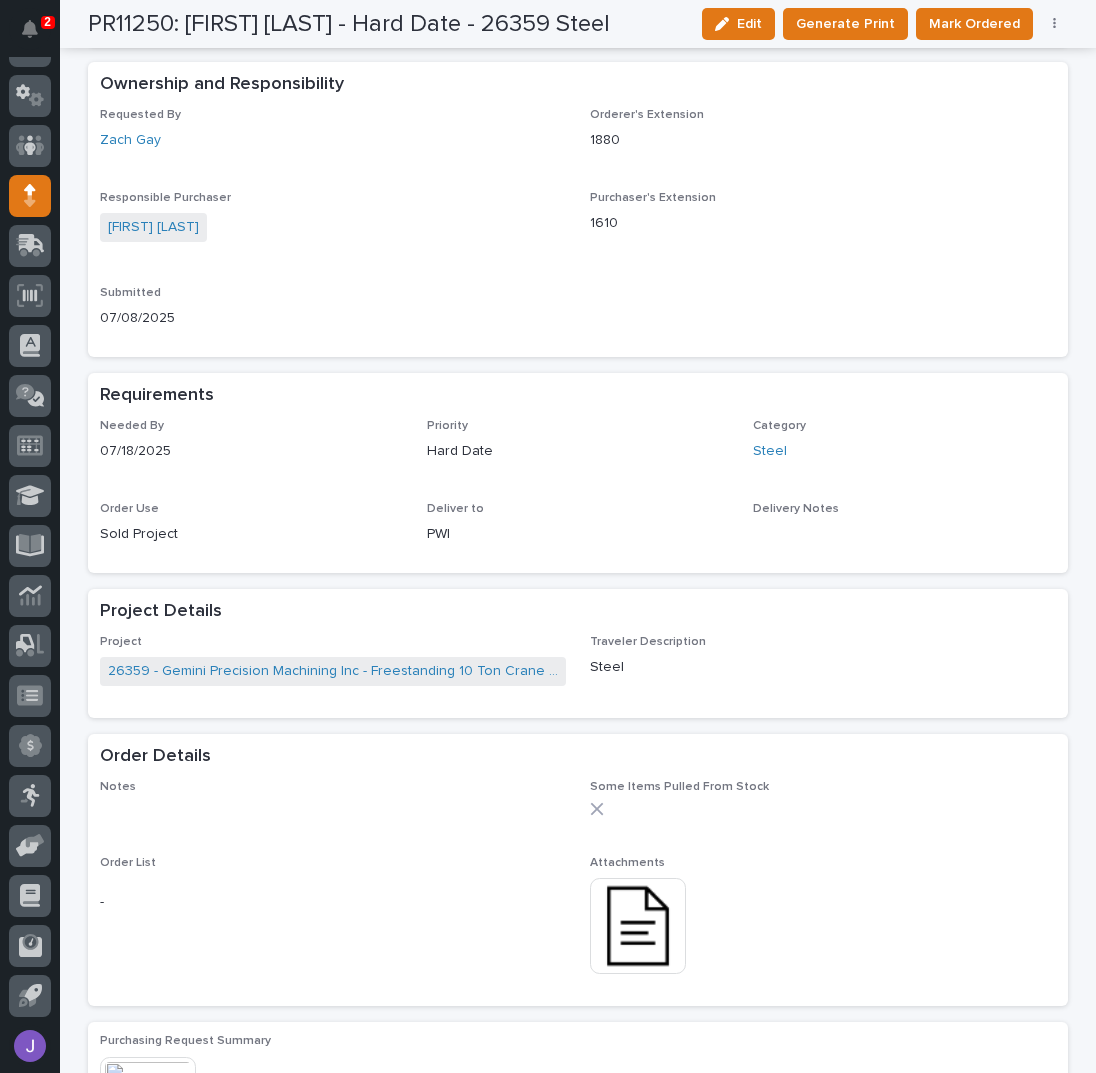 click at bounding box center (638, 926) 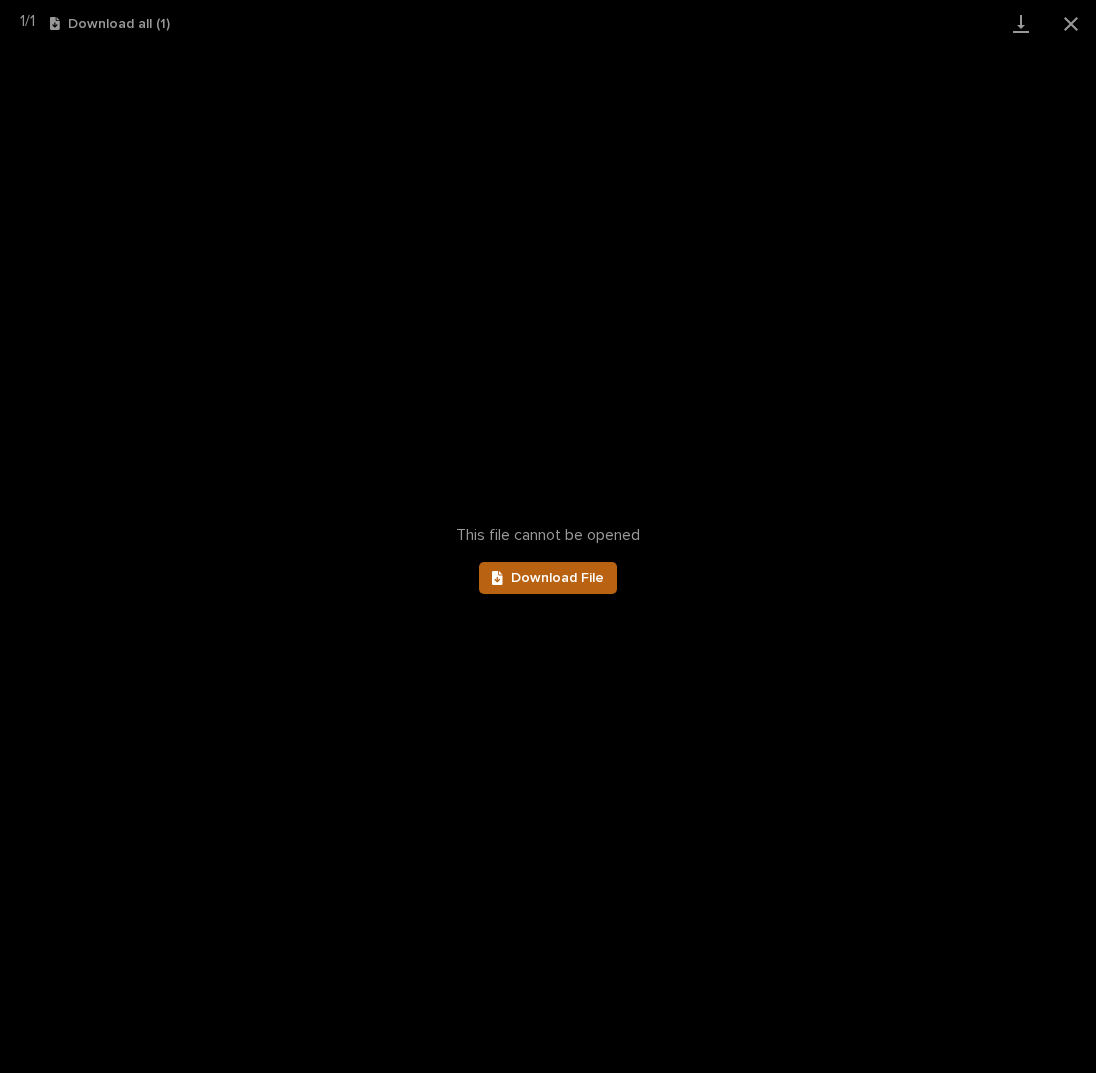 click on "Download File" at bounding box center (557, 578) 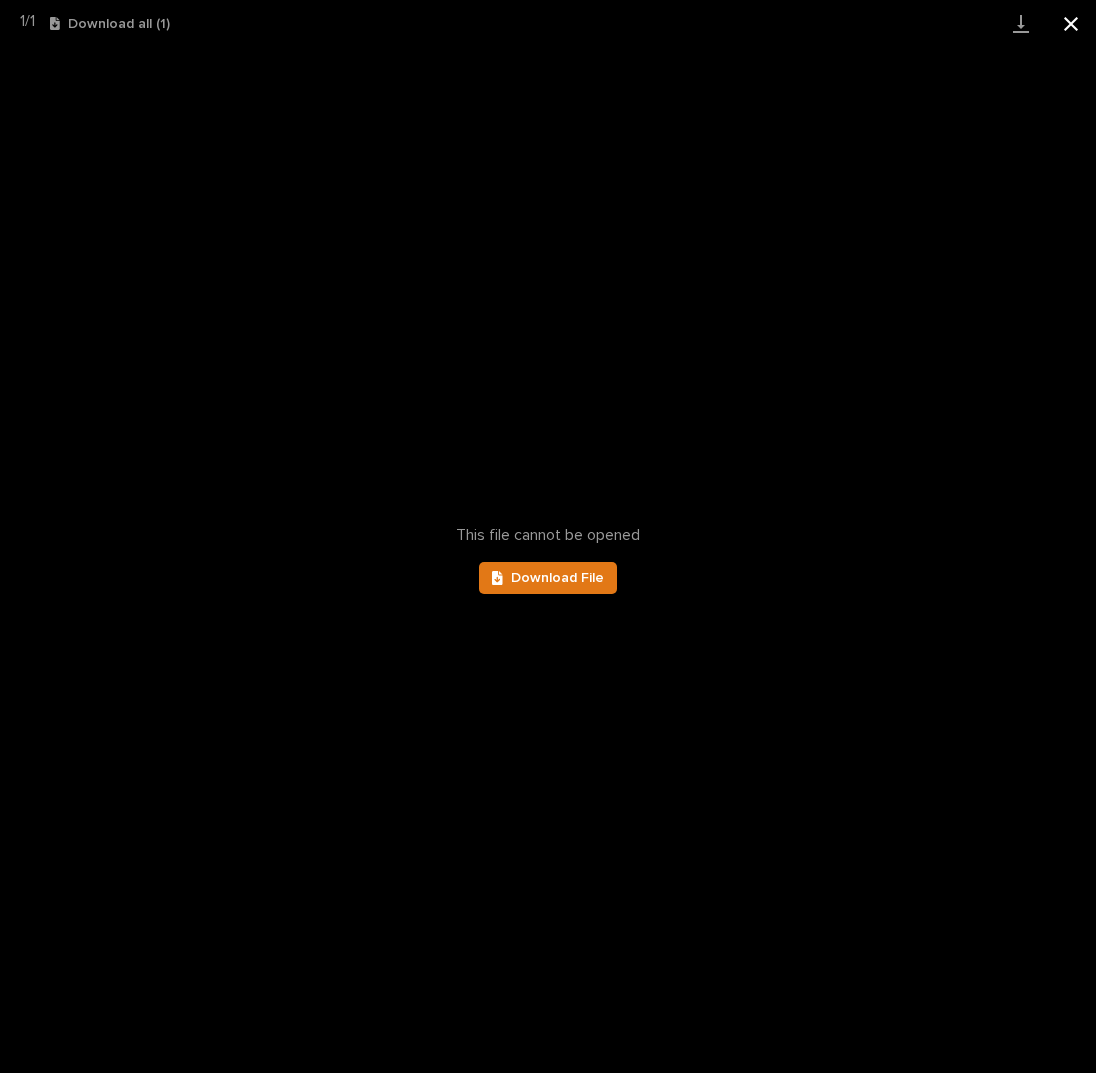 click at bounding box center (1071, 23) 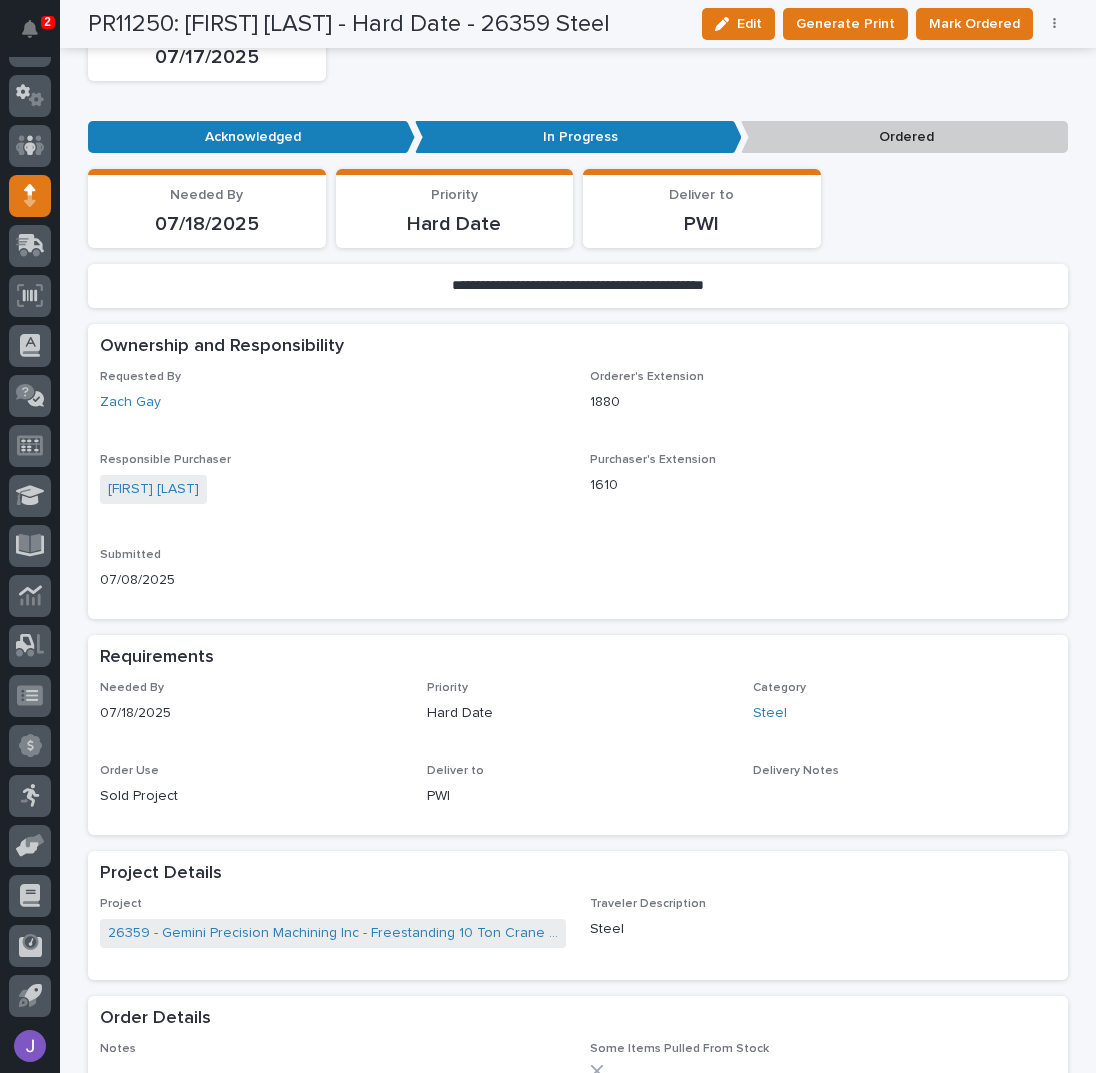 scroll, scrollTop: 0, scrollLeft: 0, axis: both 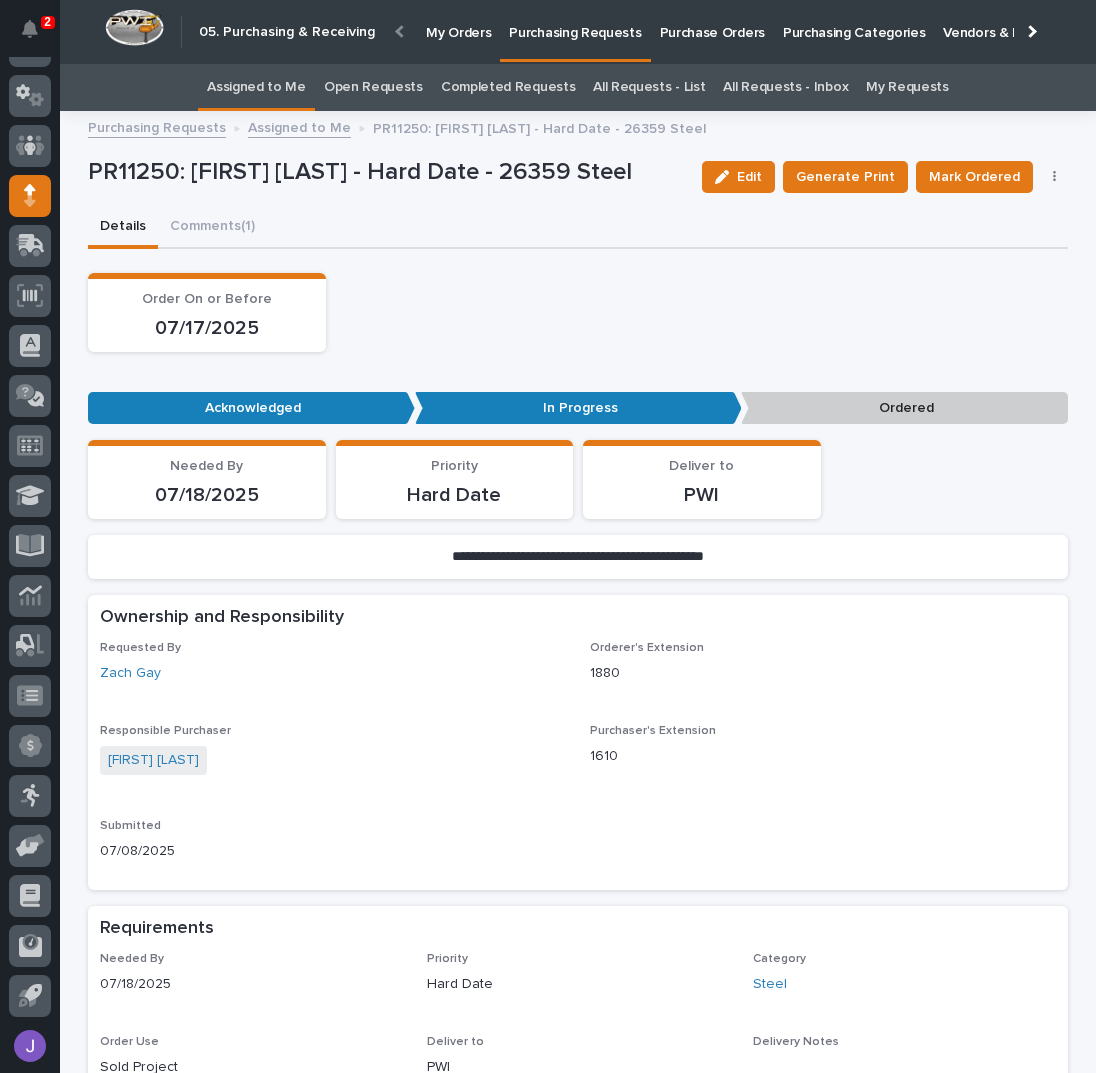 click on "Assigned to Me" at bounding box center [256, 87] 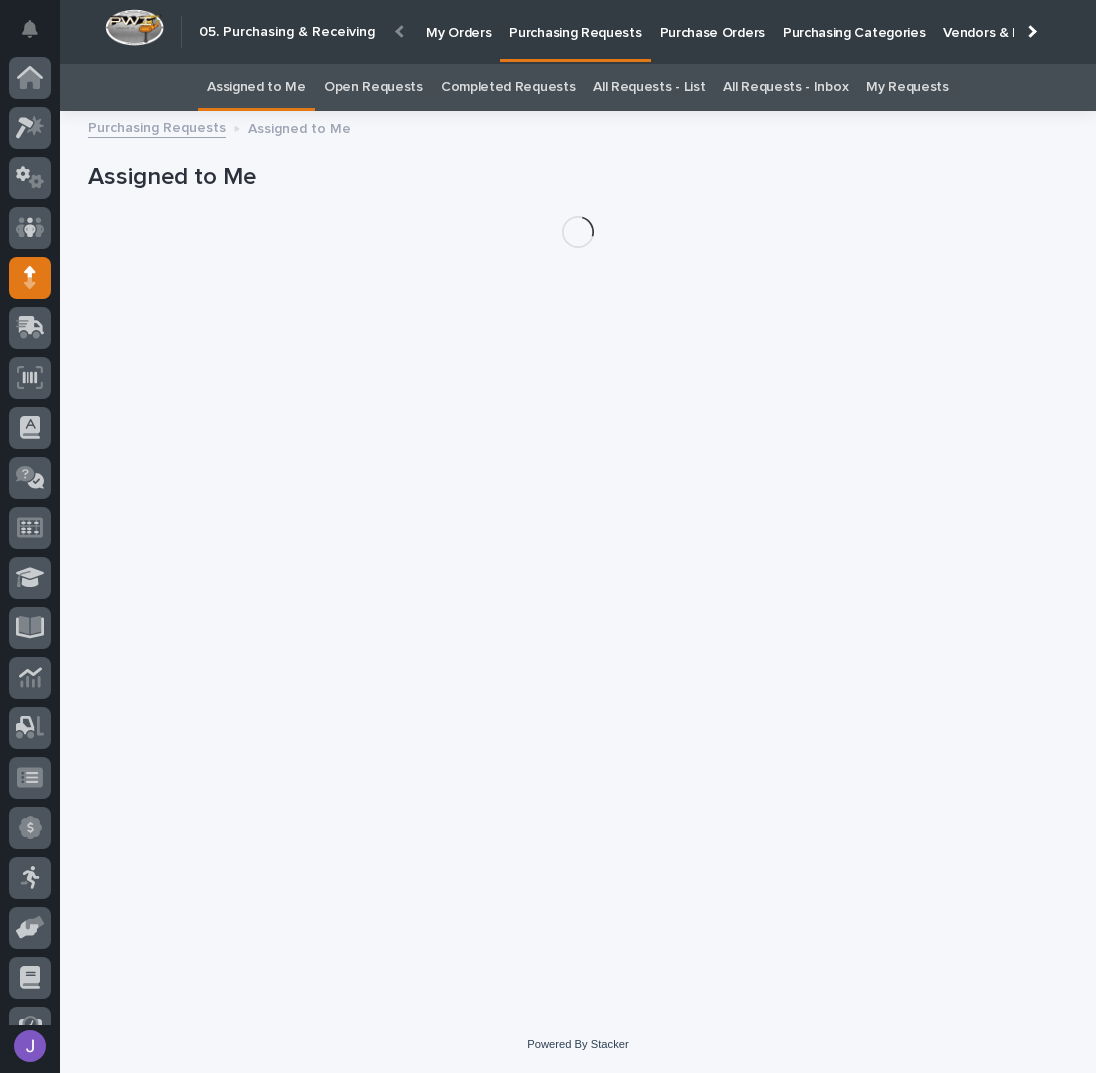 scroll, scrollTop: 82, scrollLeft: 0, axis: vertical 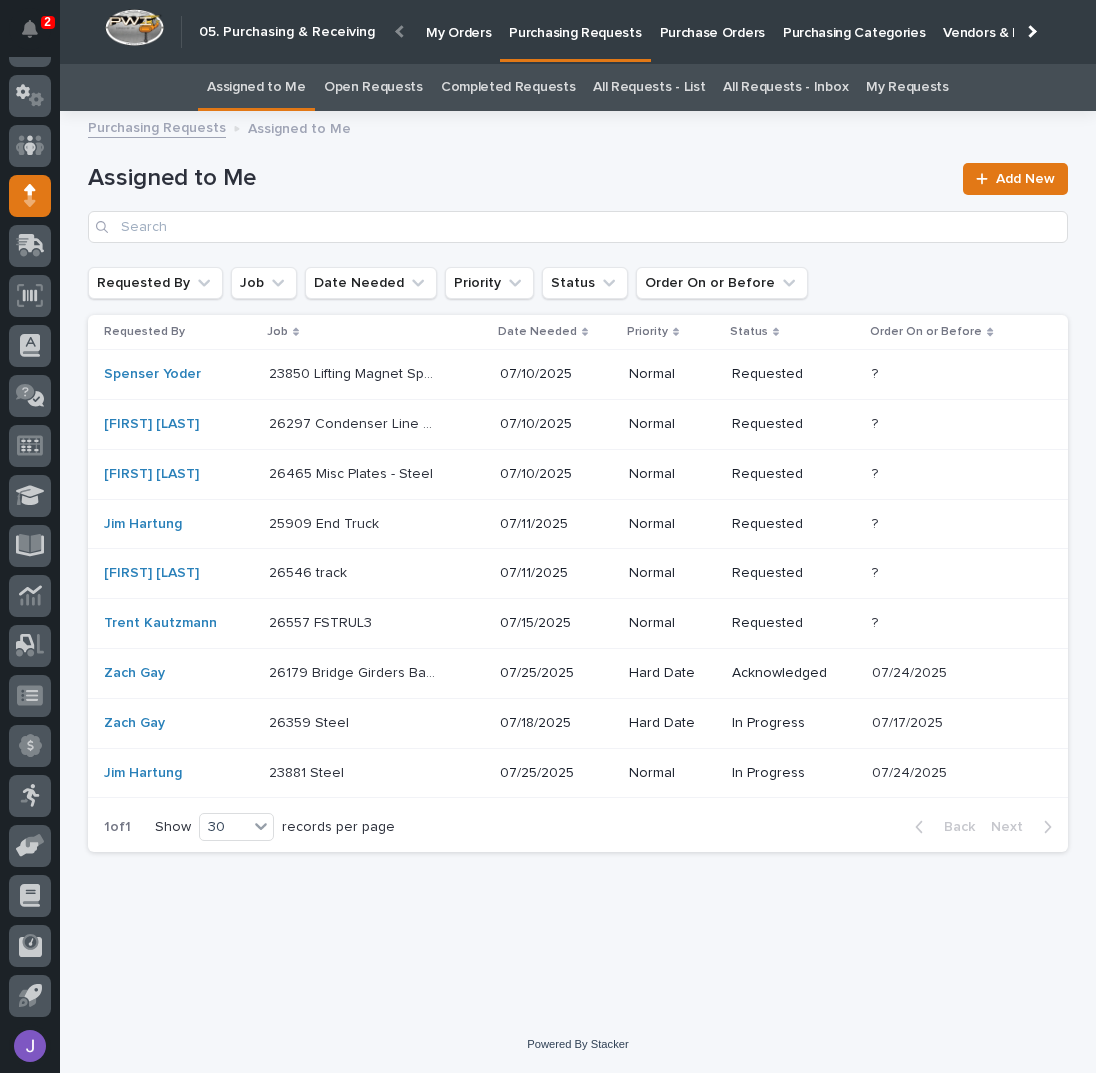 click on "23850 Lifting Magnet Spreader Bar" at bounding box center [354, 372] 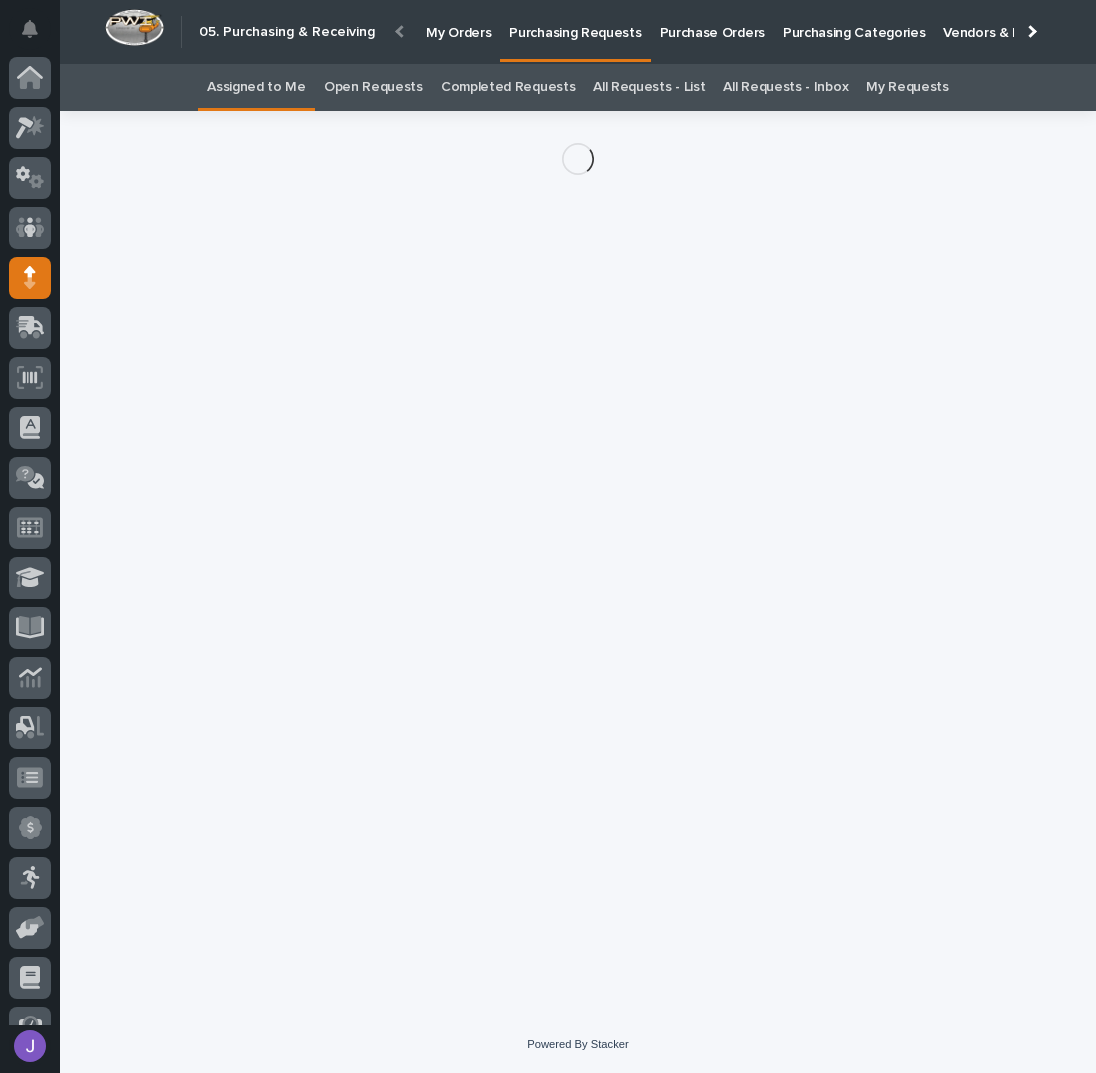 scroll, scrollTop: 82, scrollLeft: 0, axis: vertical 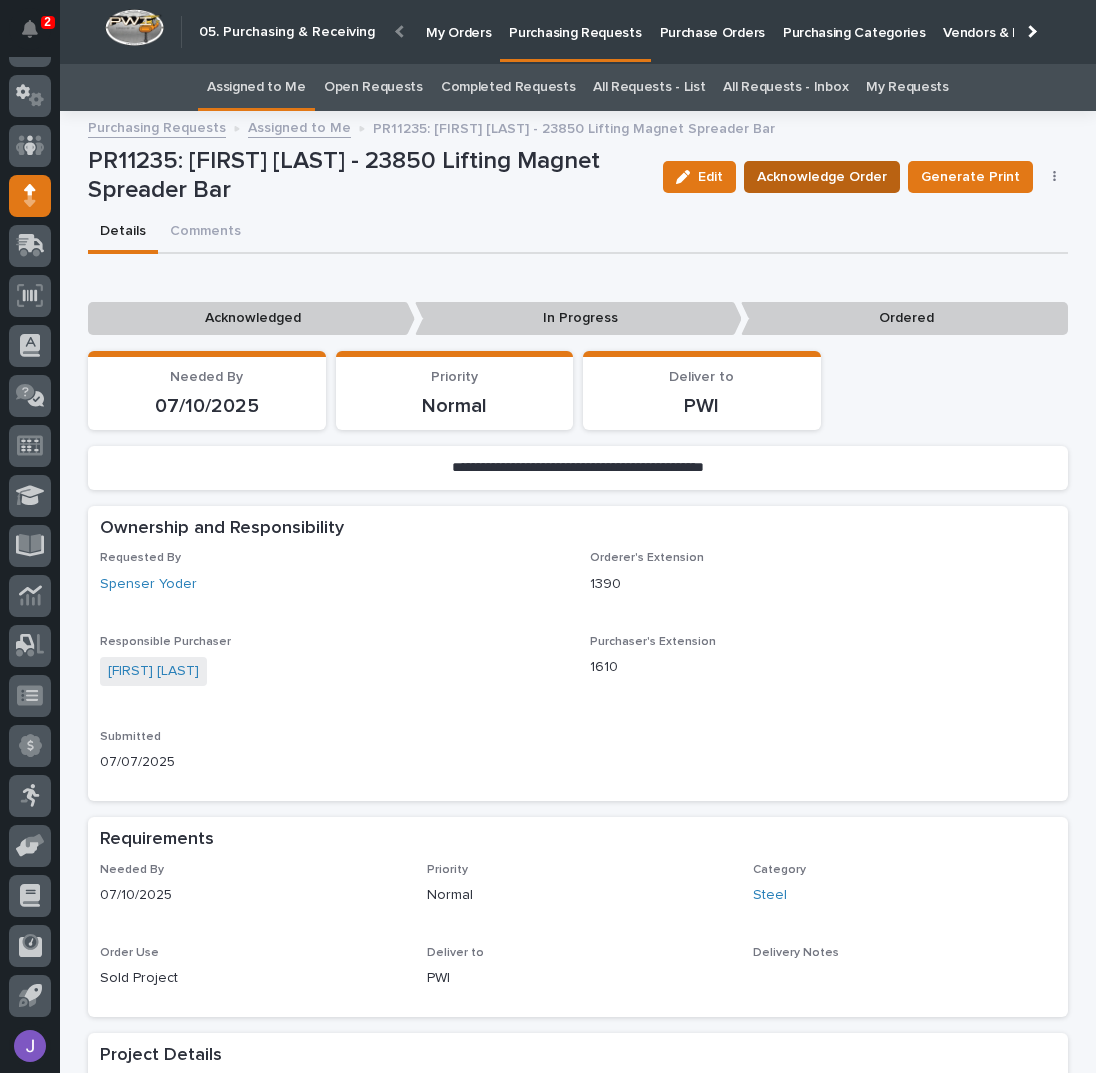 click on "Acknowledge Order" at bounding box center (822, 177) 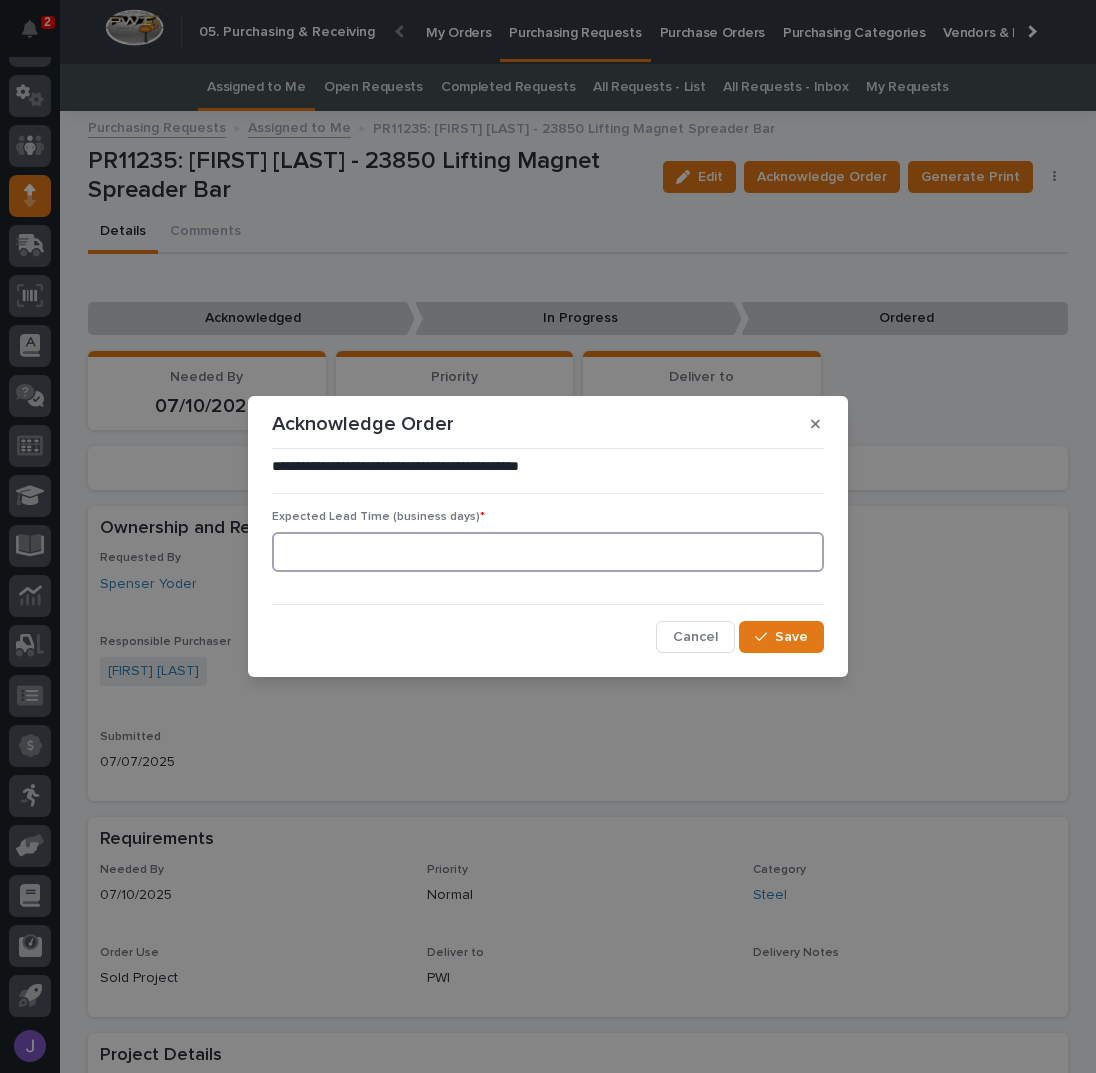 click at bounding box center [548, 552] 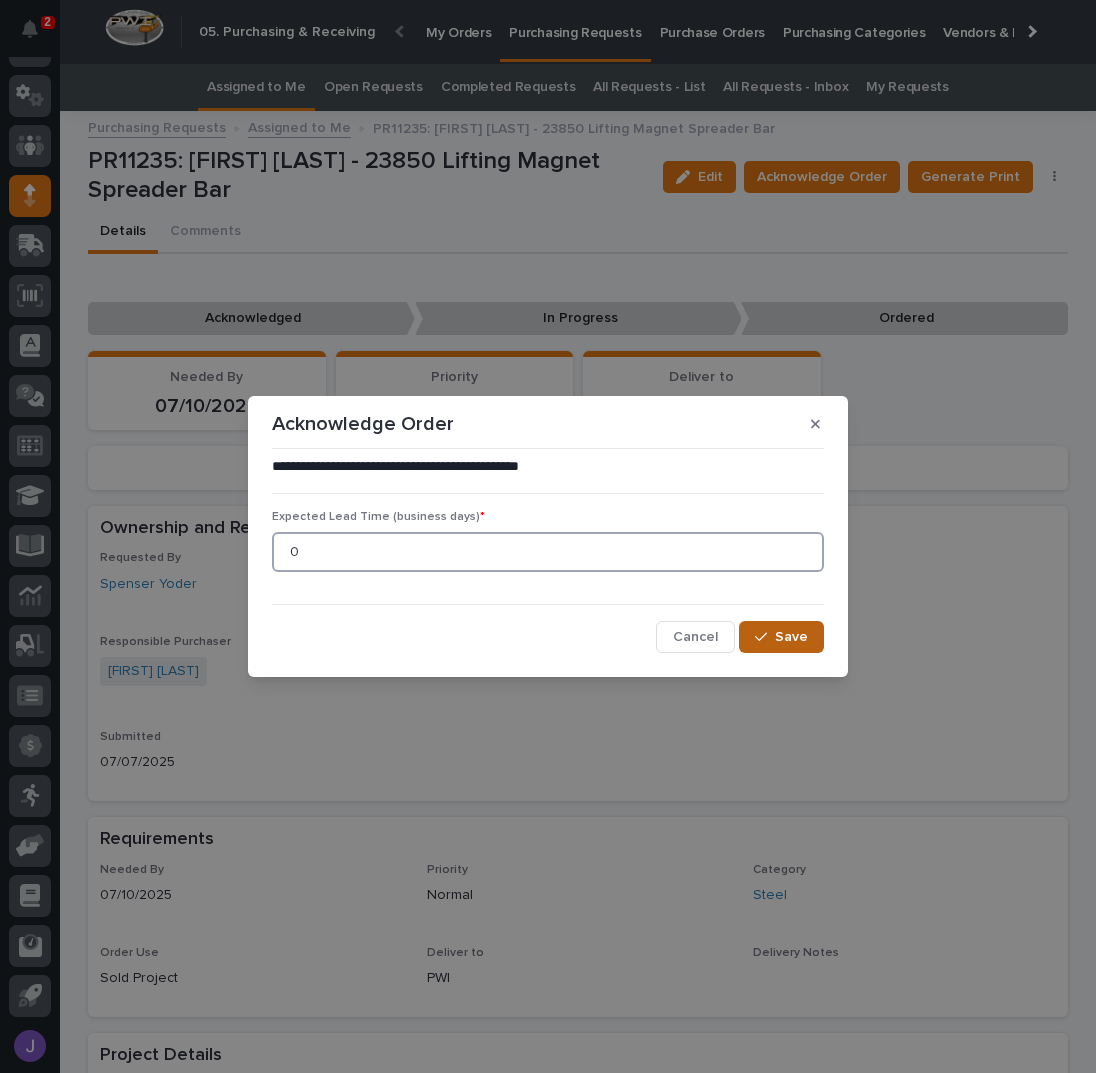 type on "0" 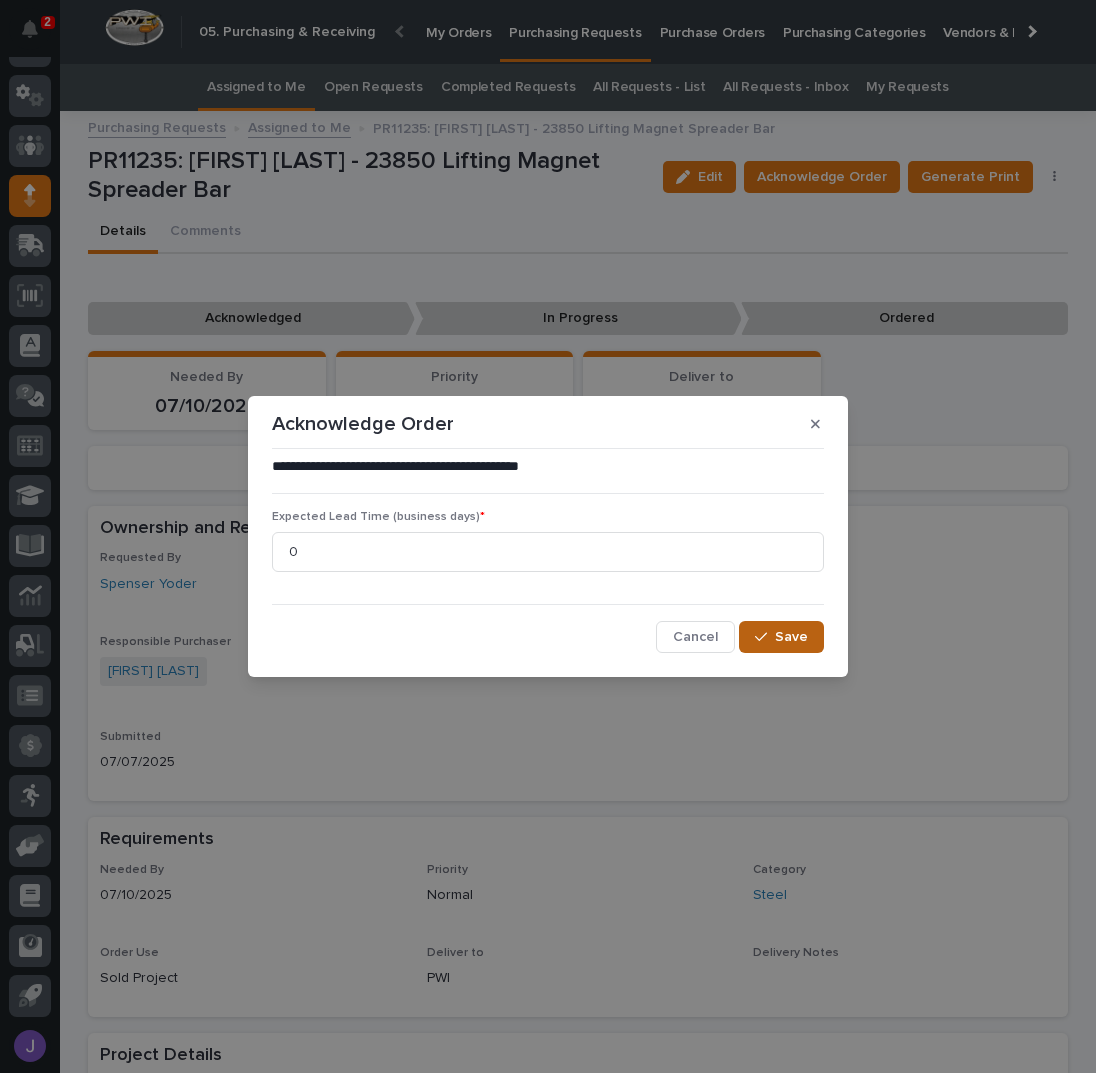 click on "Save" at bounding box center [791, 637] 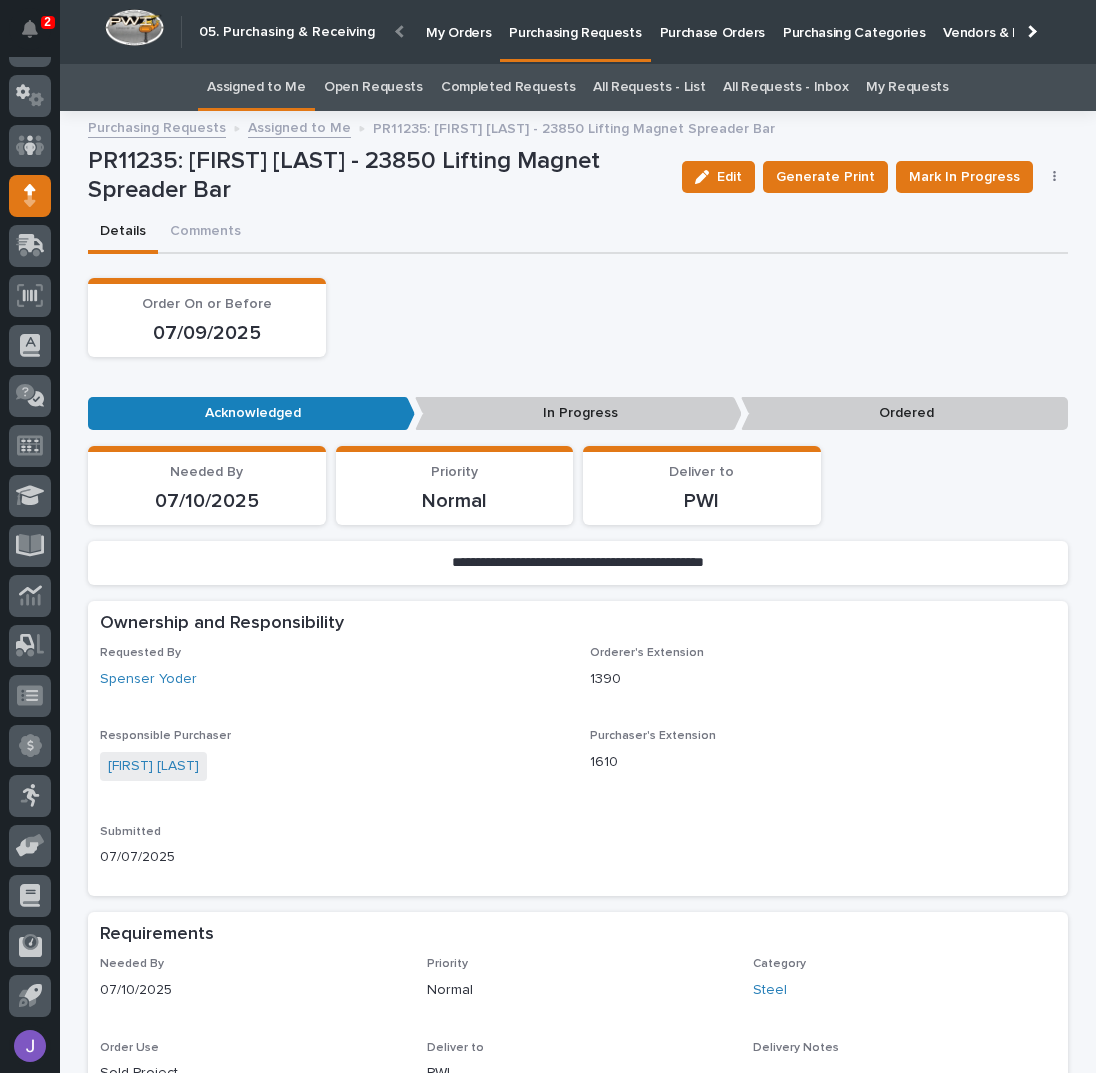 scroll, scrollTop: 533, scrollLeft: 0, axis: vertical 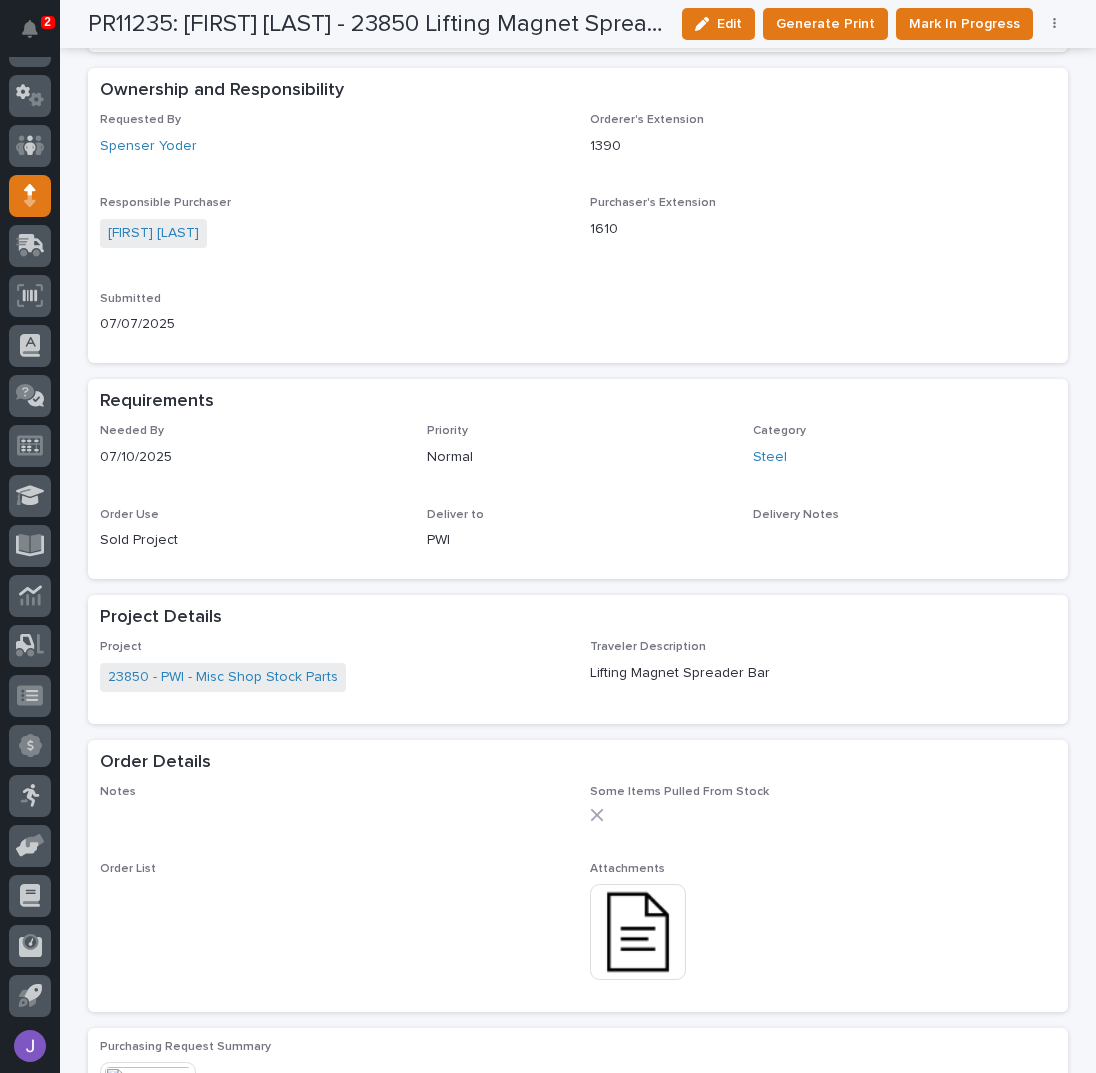 click at bounding box center [638, 932] 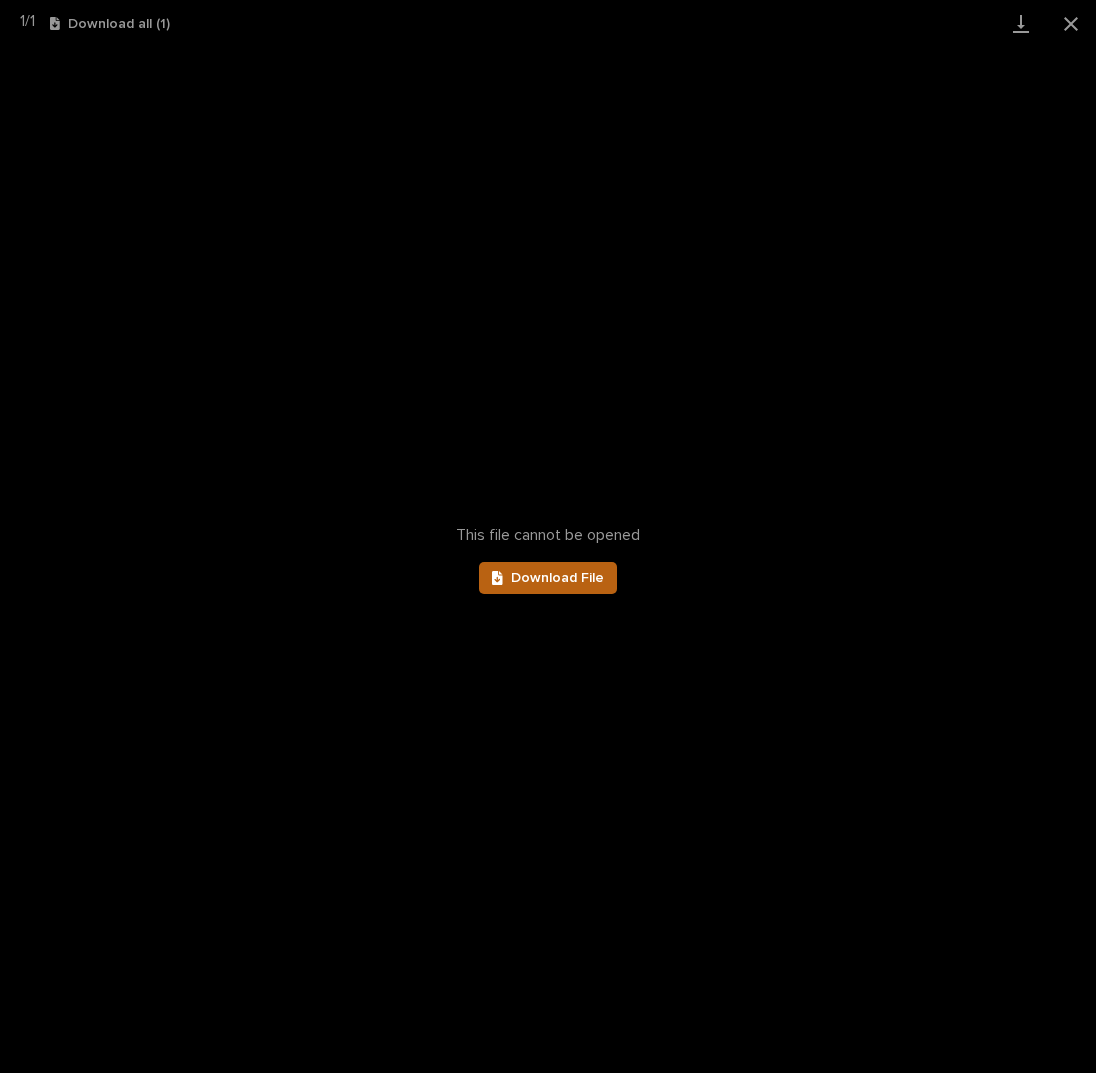 click on "Download File" at bounding box center [557, 578] 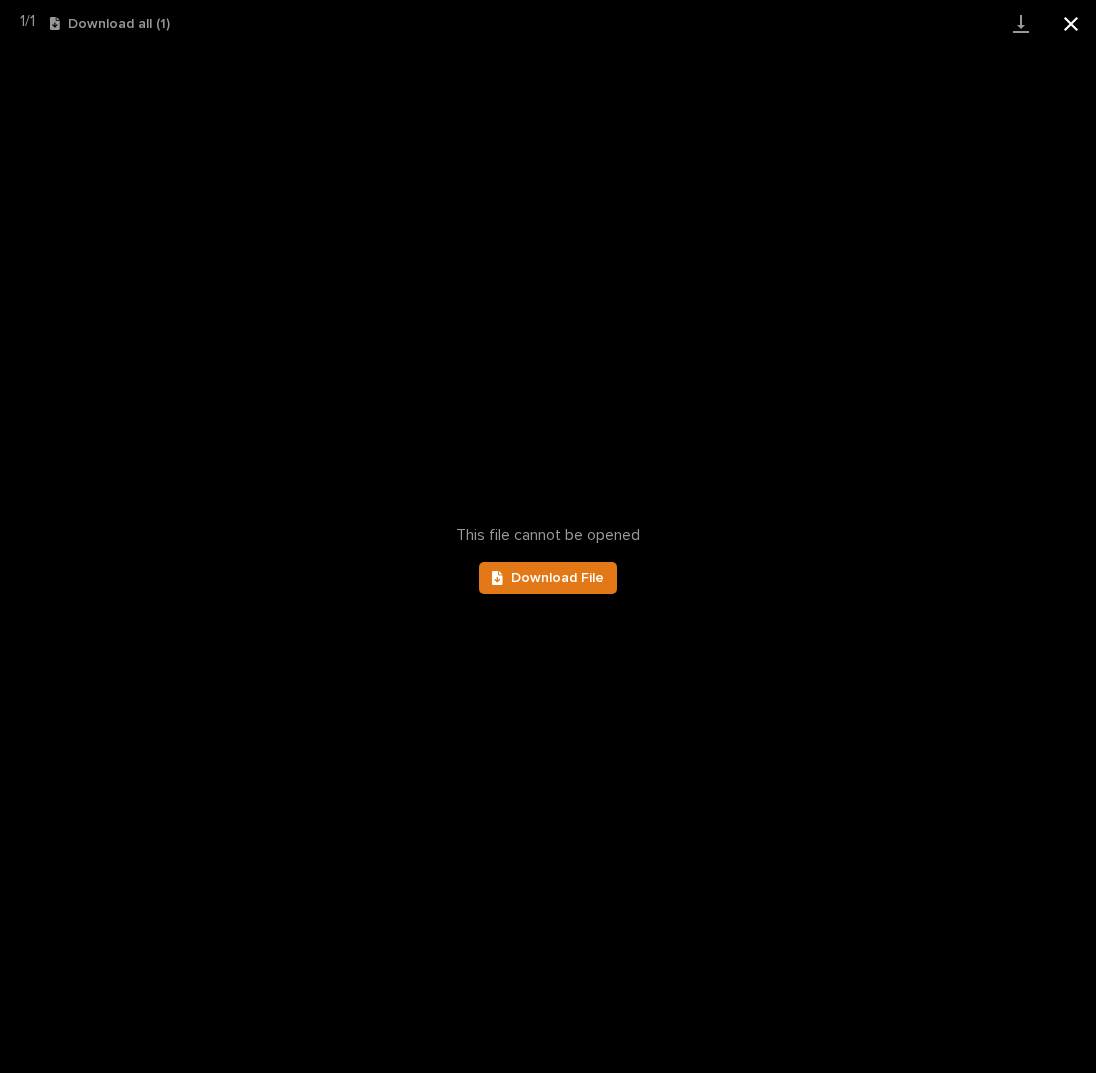 click at bounding box center [1071, 23] 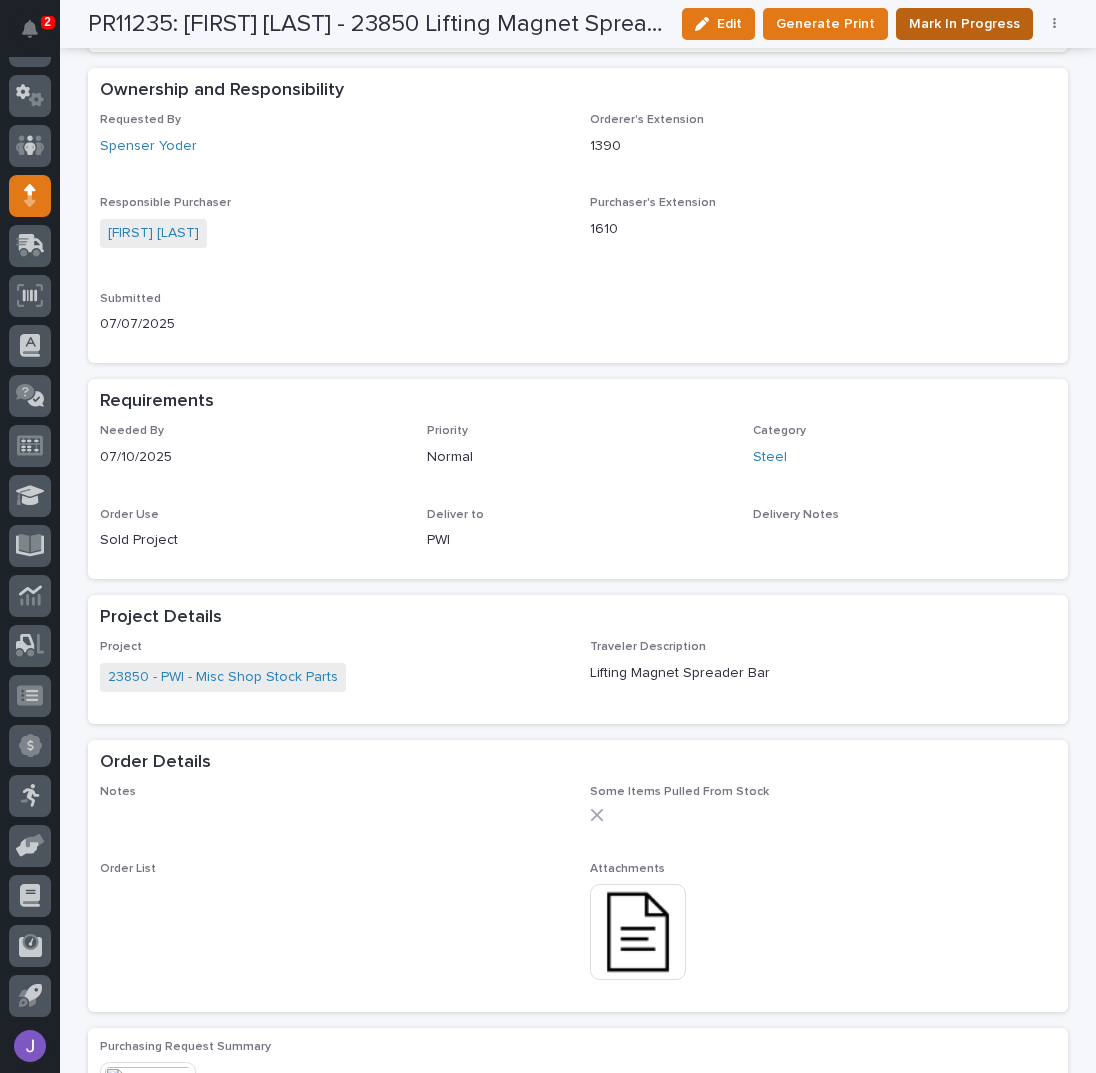 click on "Mark In Progress" at bounding box center (964, 24) 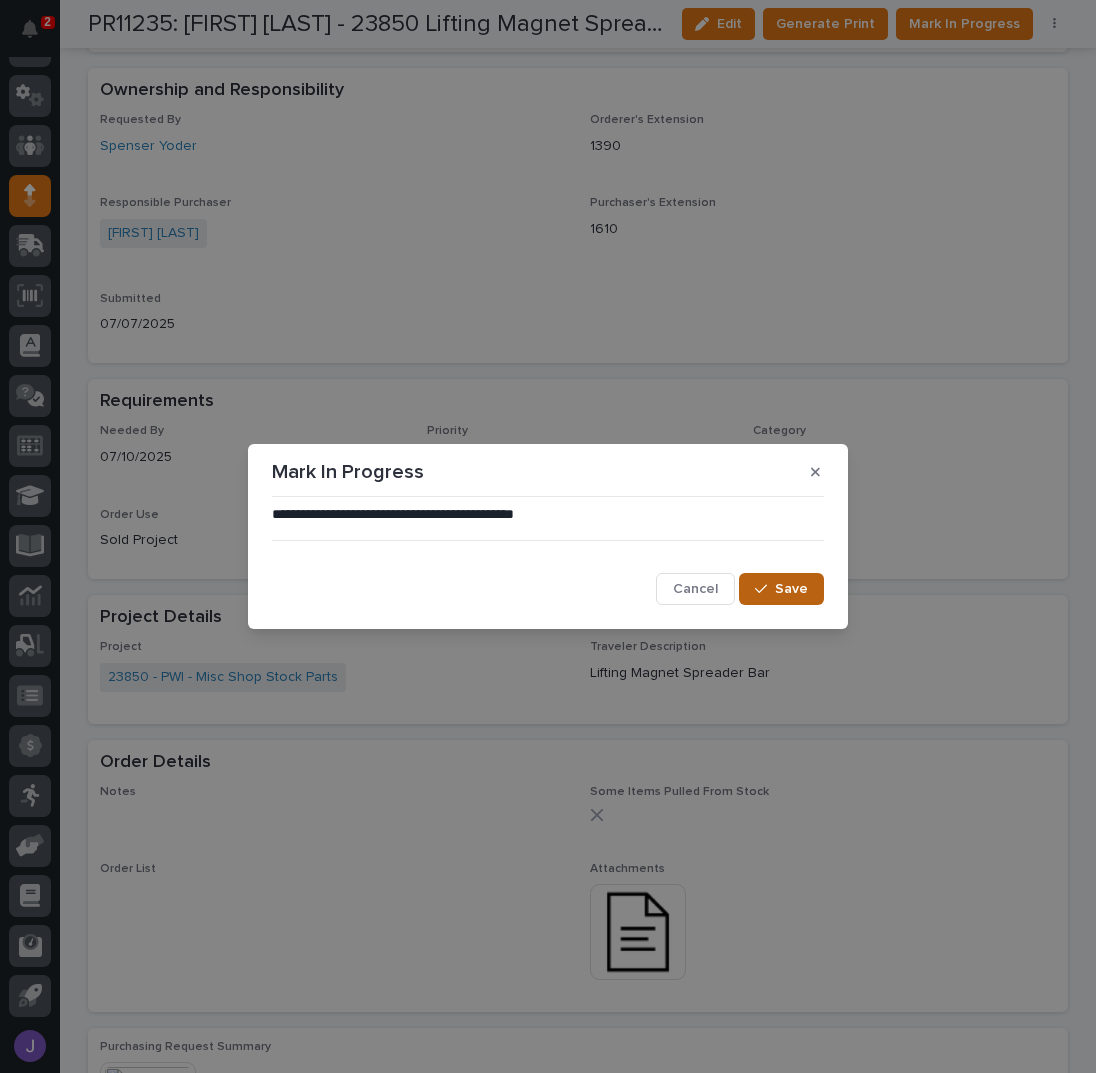 click on "Save" at bounding box center (791, 589) 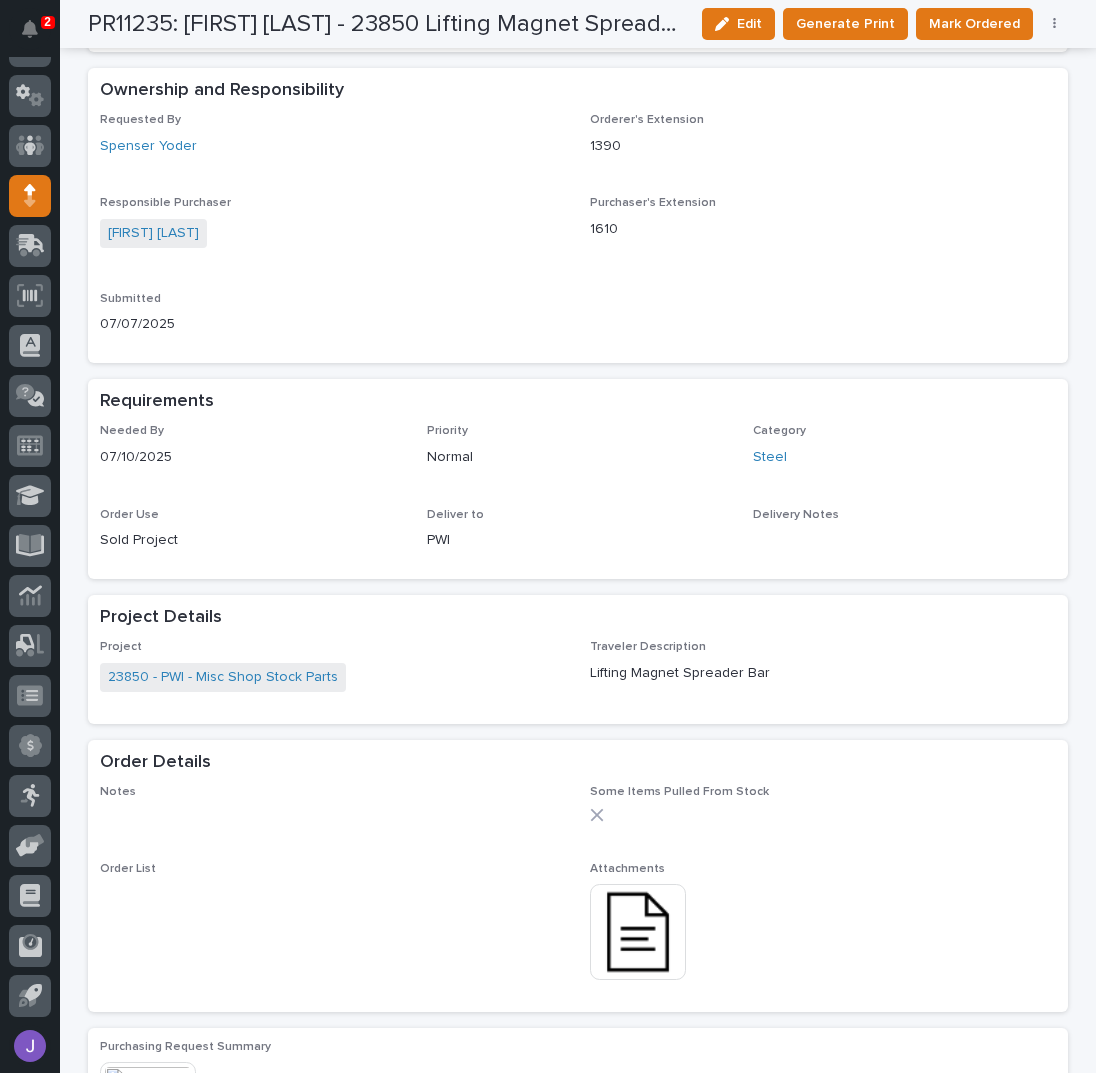 click on "Mark Ordered" at bounding box center (974, 24) 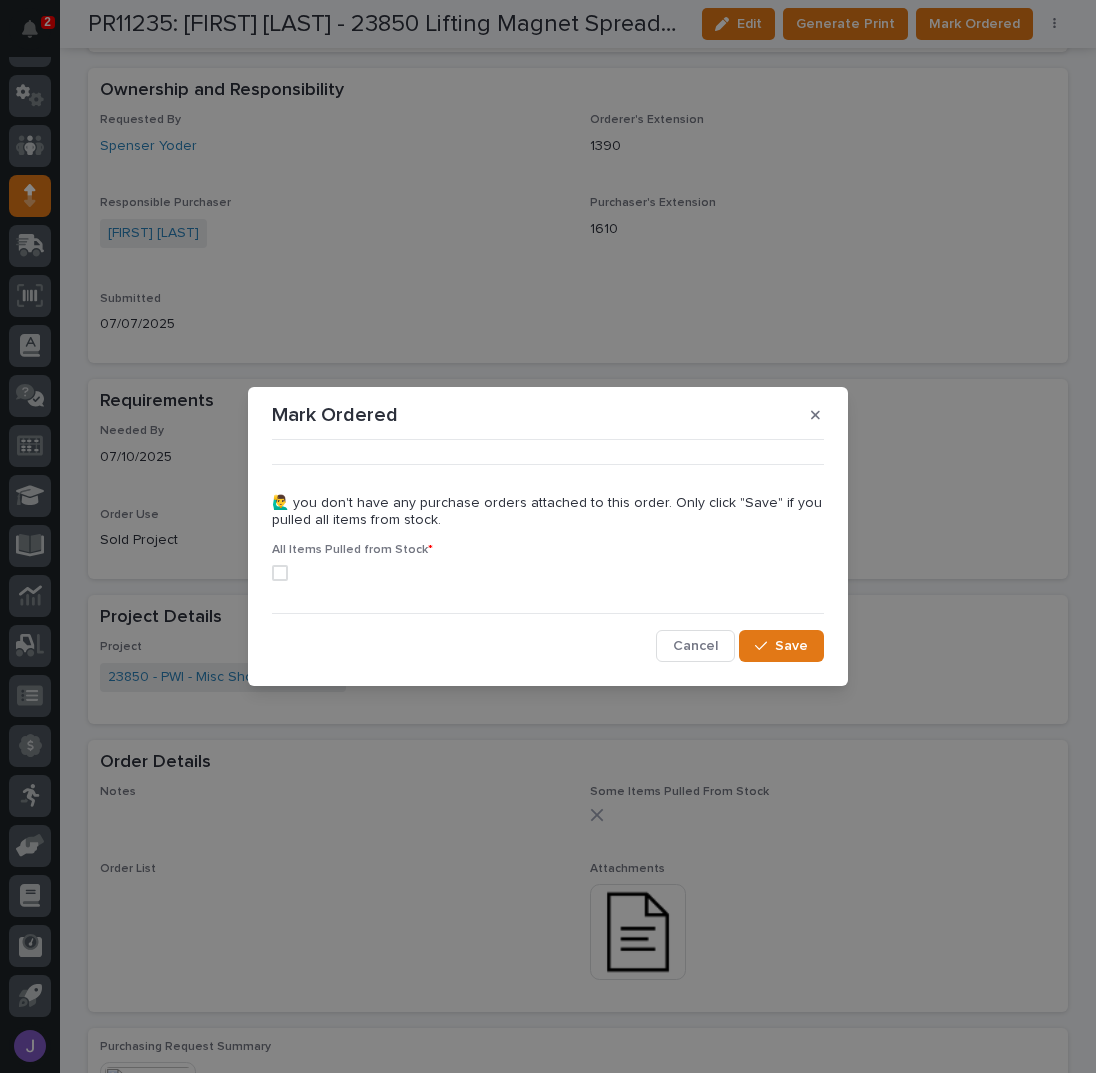 click at bounding box center [280, 573] 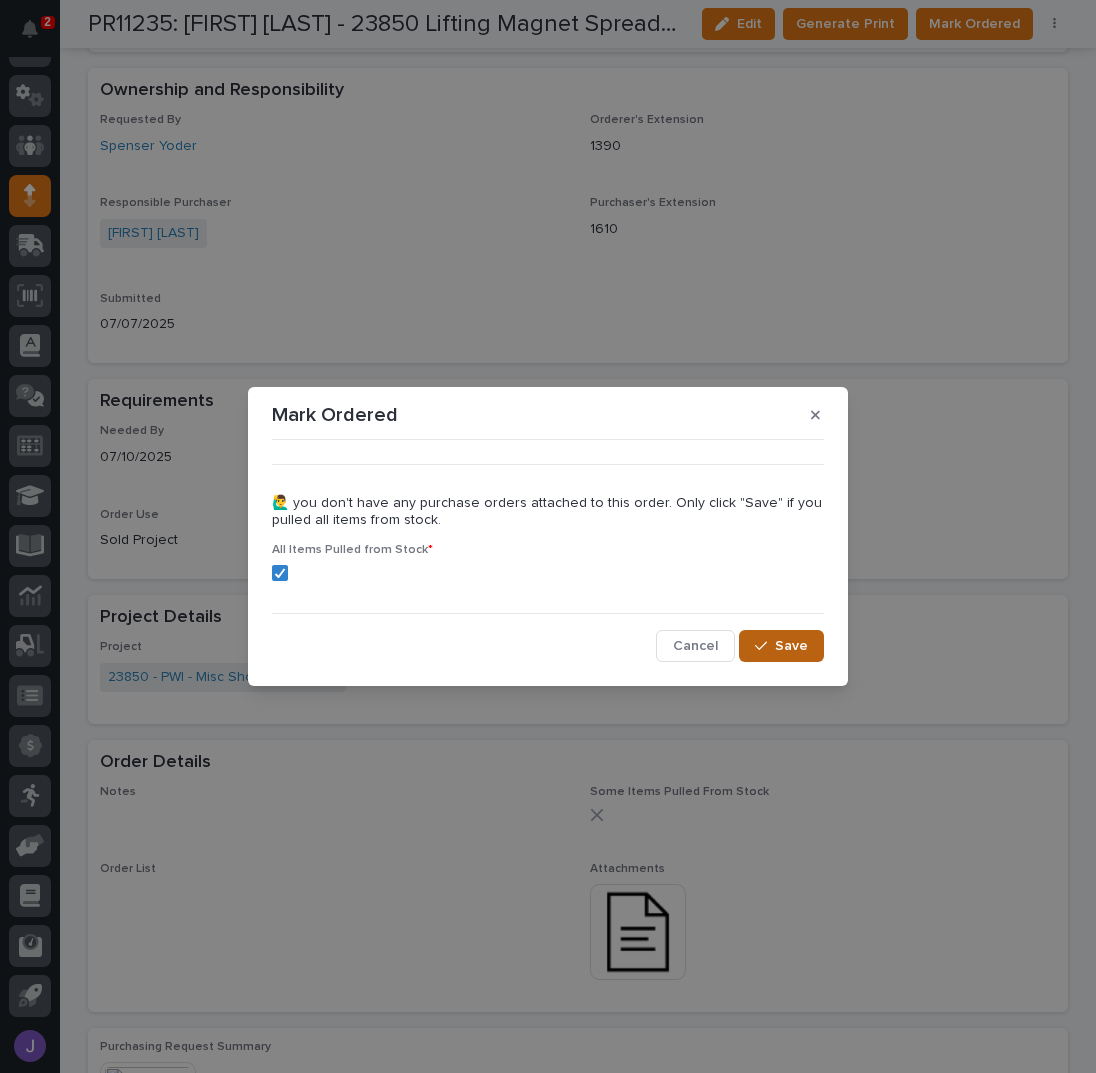 click on "Save" at bounding box center (781, 646) 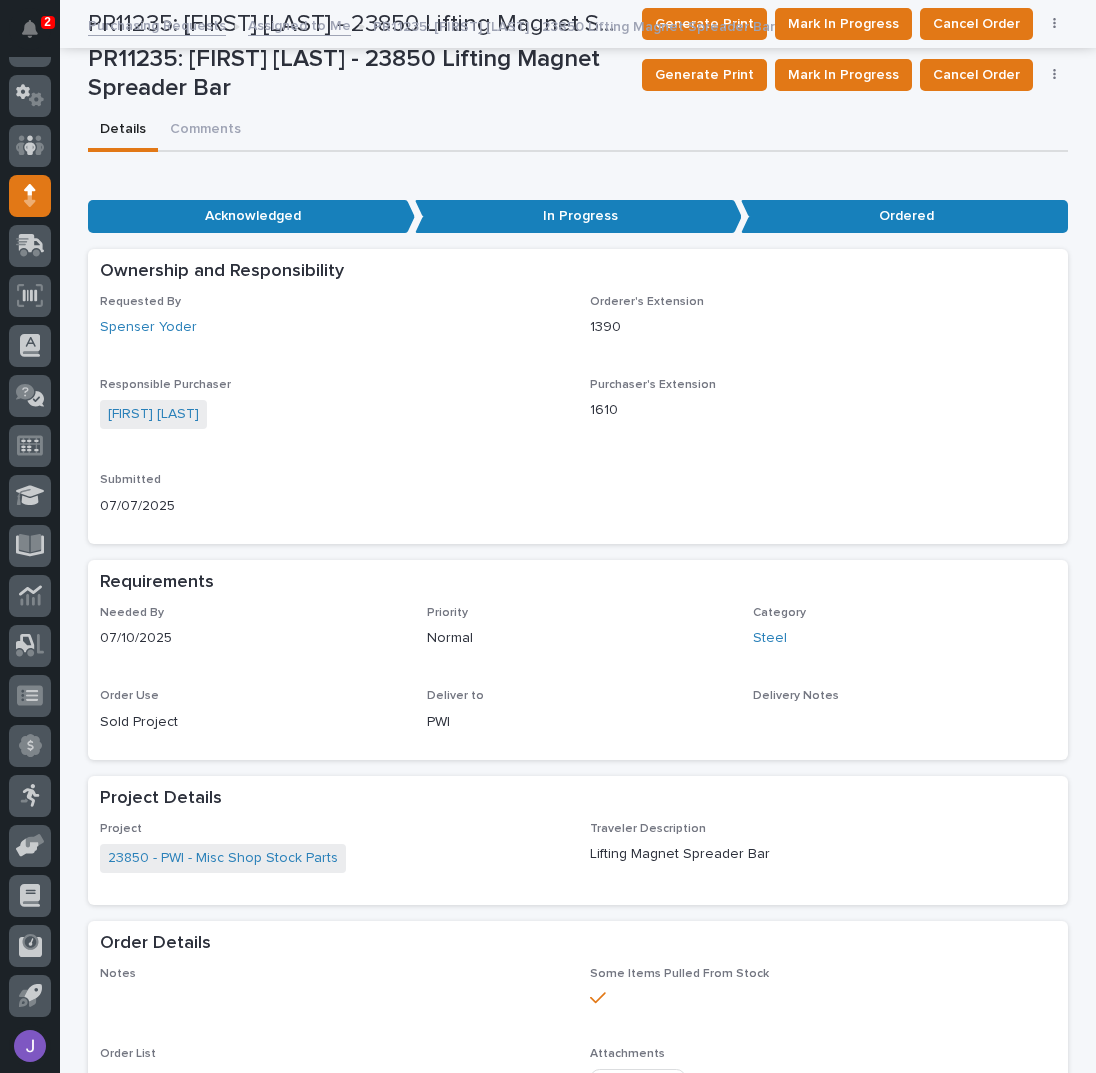 scroll, scrollTop: 0, scrollLeft: 0, axis: both 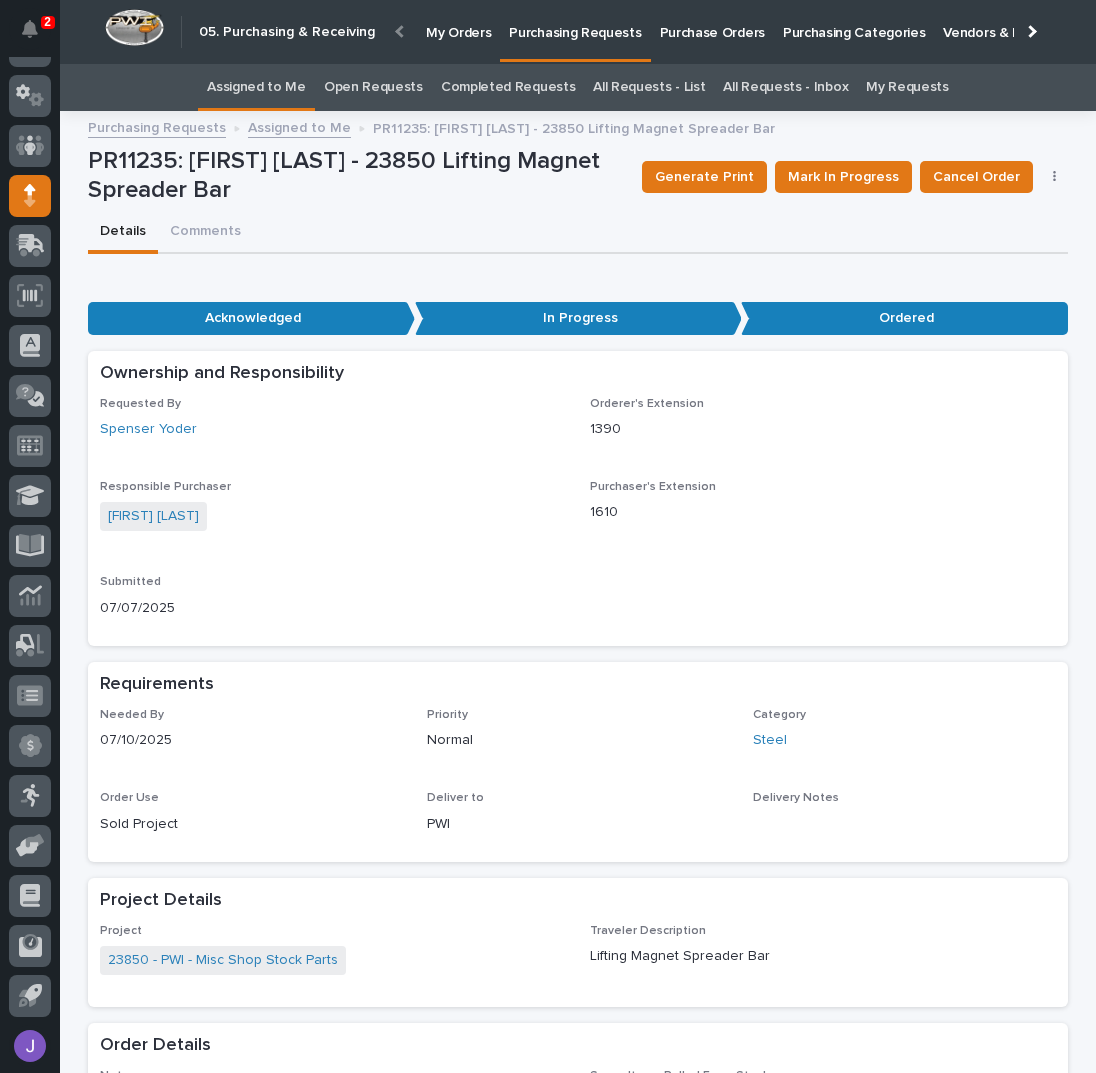 click on "Assigned to Me" at bounding box center [256, 87] 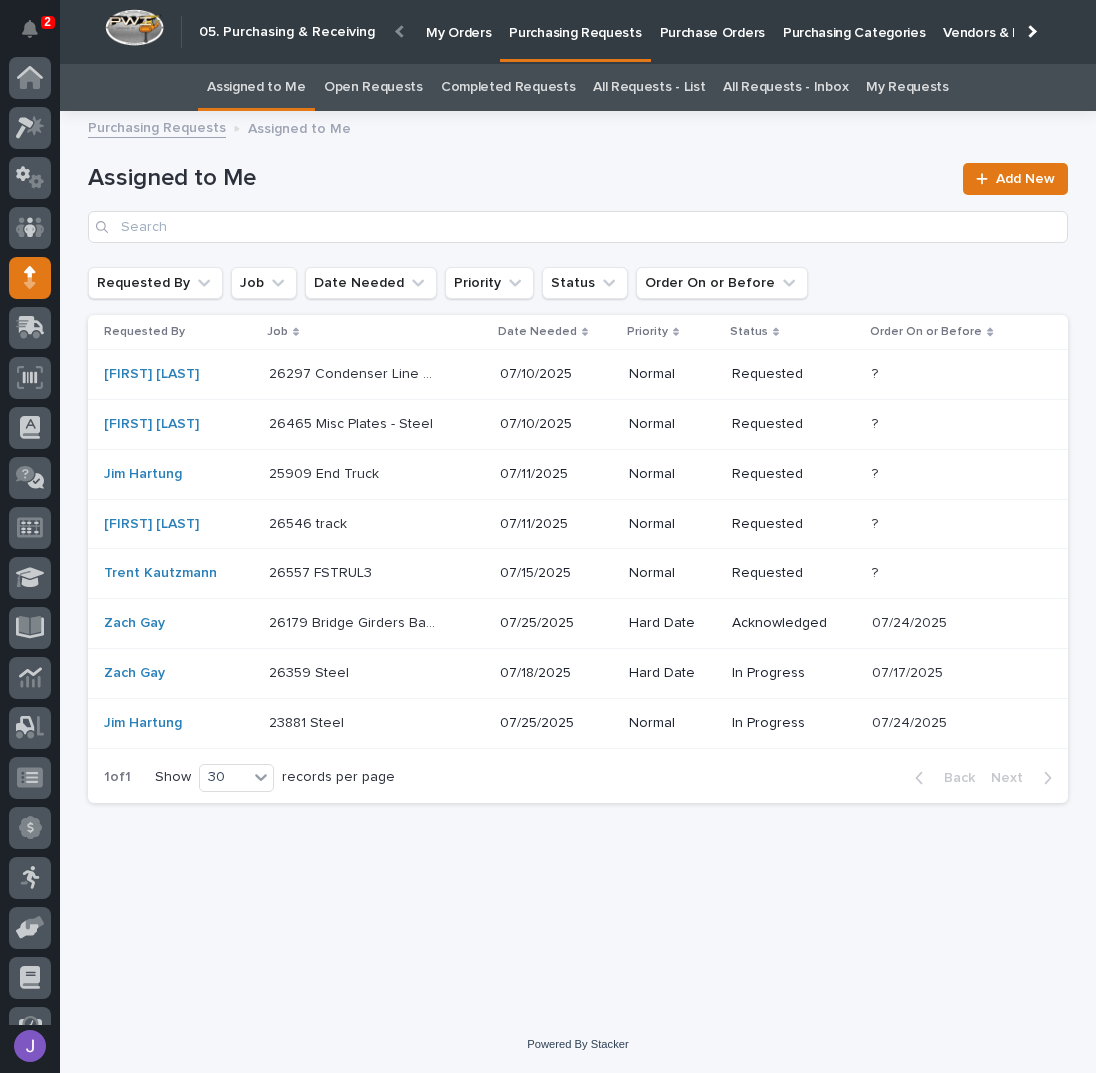 scroll, scrollTop: 82, scrollLeft: 0, axis: vertical 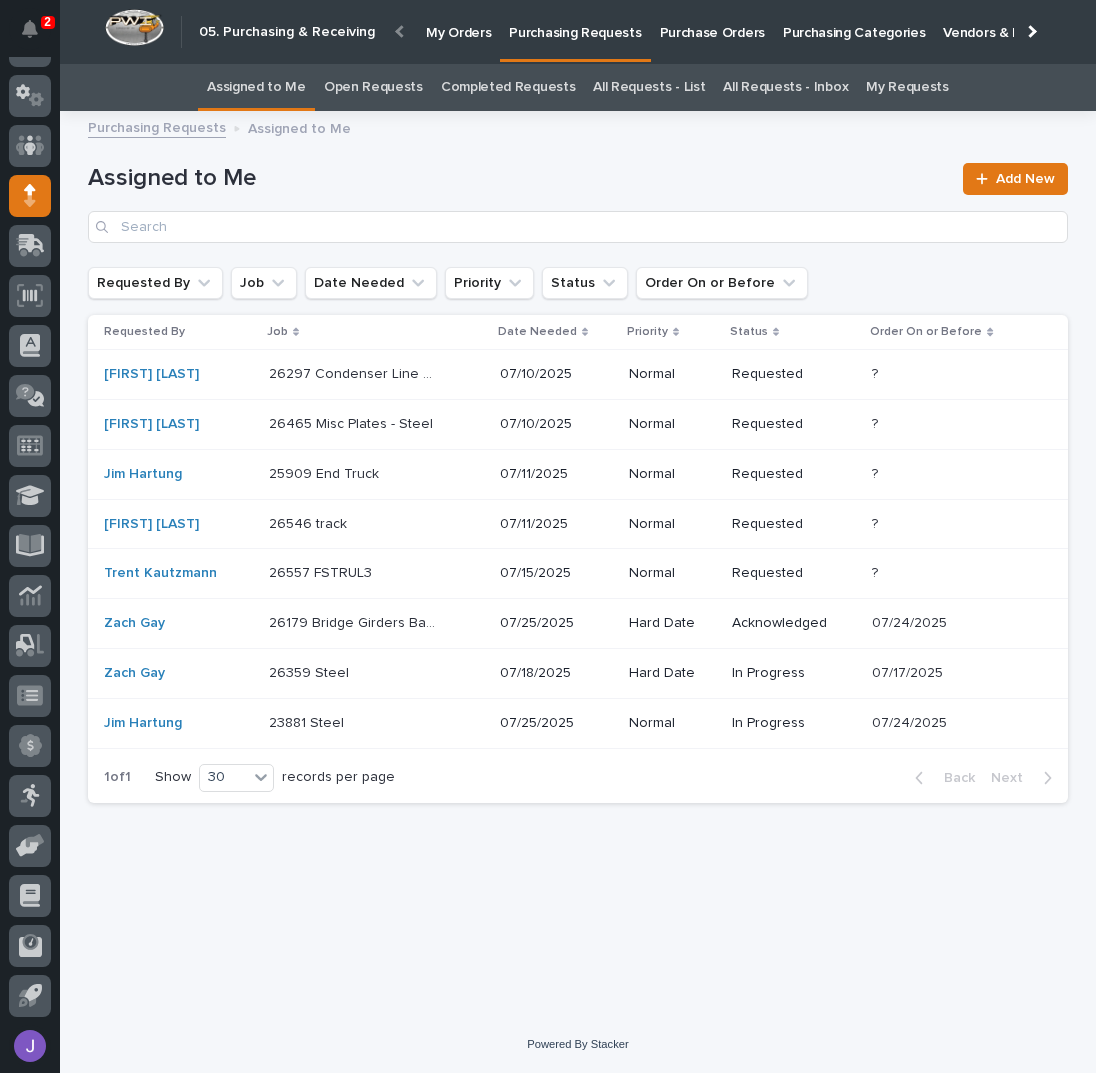 click on "26465 Misc Plates - Steel   26465 Misc Plates - Steel" at bounding box center (376, 374) 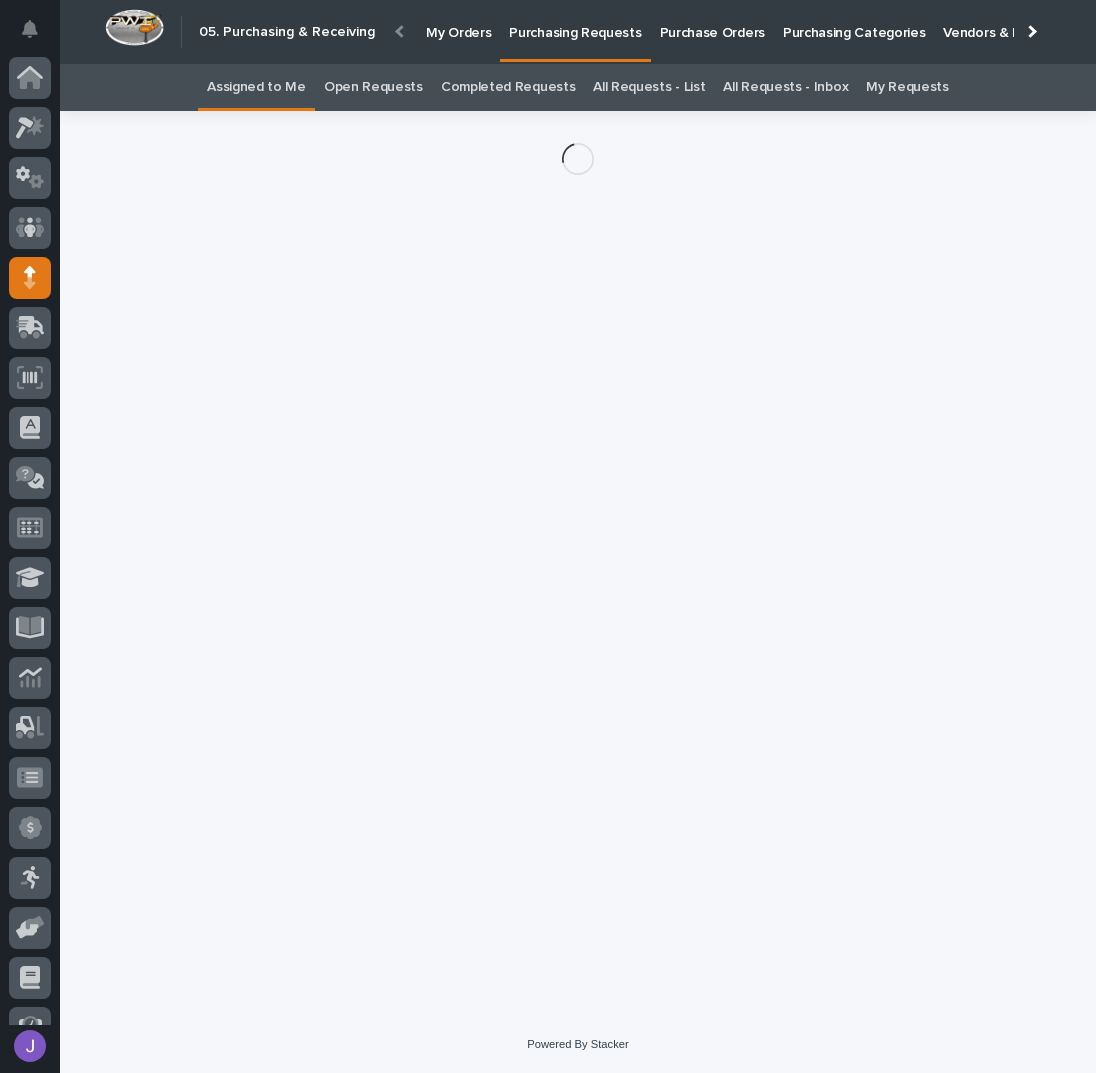 scroll, scrollTop: 82, scrollLeft: 0, axis: vertical 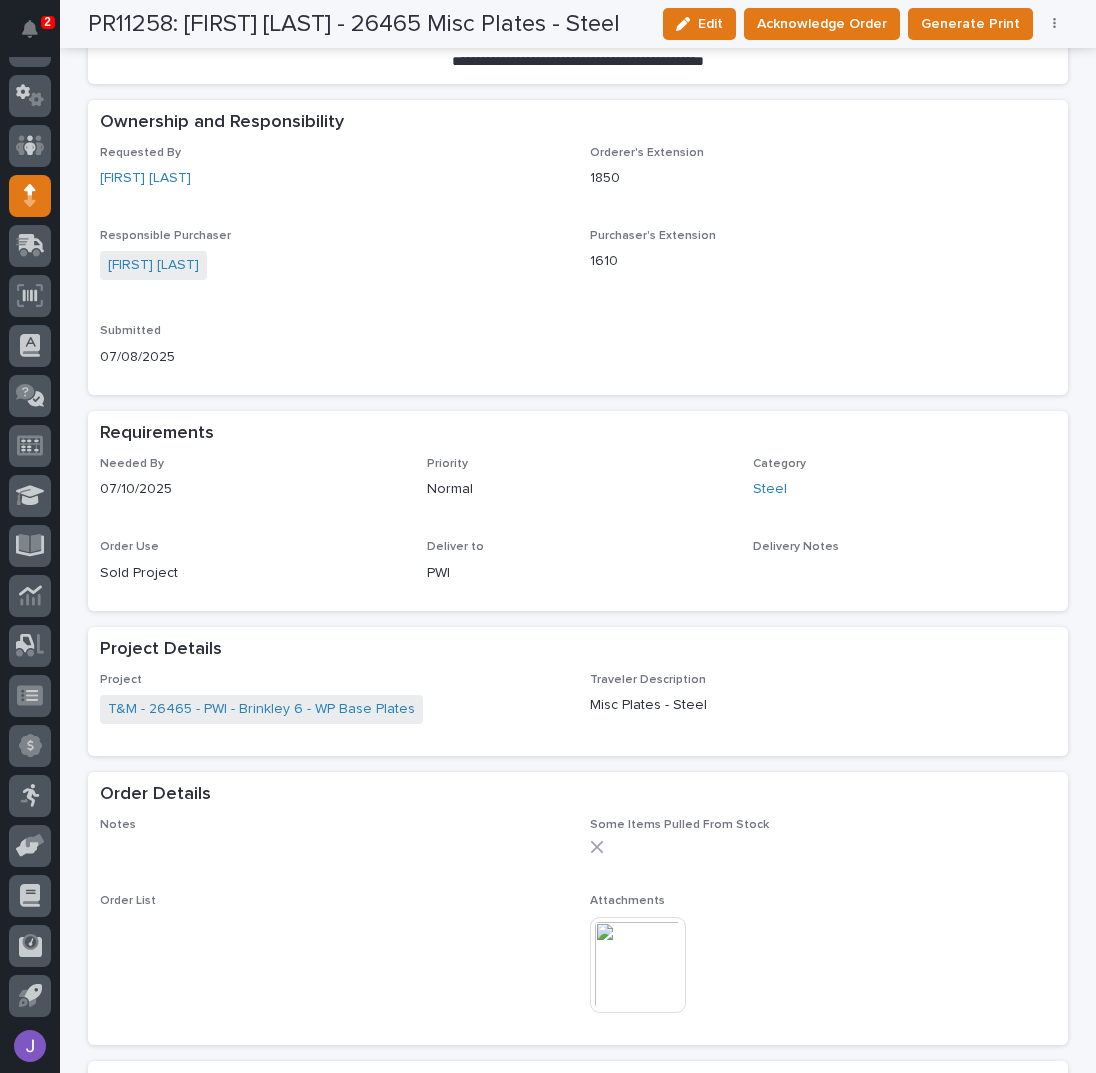 click at bounding box center (638, 965) 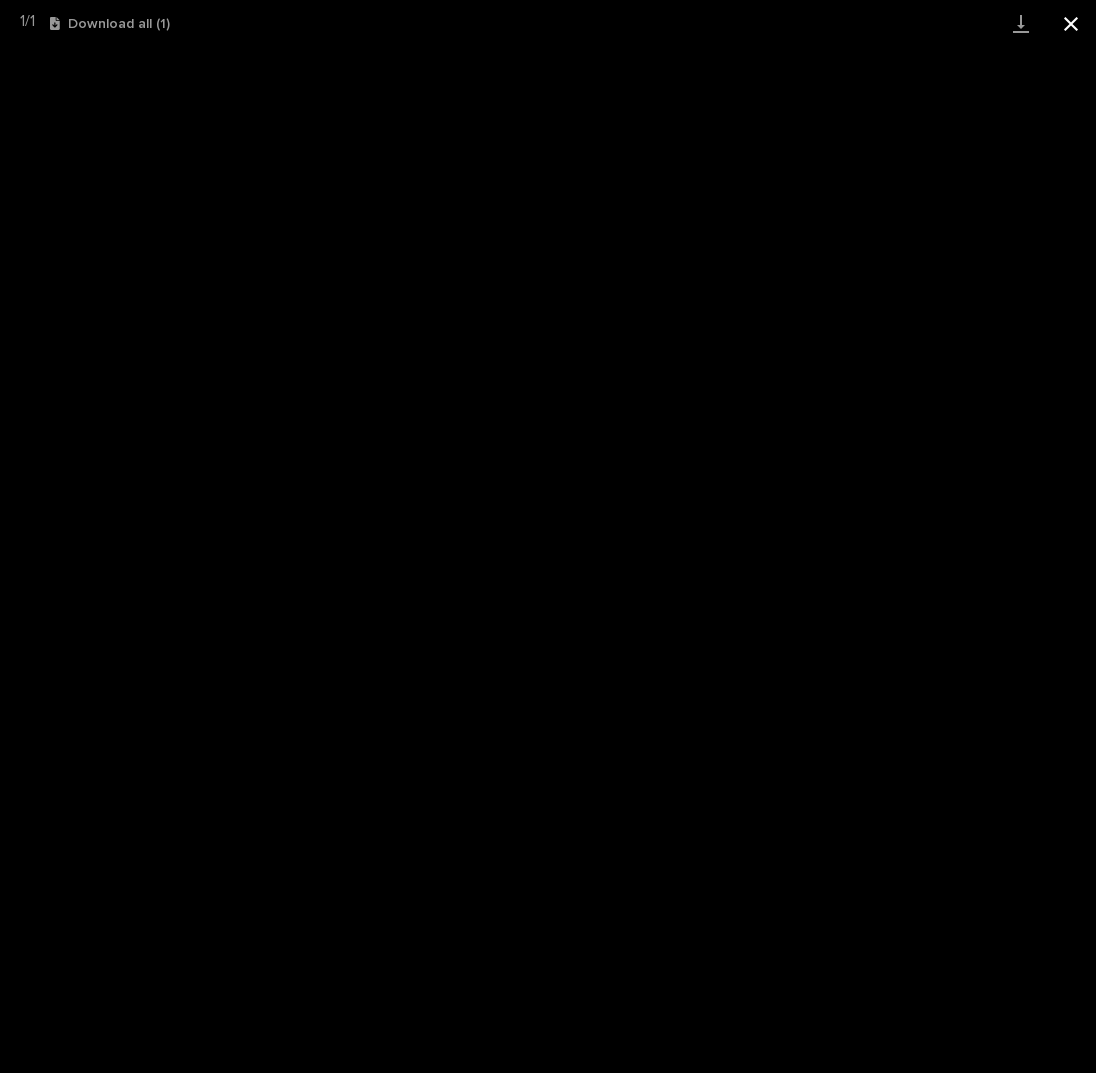 click at bounding box center (1071, 23) 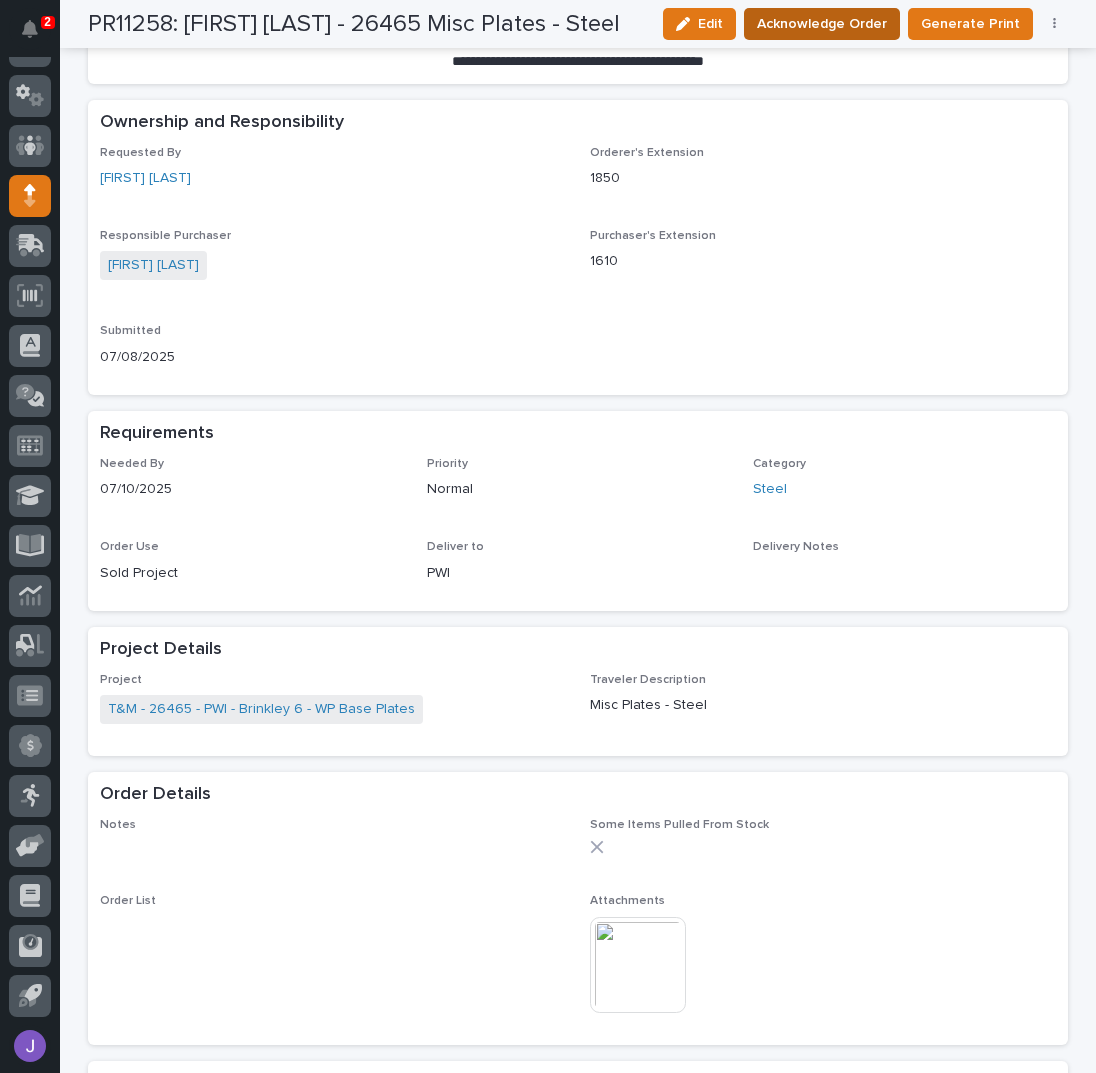 click on "Acknowledge Order" at bounding box center [822, 24] 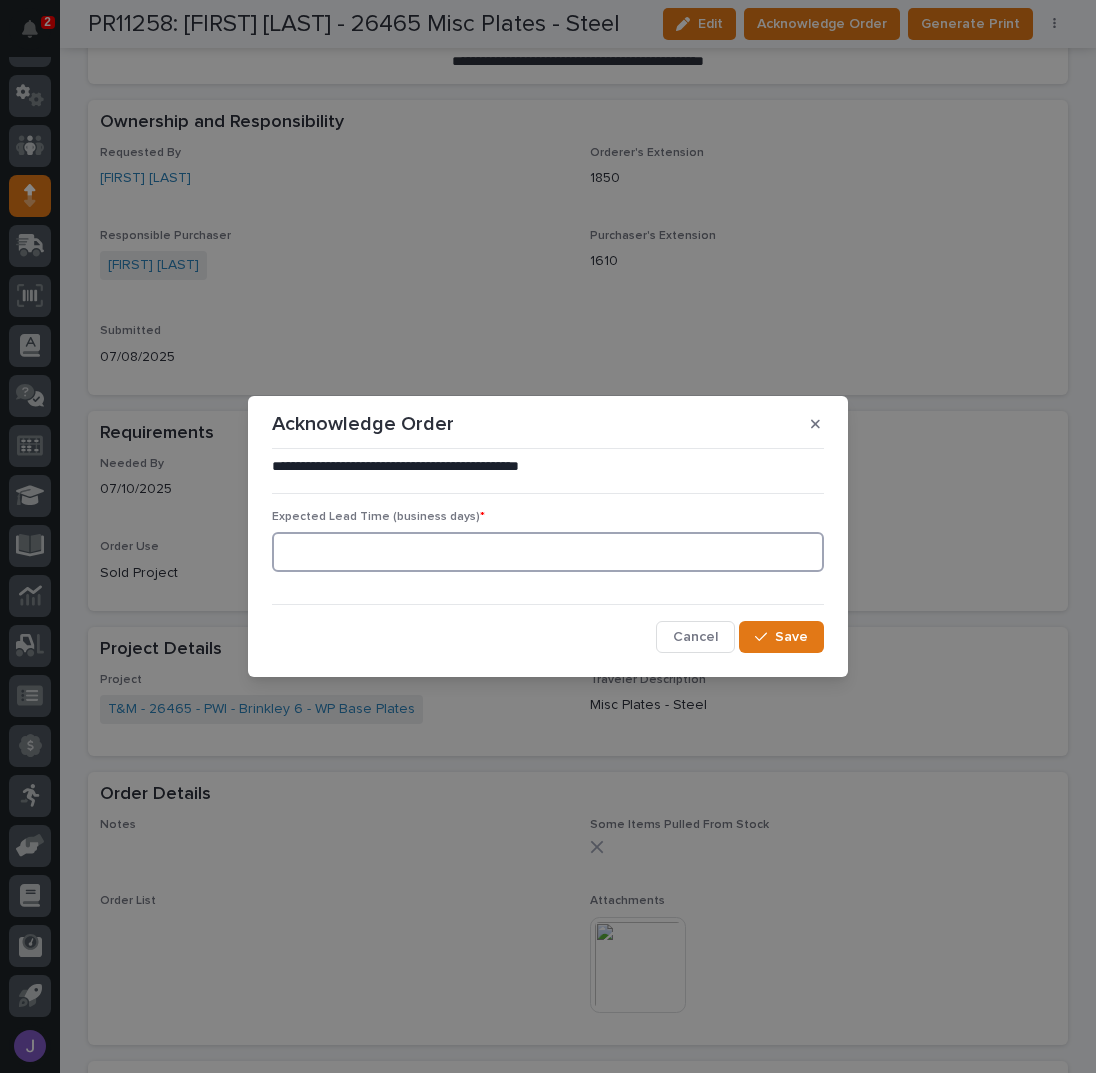 click at bounding box center (548, 552) 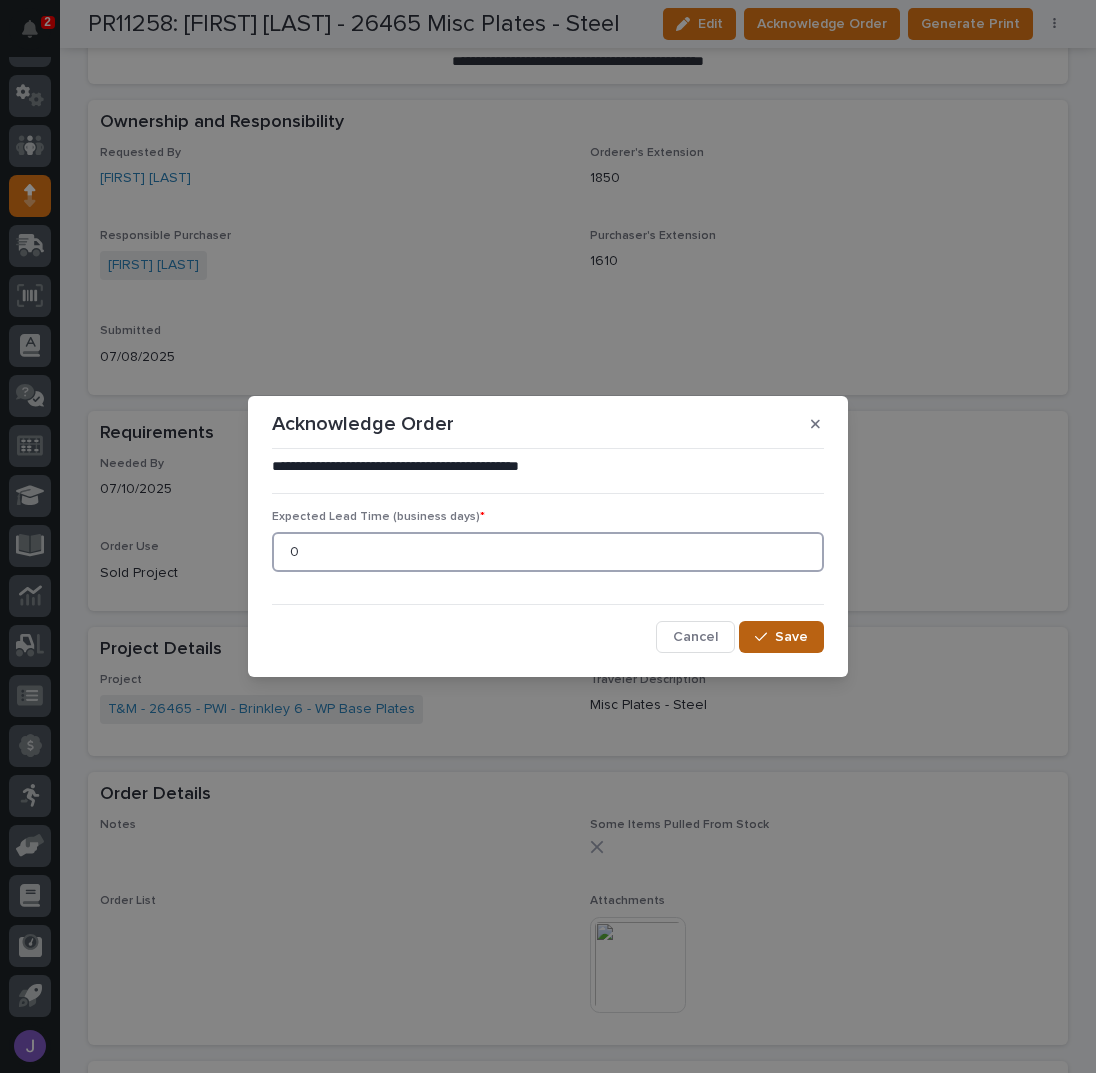 type on "0" 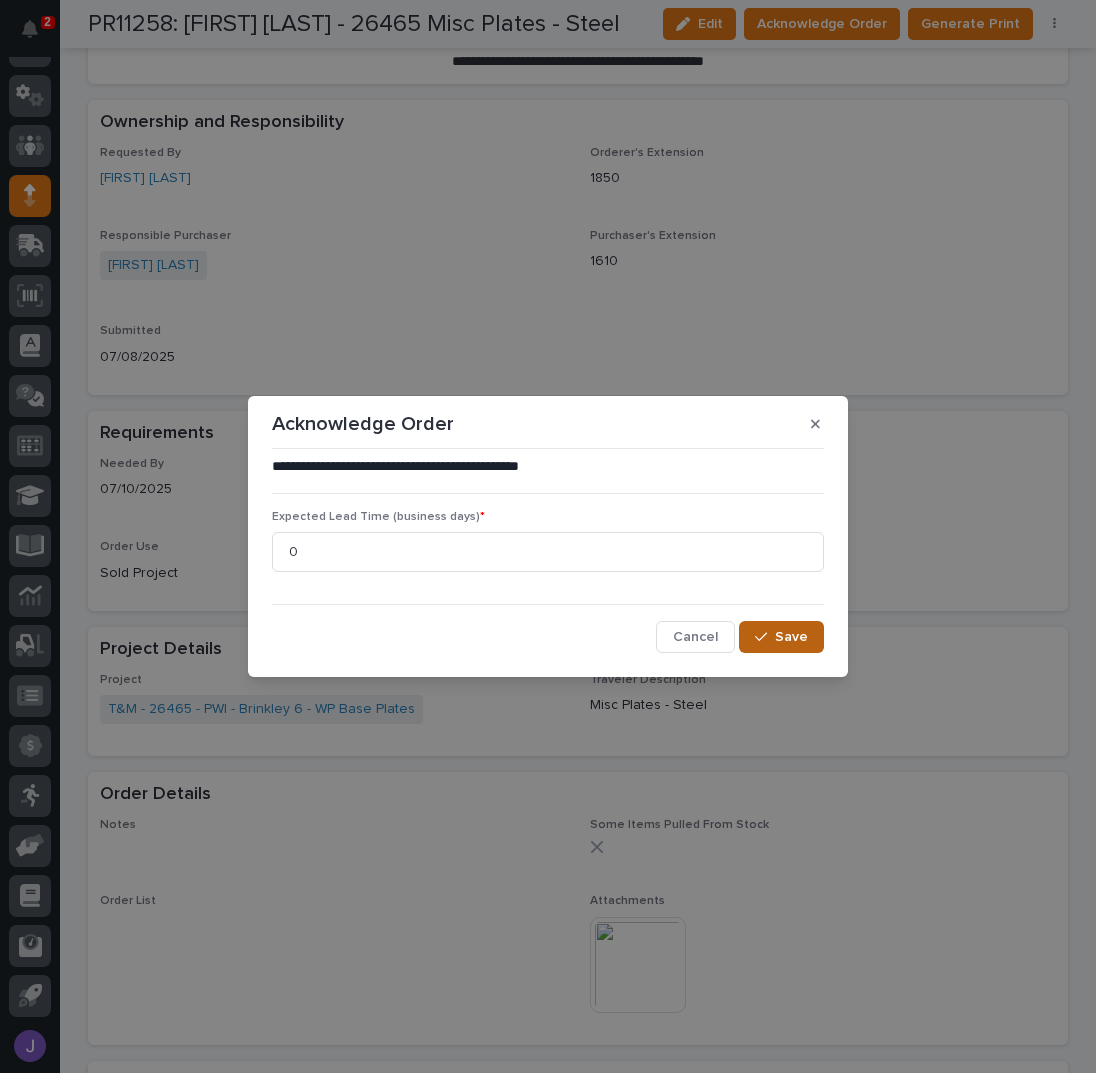 click on "Save" at bounding box center [791, 637] 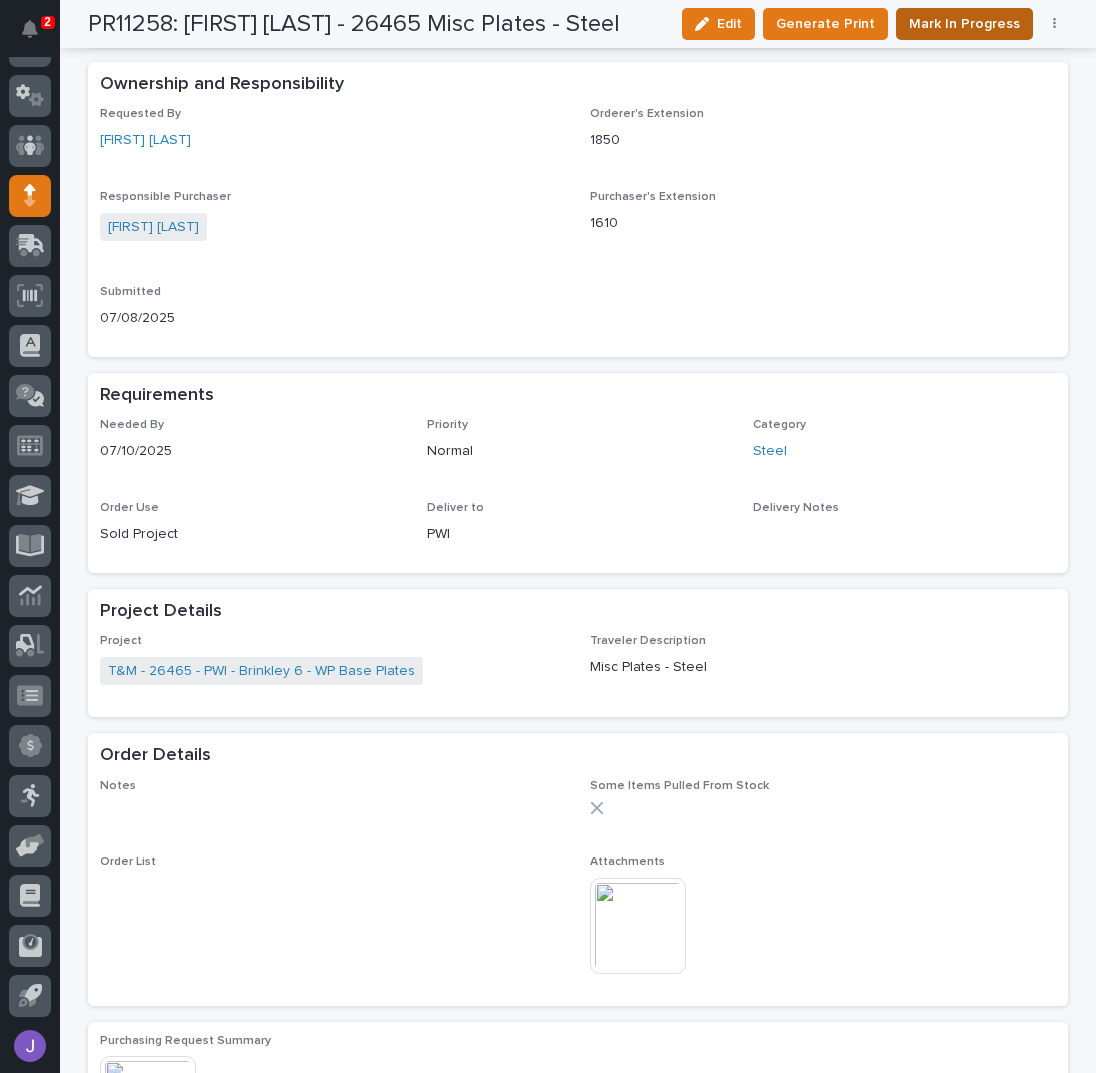 click on "Mark In Progress" at bounding box center [964, 24] 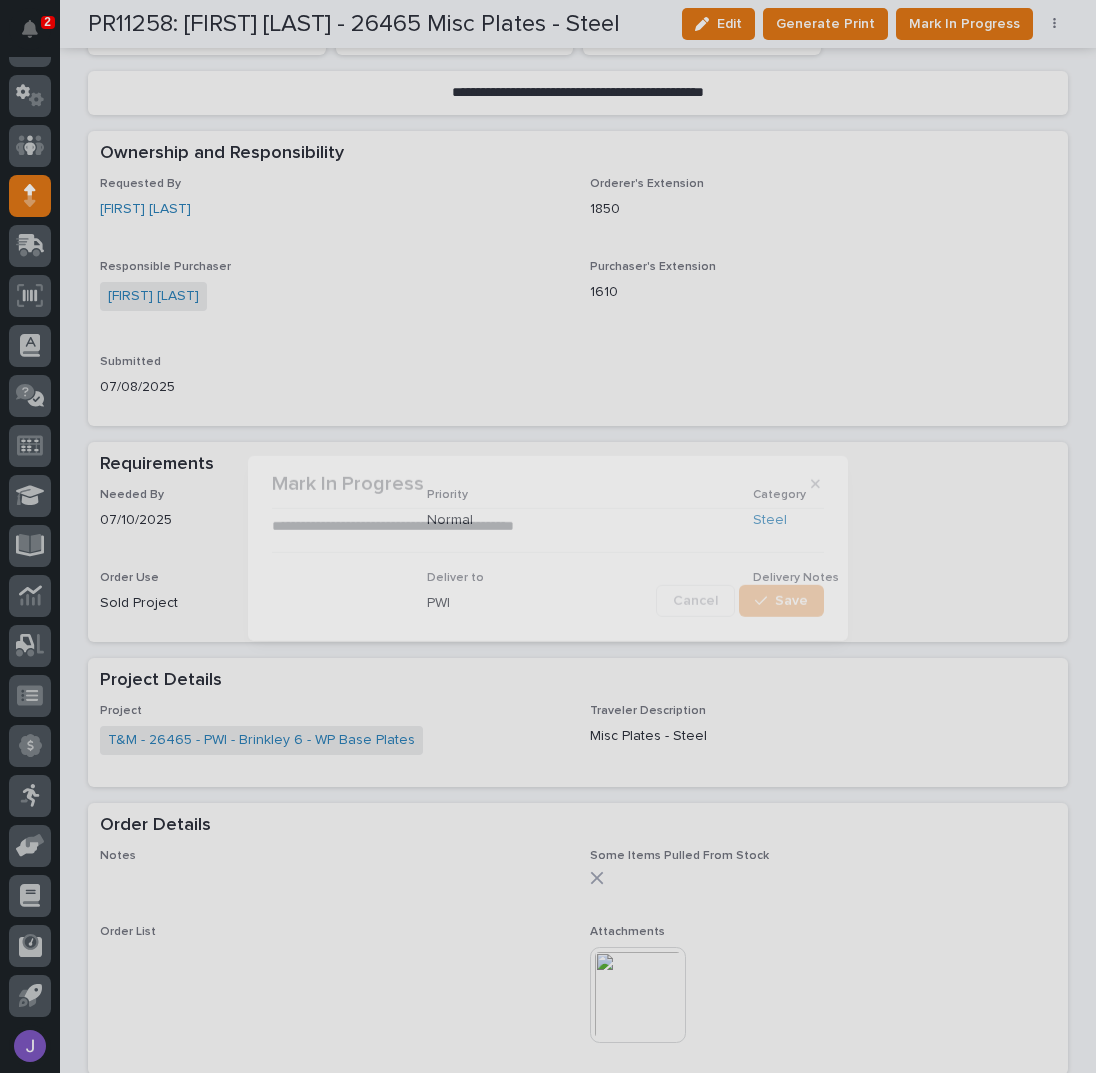 scroll, scrollTop: 606, scrollLeft: 0, axis: vertical 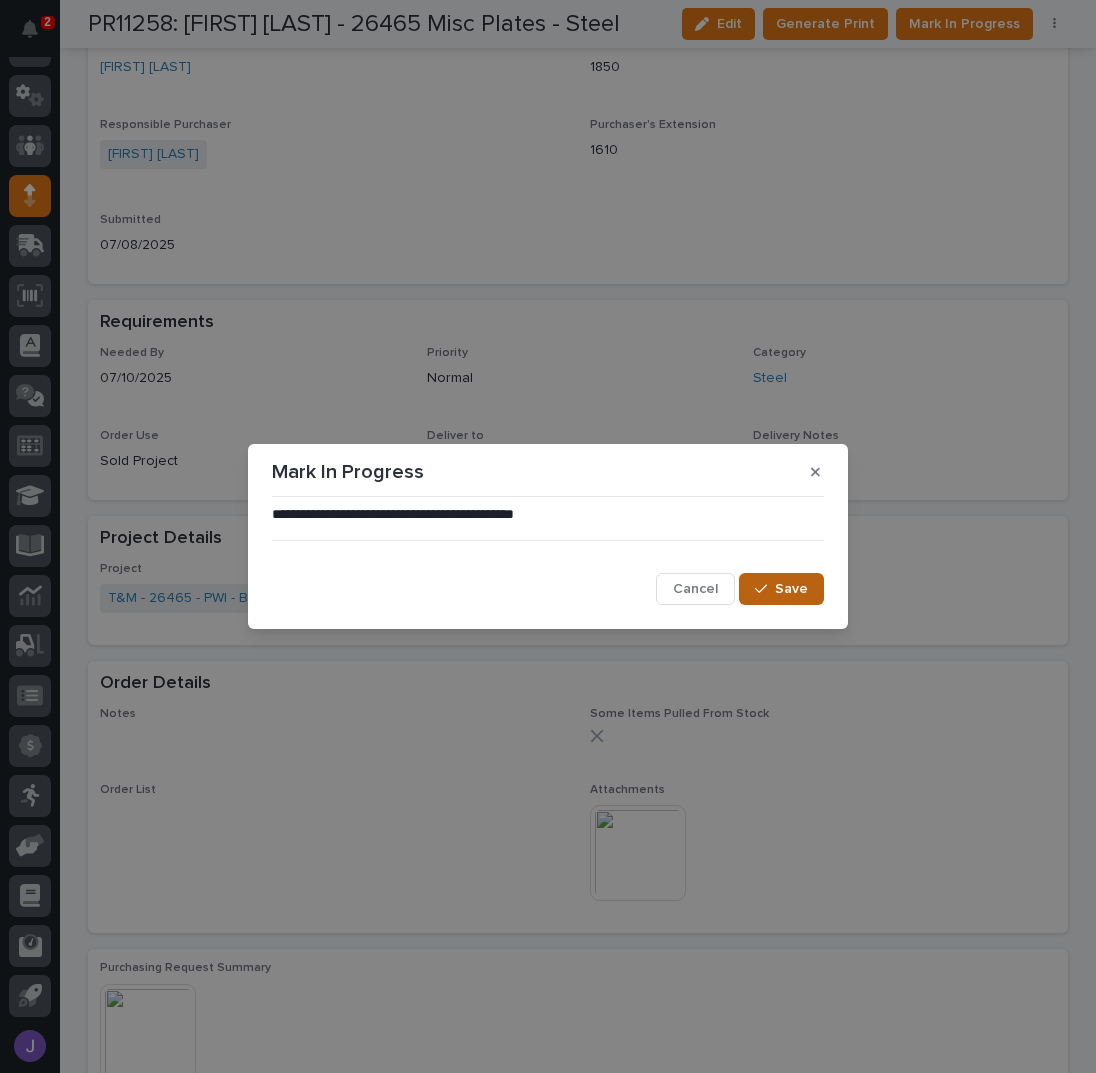 click on "Save" at bounding box center [791, 589] 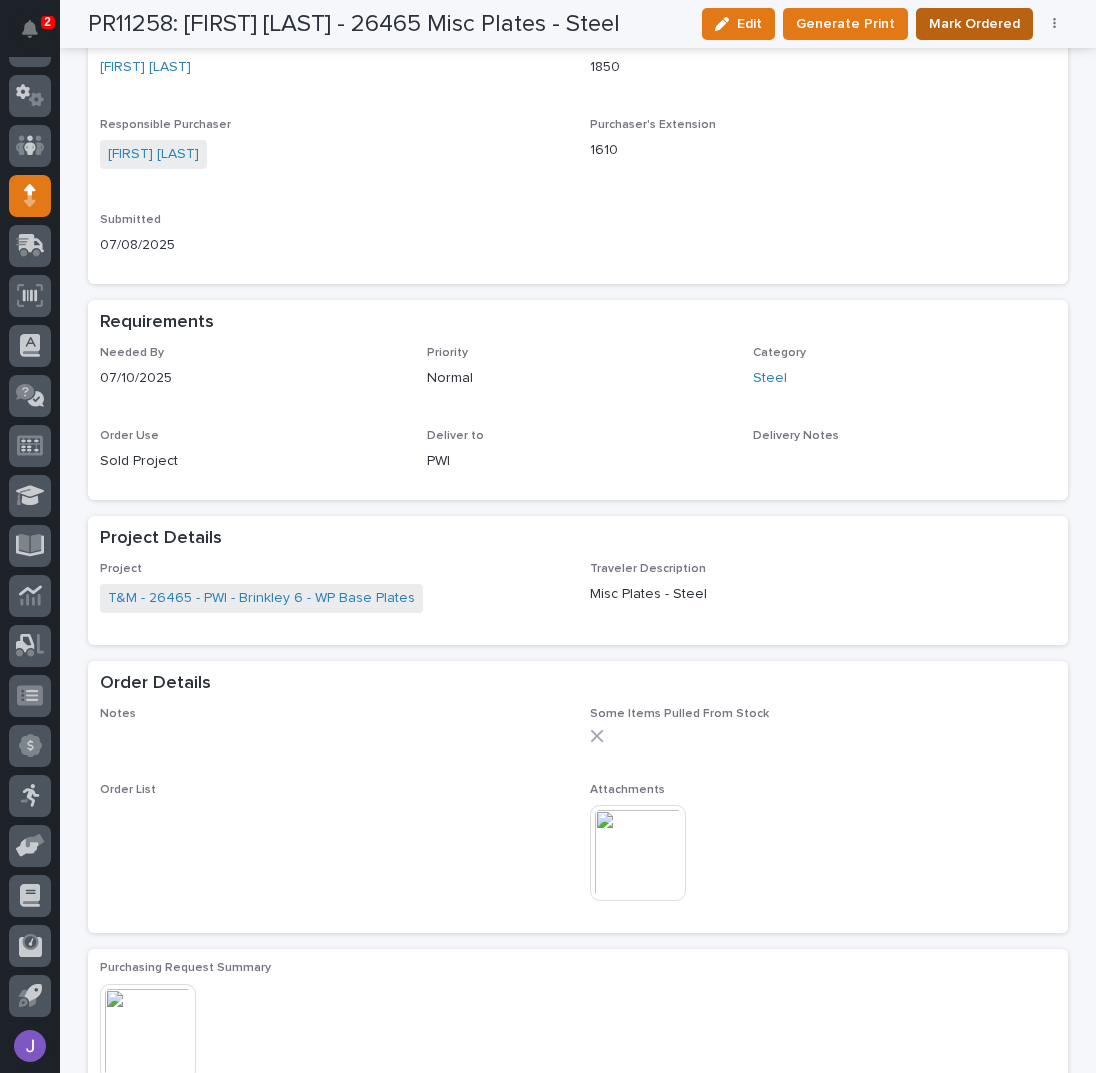 click on "Mark Ordered" at bounding box center (974, 24) 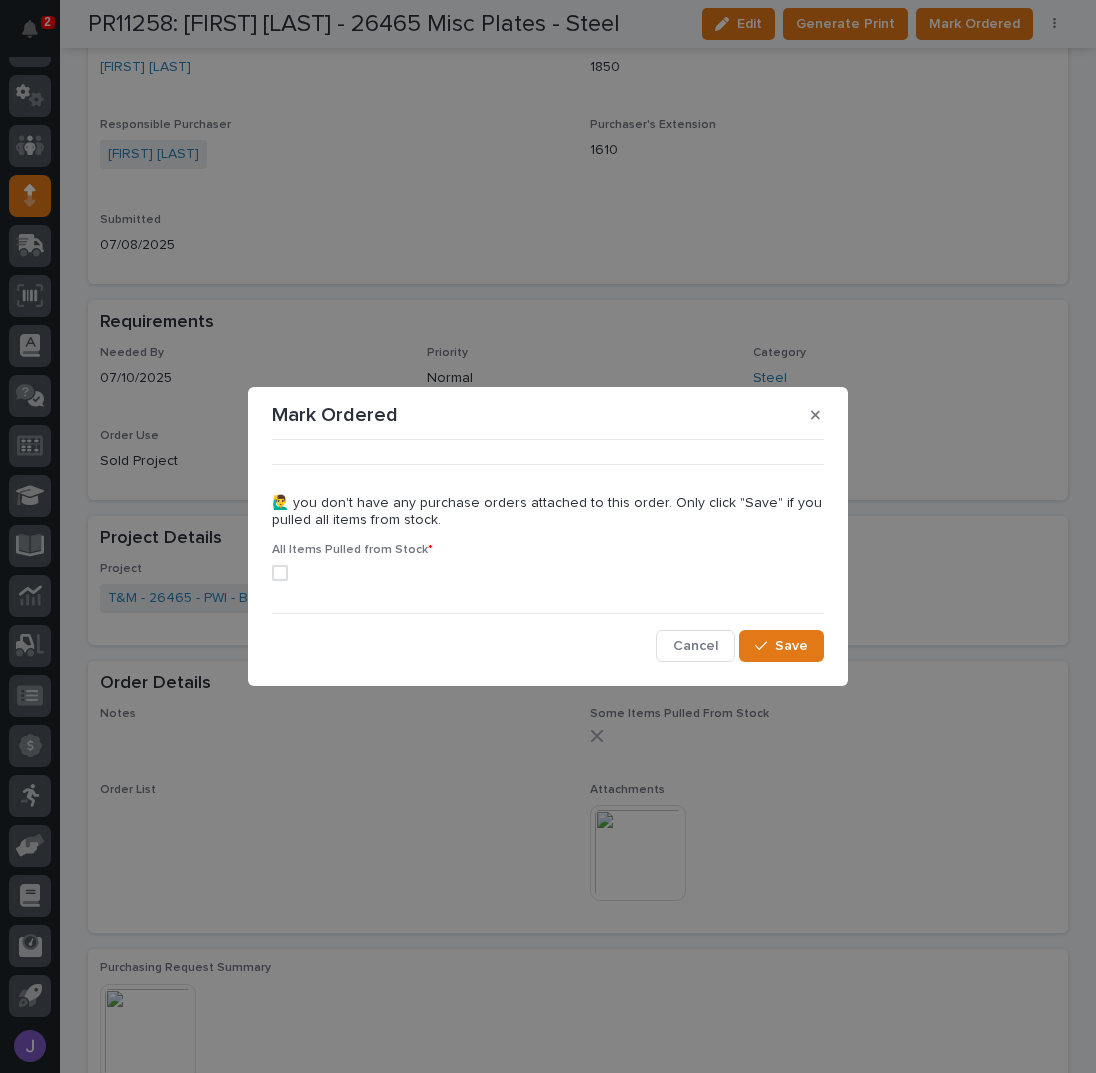 click on "All Items Pulled from Stock *" at bounding box center [548, 570] 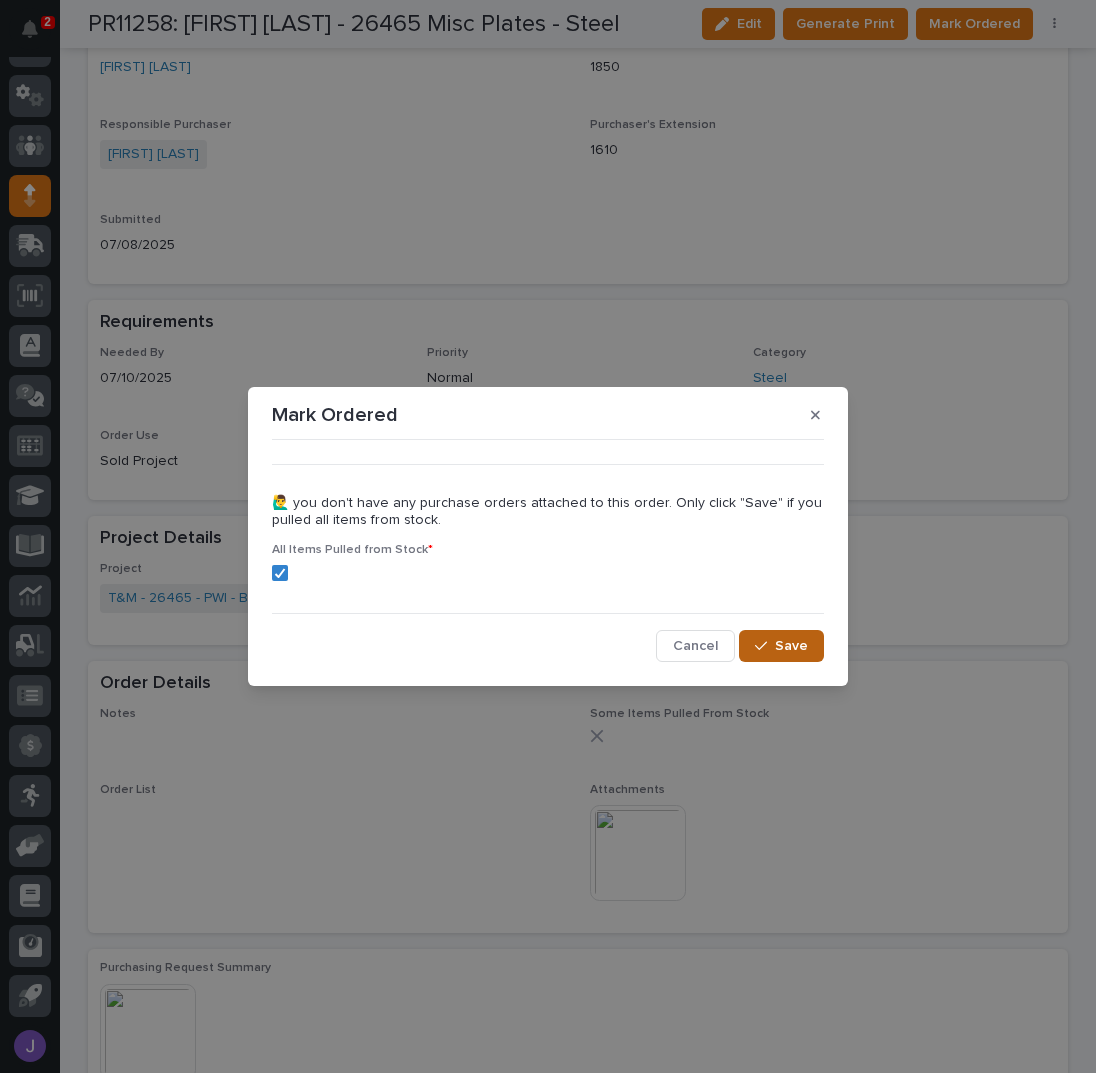 click on "Save" at bounding box center (781, 646) 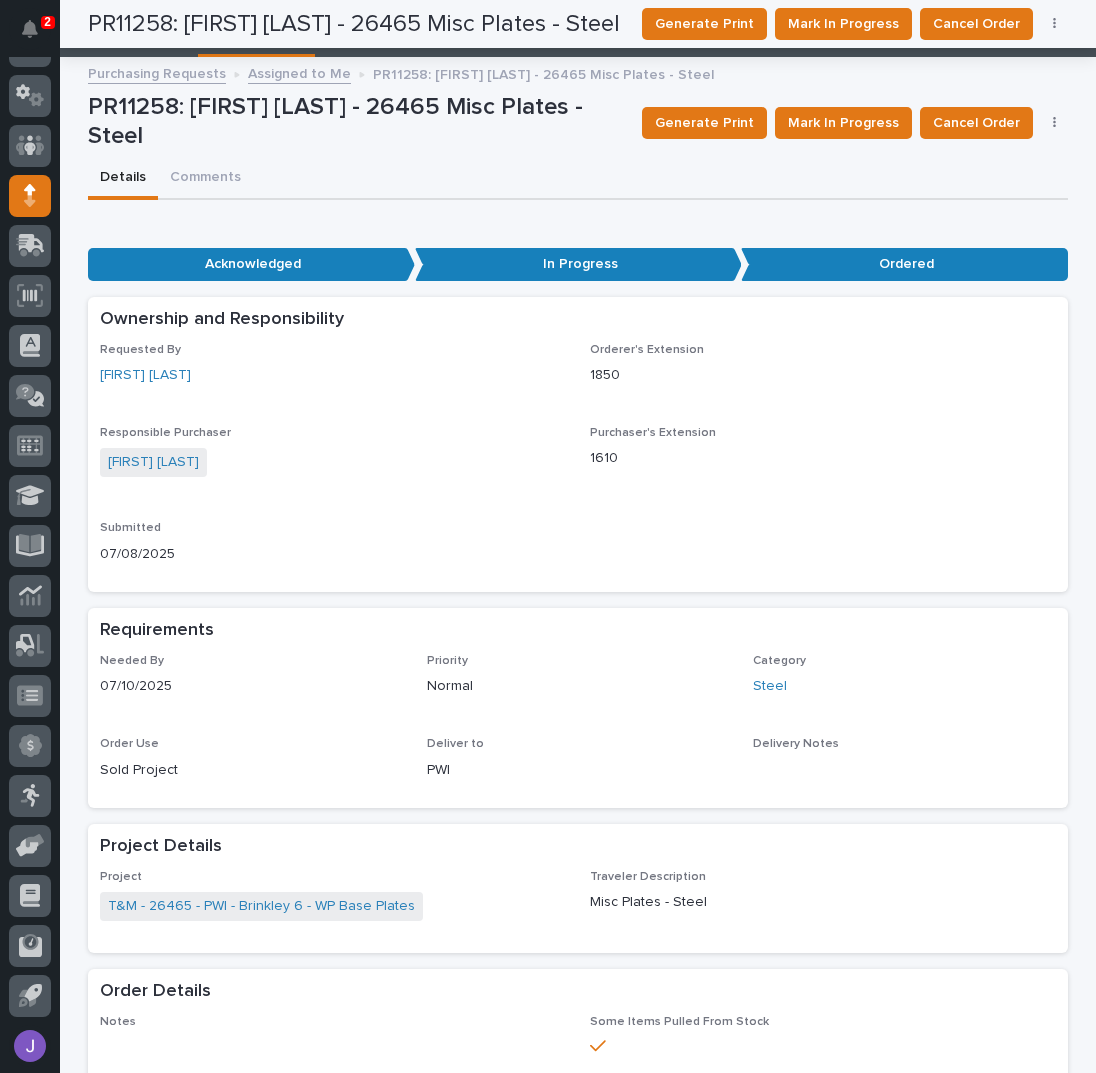 scroll, scrollTop: 0, scrollLeft: 0, axis: both 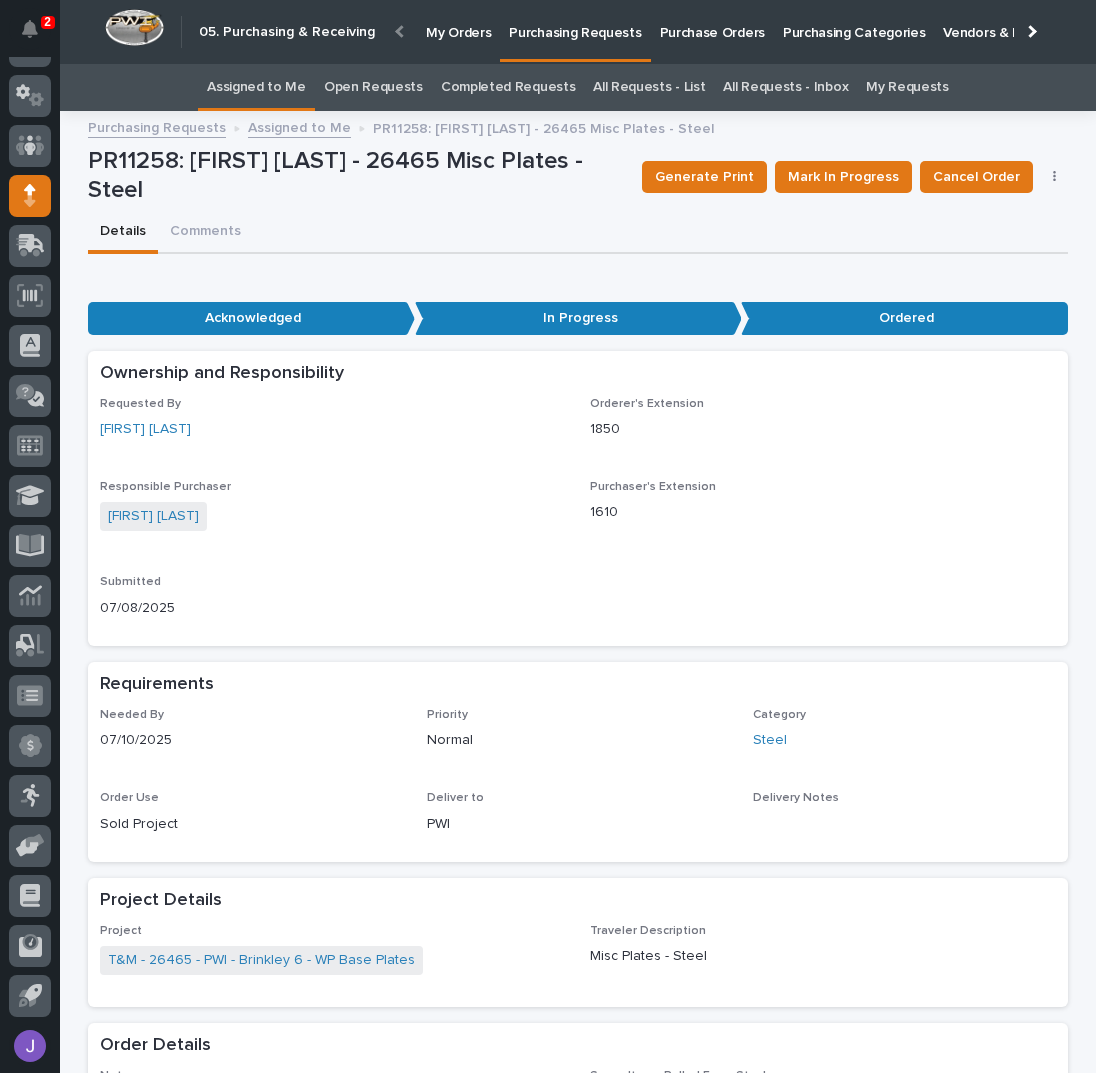 click on "Assigned to Me" at bounding box center (256, 87) 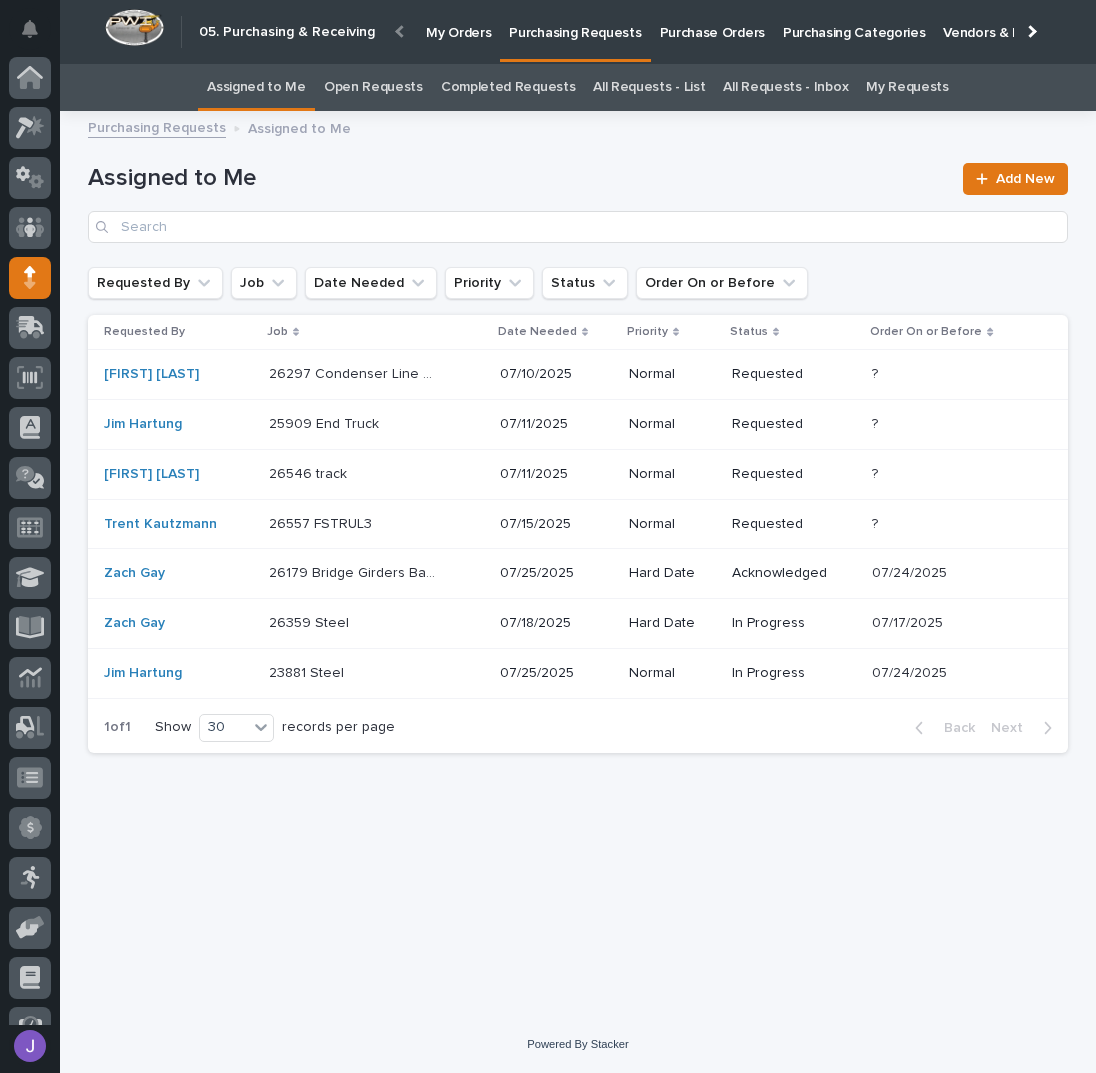 scroll, scrollTop: 82, scrollLeft: 0, axis: vertical 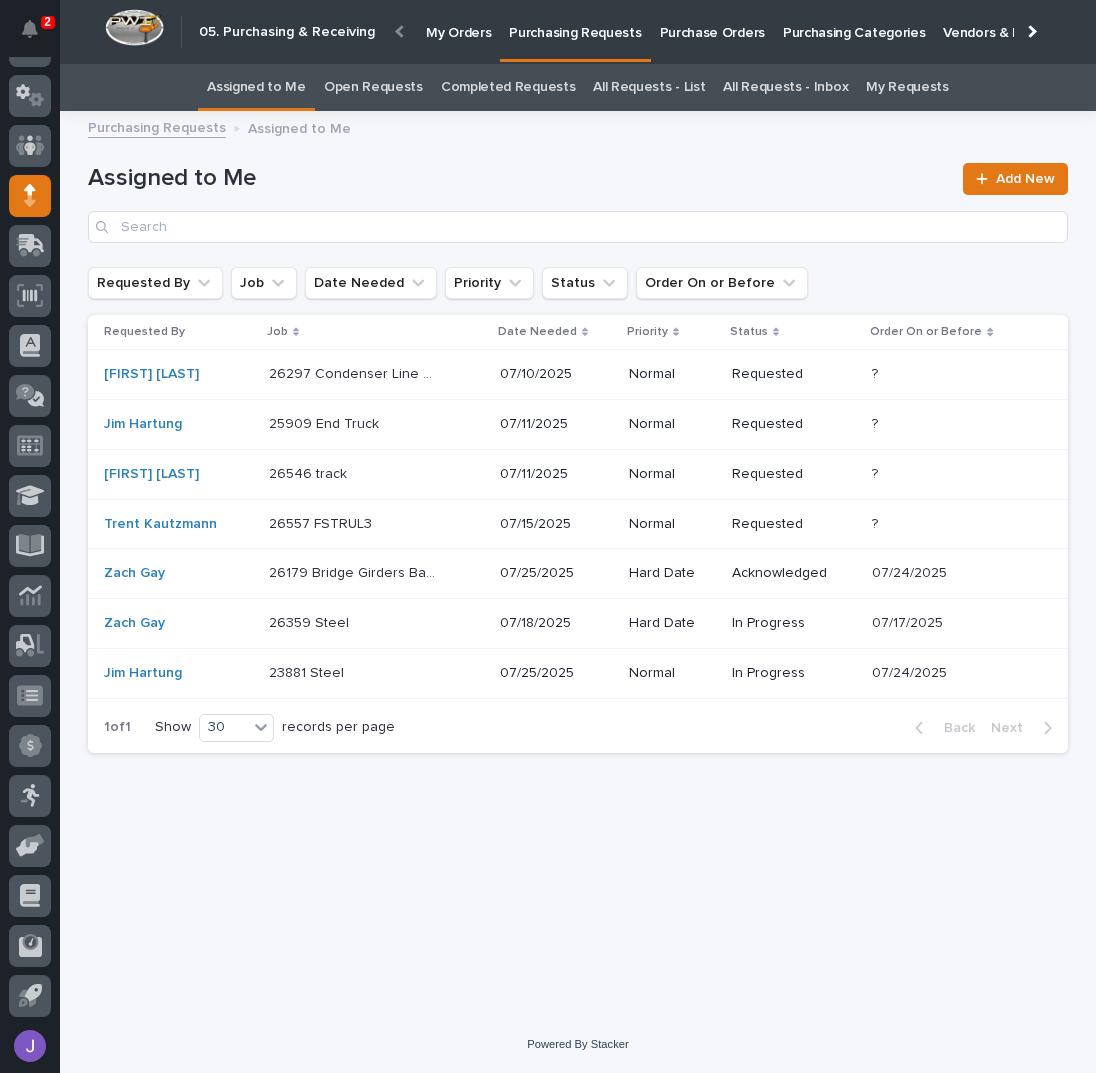 click on "26297 Condenser Line Guards - Steel" at bounding box center [354, 372] 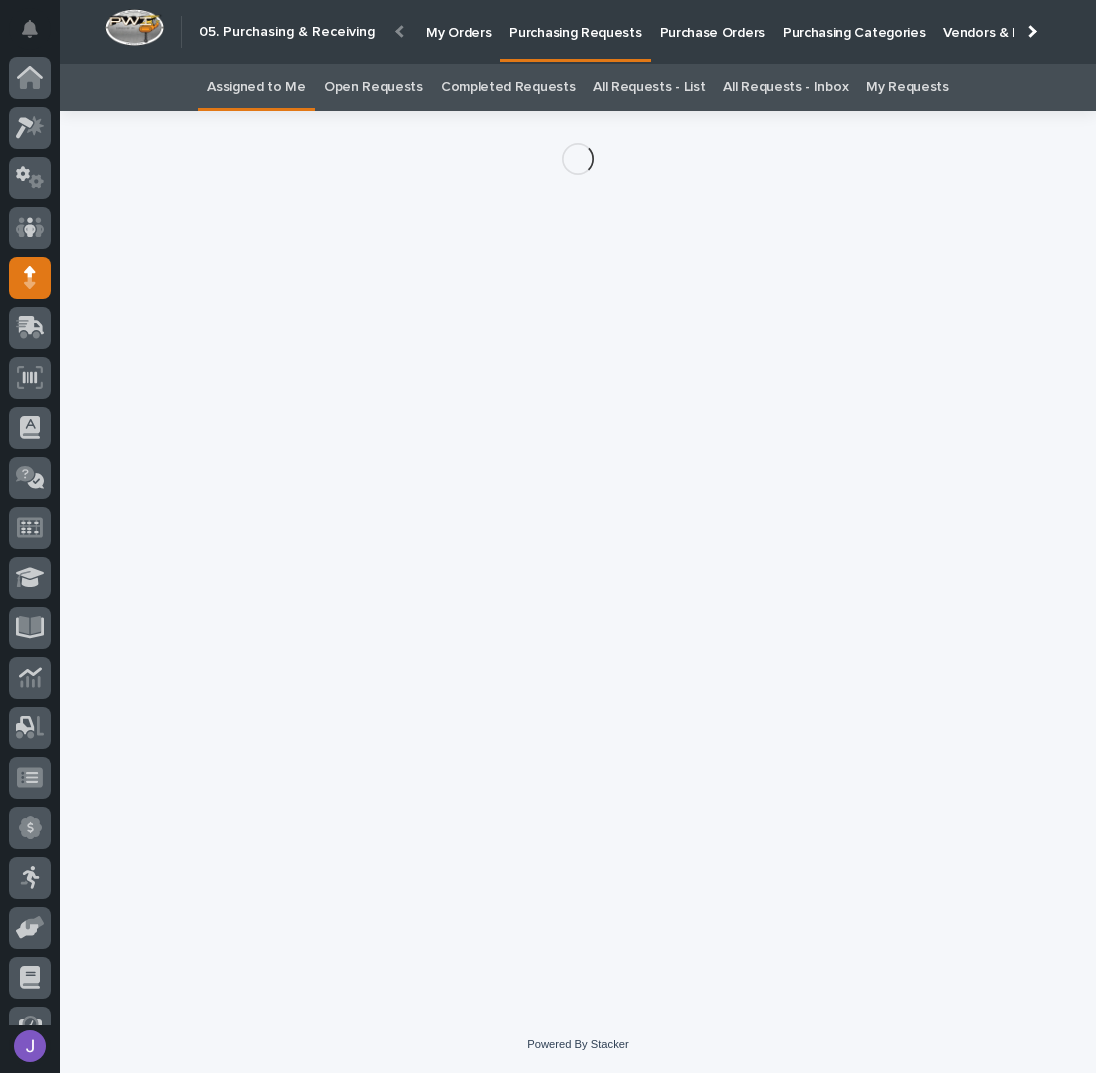 scroll, scrollTop: 82, scrollLeft: 0, axis: vertical 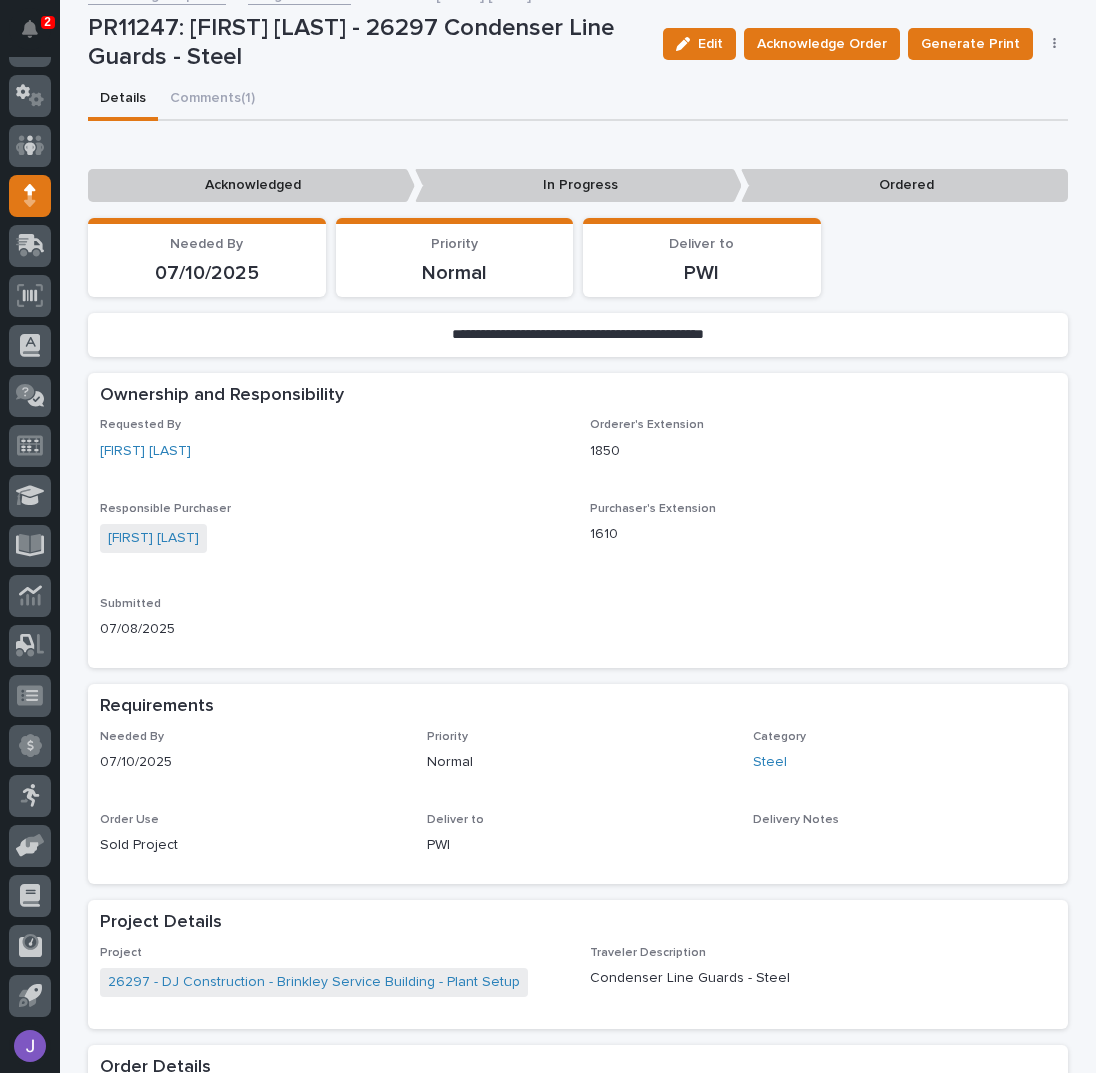 click on "Edit" at bounding box center (699, 44) 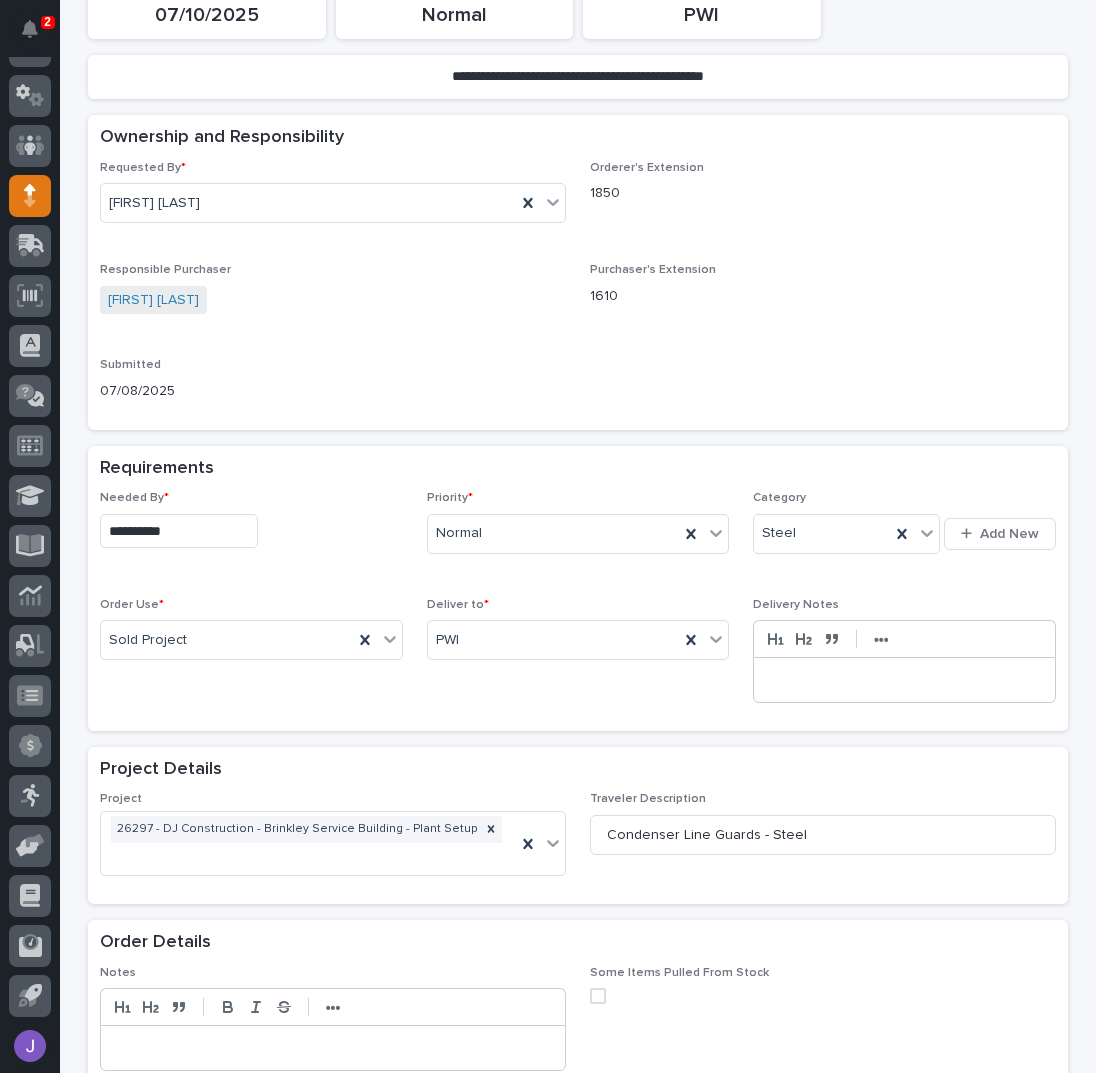 scroll, scrollTop: 533, scrollLeft: 0, axis: vertical 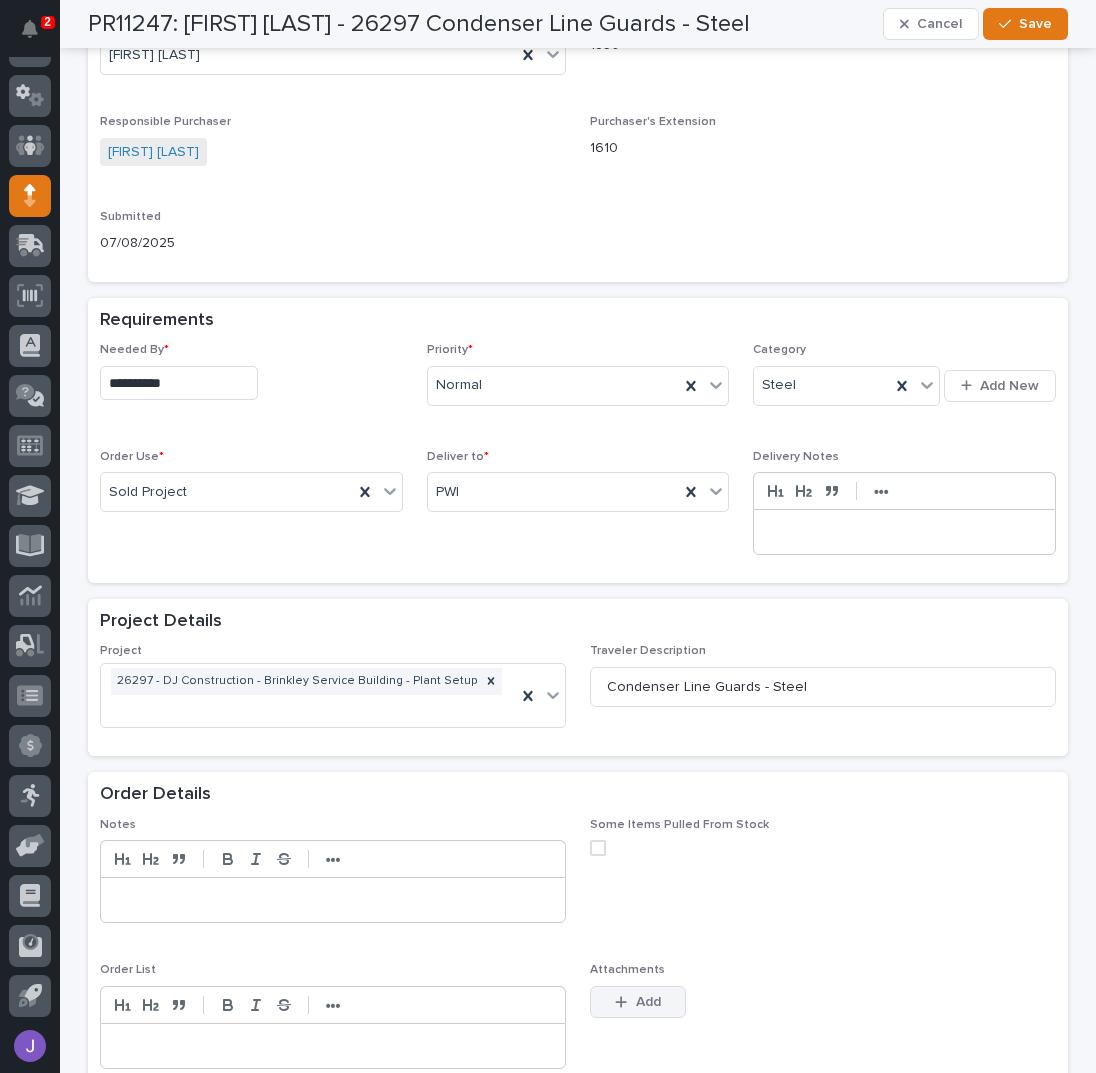 click on "Add" at bounding box center [648, 1002] 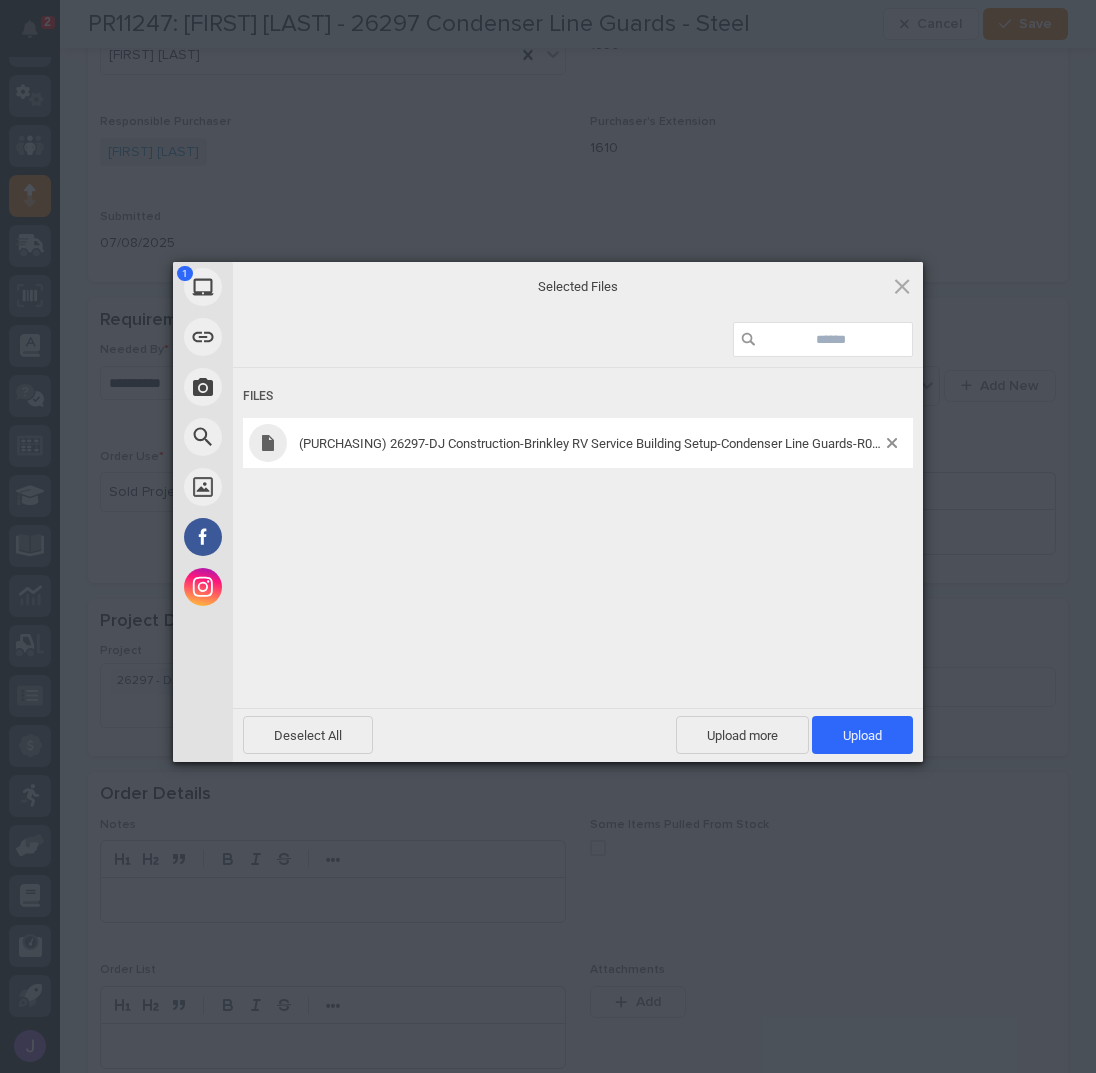 click on "Upload
1" at bounding box center (862, 735) 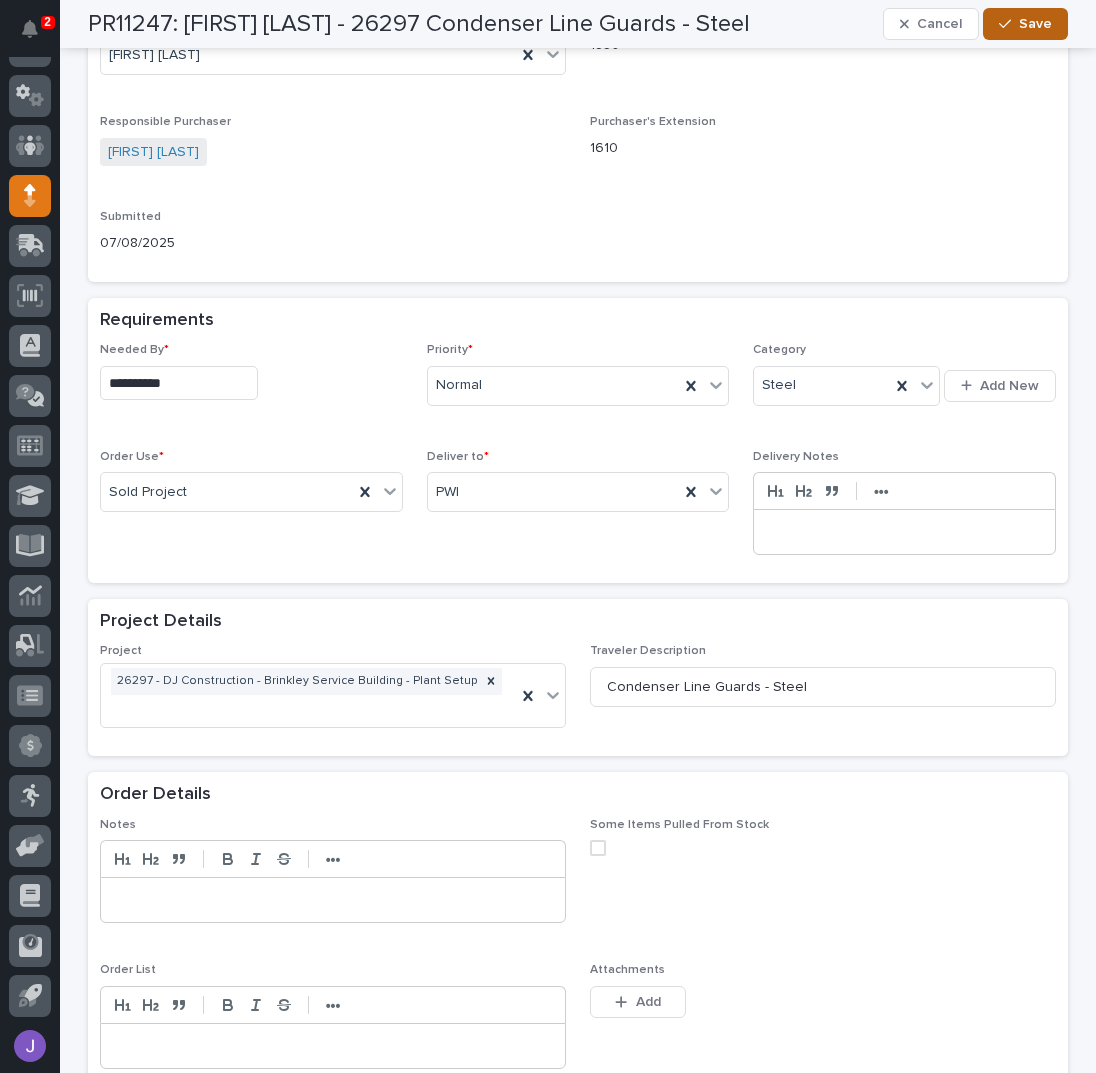 click on "Save" at bounding box center (1025, 24) 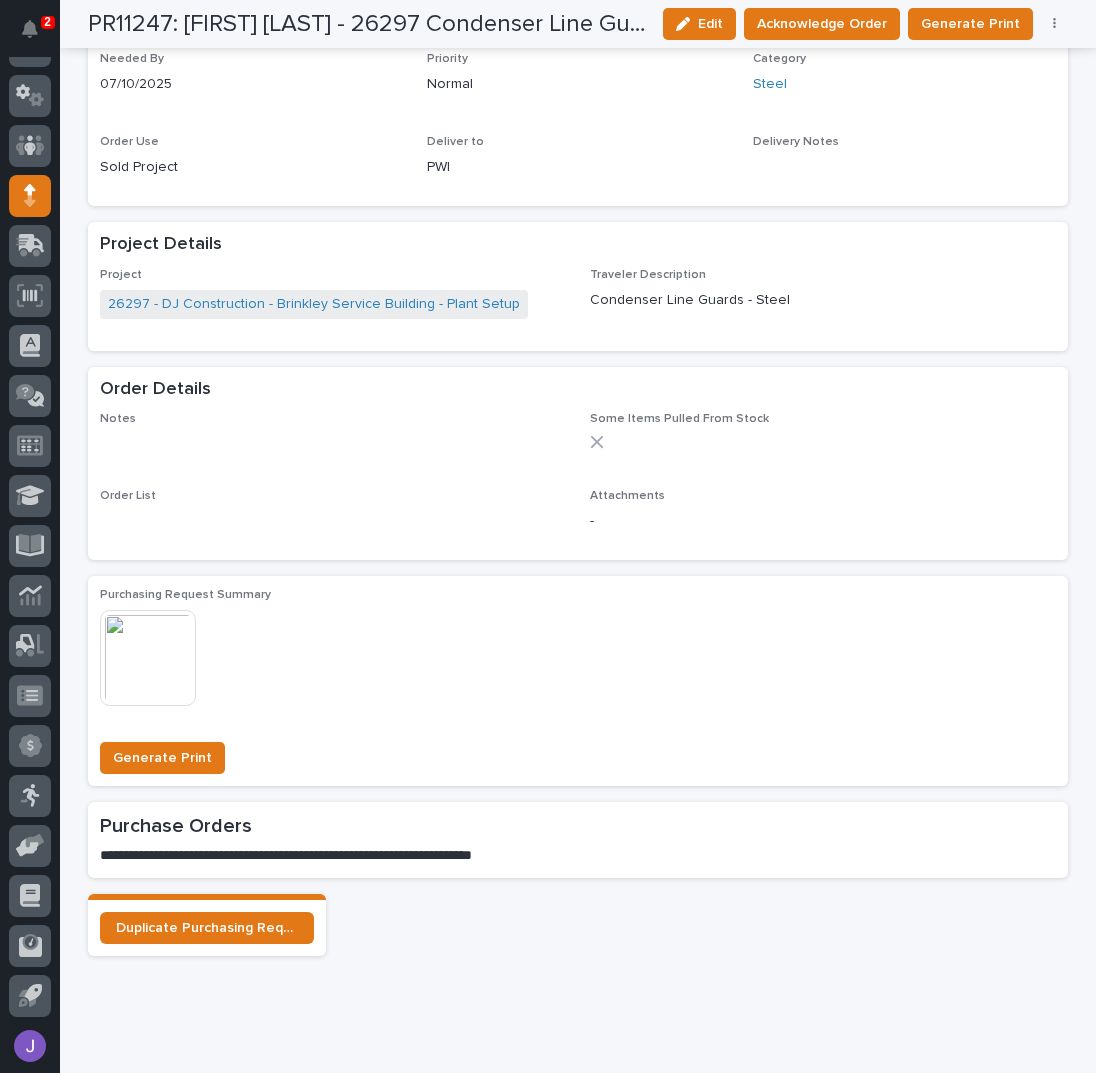 scroll, scrollTop: 411, scrollLeft: 0, axis: vertical 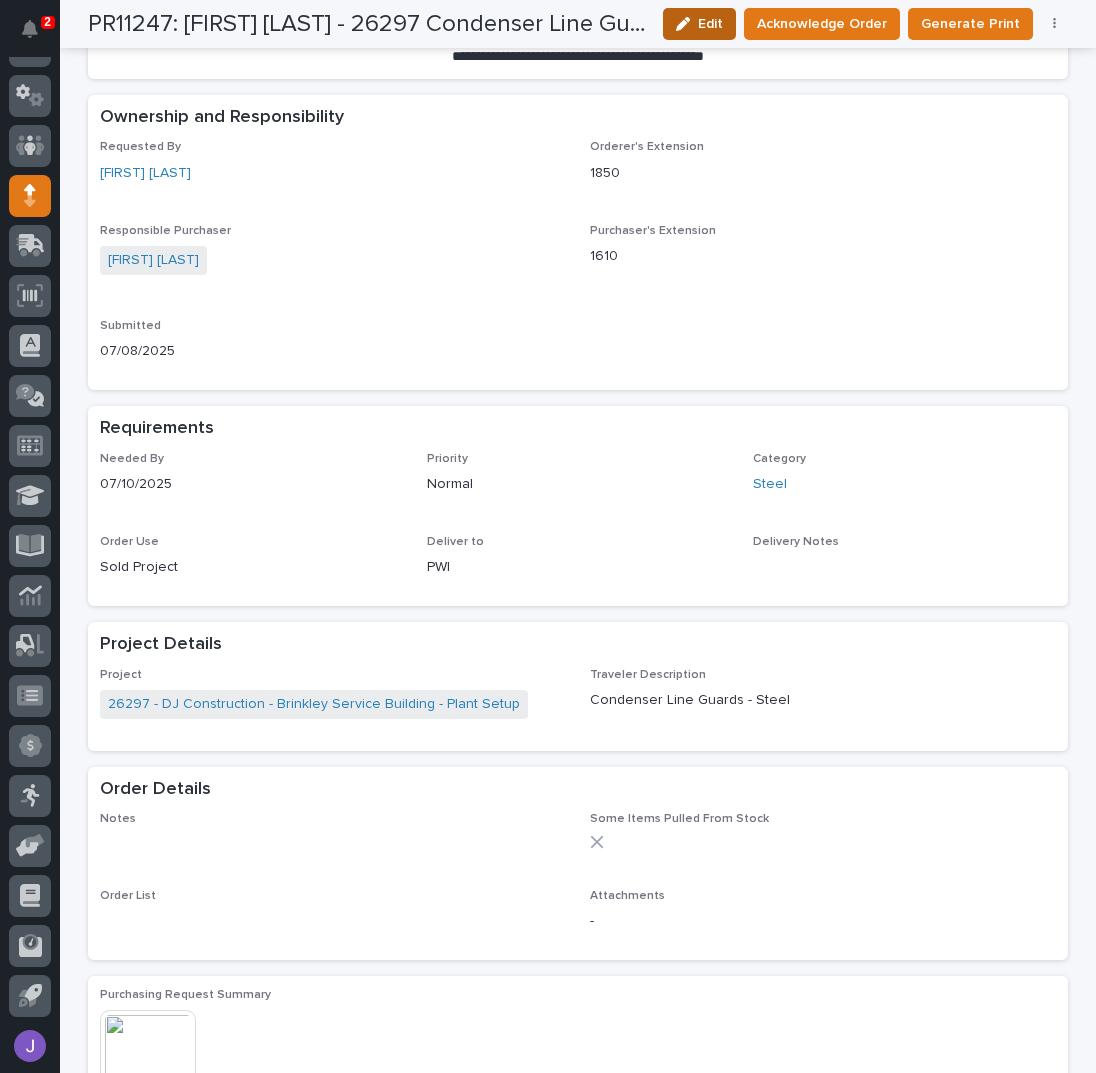 click on "Edit" at bounding box center [710, 24] 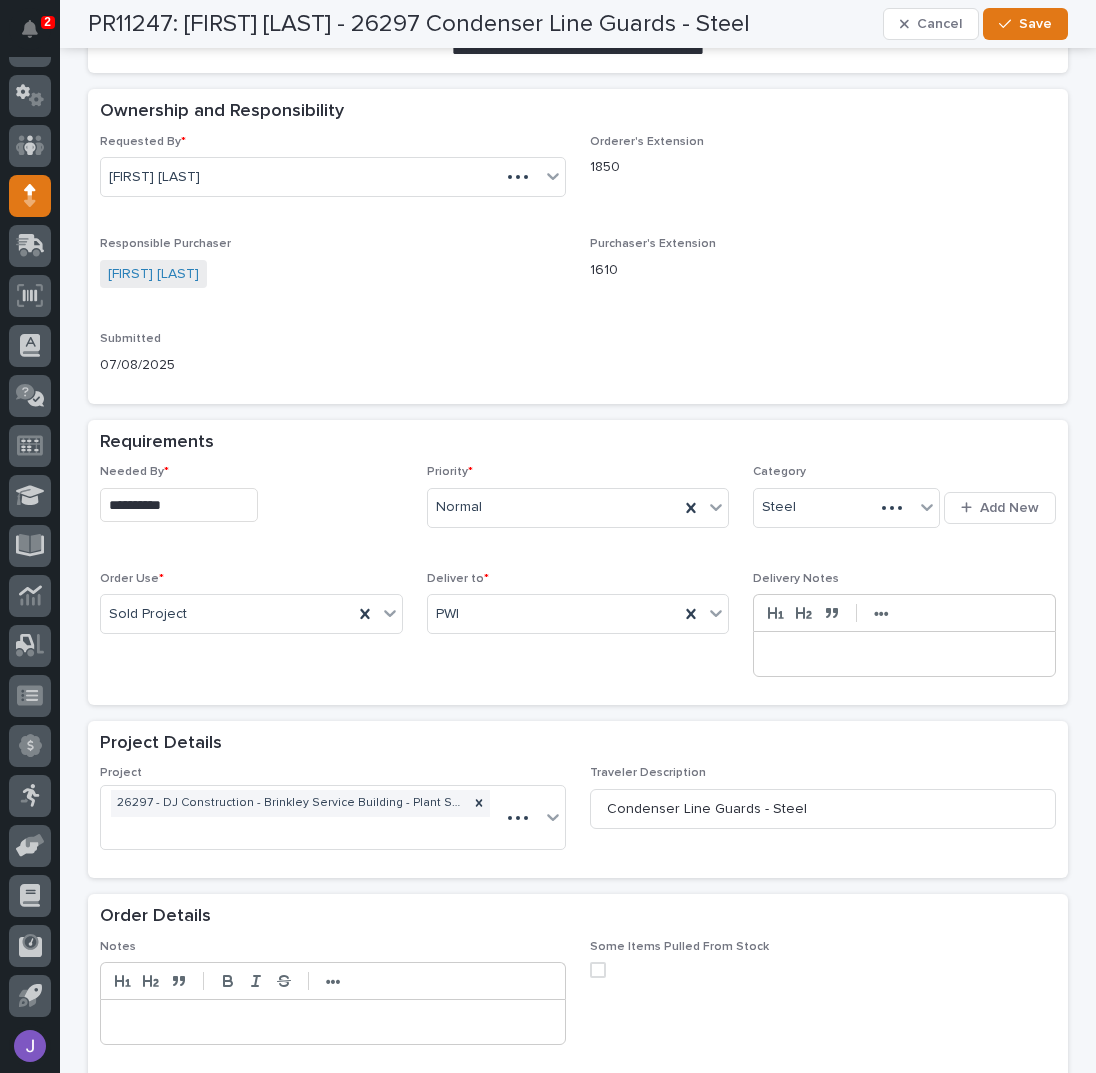 scroll, scrollTop: 533, scrollLeft: 0, axis: vertical 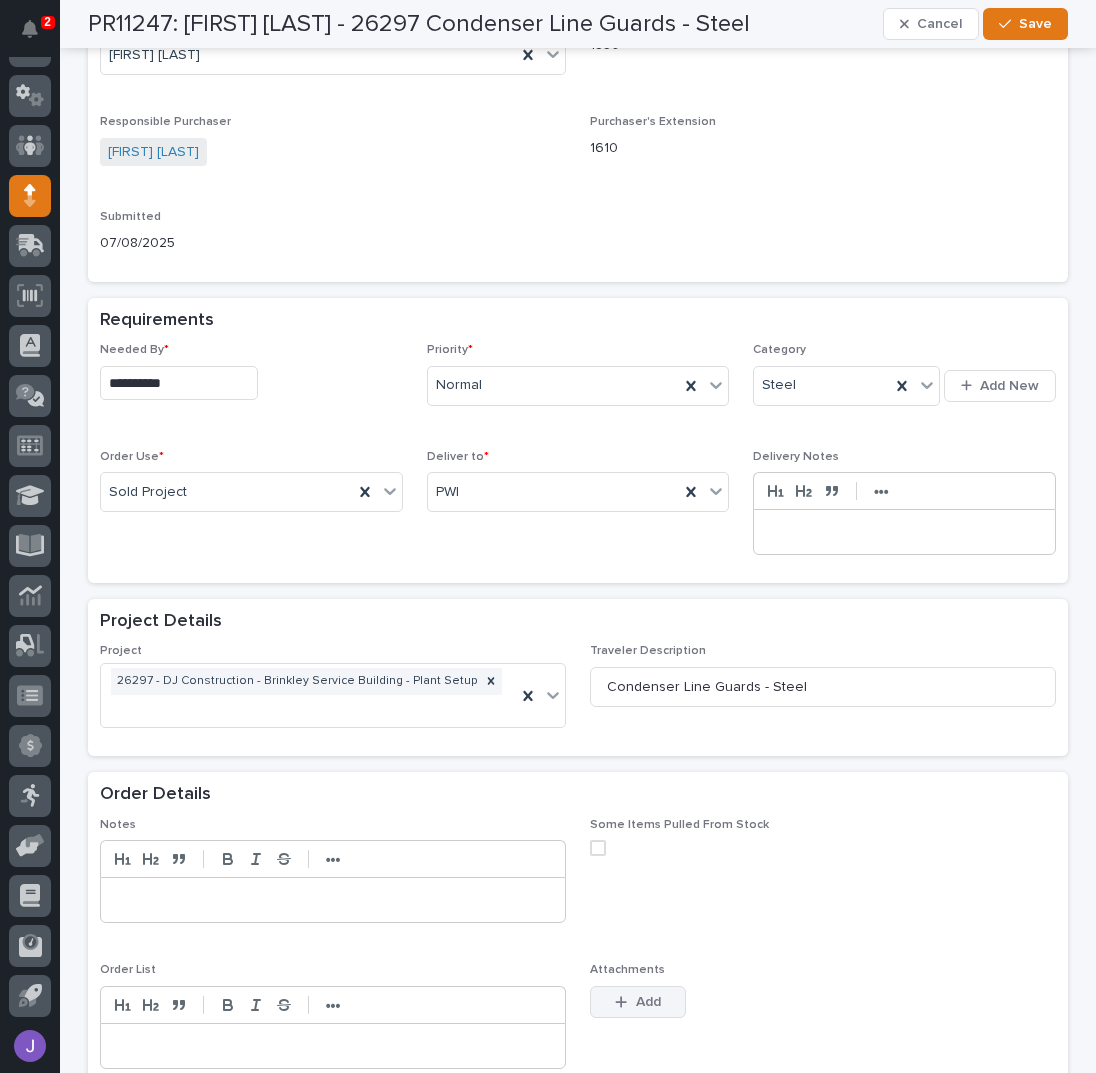 click on "Add" at bounding box center (638, 1002) 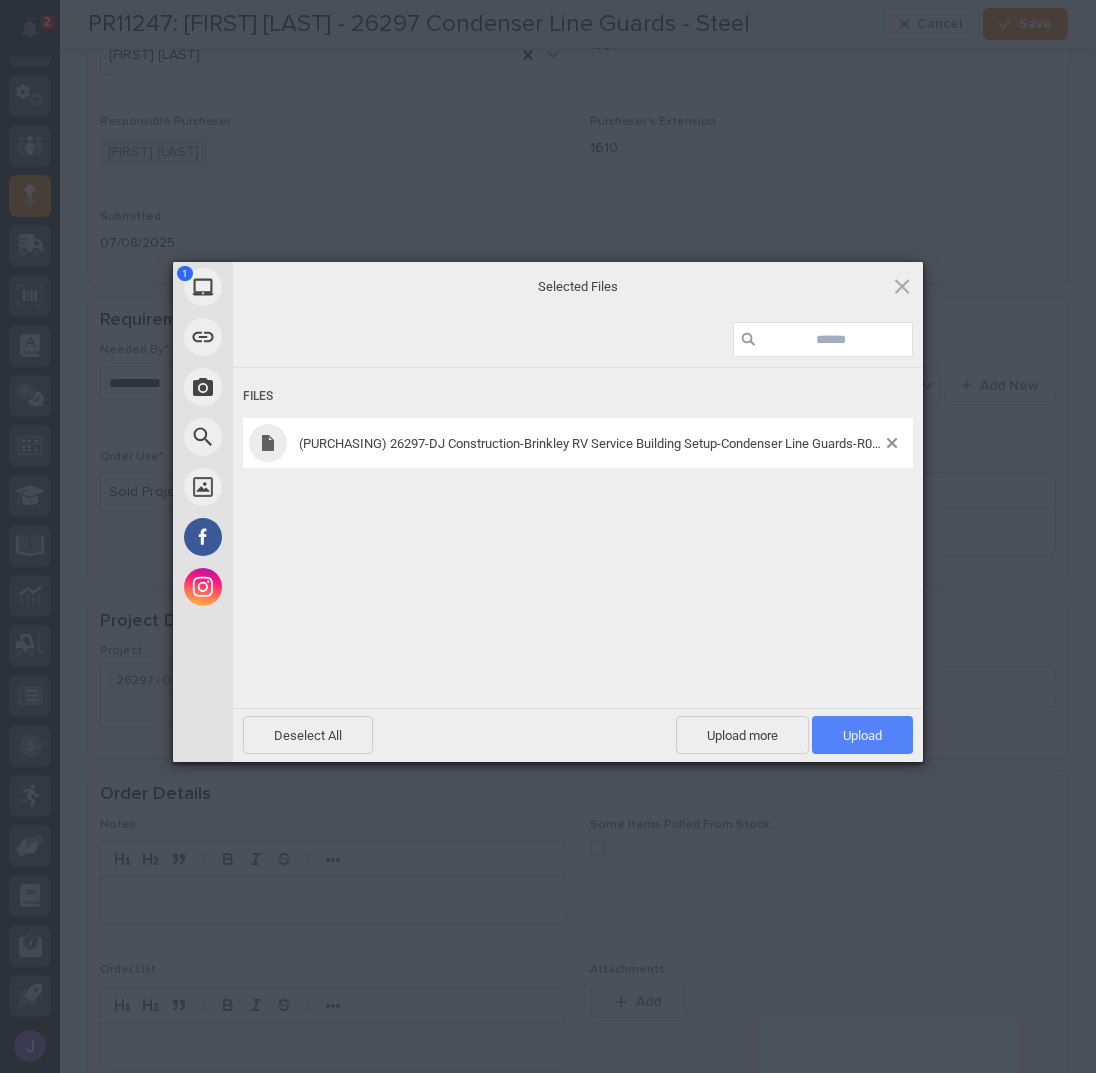 click on "Upload
1" at bounding box center [862, 735] 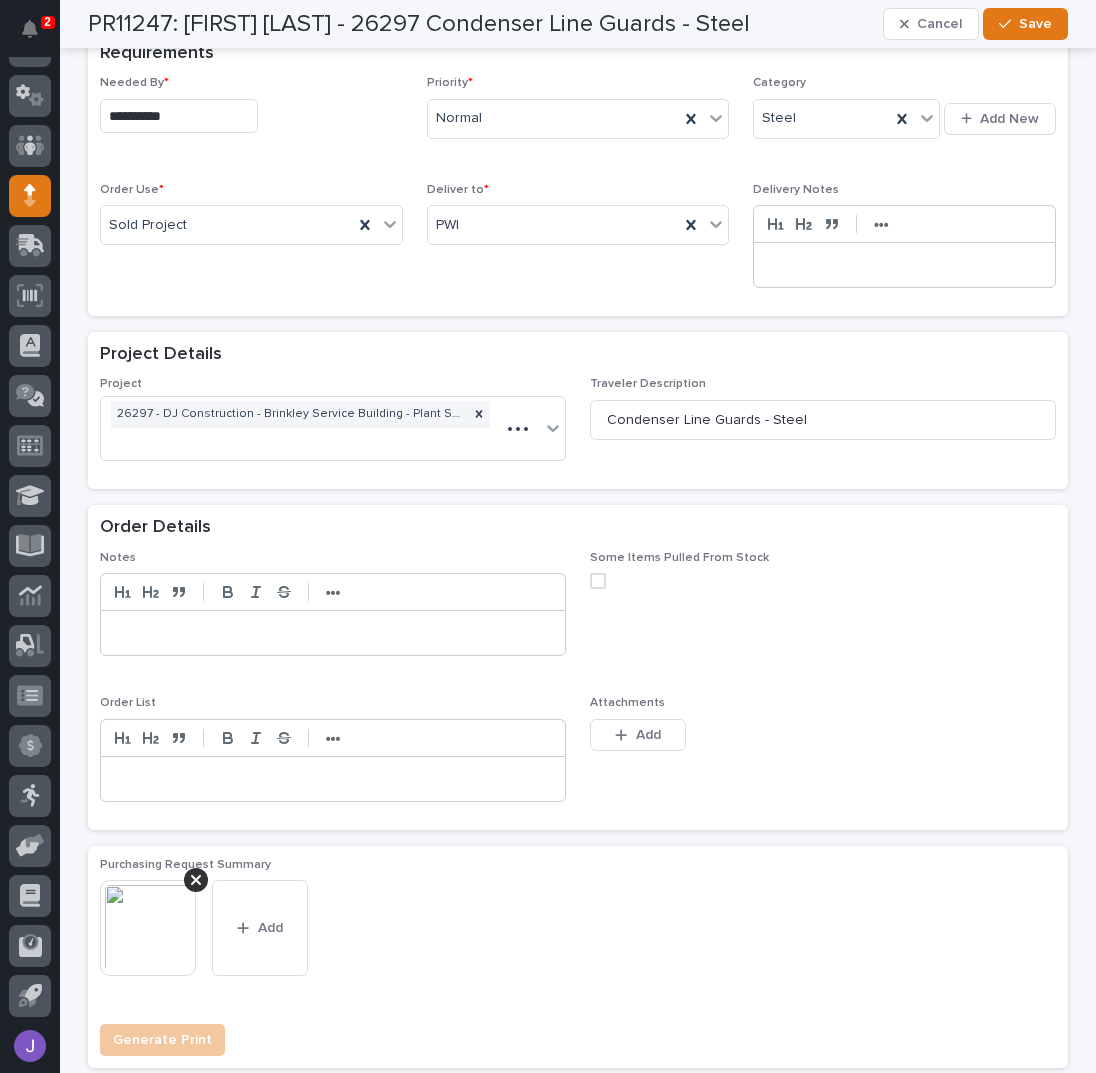 scroll, scrollTop: 1109, scrollLeft: 0, axis: vertical 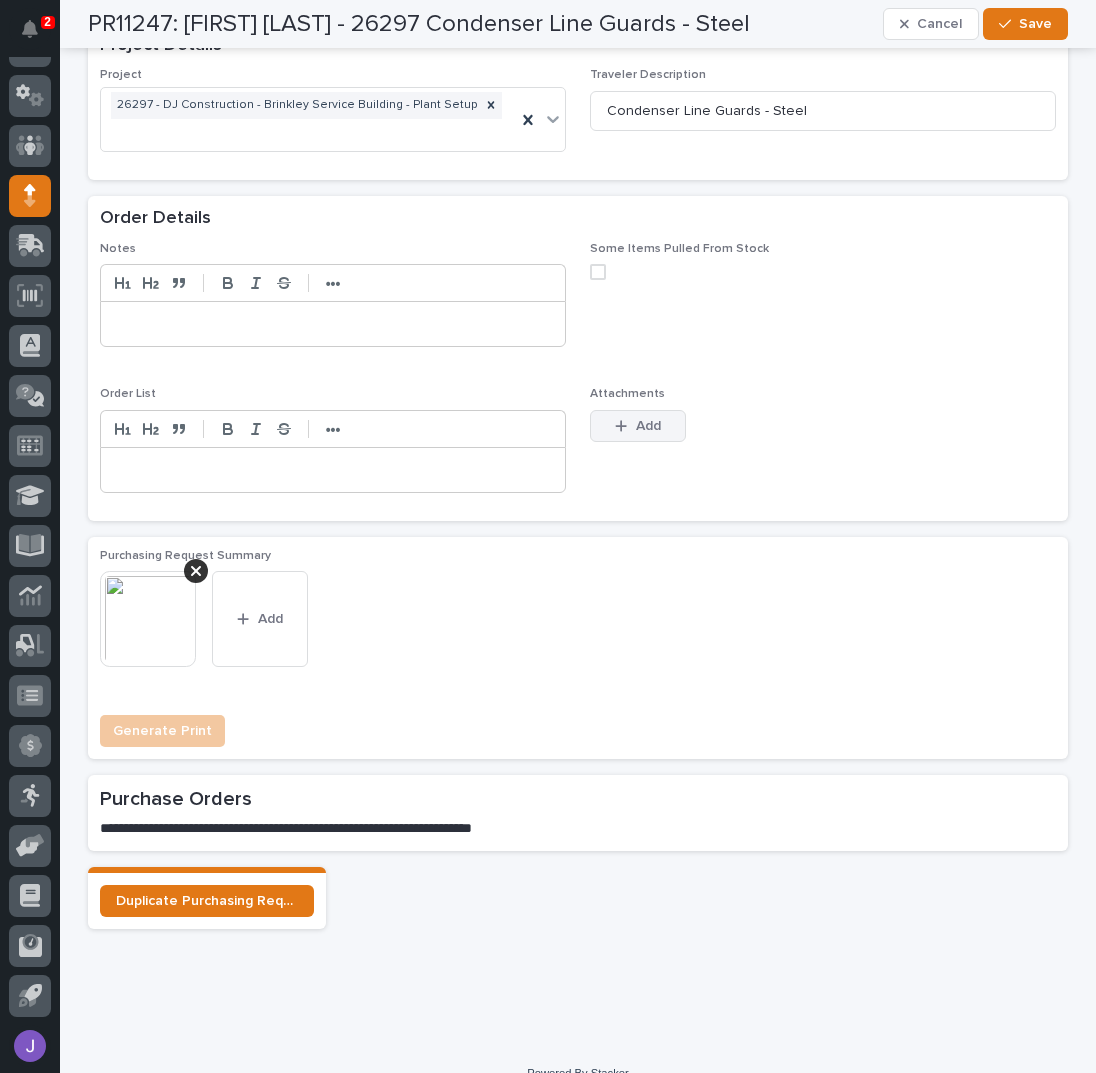 click on "Add" at bounding box center [638, 426] 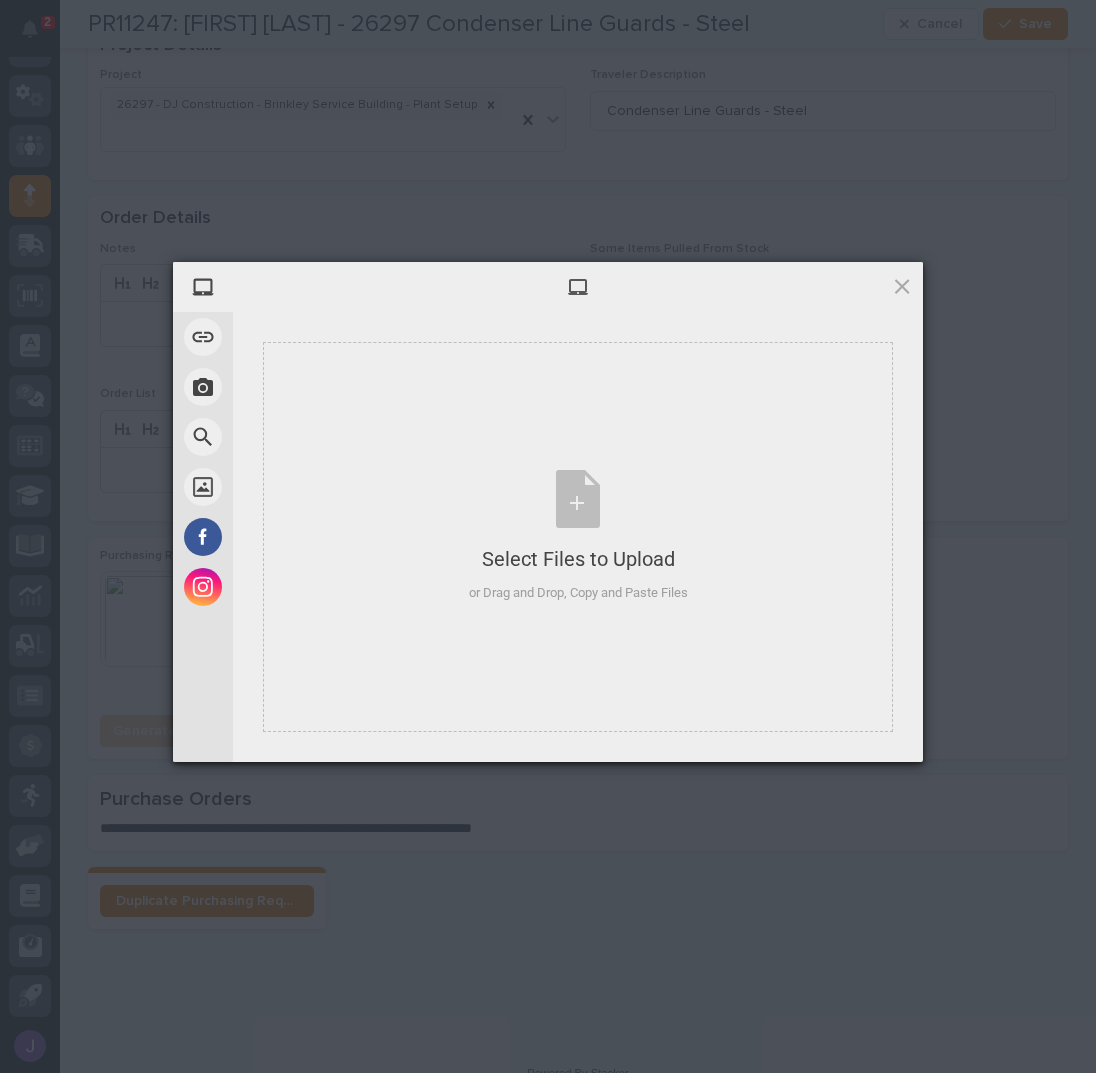 click at bounding box center [578, 287] 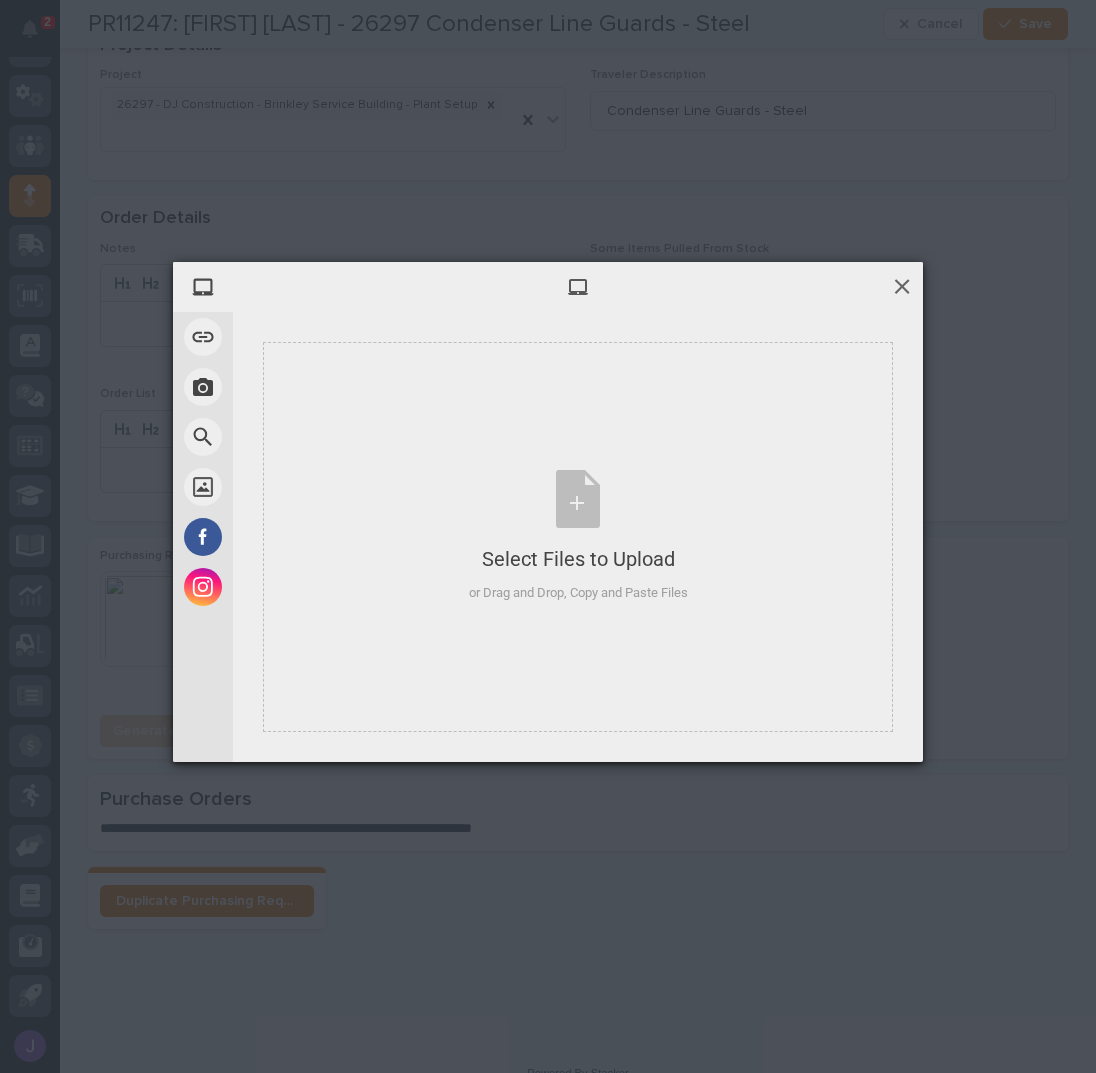 click at bounding box center (902, 286) 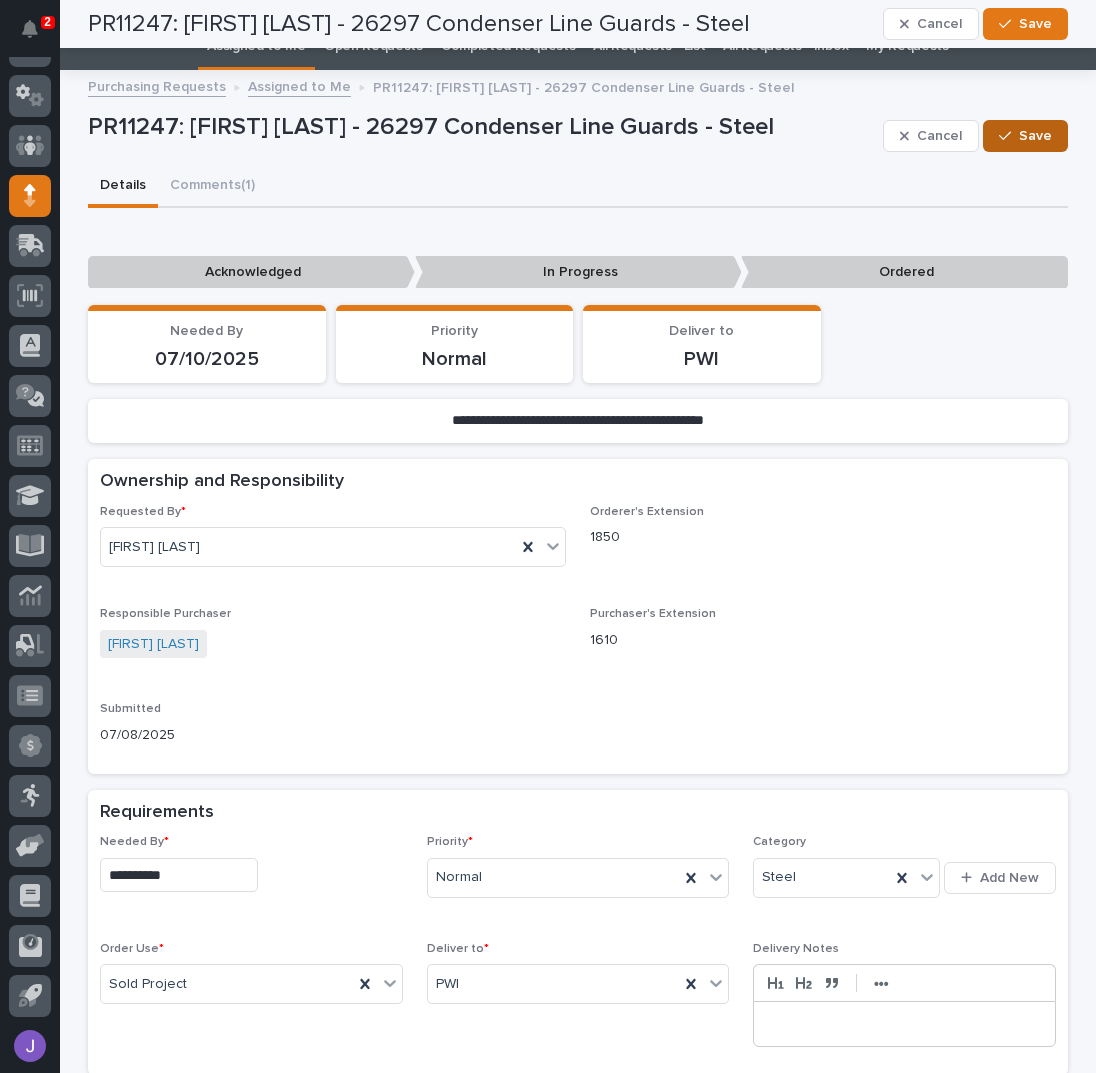 scroll, scrollTop: 0, scrollLeft: 0, axis: both 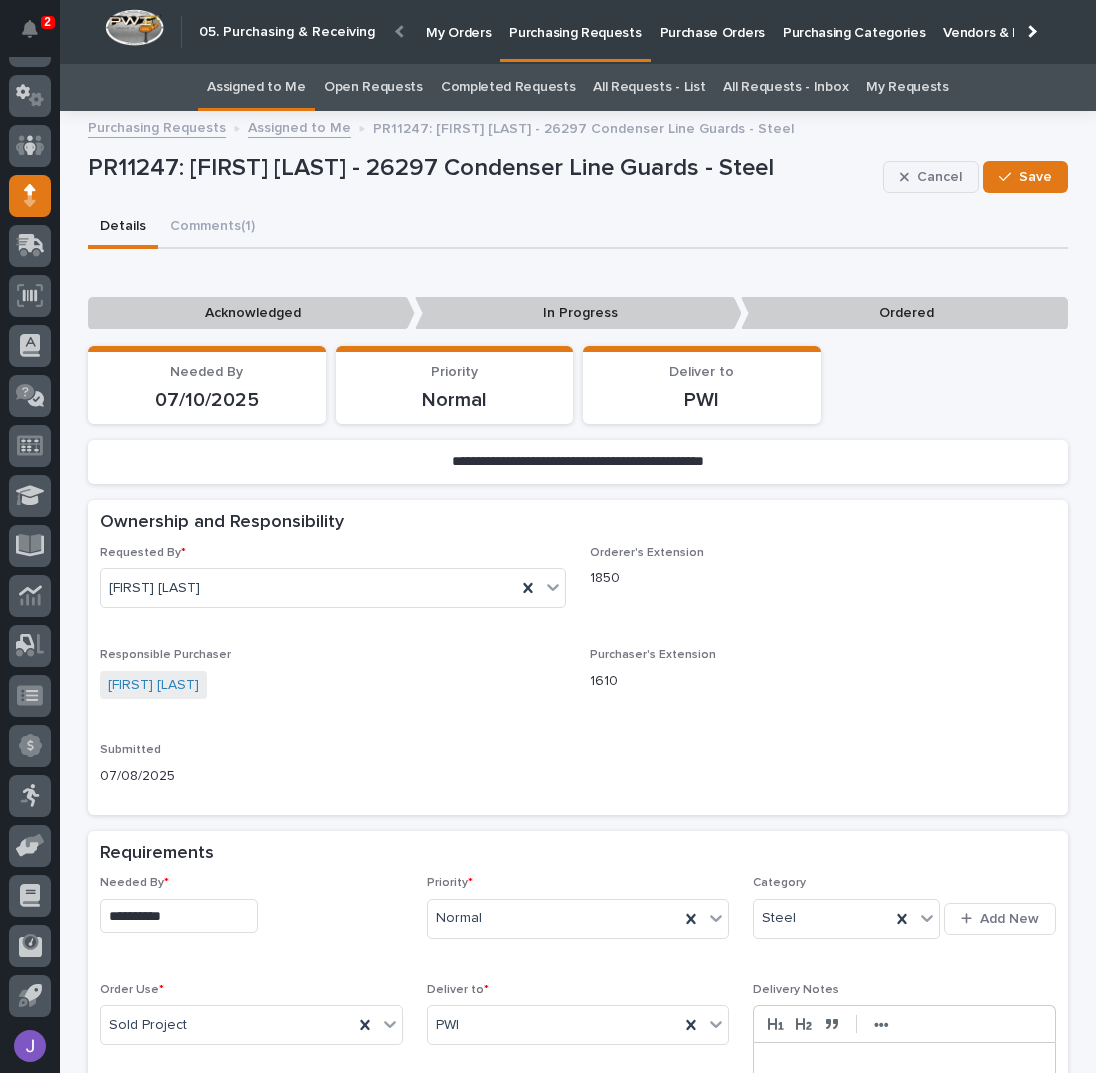 click on "Cancel" at bounding box center [931, 177] 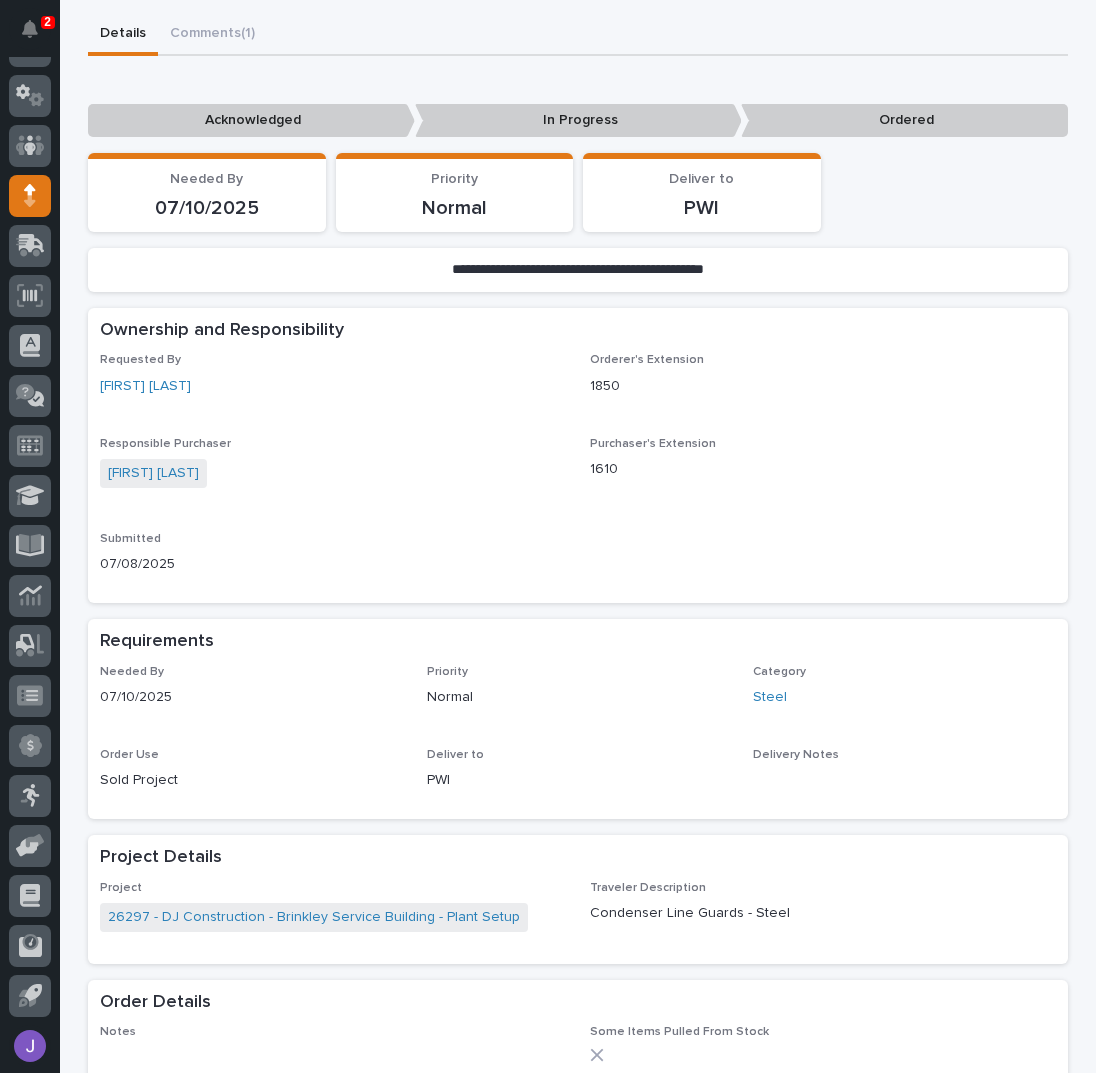 scroll, scrollTop: 465, scrollLeft: 0, axis: vertical 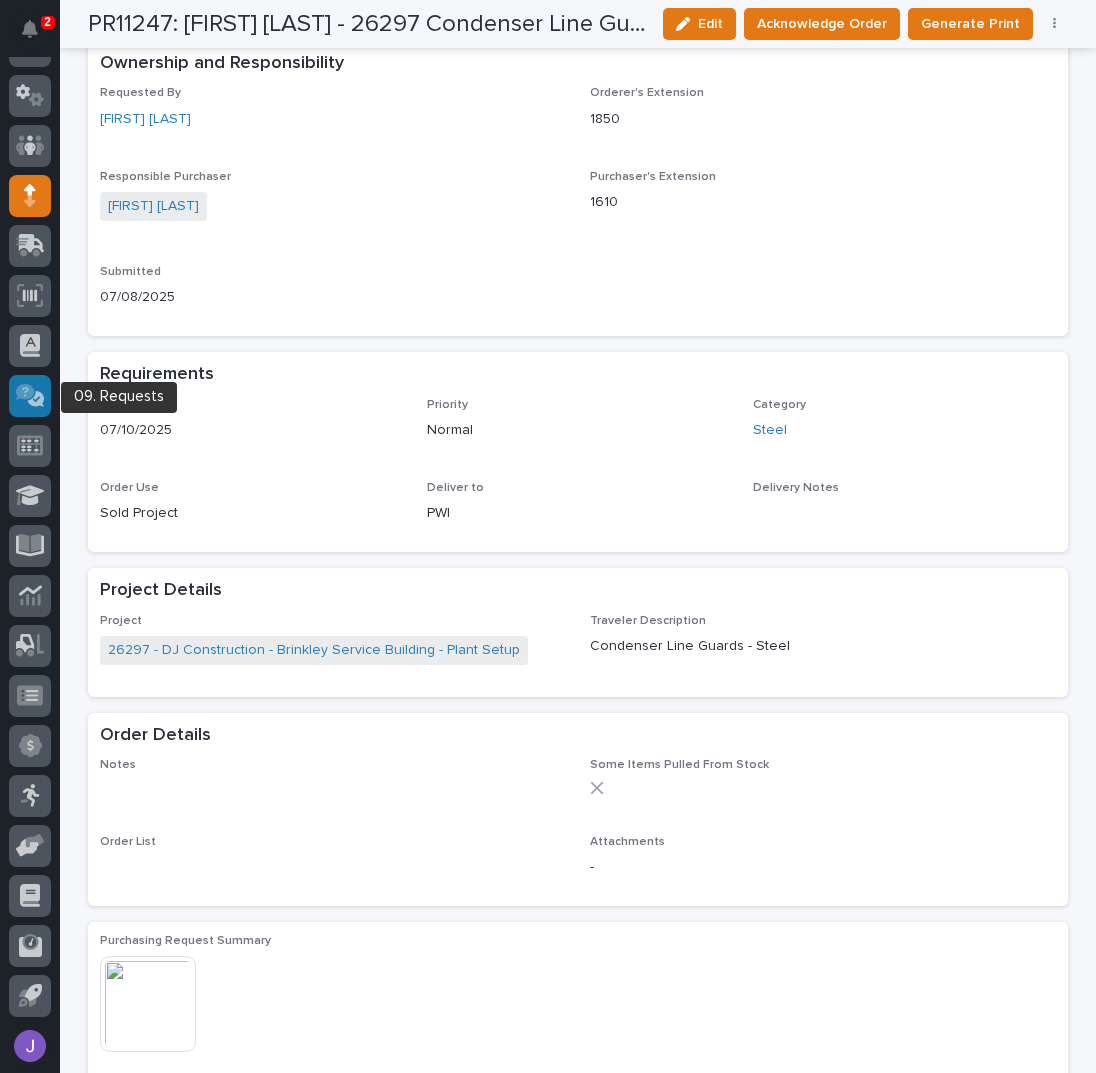 click at bounding box center (33, 397) 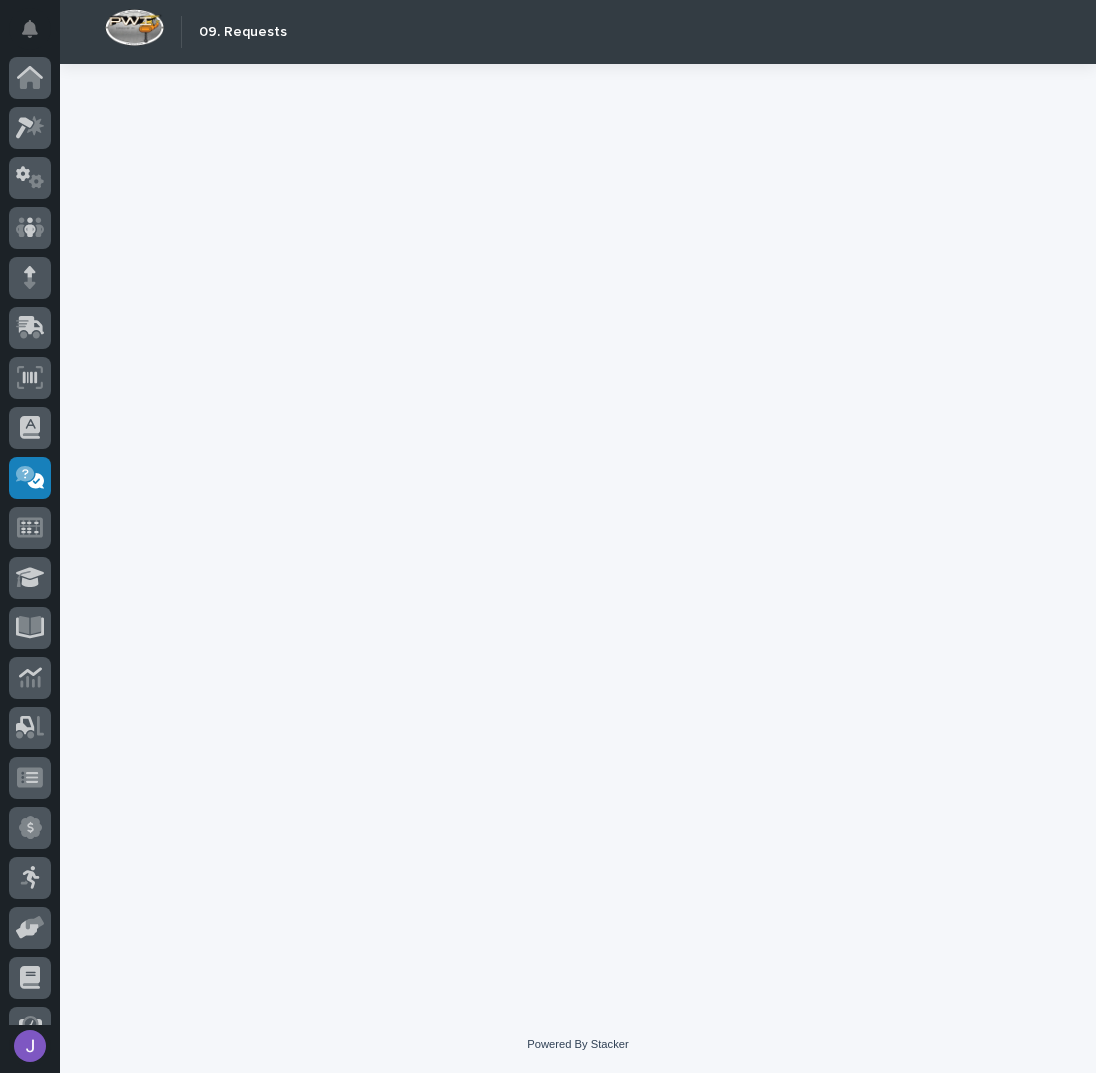 scroll, scrollTop: 82, scrollLeft: 0, axis: vertical 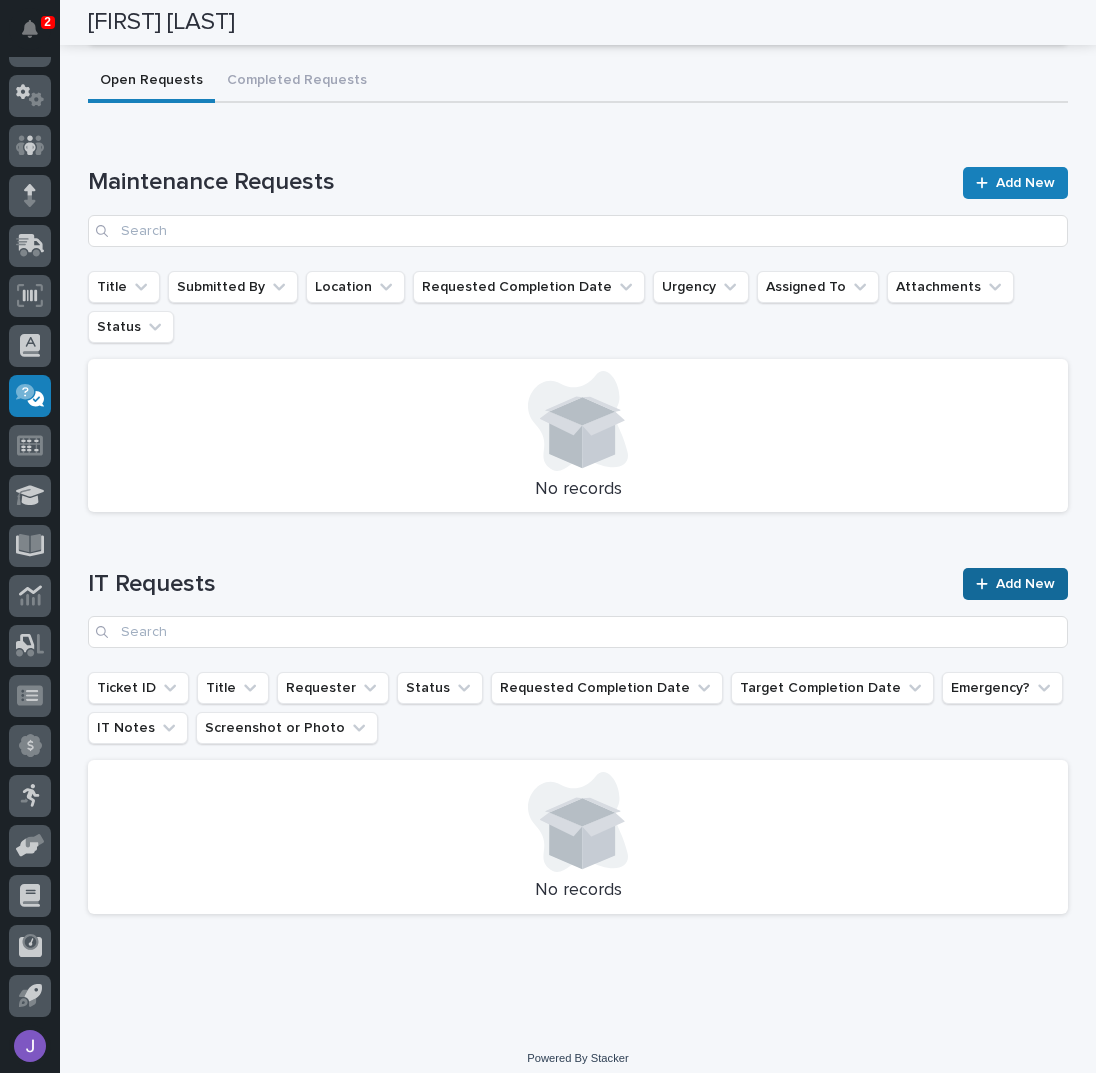 click at bounding box center (986, 584) 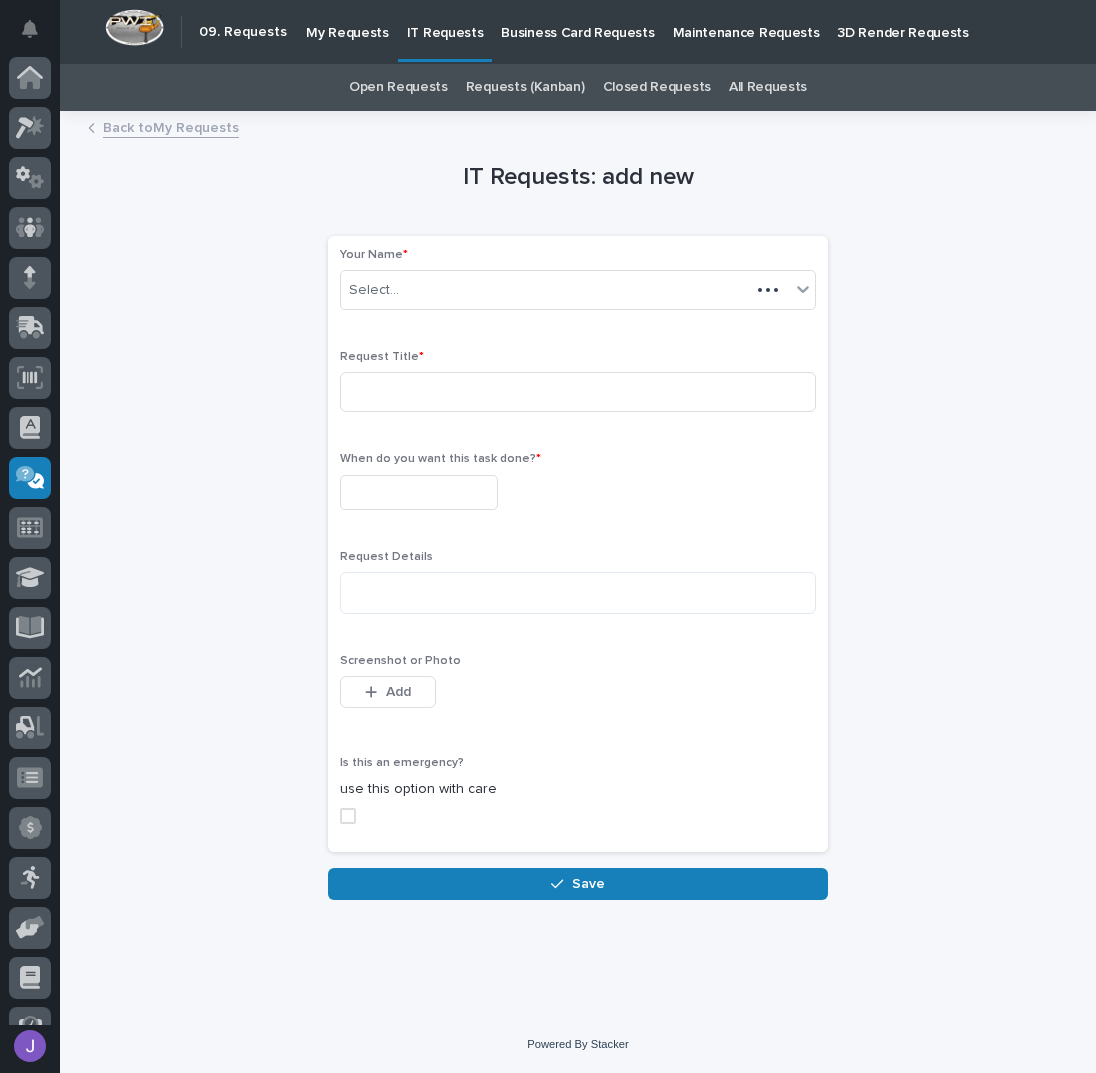 scroll, scrollTop: 82, scrollLeft: 0, axis: vertical 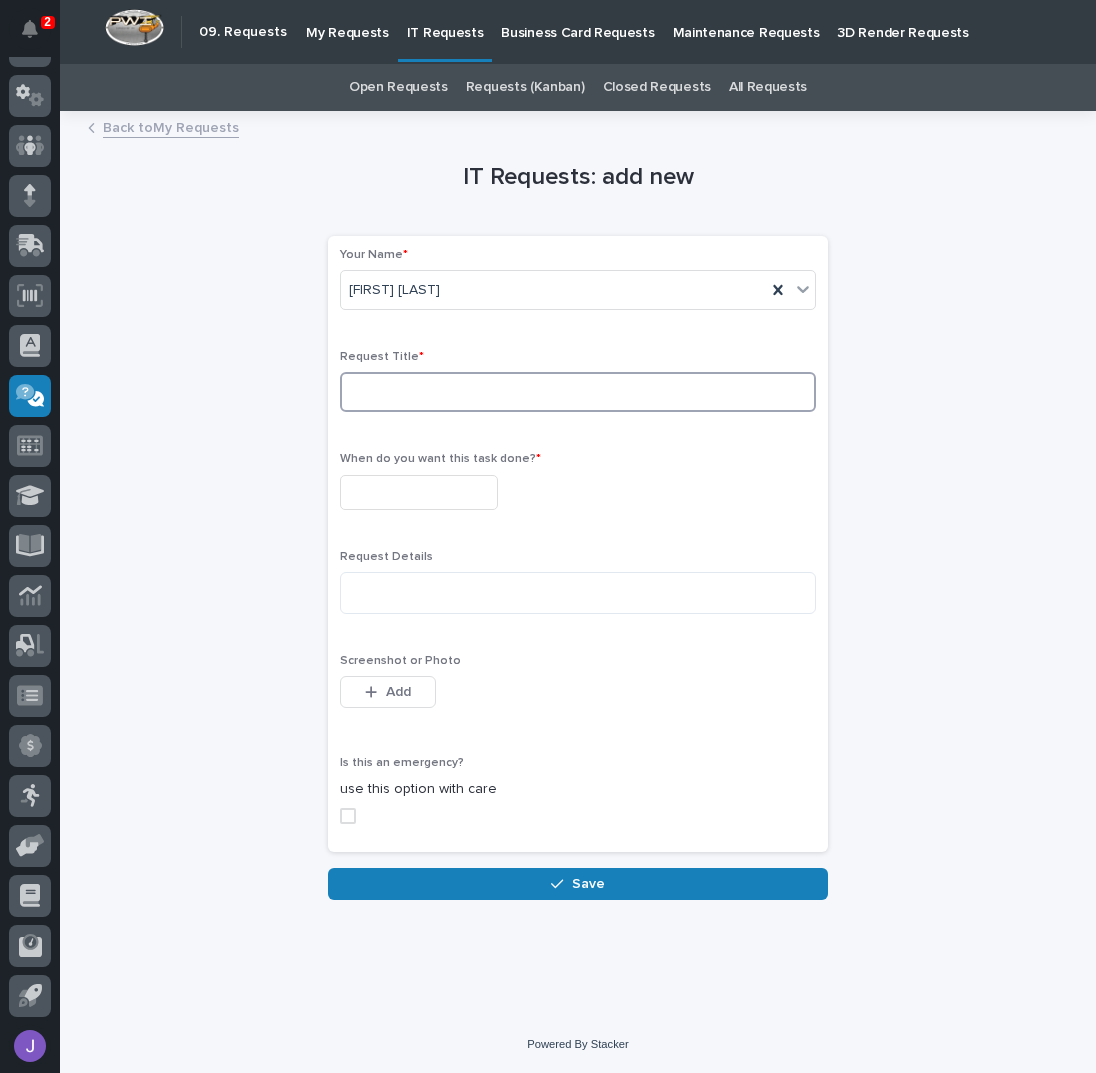 click at bounding box center (578, 392) 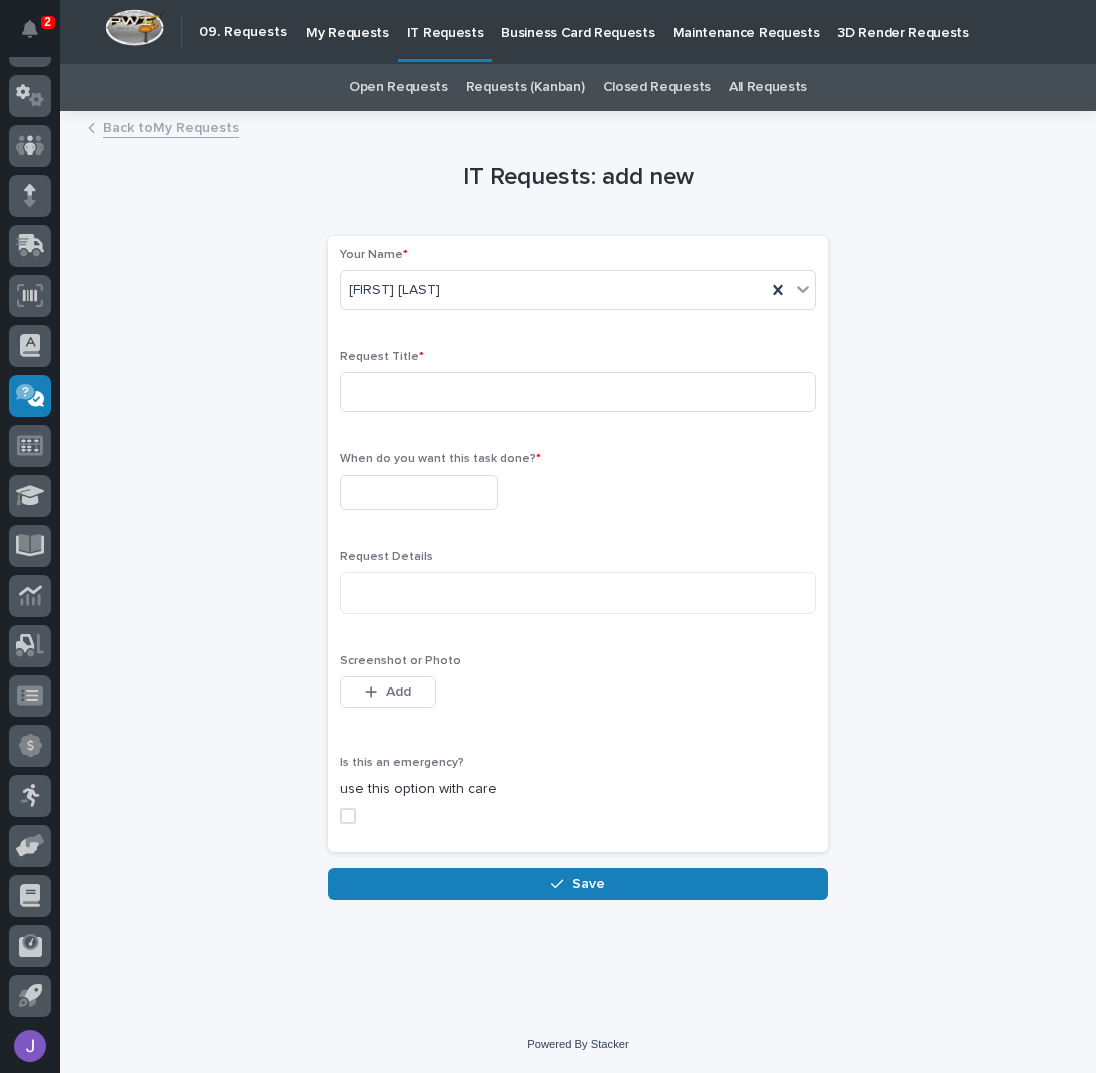 click on "Back to  My Requests" at bounding box center [171, 126] 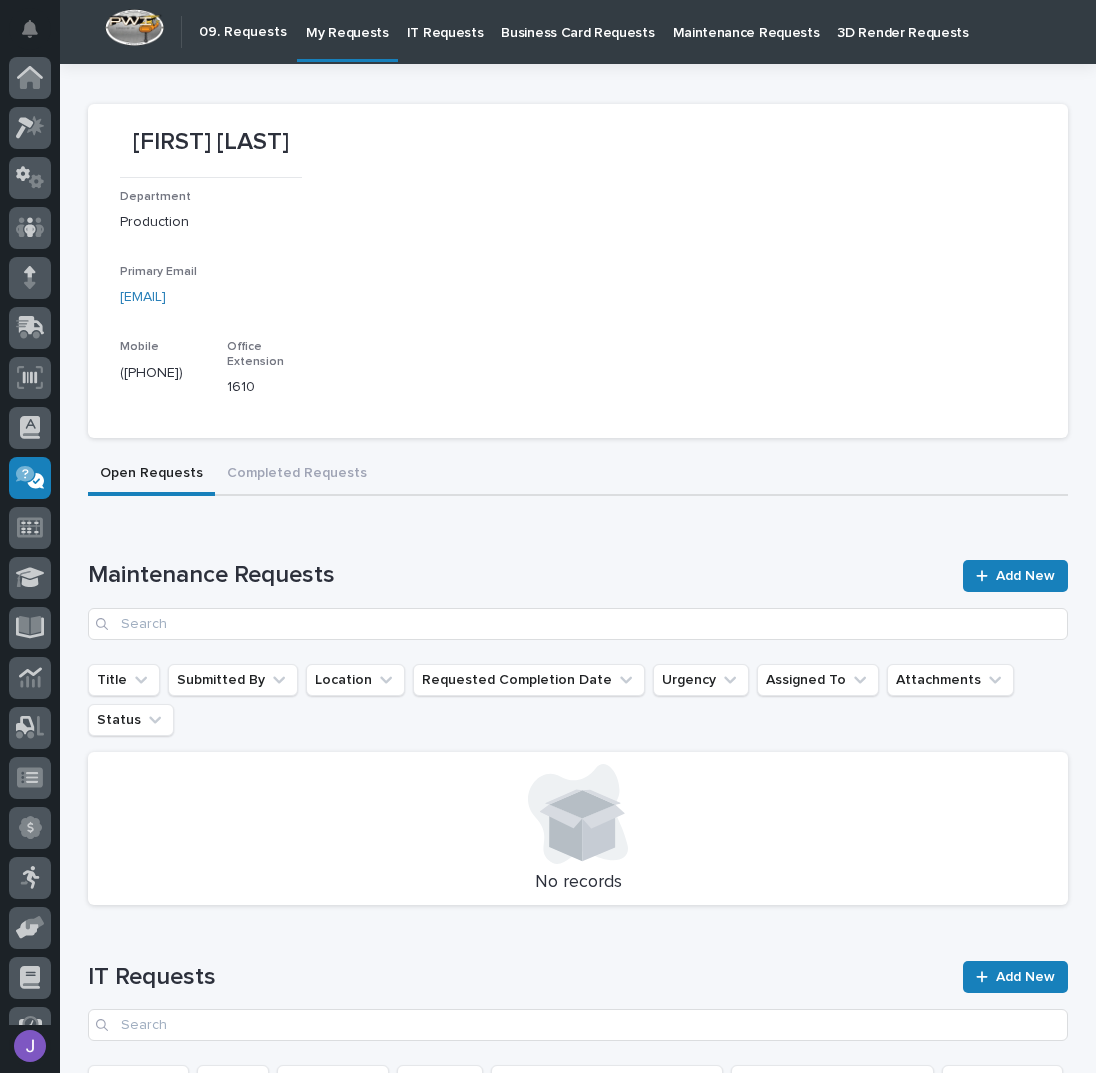 scroll, scrollTop: 82, scrollLeft: 0, axis: vertical 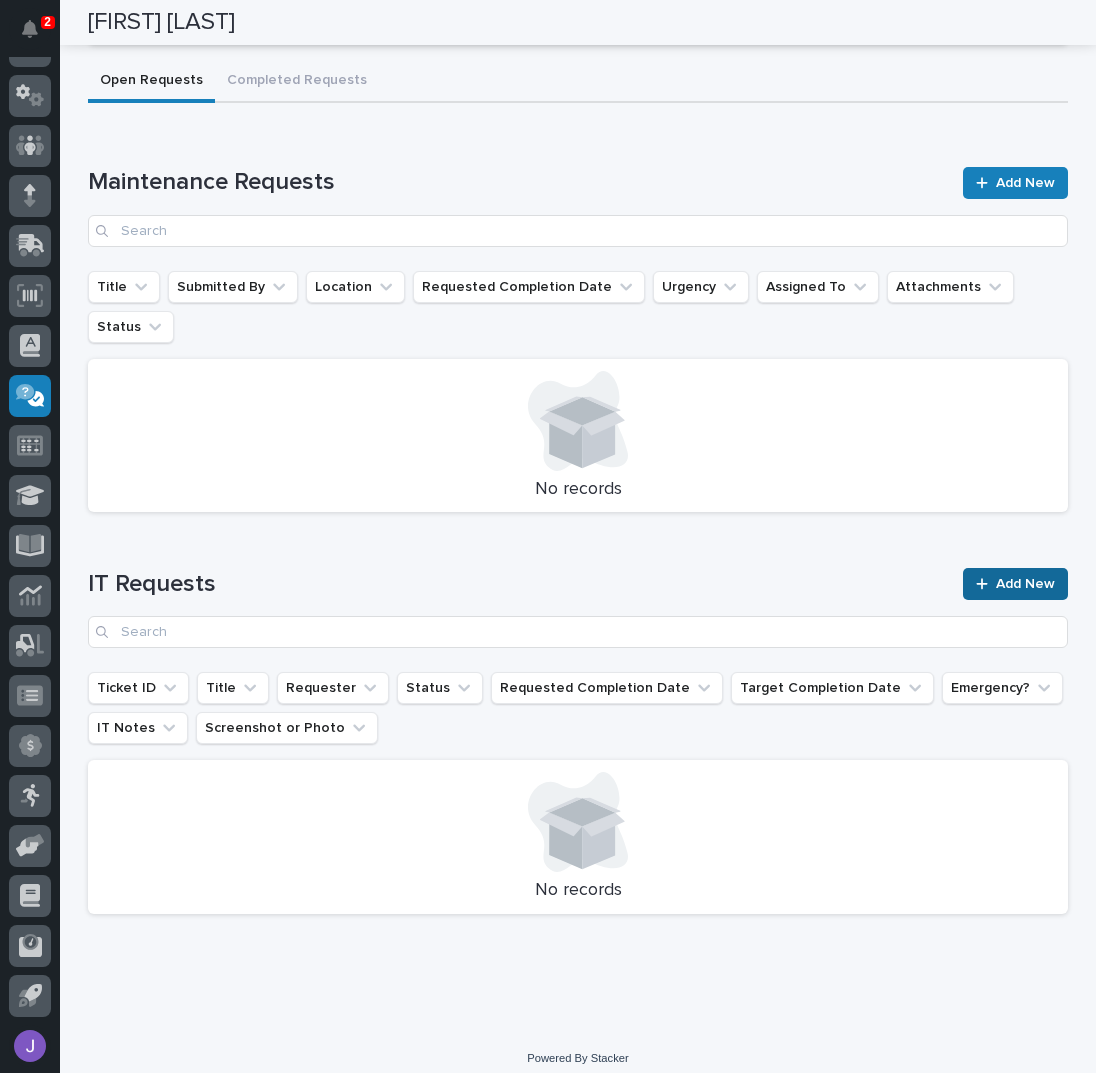 click on "Add New" at bounding box center (1025, 584) 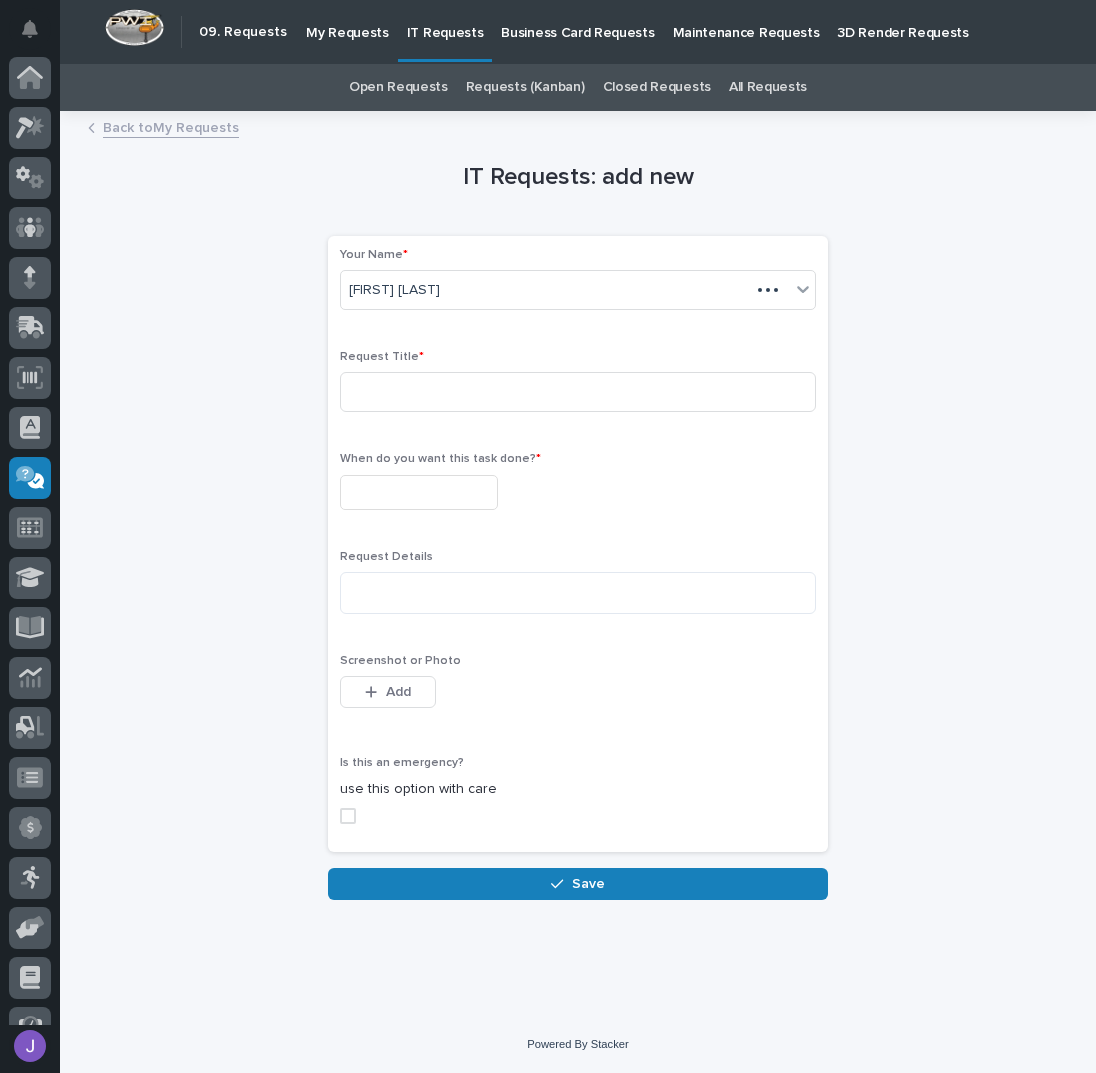 scroll, scrollTop: 82, scrollLeft: 0, axis: vertical 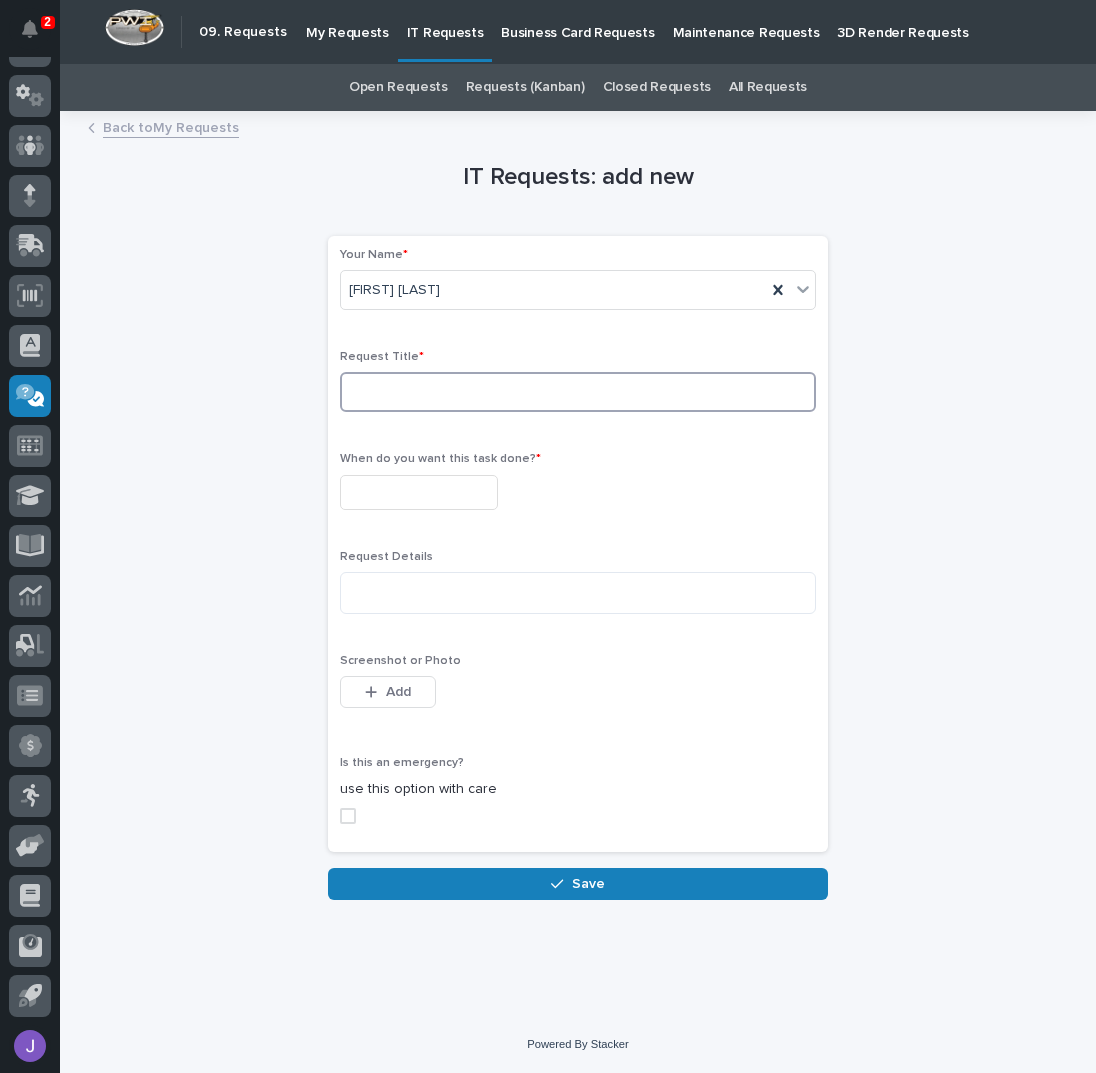 click at bounding box center [578, 392] 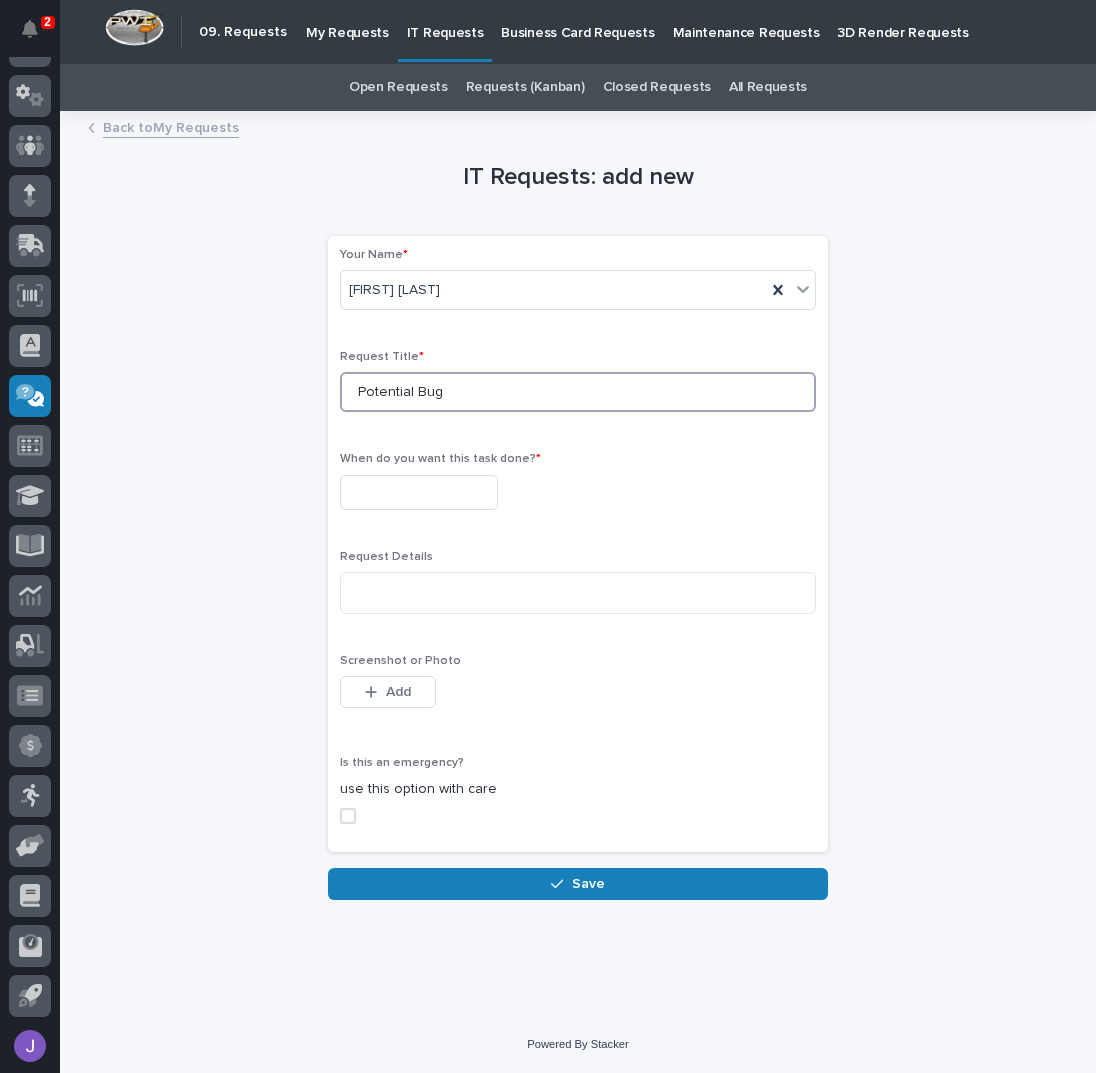 type on "Potential Bug" 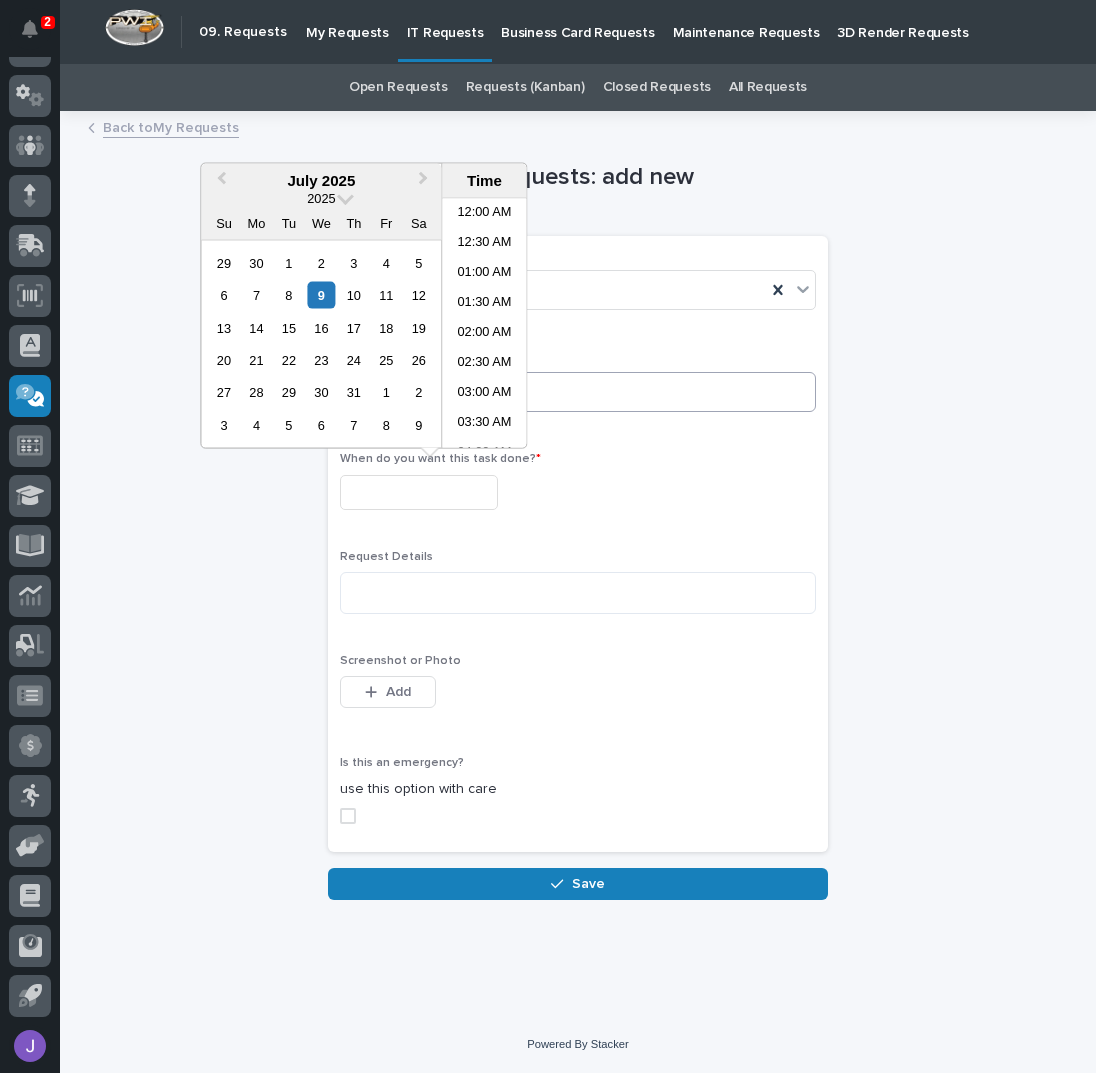 scroll, scrollTop: 460, scrollLeft: 0, axis: vertical 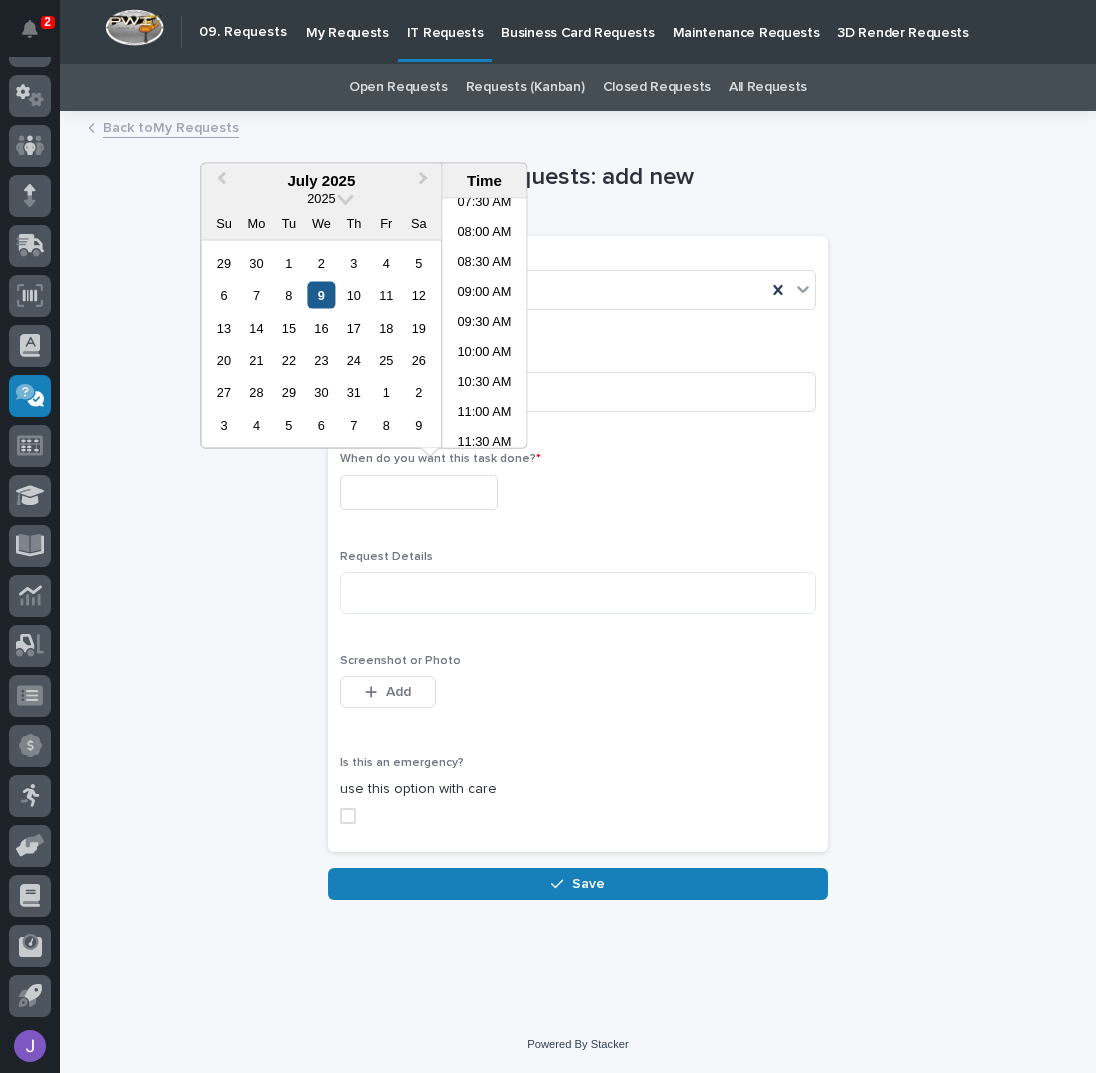 click on "9" at bounding box center (321, 295) 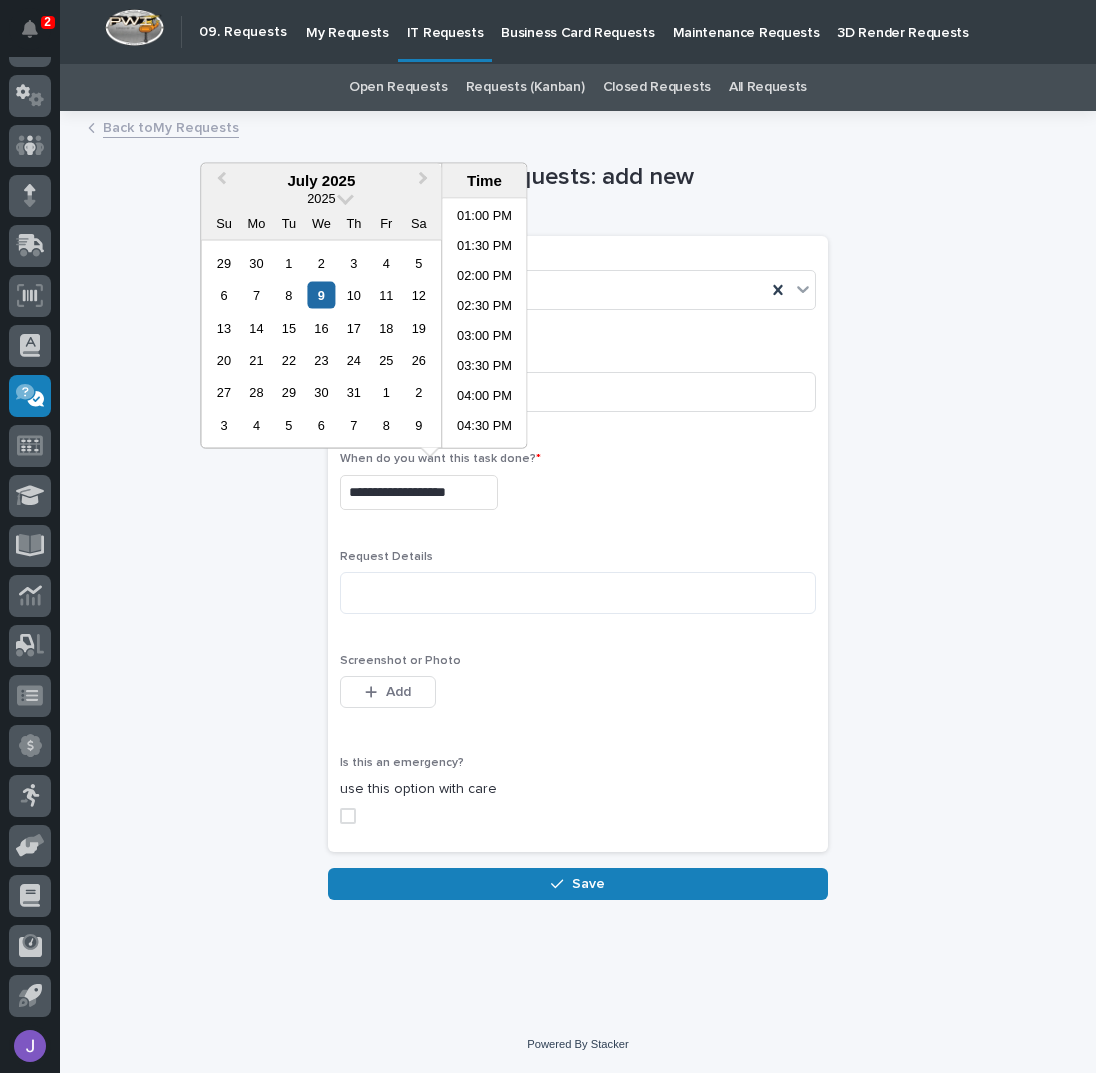 scroll, scrollTop: 800, scrollLeft: 0, axis: vertical 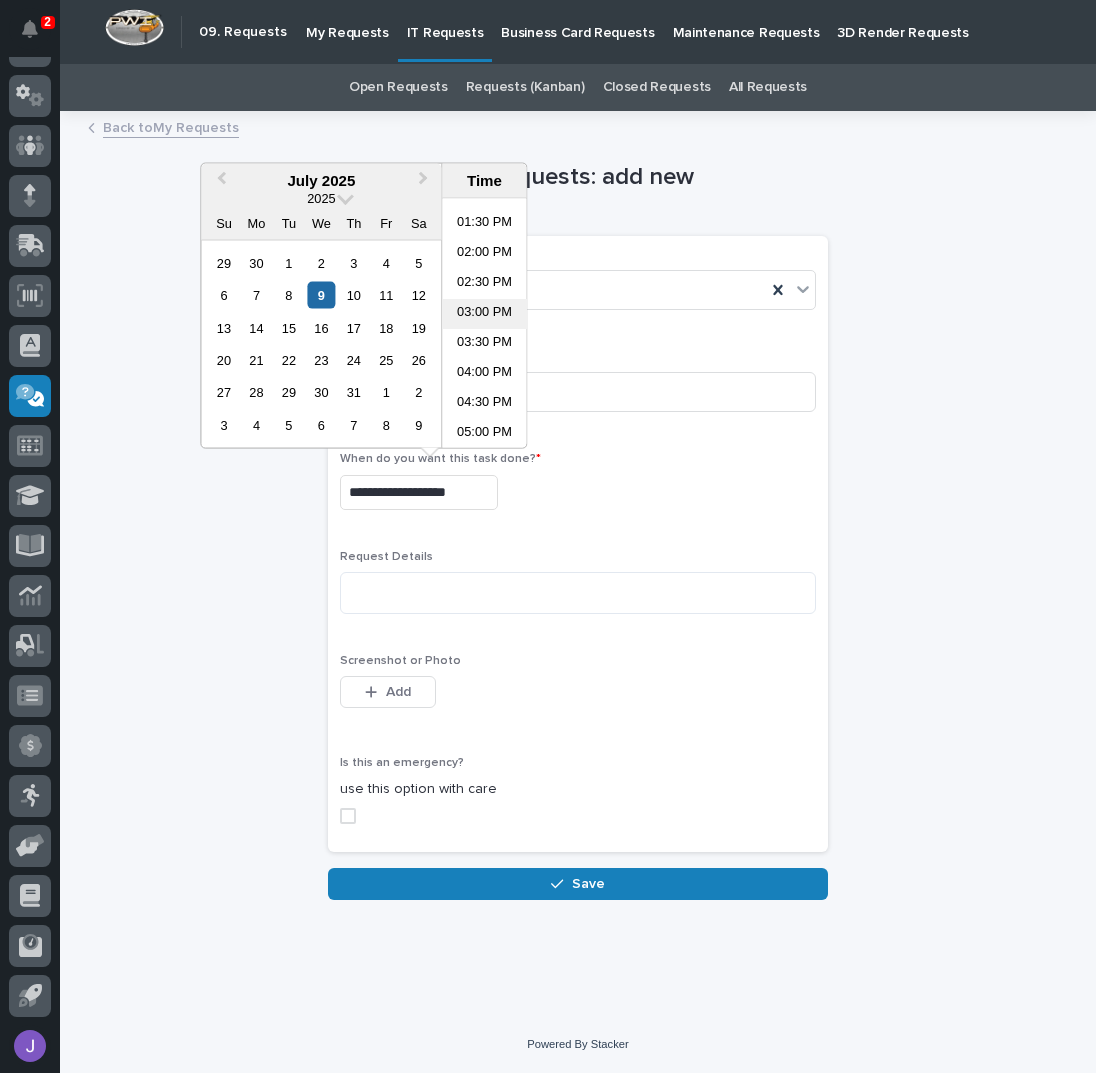 click on "03:00 PM" at bounding box center [484, 313] 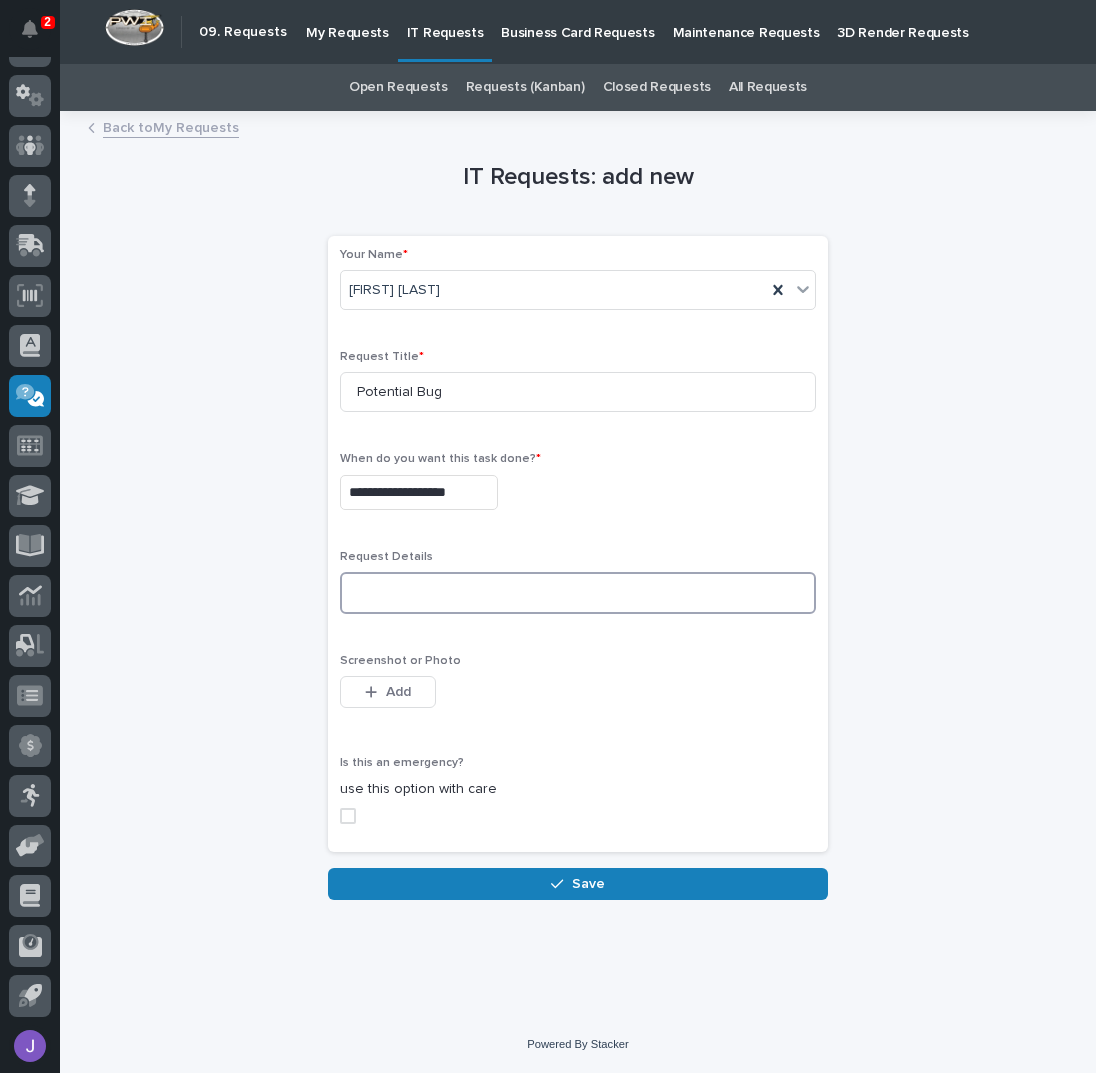 click at bounding box center (578, 593) 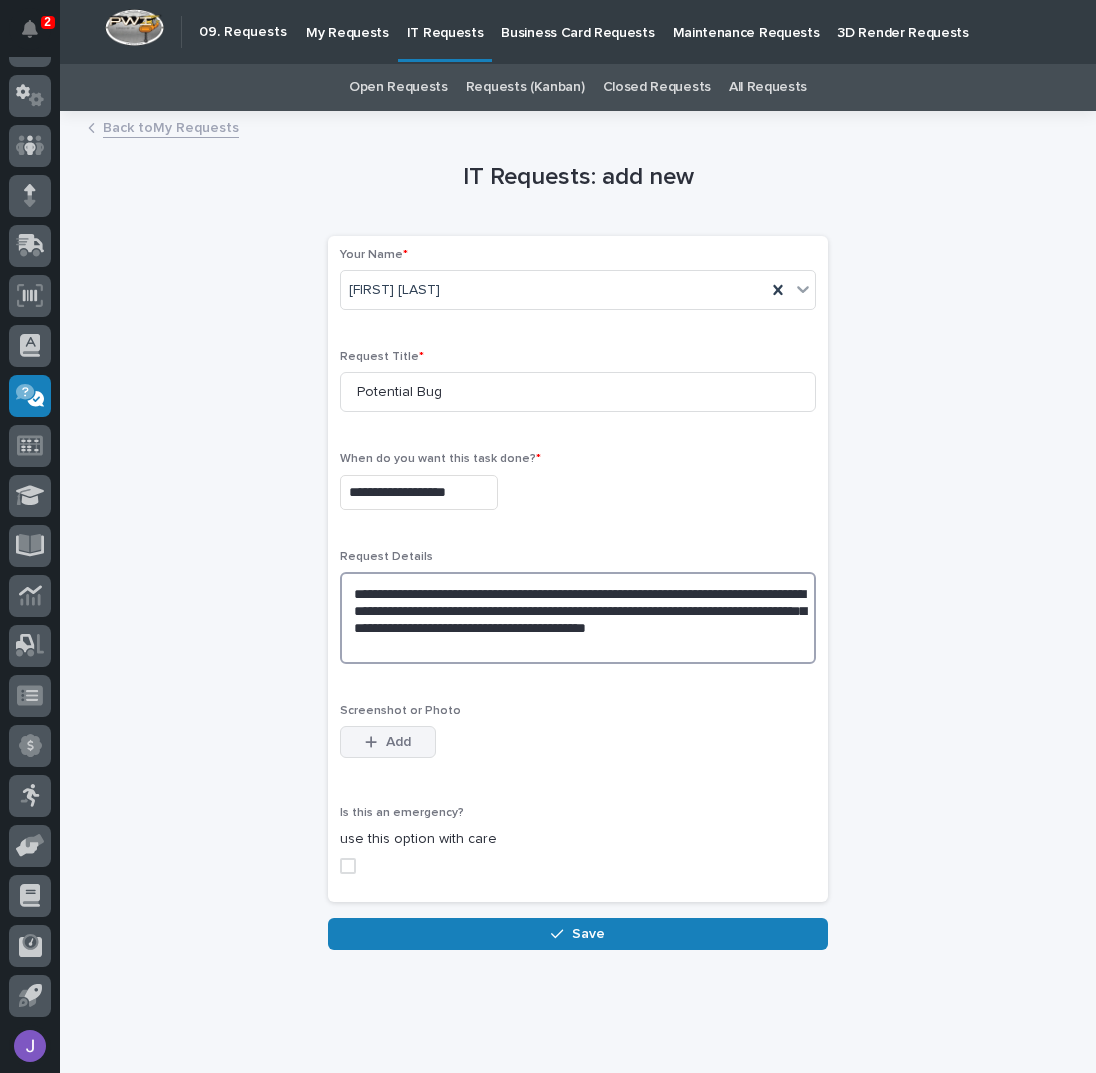 type on "**********" 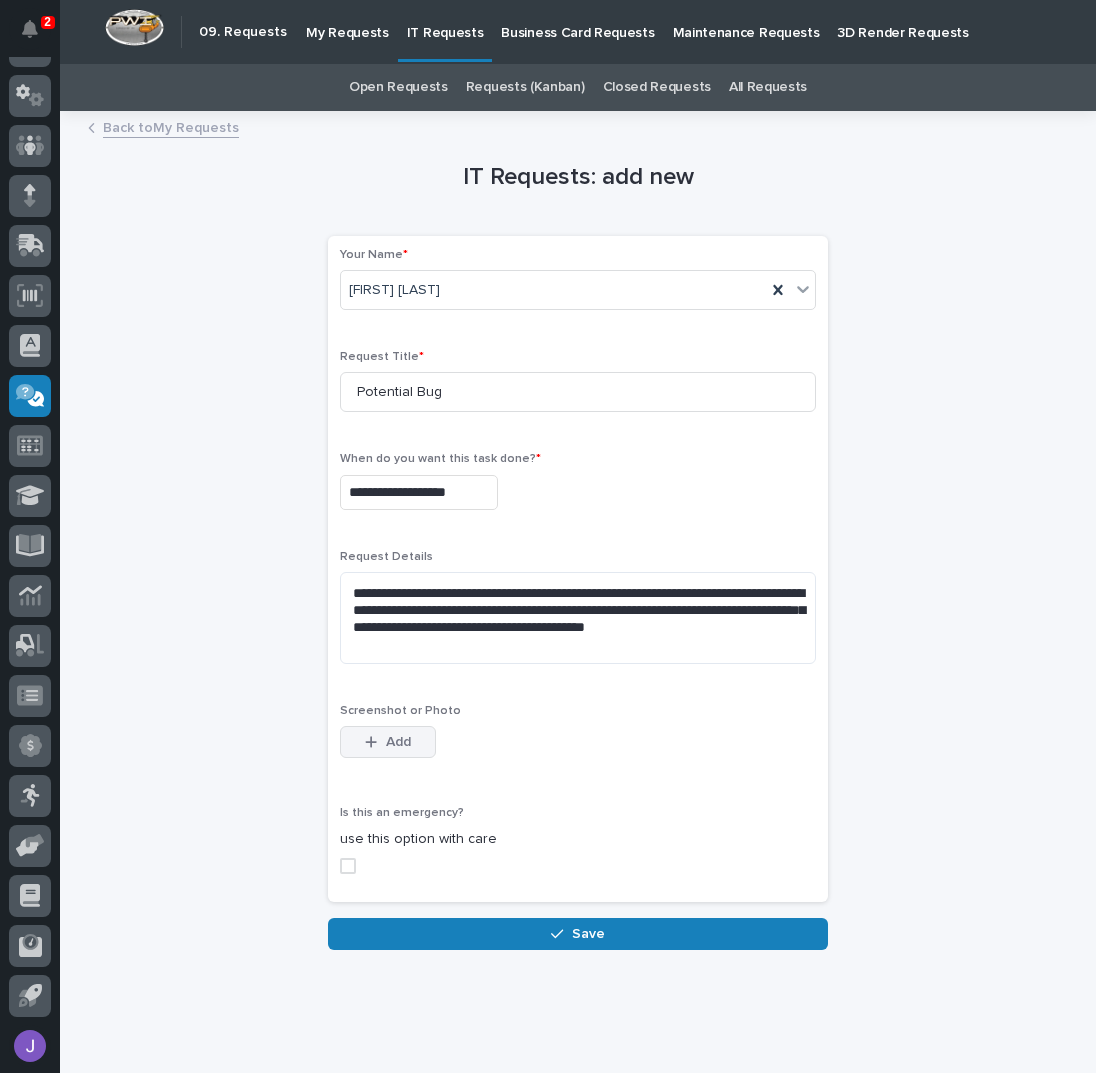 click at bounding box center [371, 742] 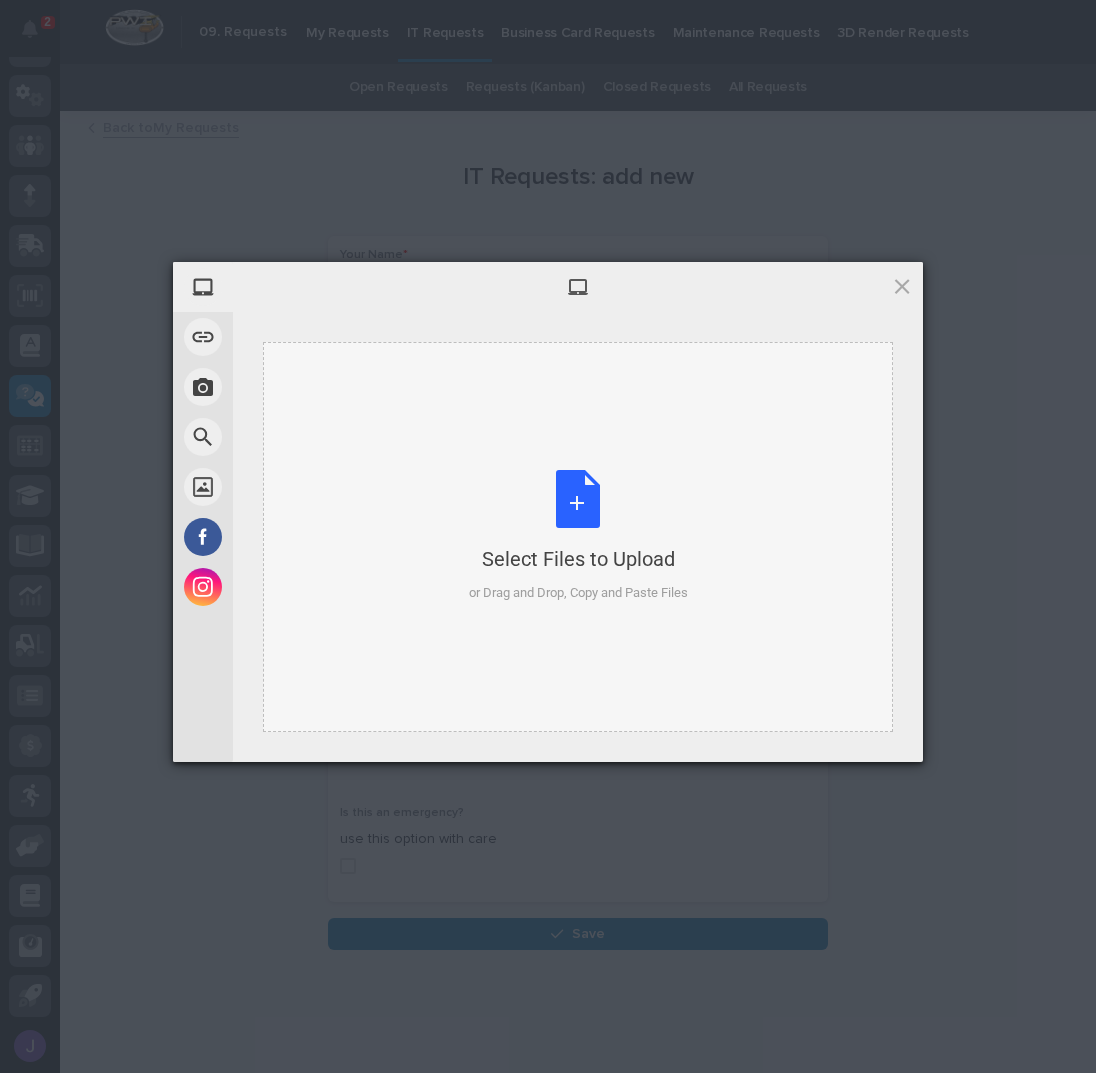 click on "Select Files to Upload
or Drag and Drop, Copy and Paste Files" at bounding box center (578, 536) 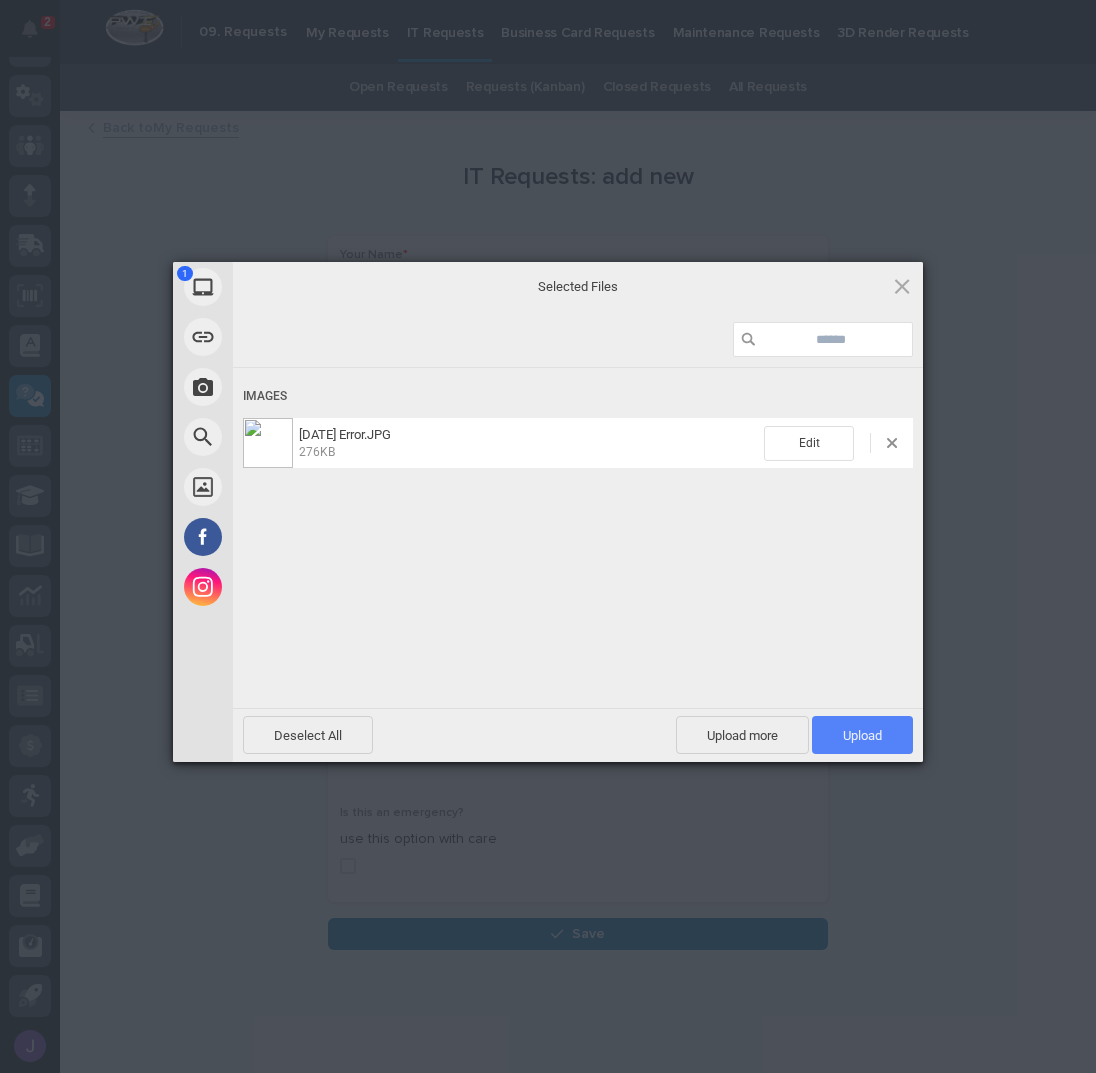 click on "Upload
1" at bounding box center (862, 735) 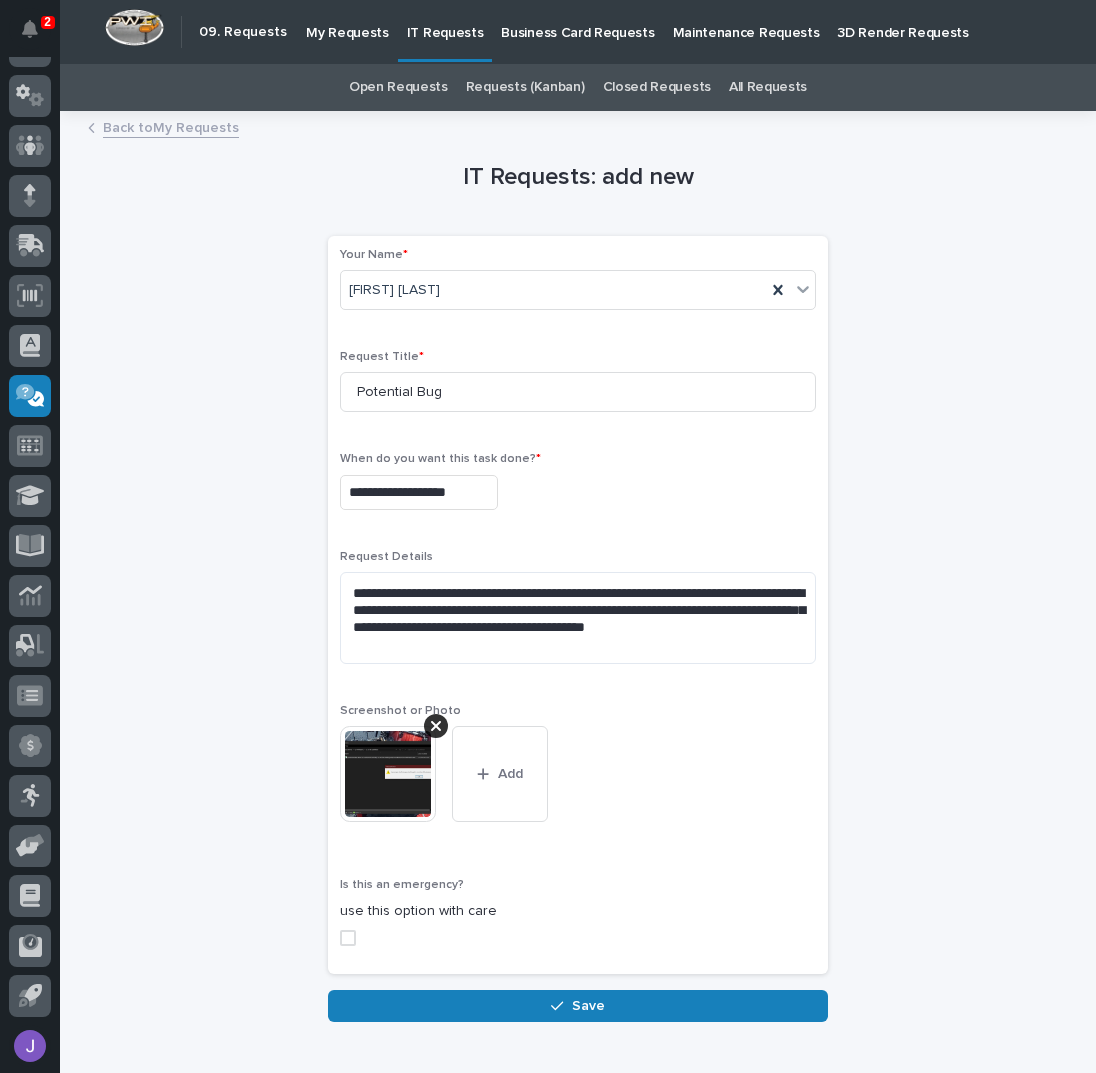 click at bounding box center [348, 938] 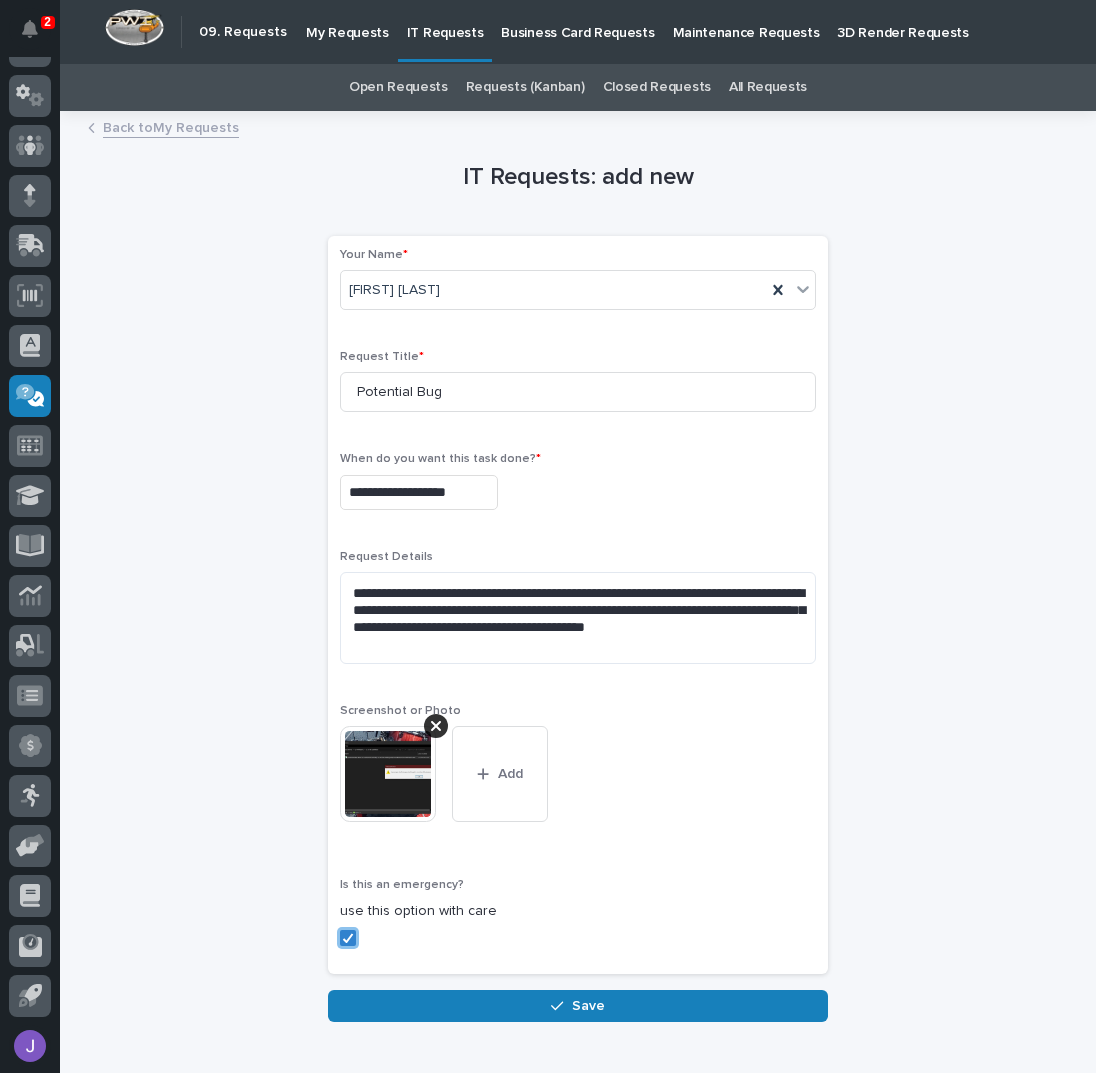 scroll, scrollTop: 103, scrollLeft: 0, axis: vertical 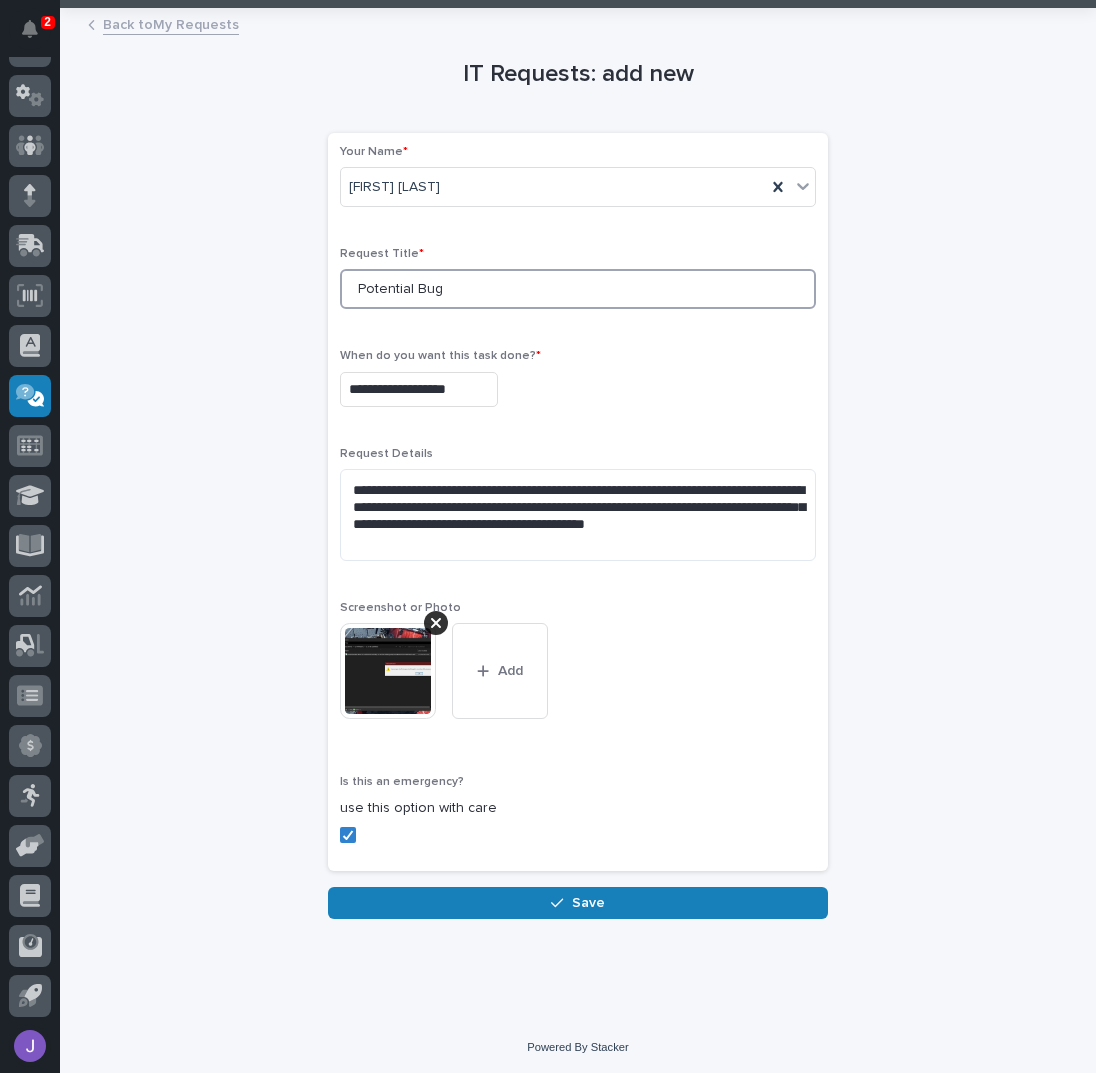 click on "Potential Bug" at bounding box center [578, 289] 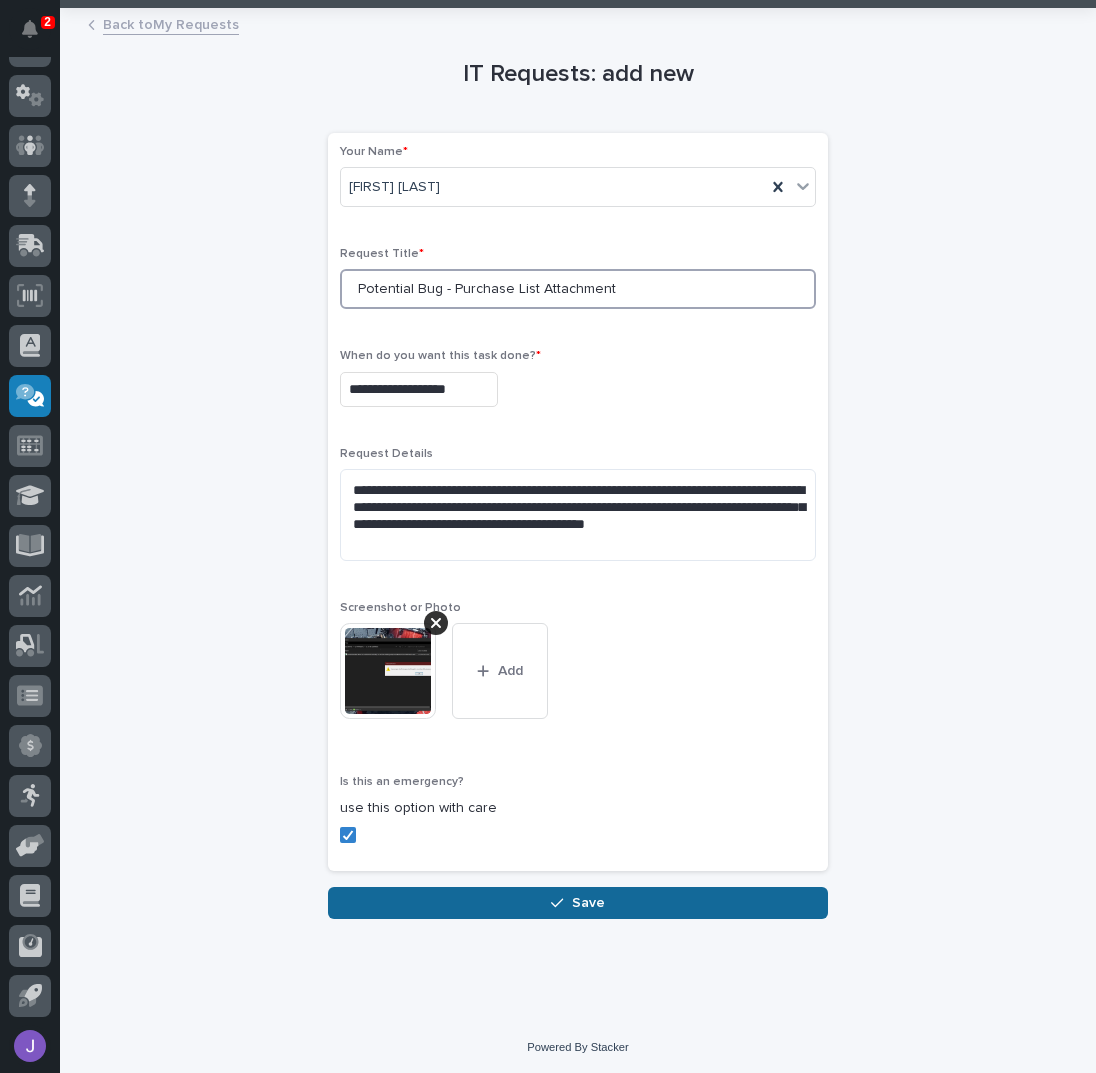 type on "Potential Bug - Purchase List Attachment" 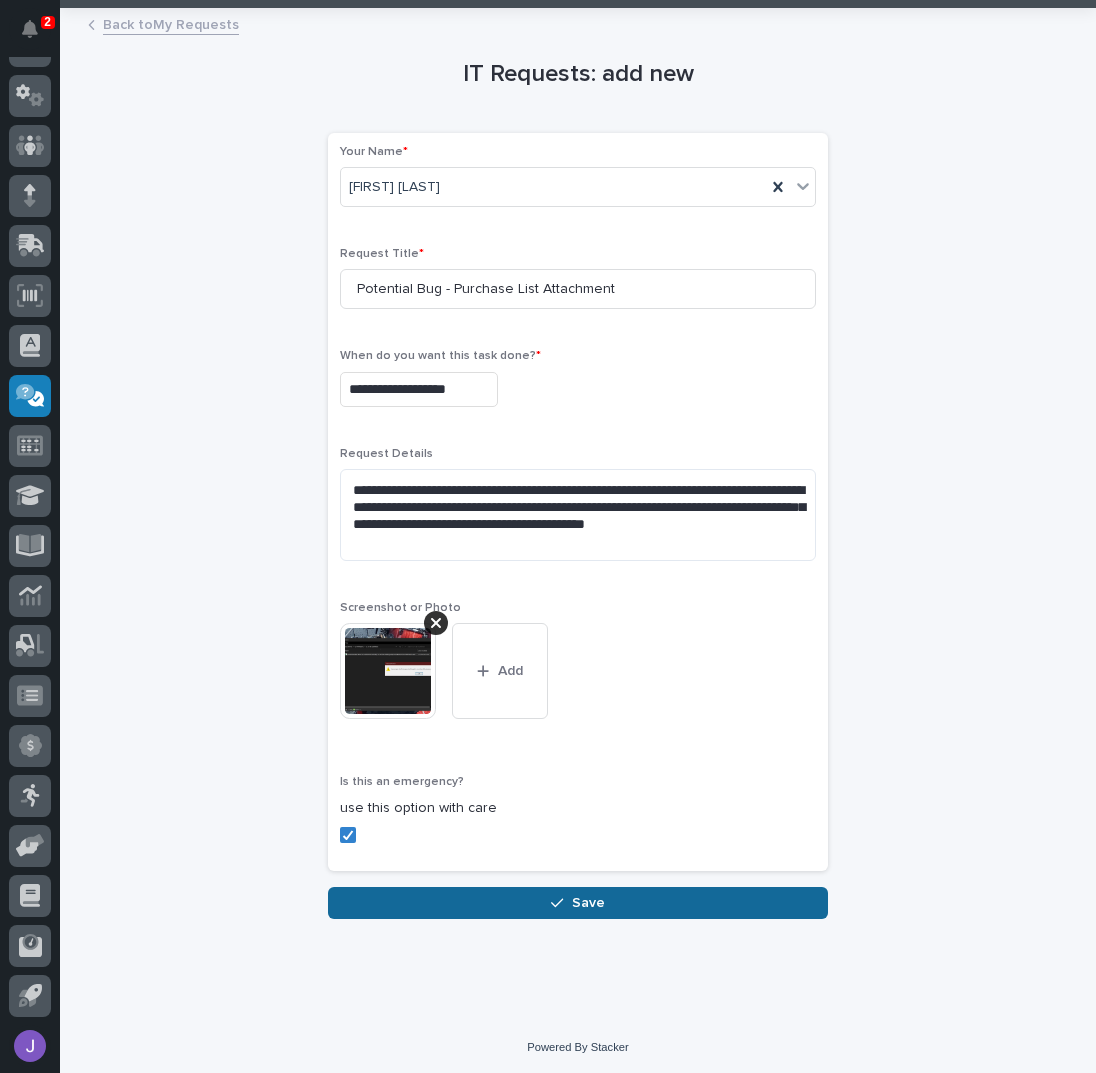 click on "Save" at bounding box center (578, 903) 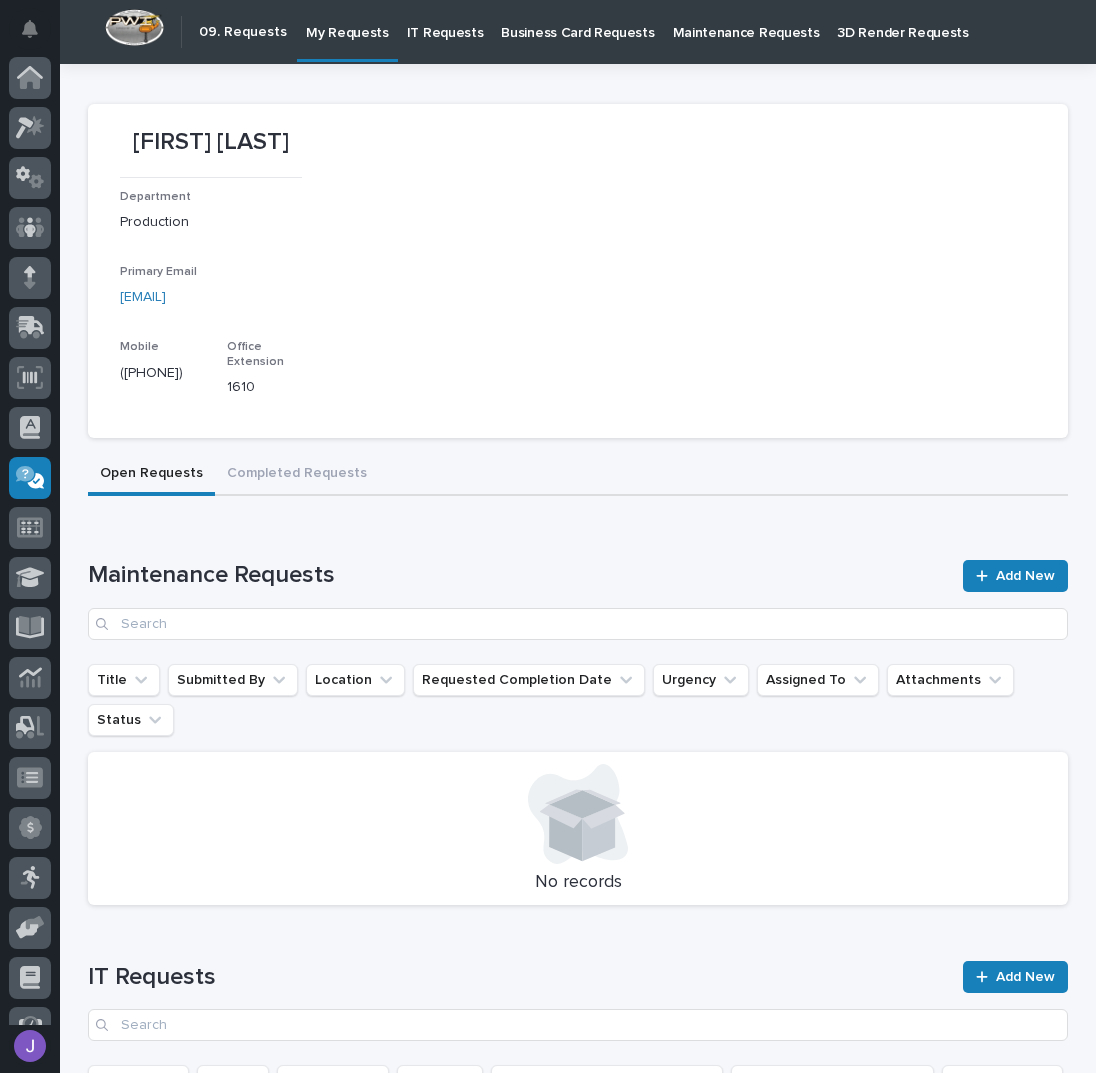 scroll, scrollTop: 82, scrollLeft: 0, axis: vertical 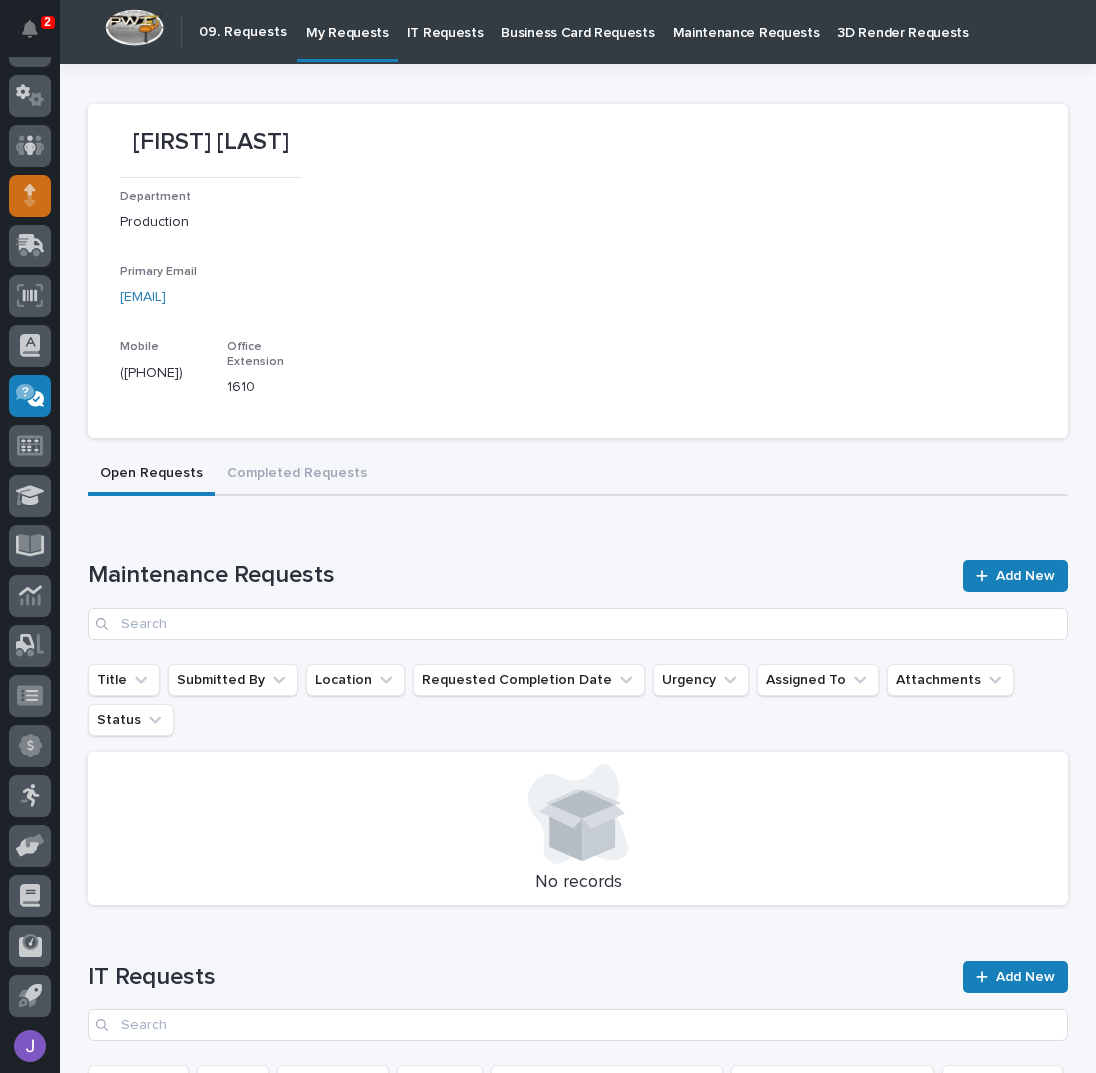 click at bounding box center [30, 196] 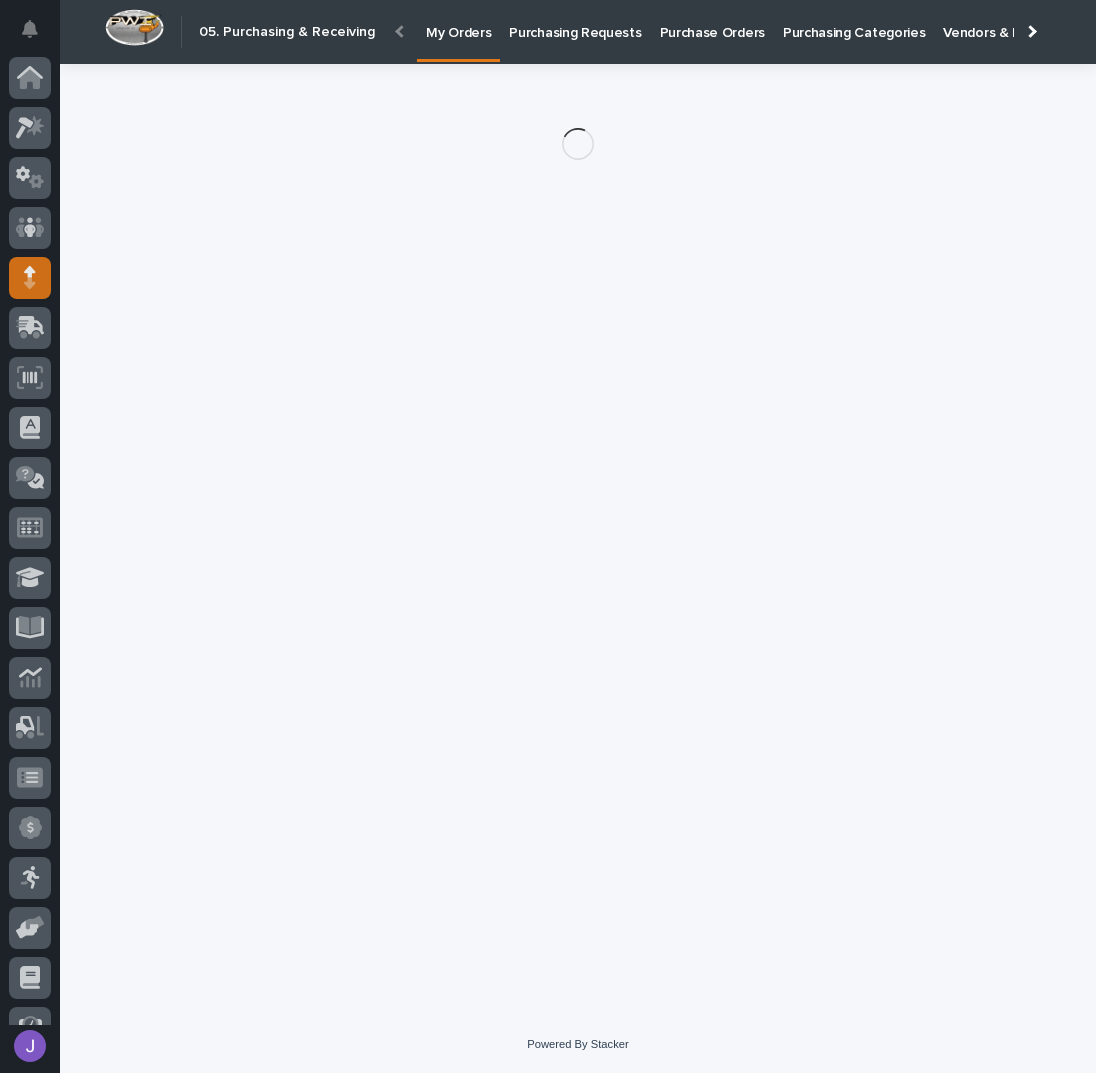 scroll, scrollTop: 82, scrollLeft: 0, axis: vertical 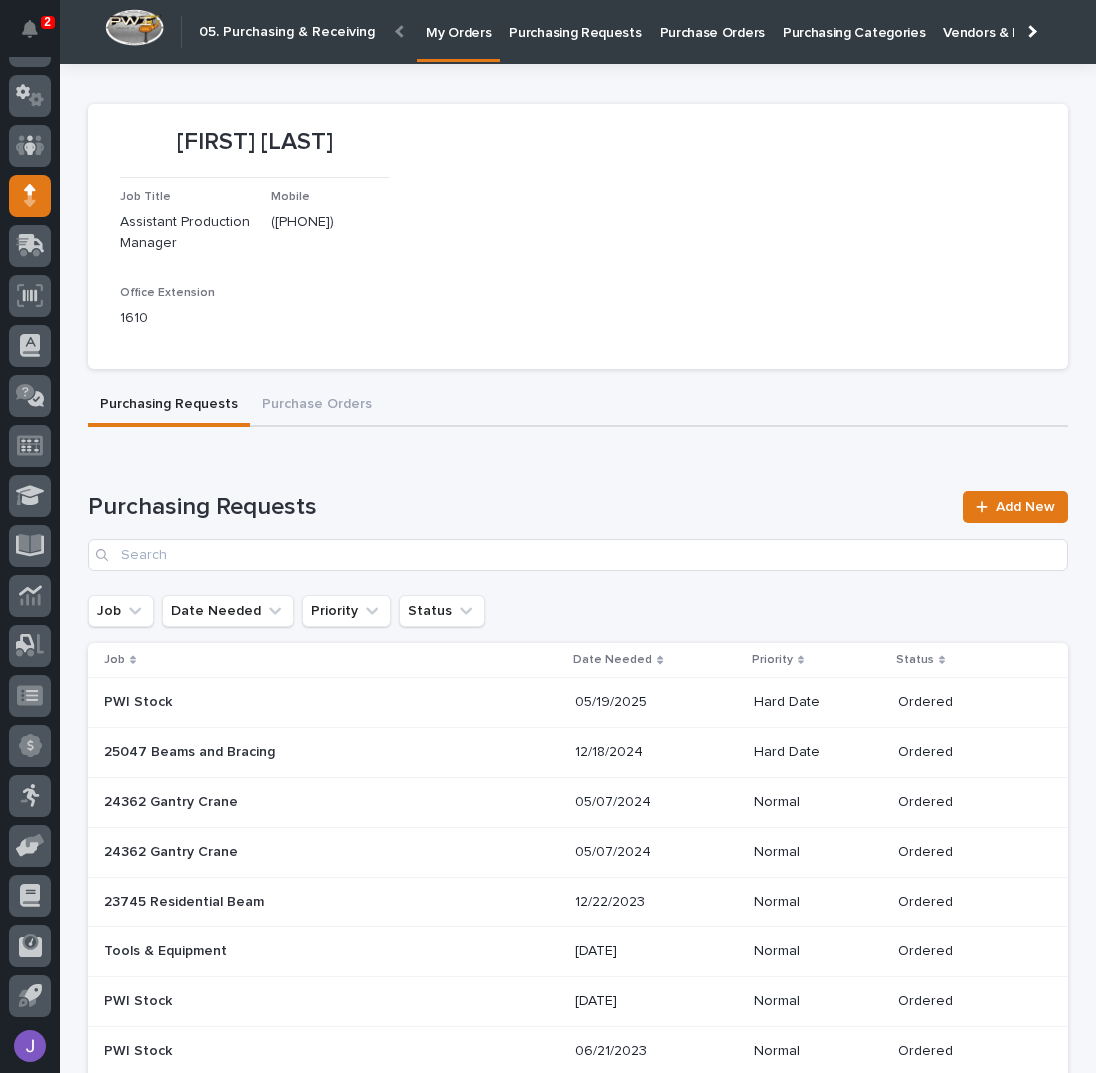 click on "Purchasing Requests" at bounding box center (575, 21) 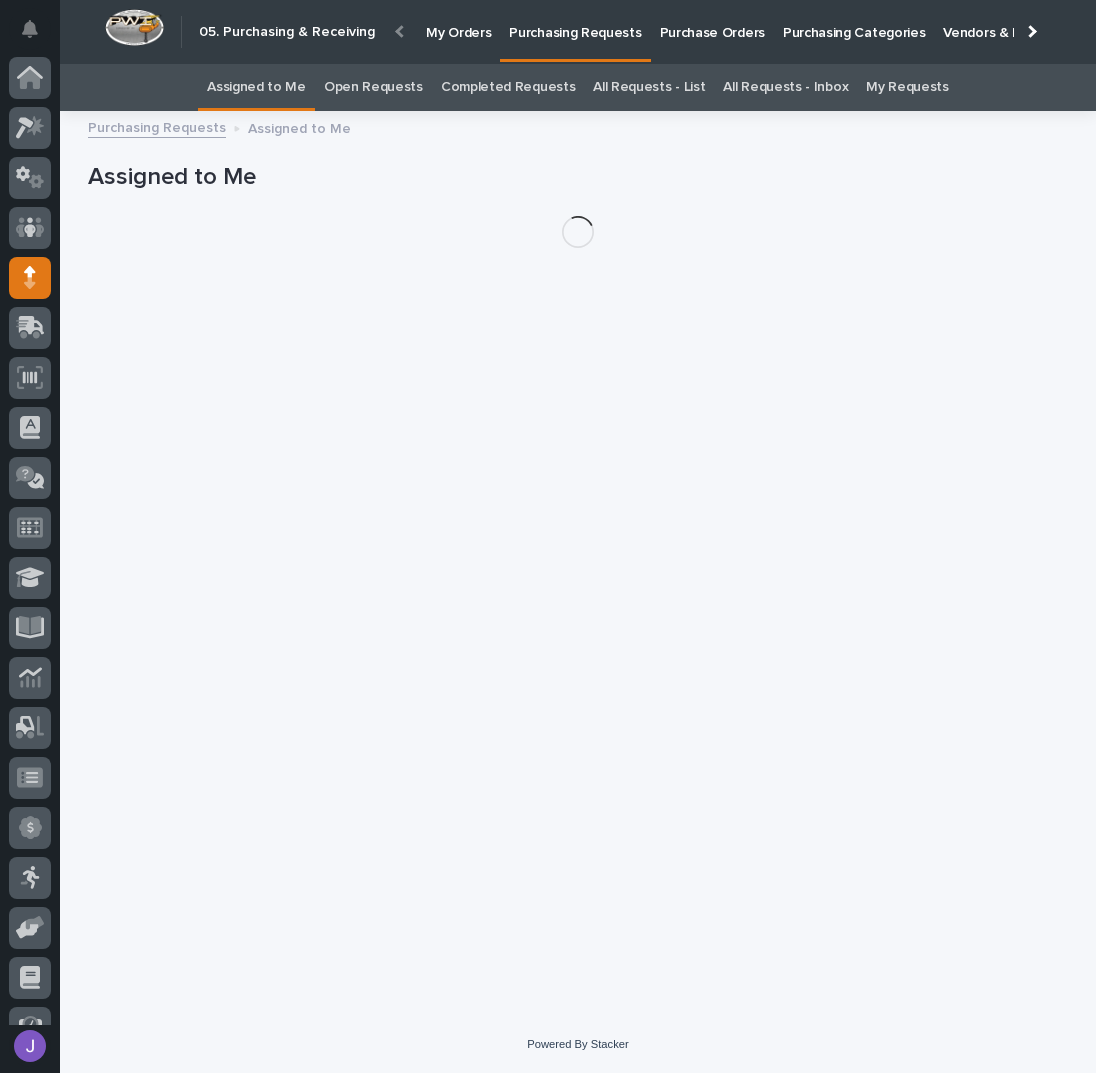 scroll, scrollTop: 82, scrollLeft: 0, axis: vertical 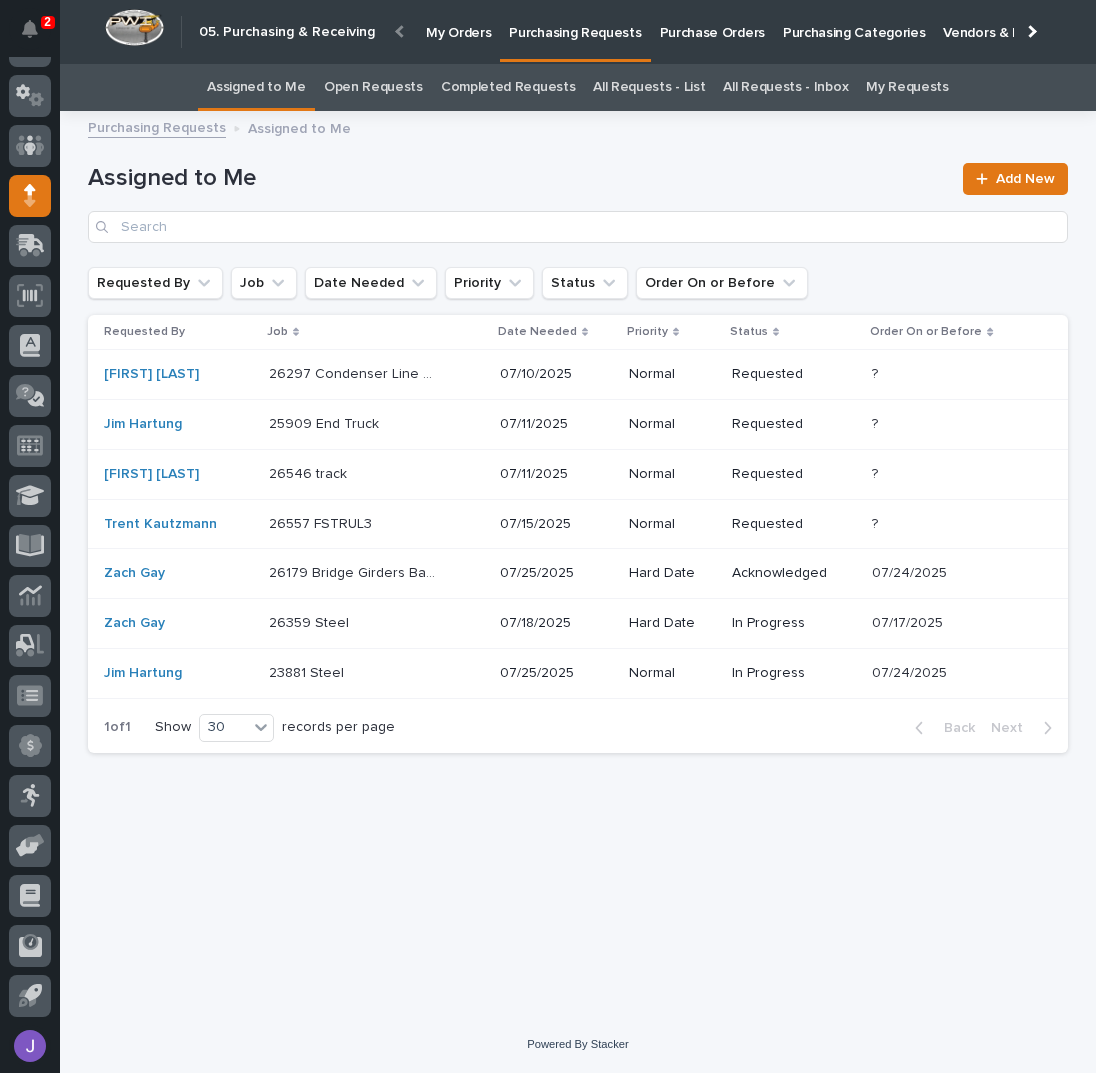 click on "25909 End Truck 25909 End Truck" at bounding box center (376, 374) 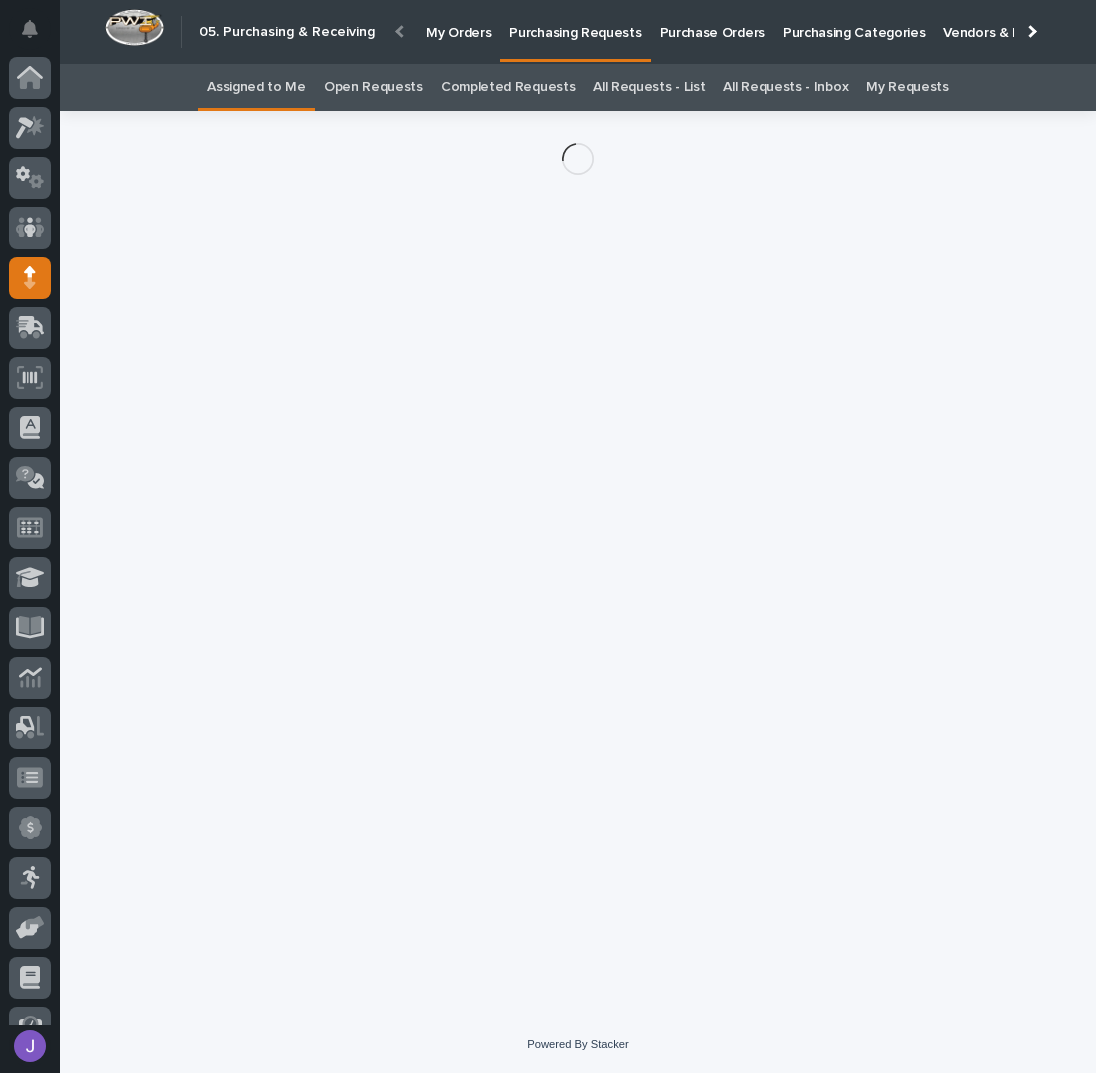 scroll, scrollTop: 82, scrollLeft: 0, axis: vertical 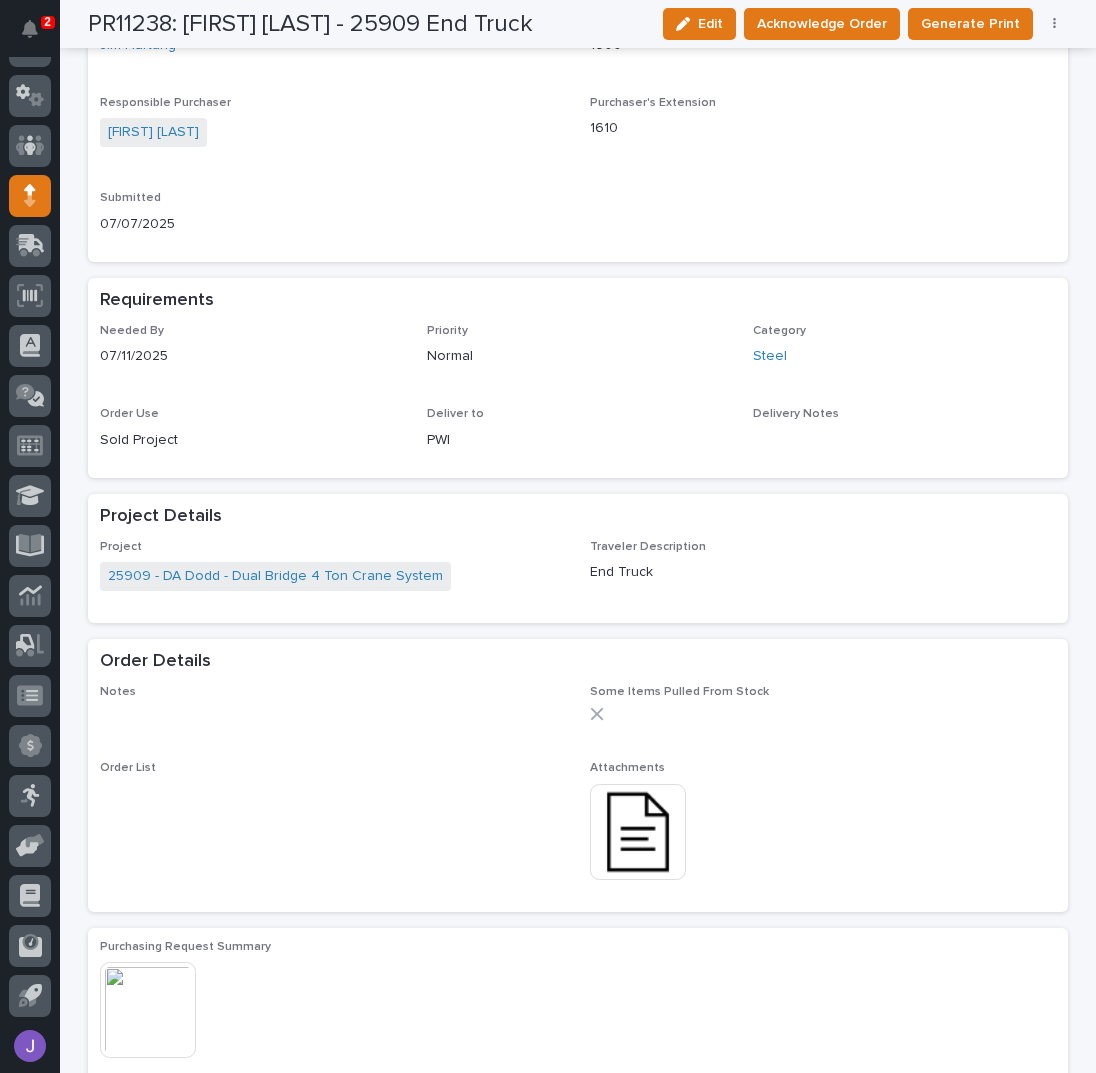 click at bounding box center [638, 832] 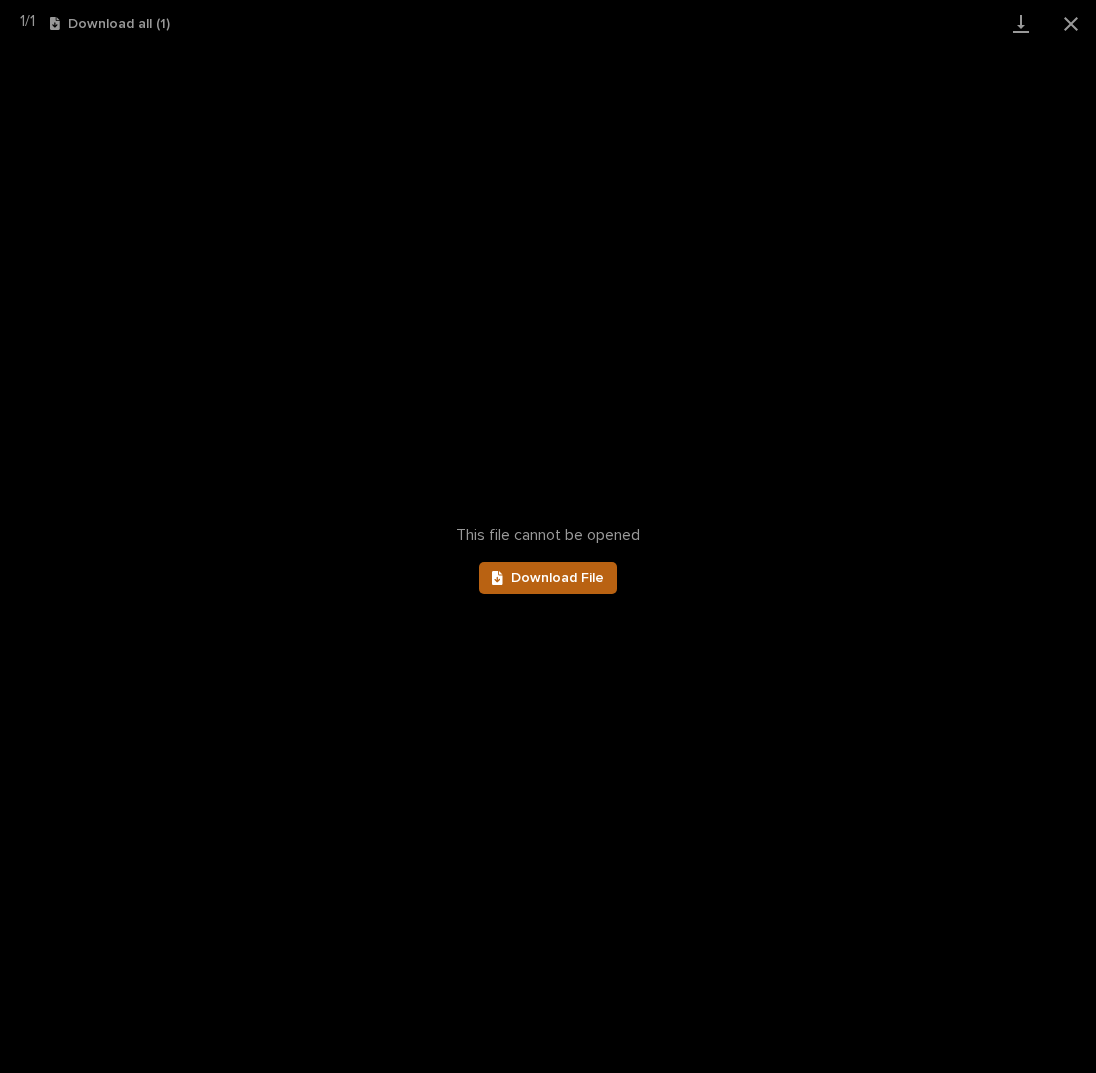 click on "Download File" at bounding box center [557, 578] 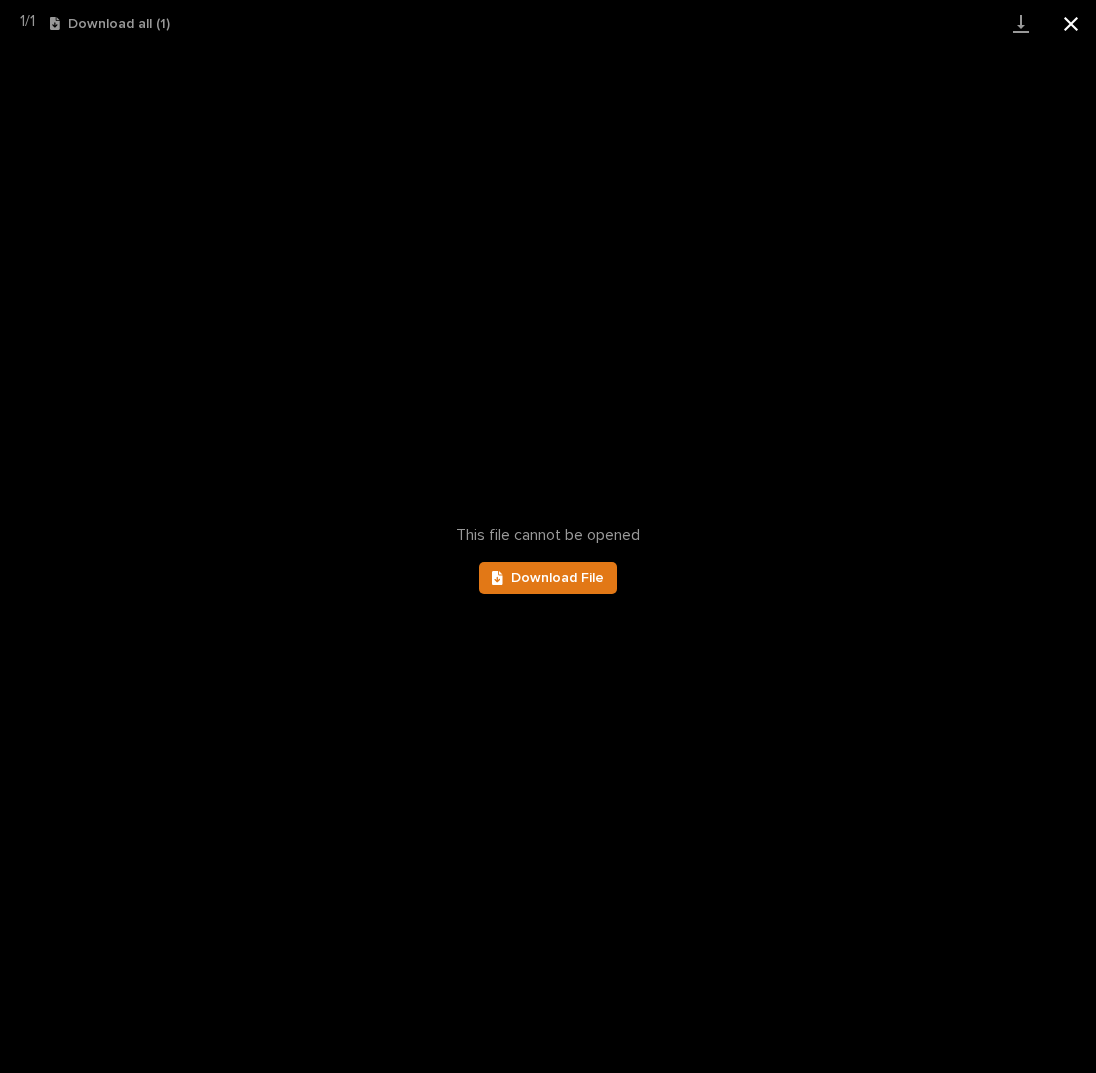 click at bounding box center [1071, 23] 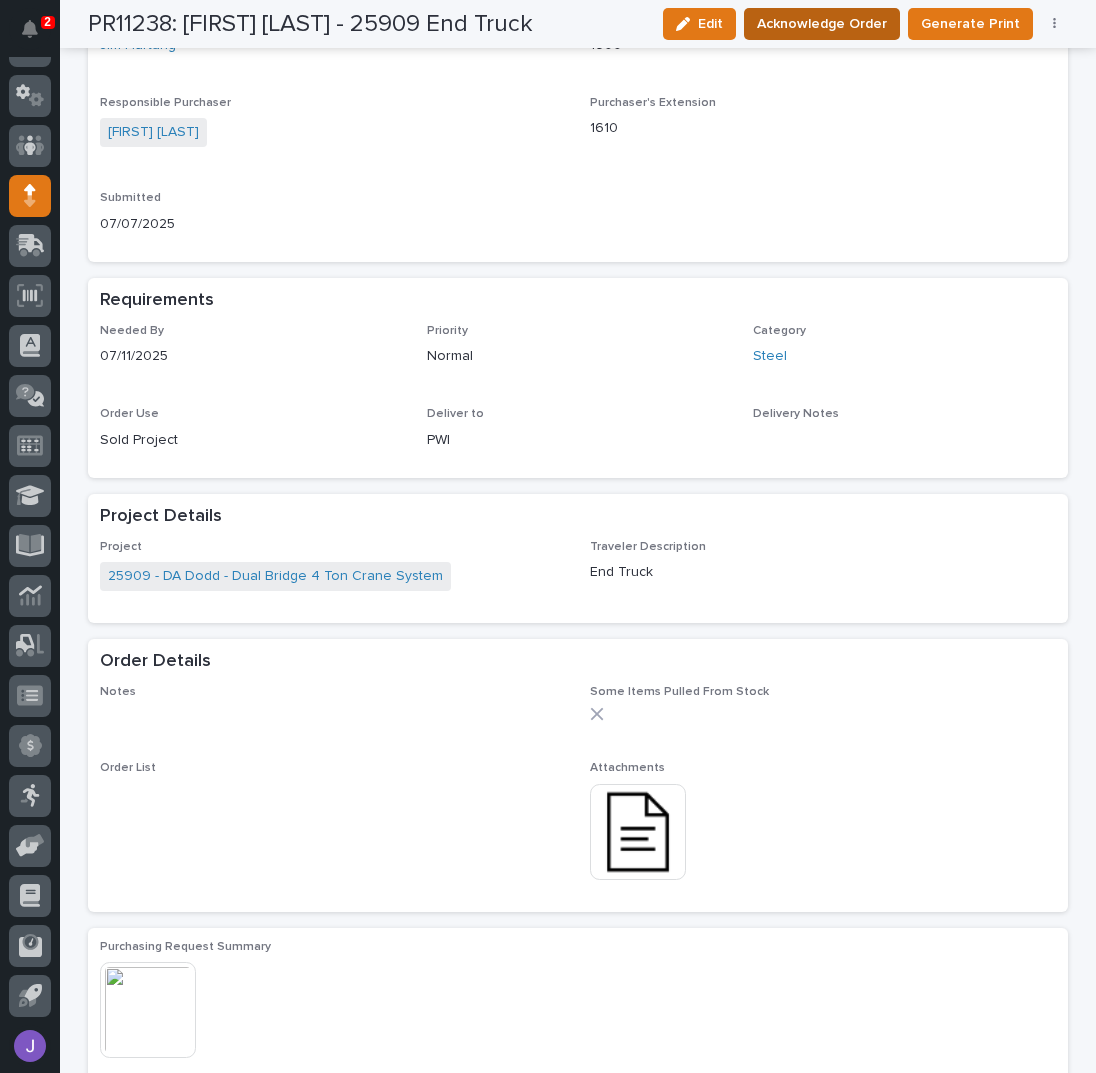 click on "Acknowledge Order" at bounding box center (822, 24) 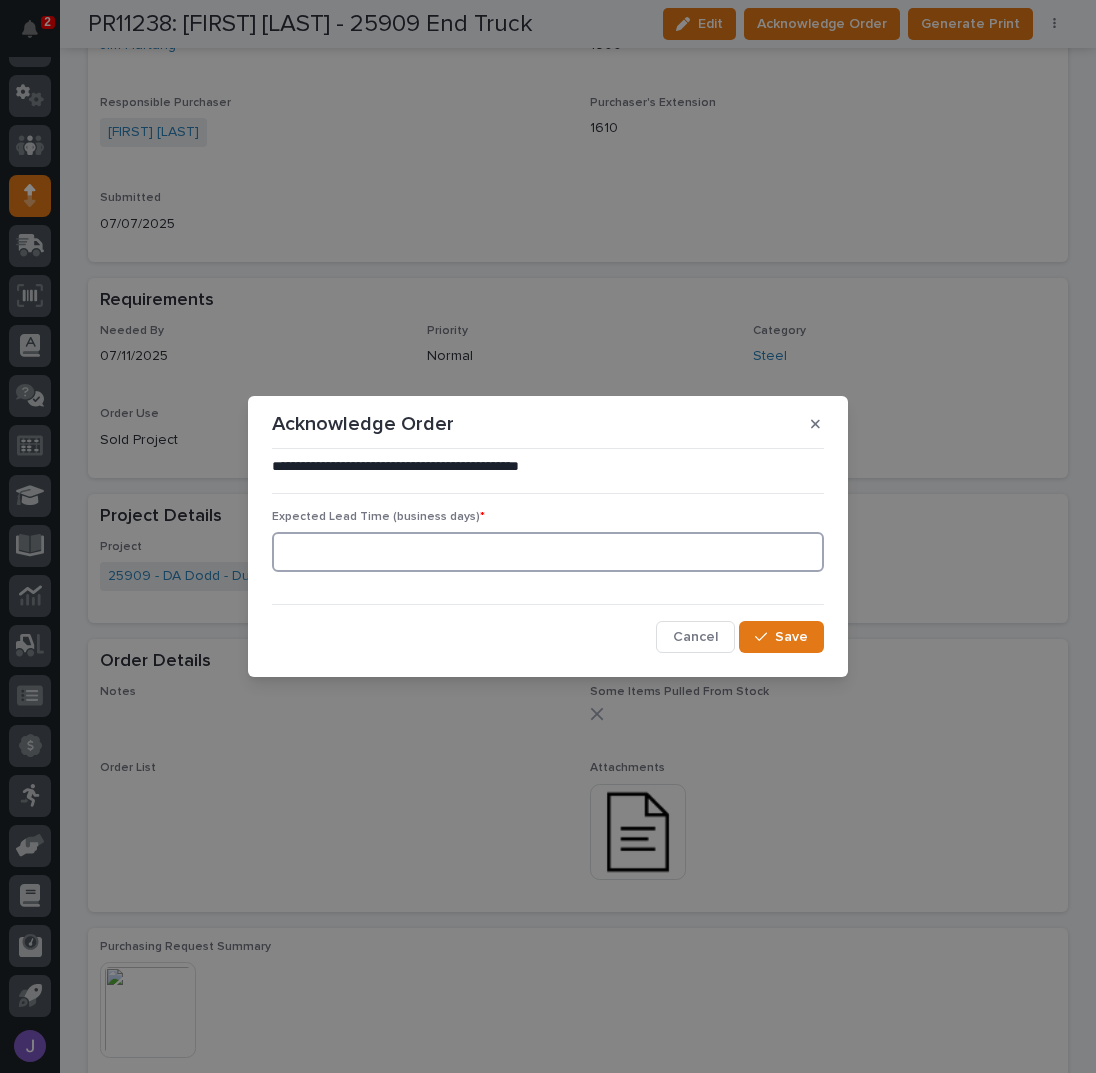 click at bounding box center (548, 552) 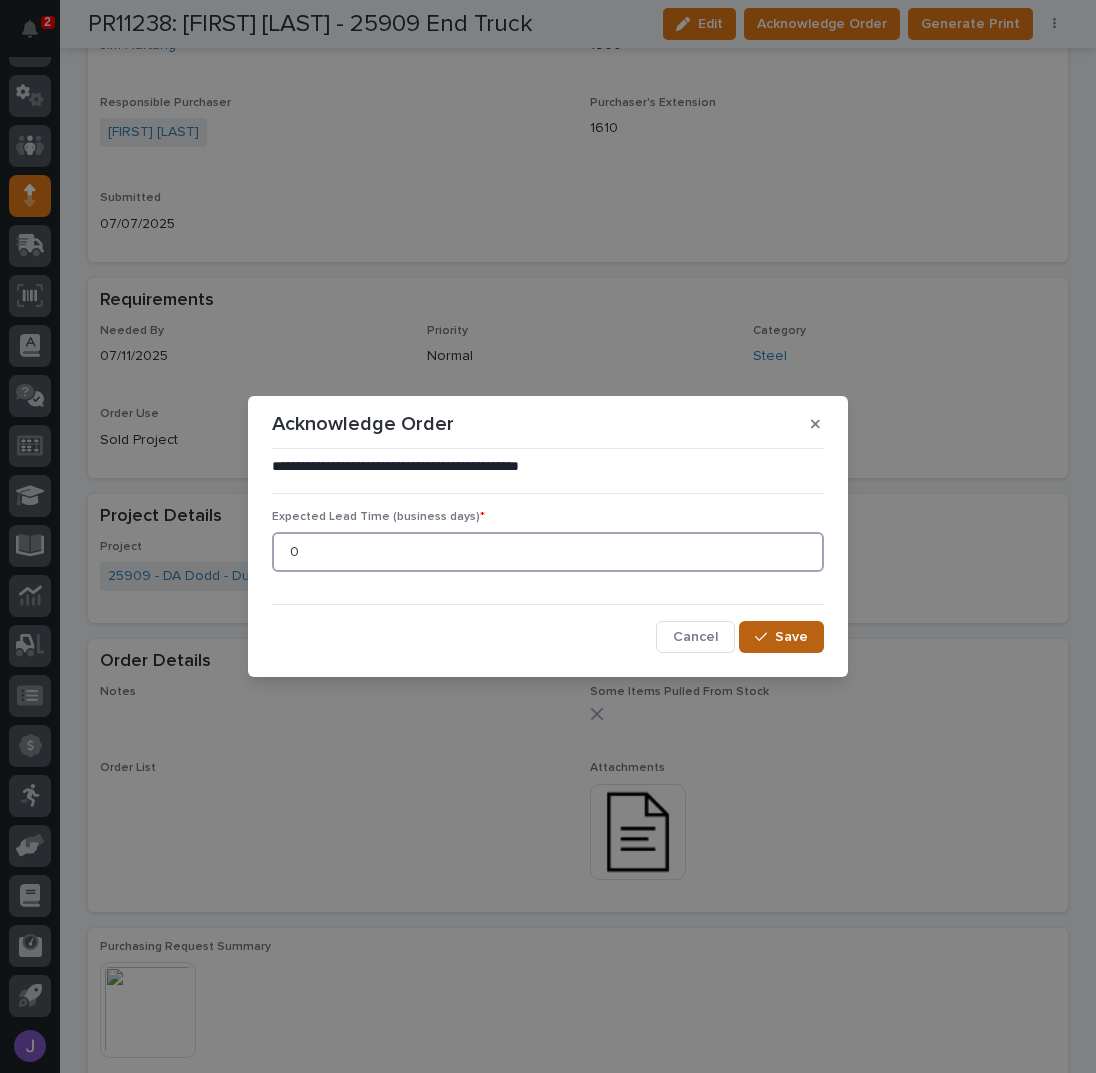 type on "0" 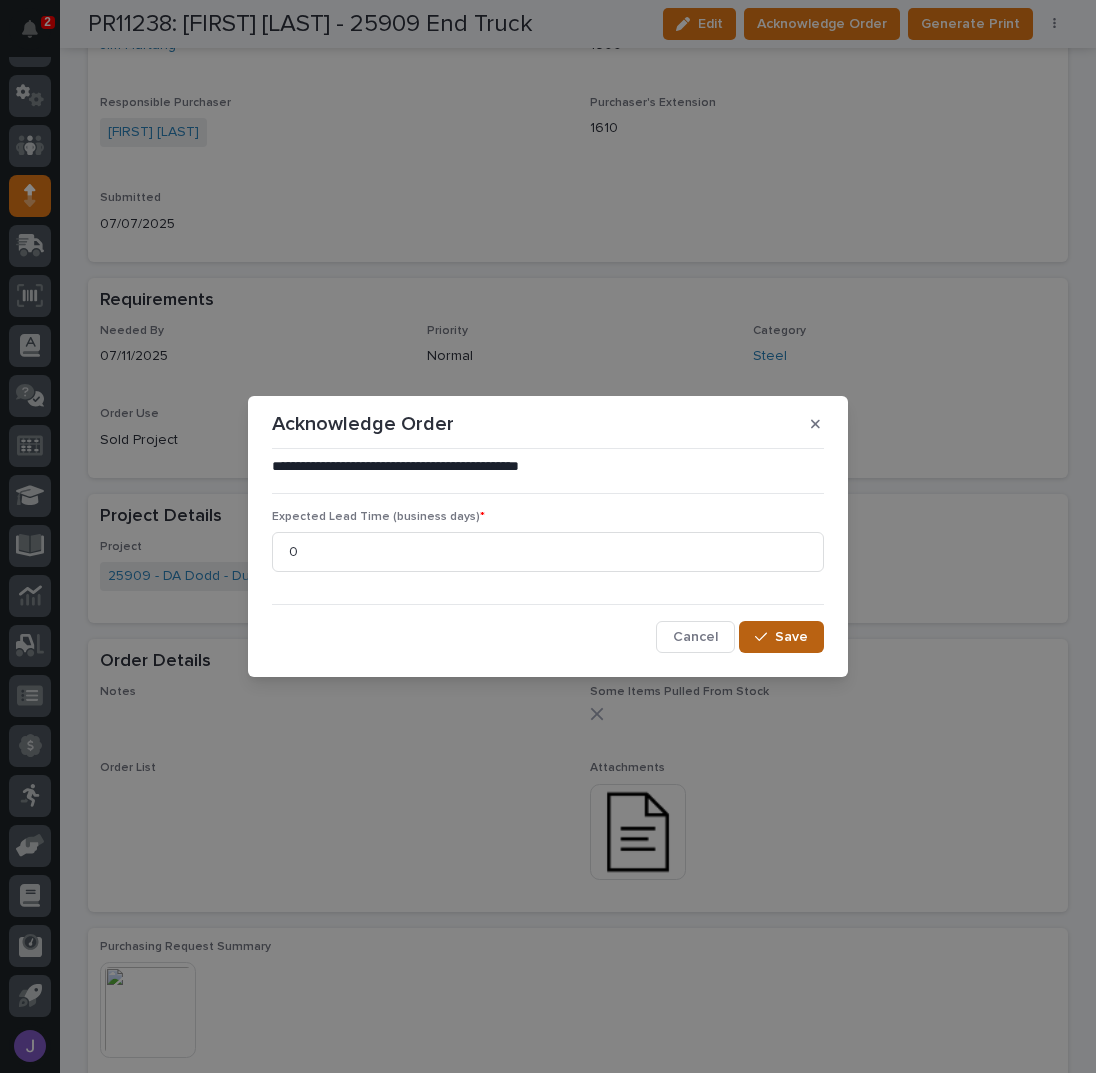 click at bounding box center [761, 637] 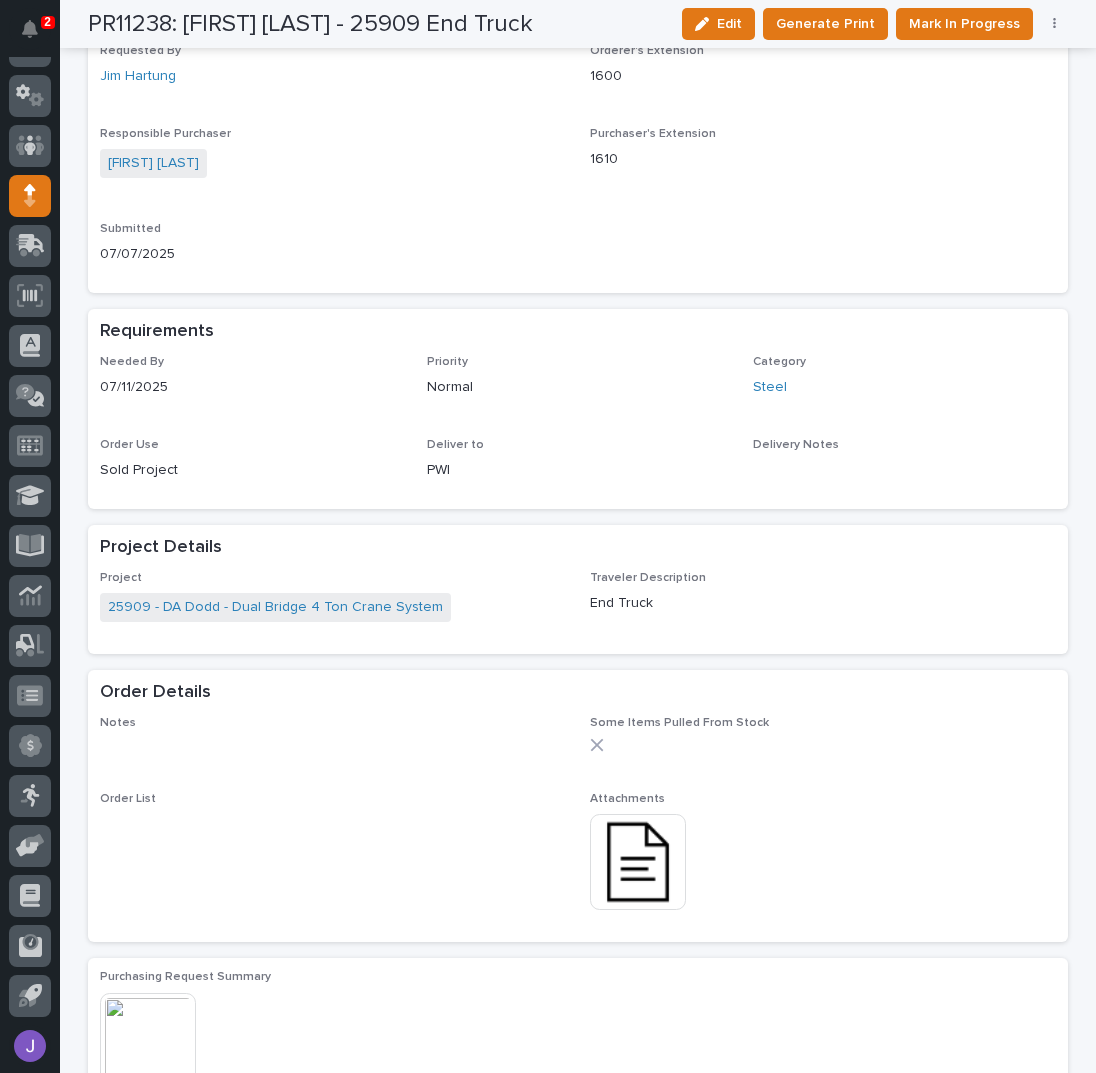 scroll, scrollTop: 739, scrollLeft: 0, axis: vertical 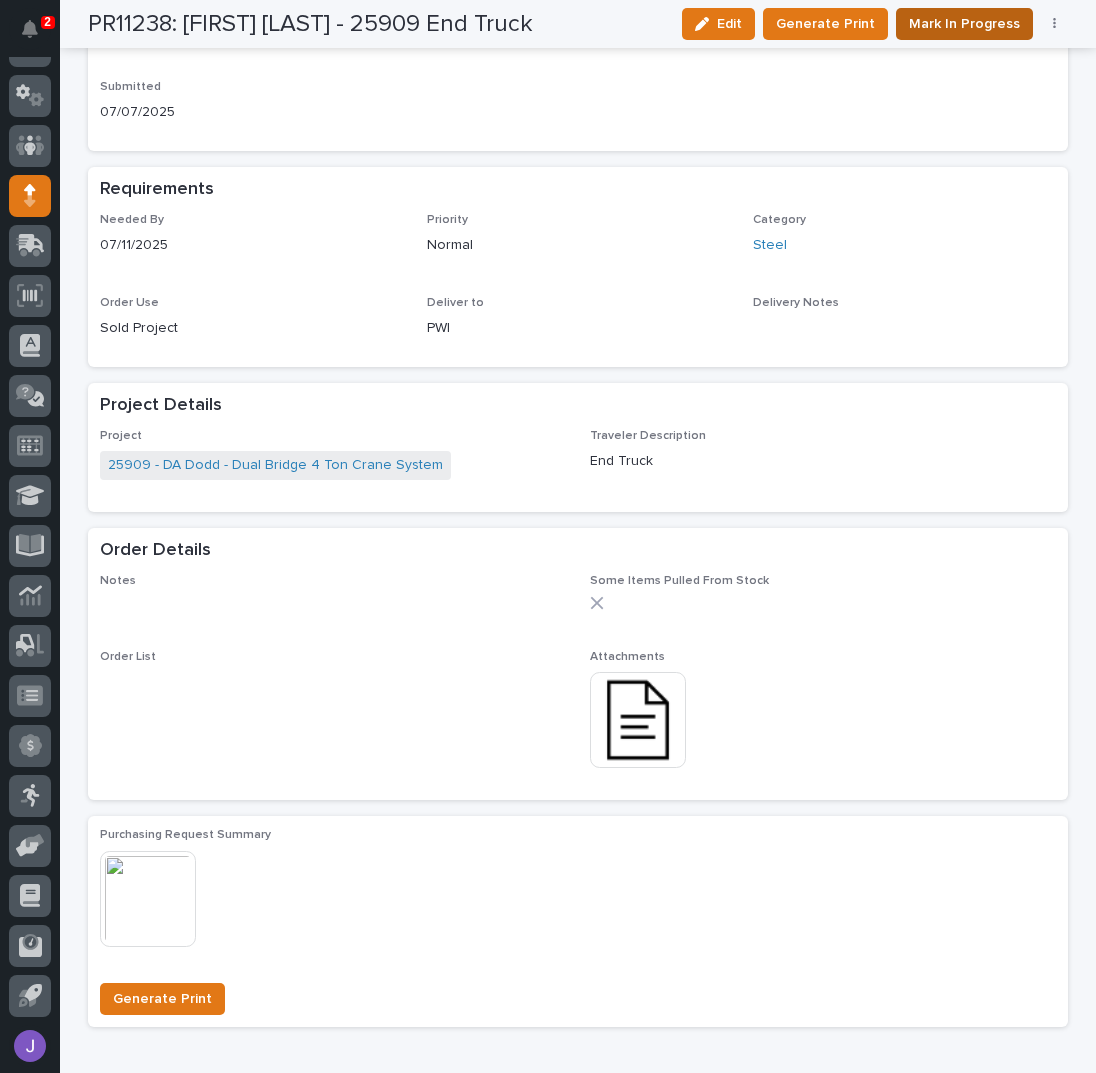 click on "Mark In Progress" at bounding box center (964, 24) 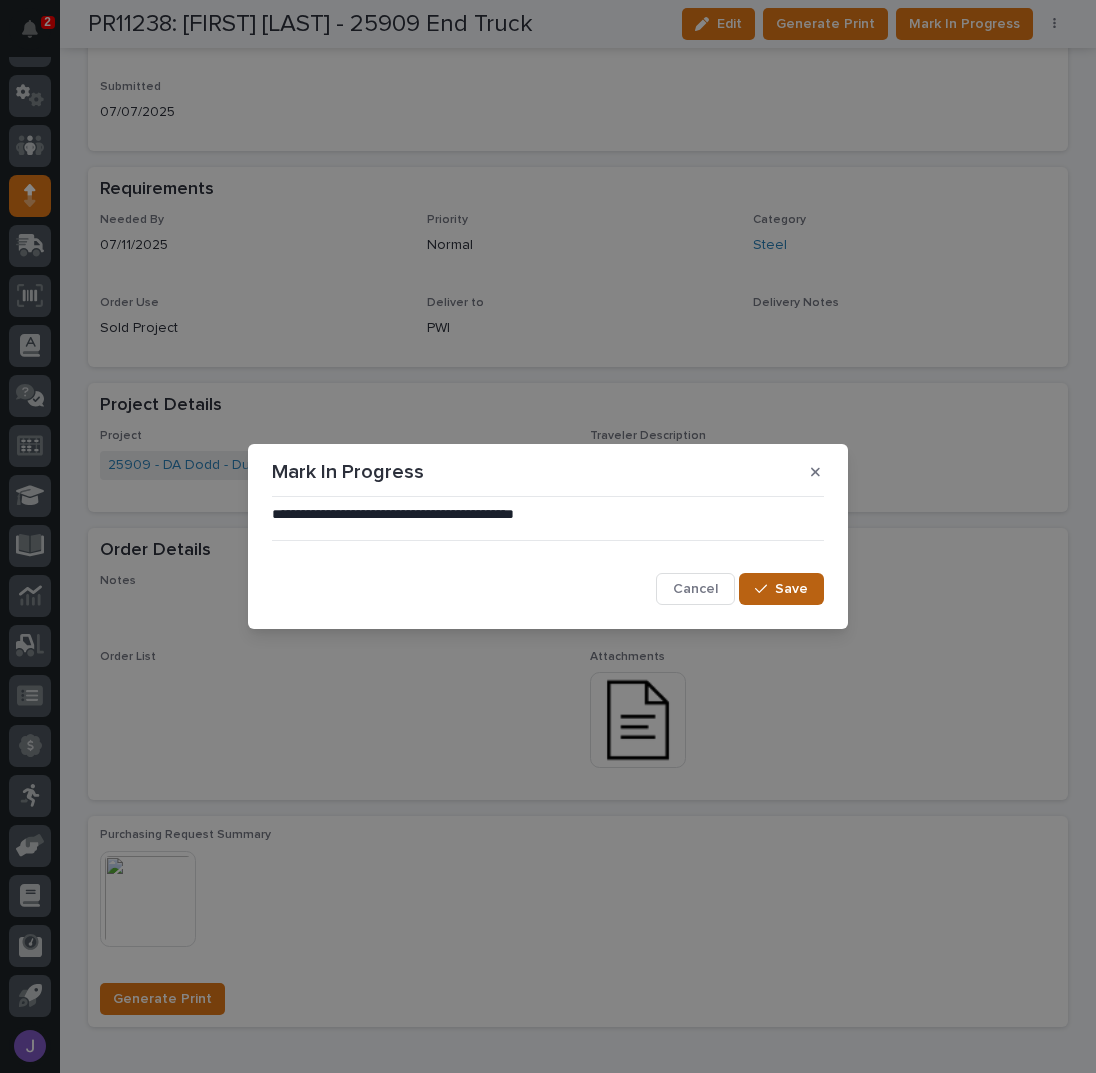 click at bounding box center [761, 589] 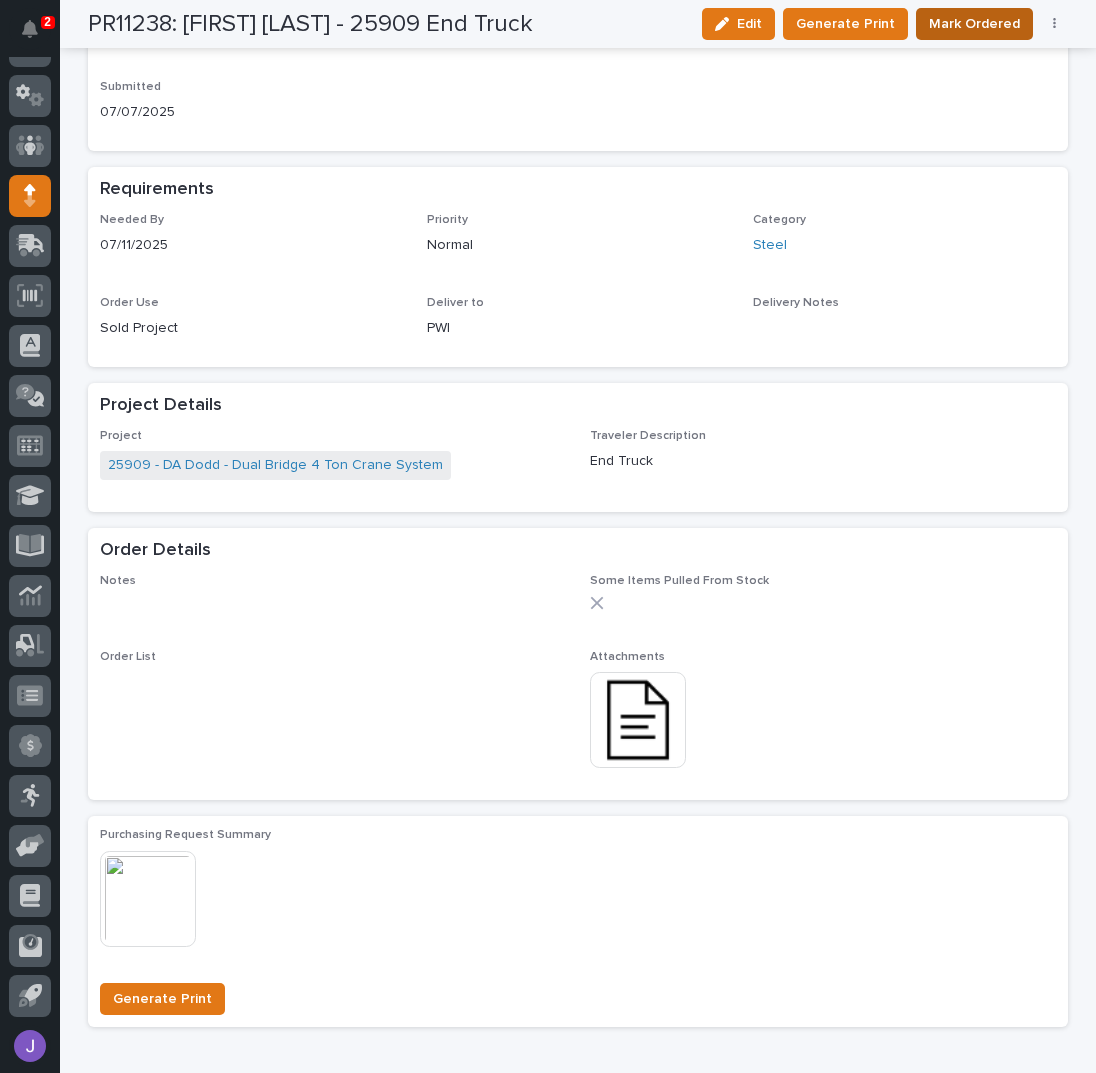 click on "Mark Ordered" at bounding box center [974, 24] 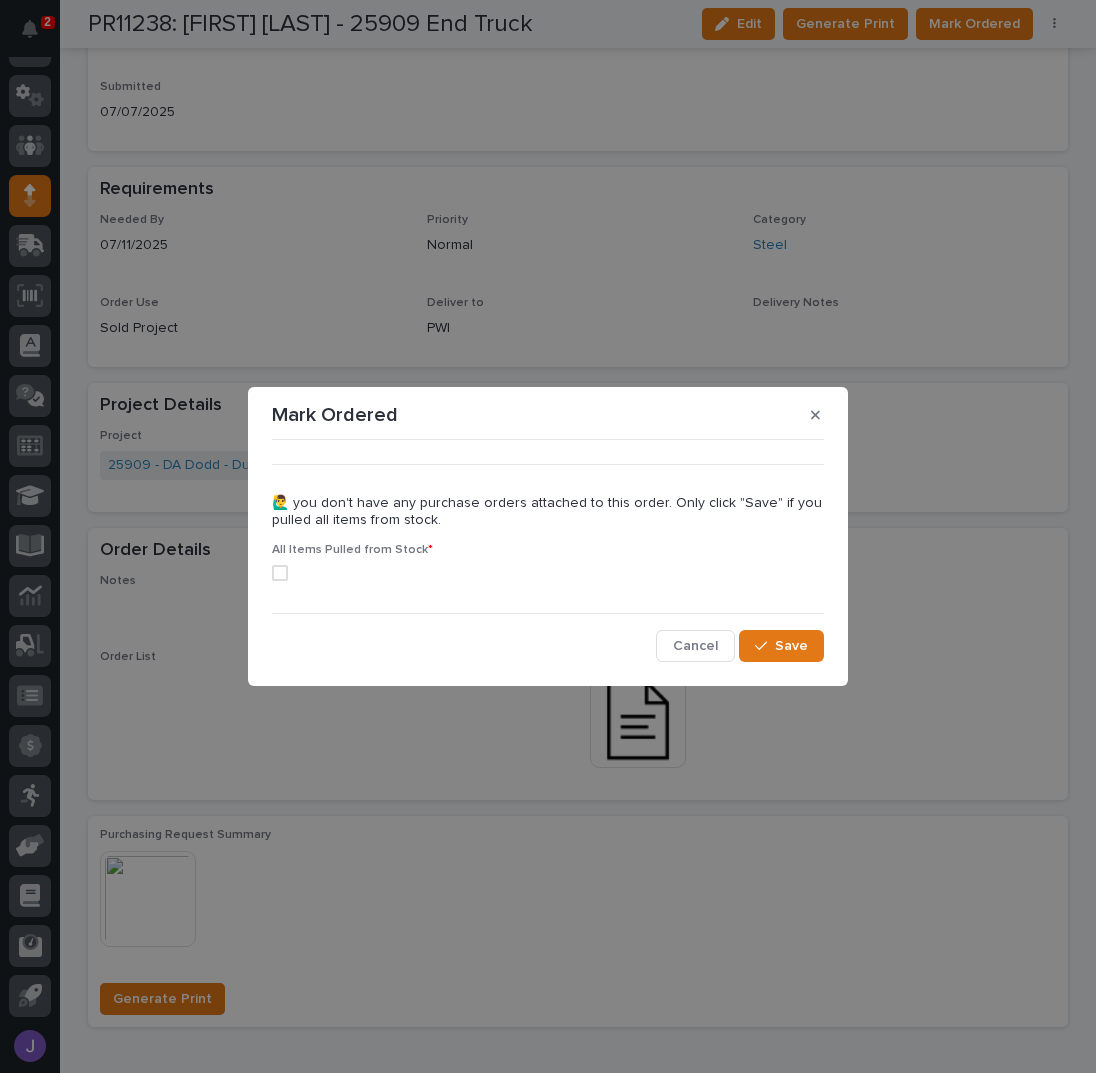 click at bounding box center (548, 573) 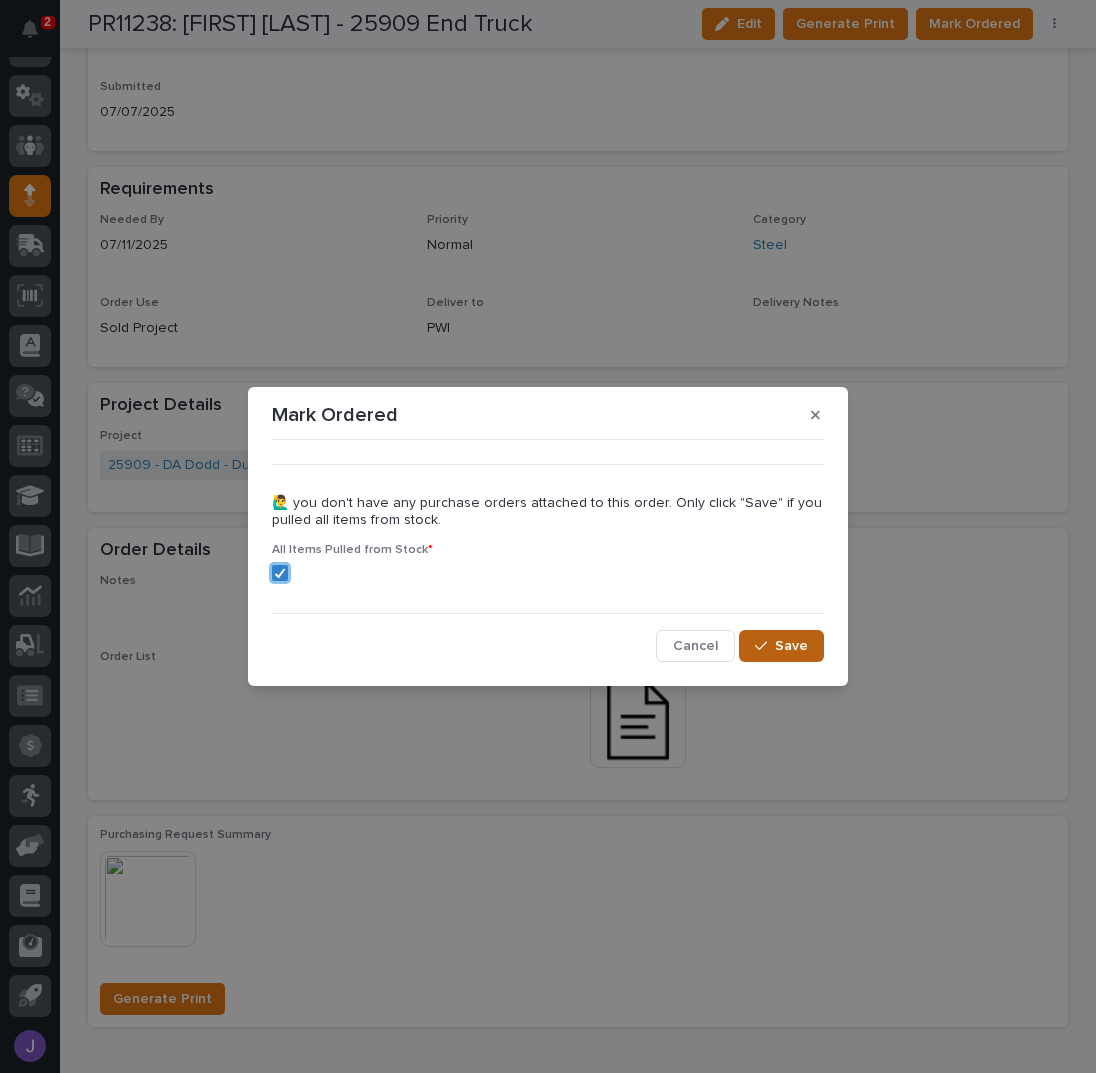 click on "Save" at bounding box center (781, 646) 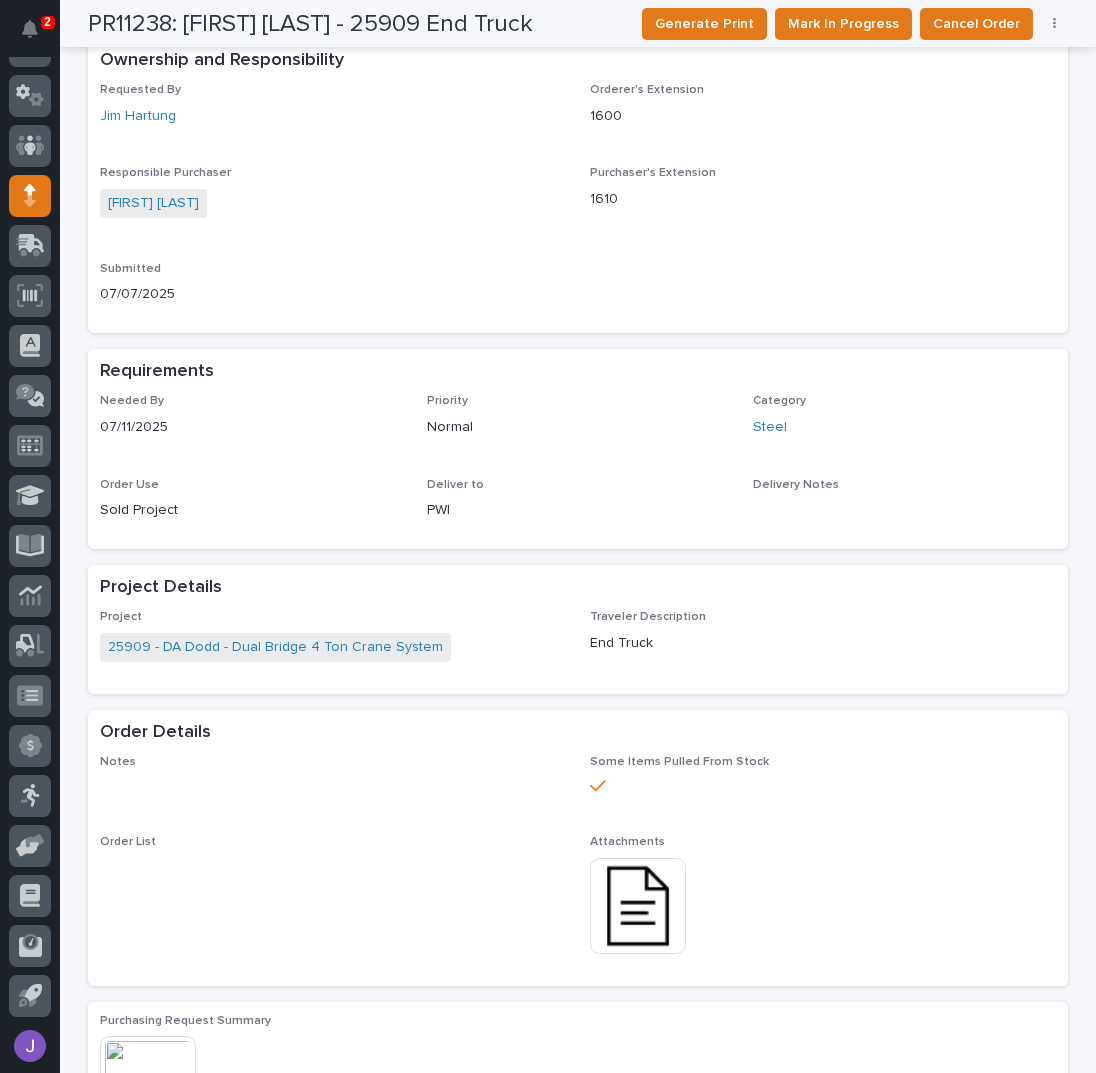 scroll, scrollTop: 0, scrollLeft: 0, axis: both 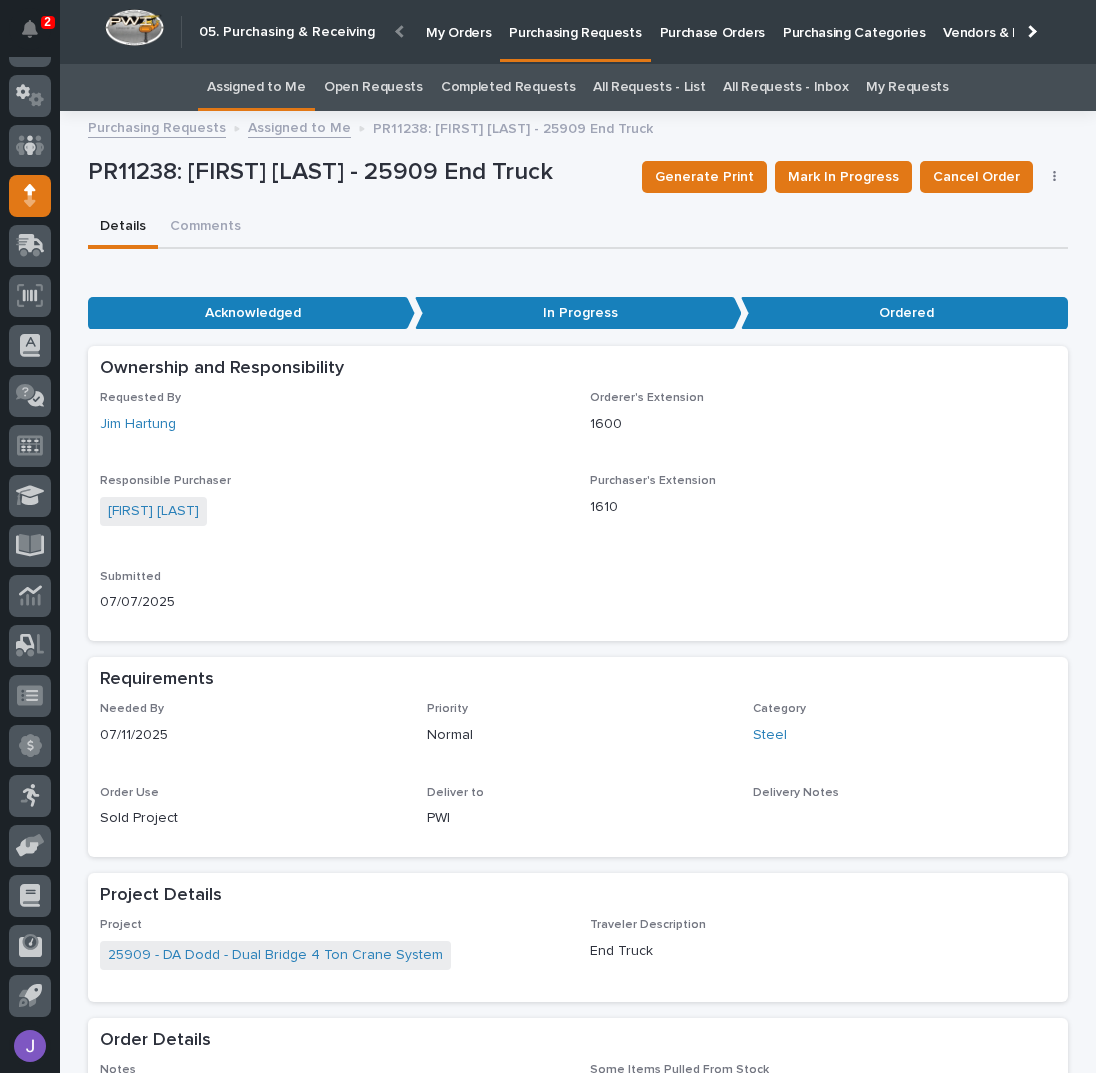 click on "Assigned to Me" at bounding box center (256, 87) 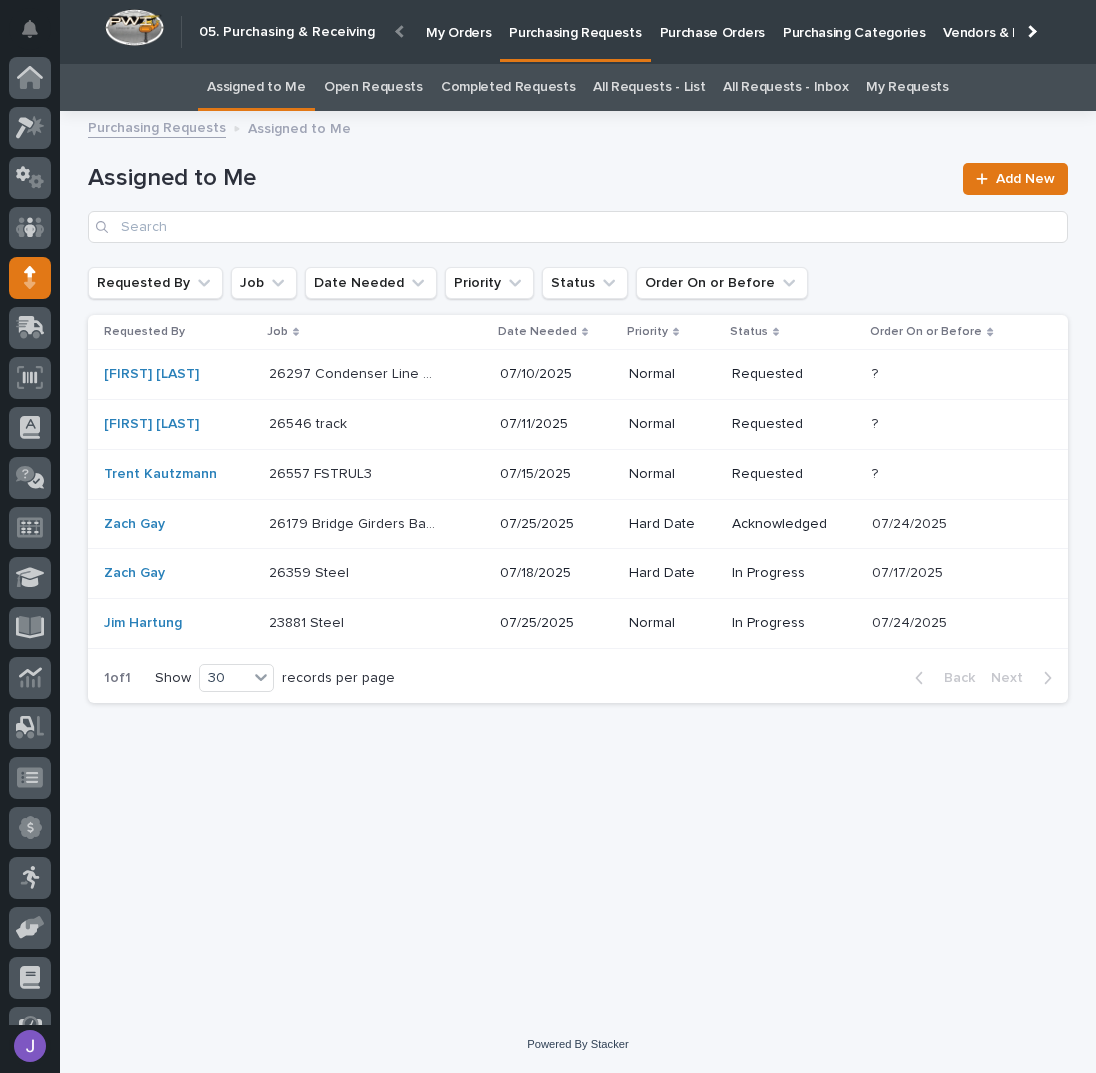 scroll, scrollTop: 82, scrollLeft: 0, axis: vertical 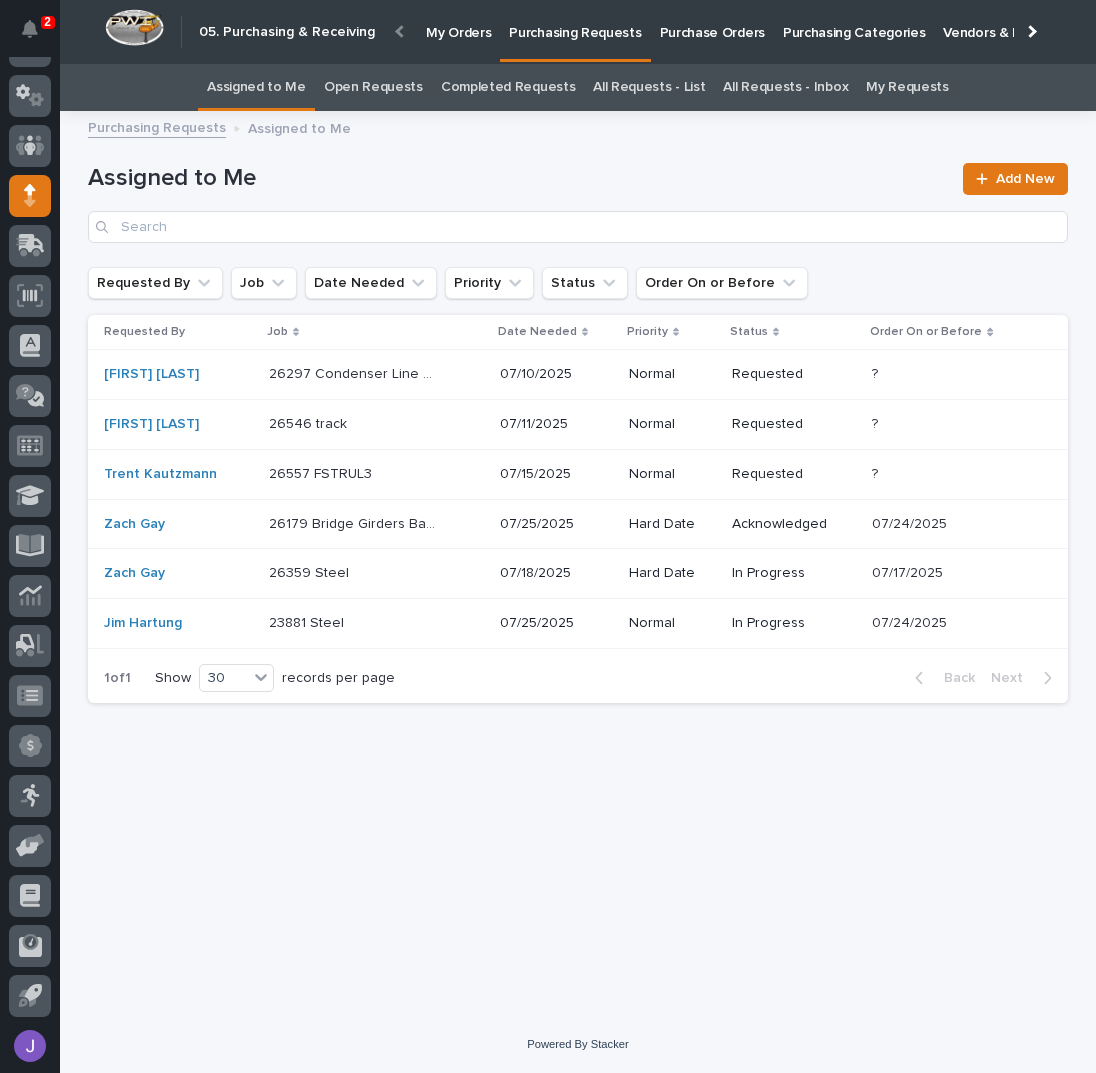 click on "26297 Condenser Line Guards - Steel" at bounding box center (354, 372) 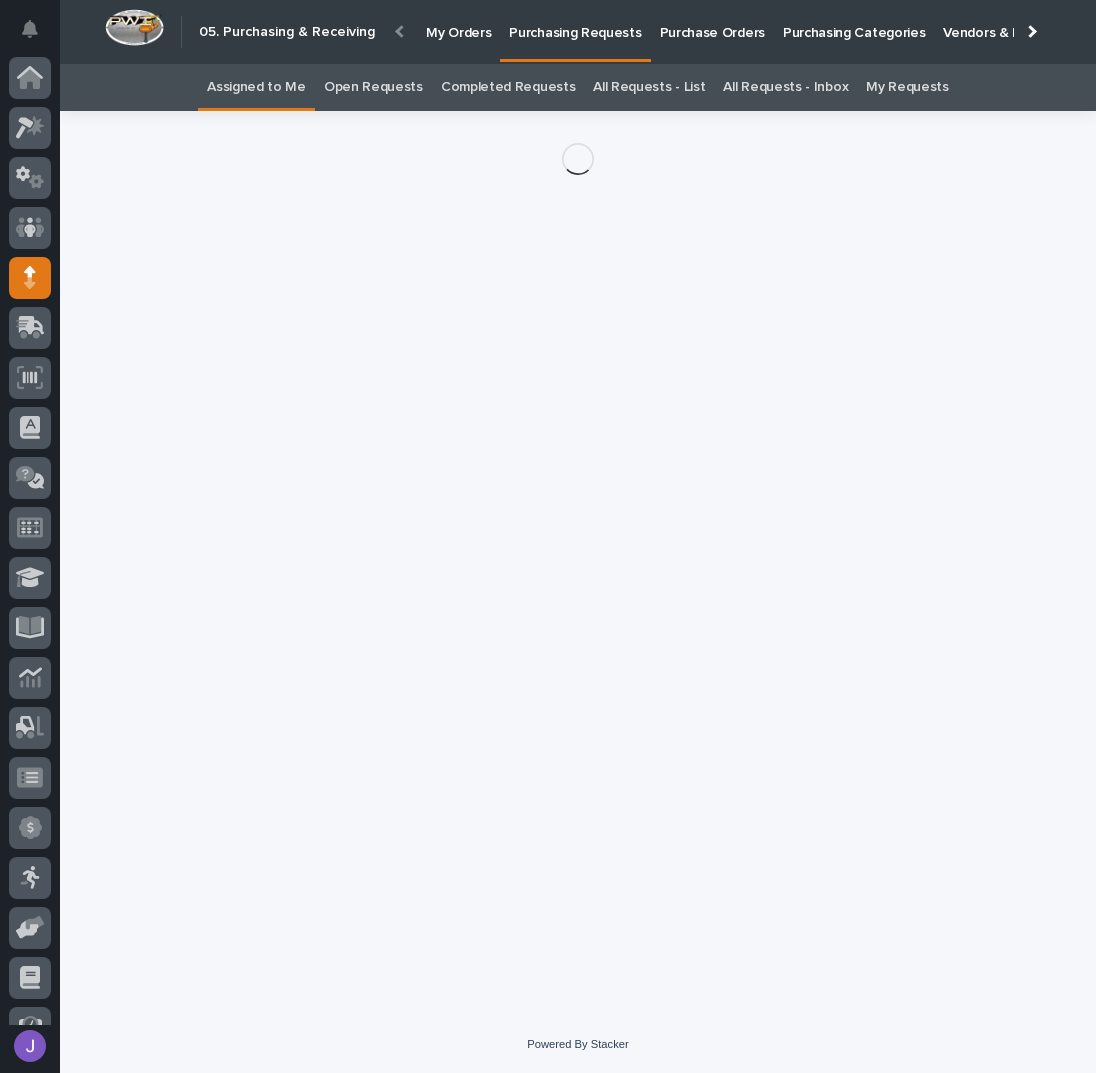 scroll, scrollTop: 82, scrollLeft: 0, axis: vertical 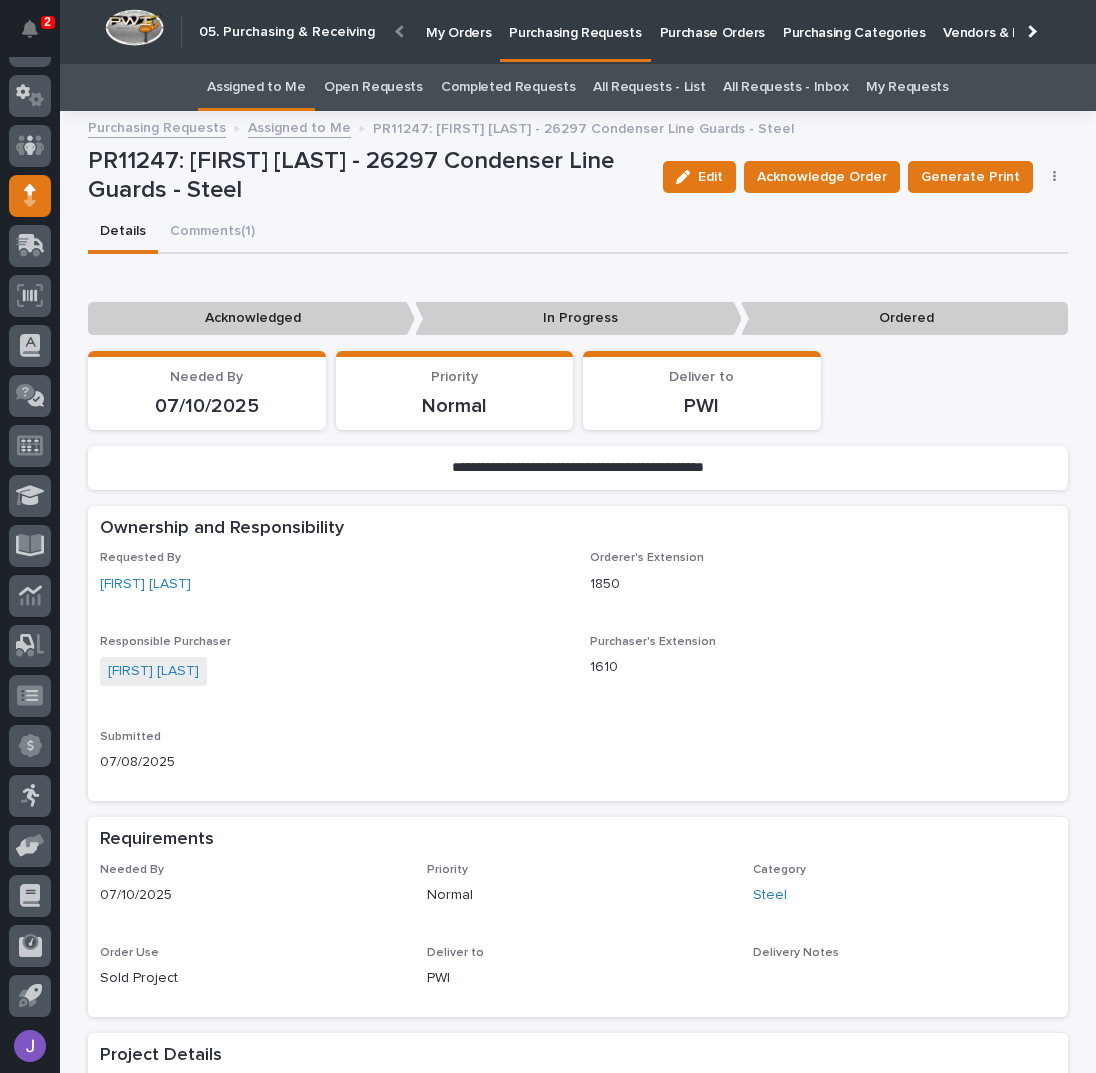 click on "Assigned to Me" at bounding box center [256, 87] 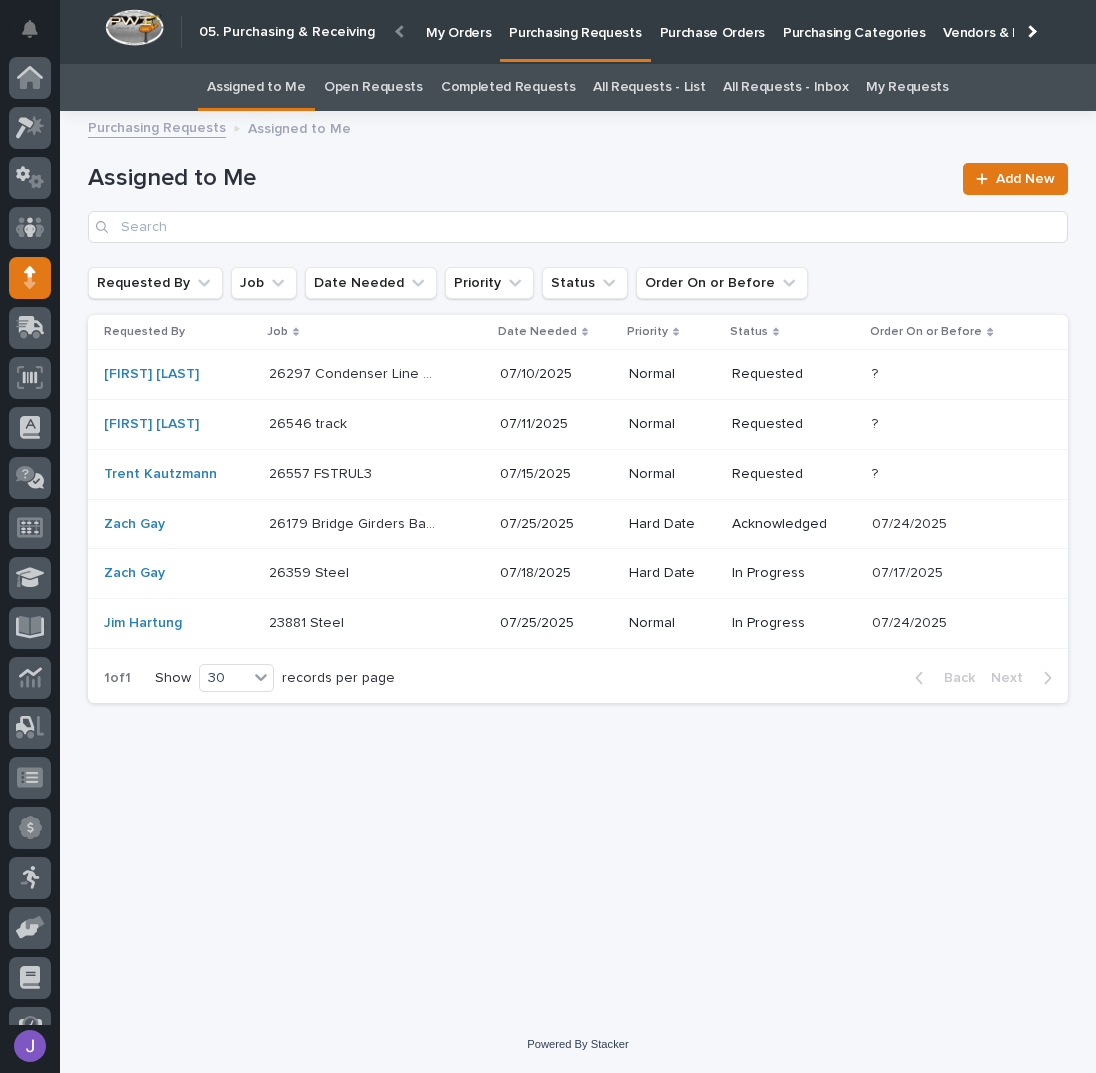 scroll, scrollTop: 82, scrollLeft: 0, axis: vertical 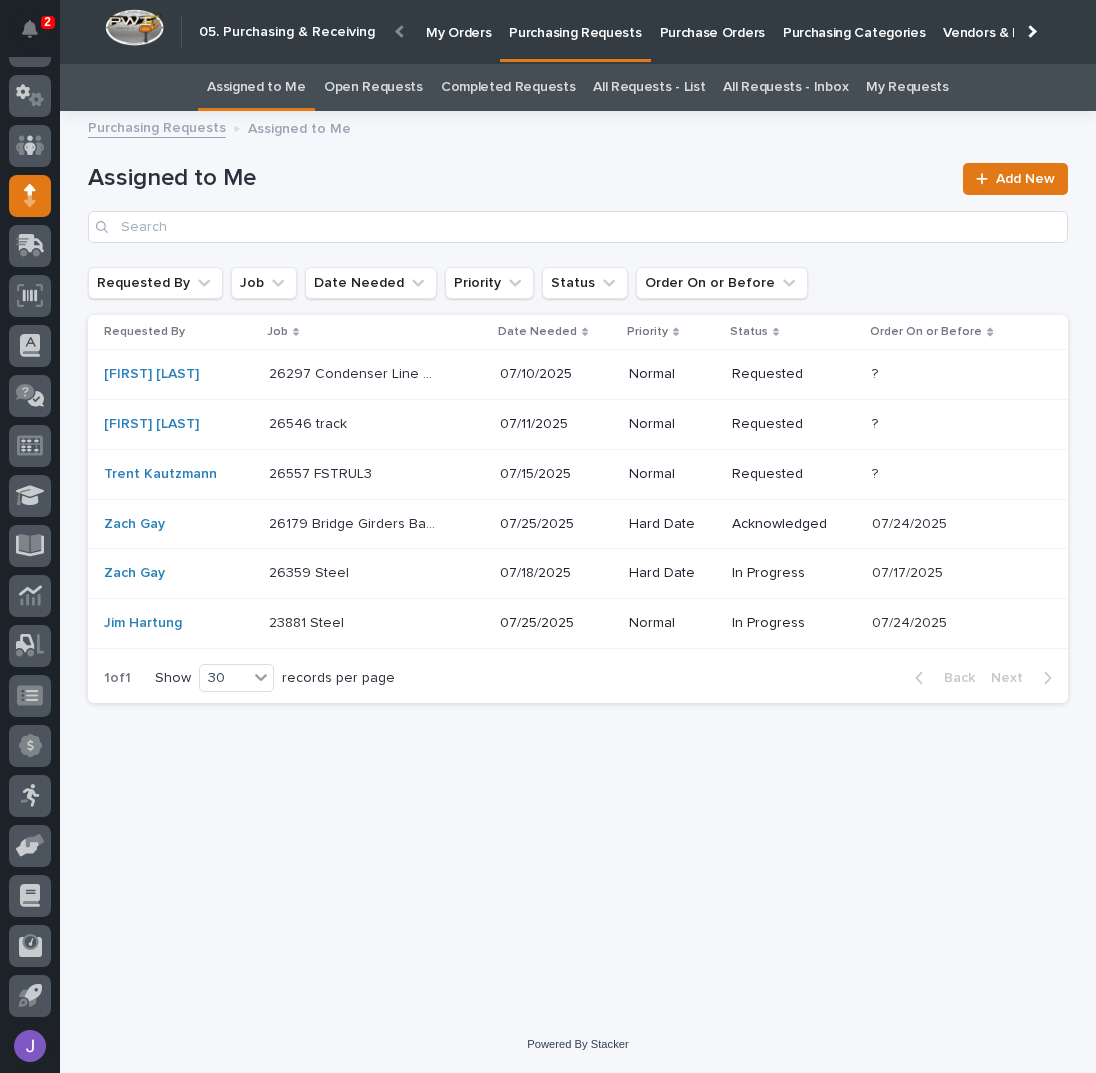 click at bounding box center (352, 374) 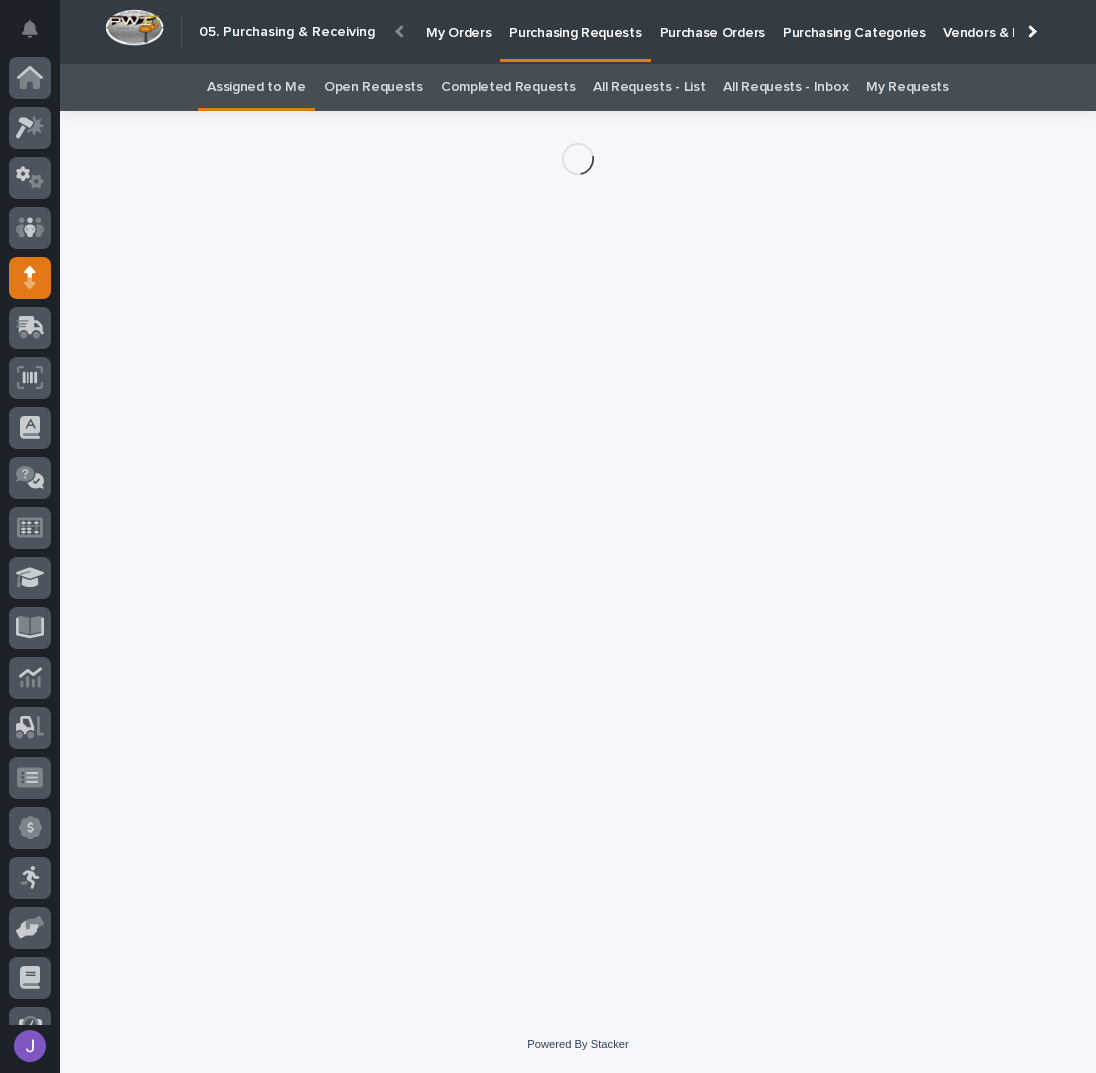 scroll, scrollTop: 82, scrollLeft: 0, axis: vertical 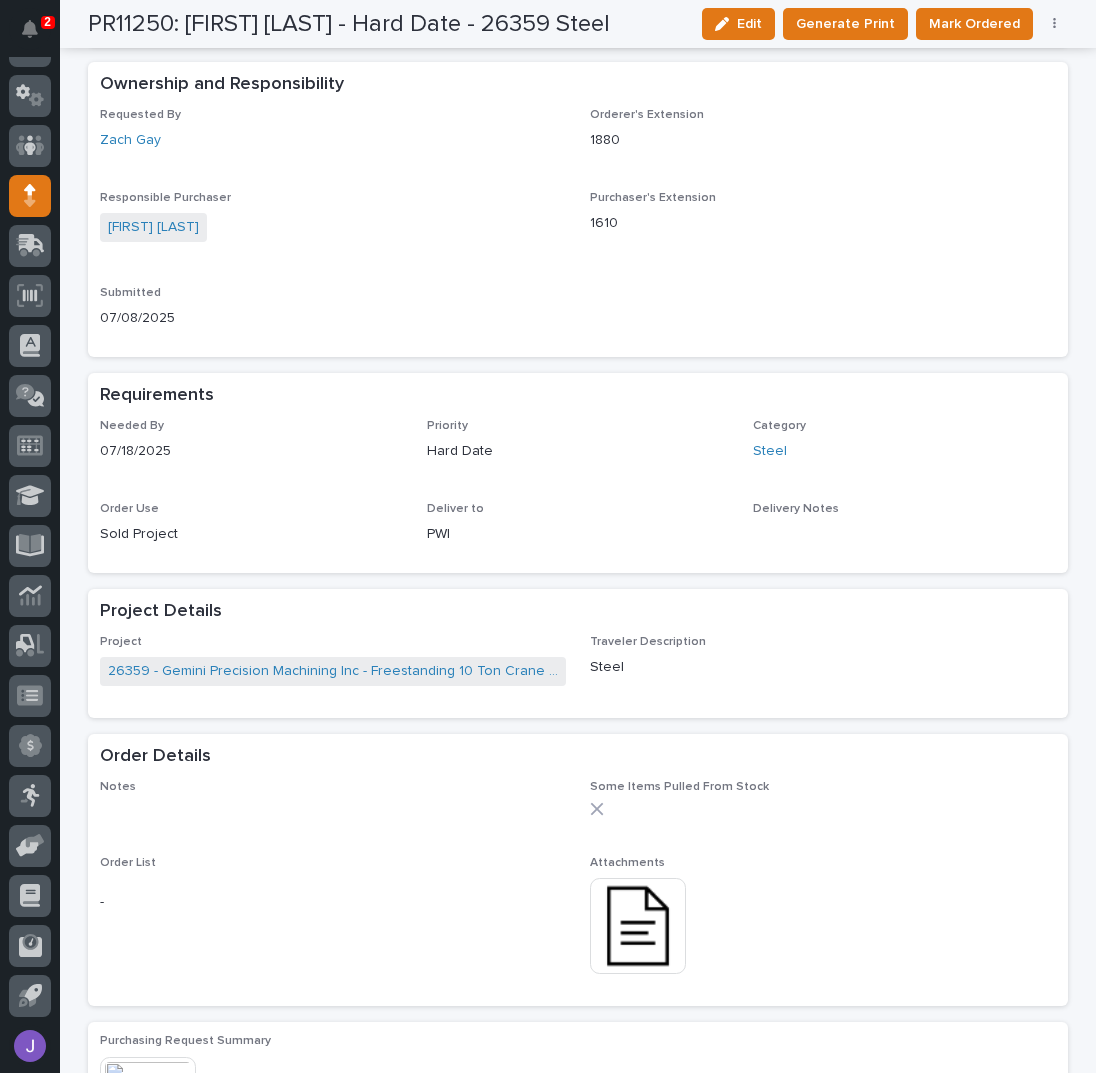 click at bounding box center [638, 926] 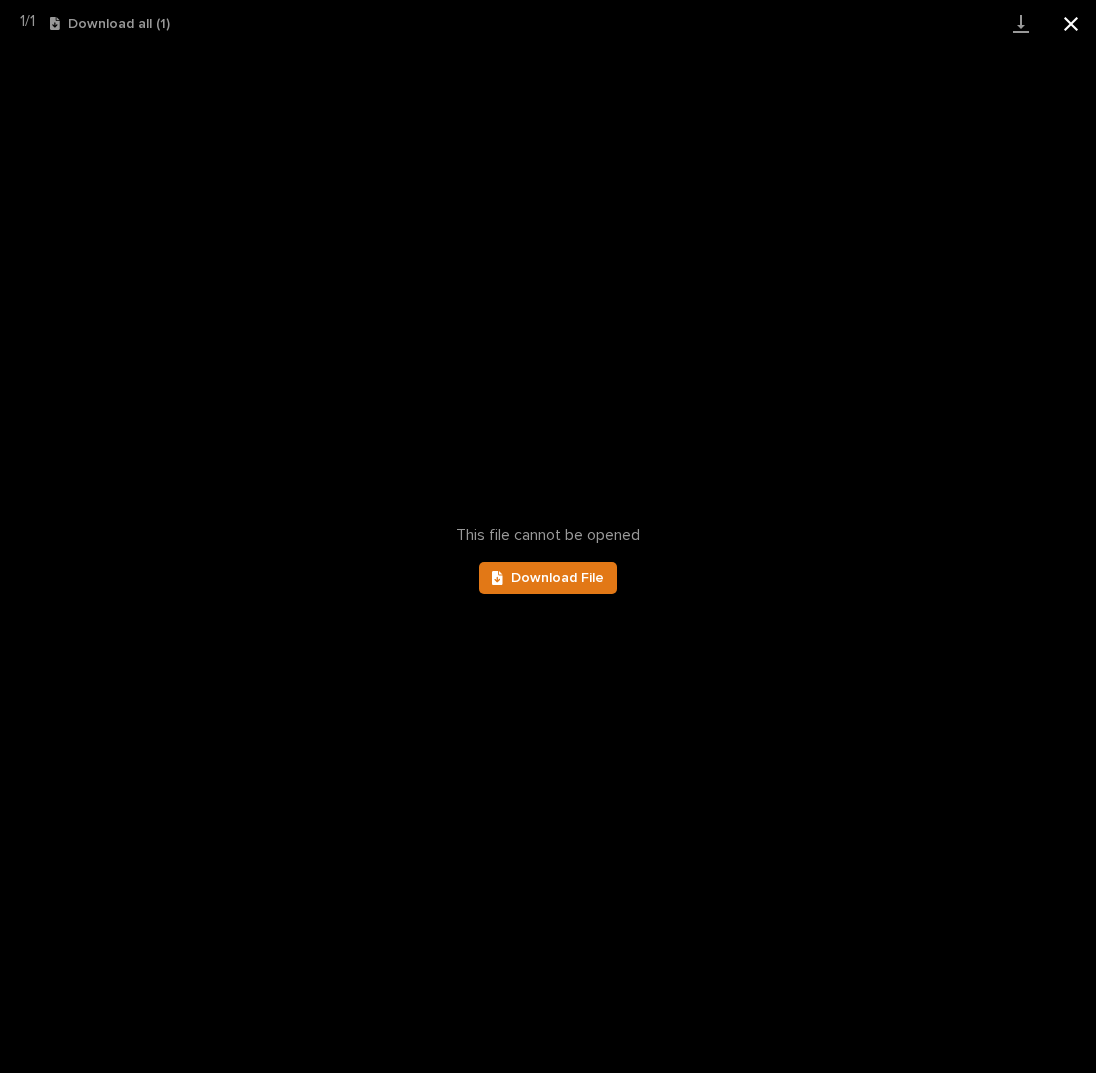 click at bounding box center (1071, 23) 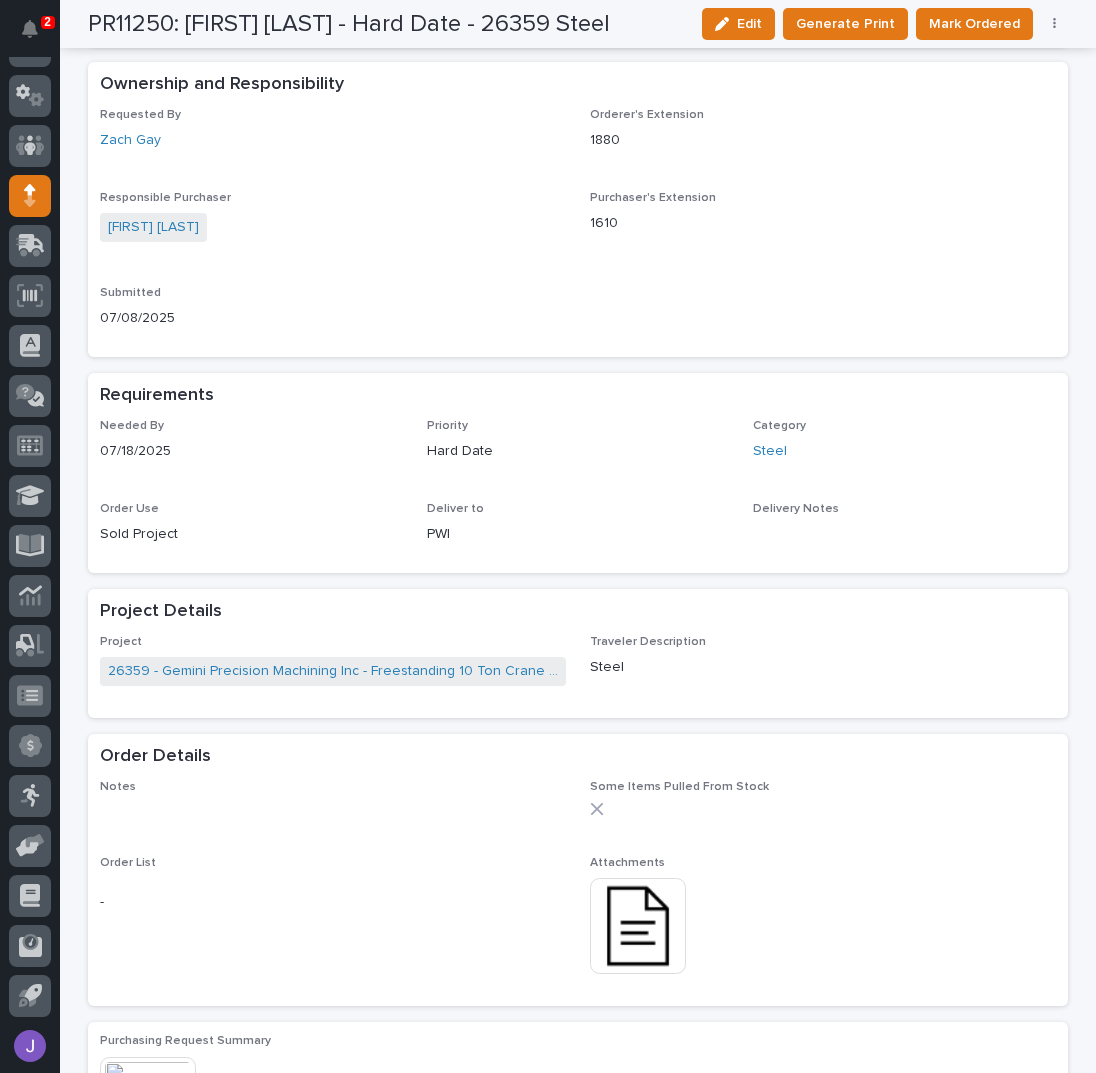 scroll, scrollTop: 0, scrollLeft: 0, axis: both 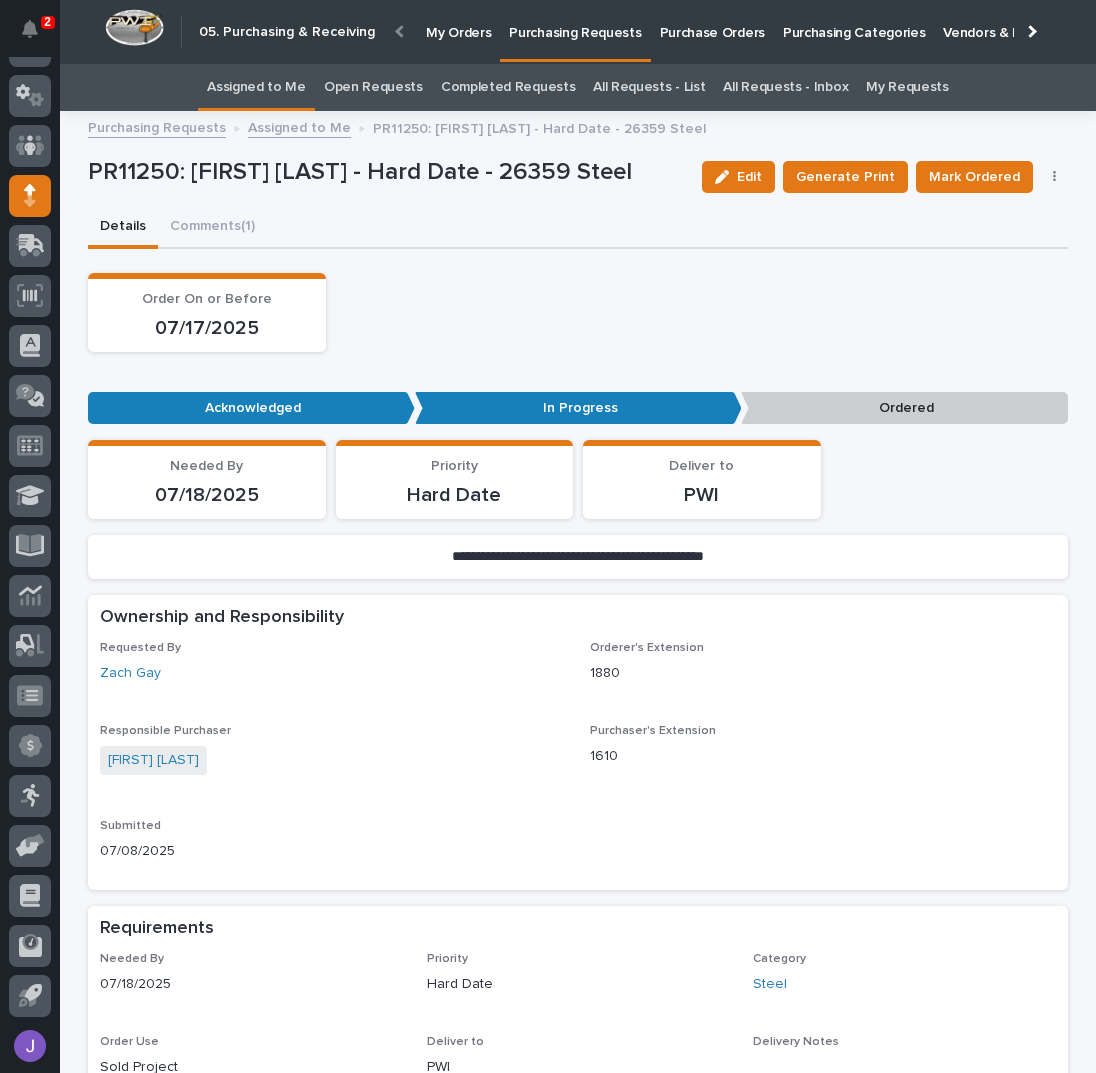 click on "Assigned to Me" at bounding box center (256, 87) 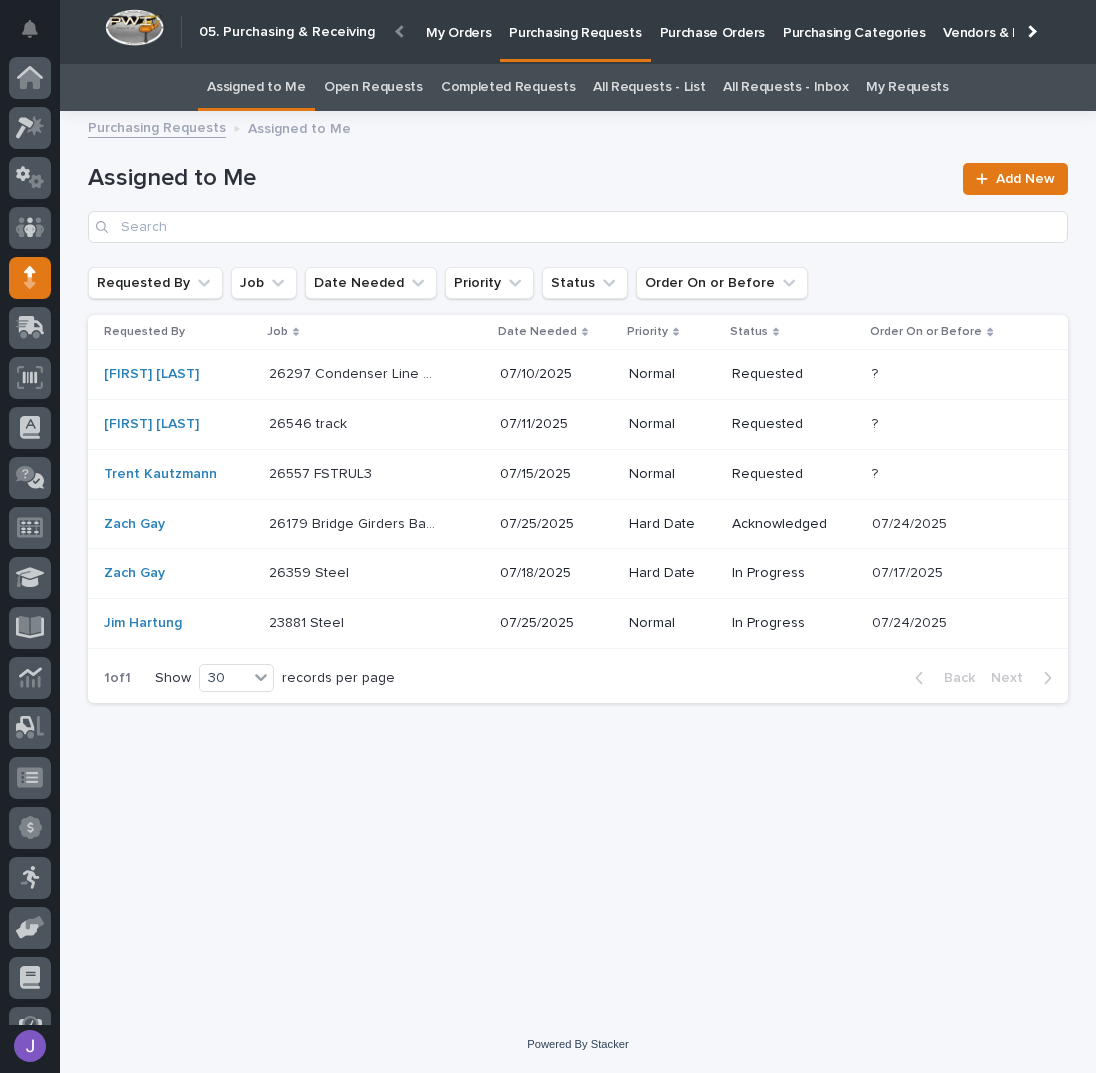 scroll, scrollTop: 82, scrollLeft: 0, axis: vertical 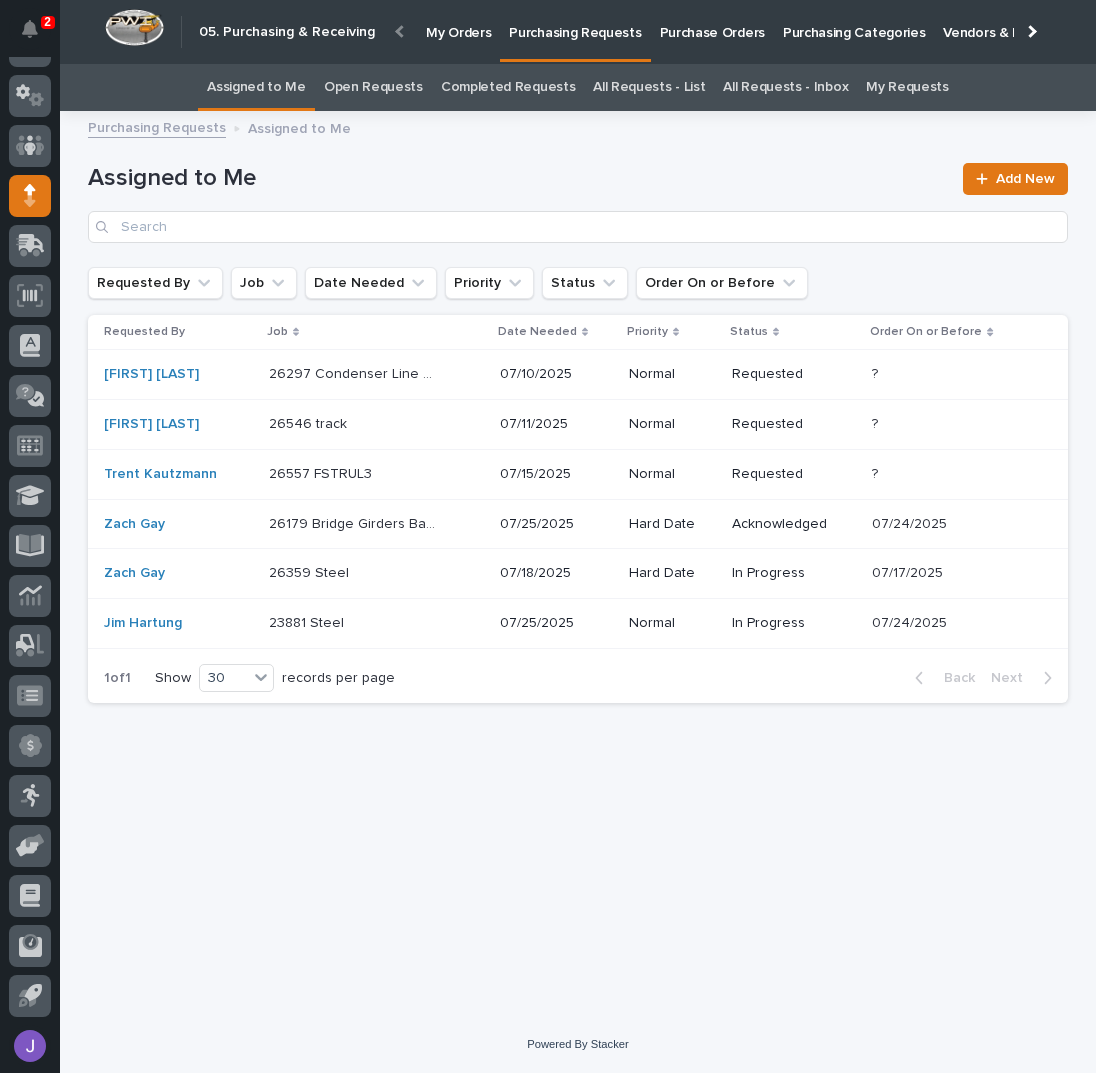 click on "26297 Condenser Line Guards - Steel" at bounding box center [354, 372] 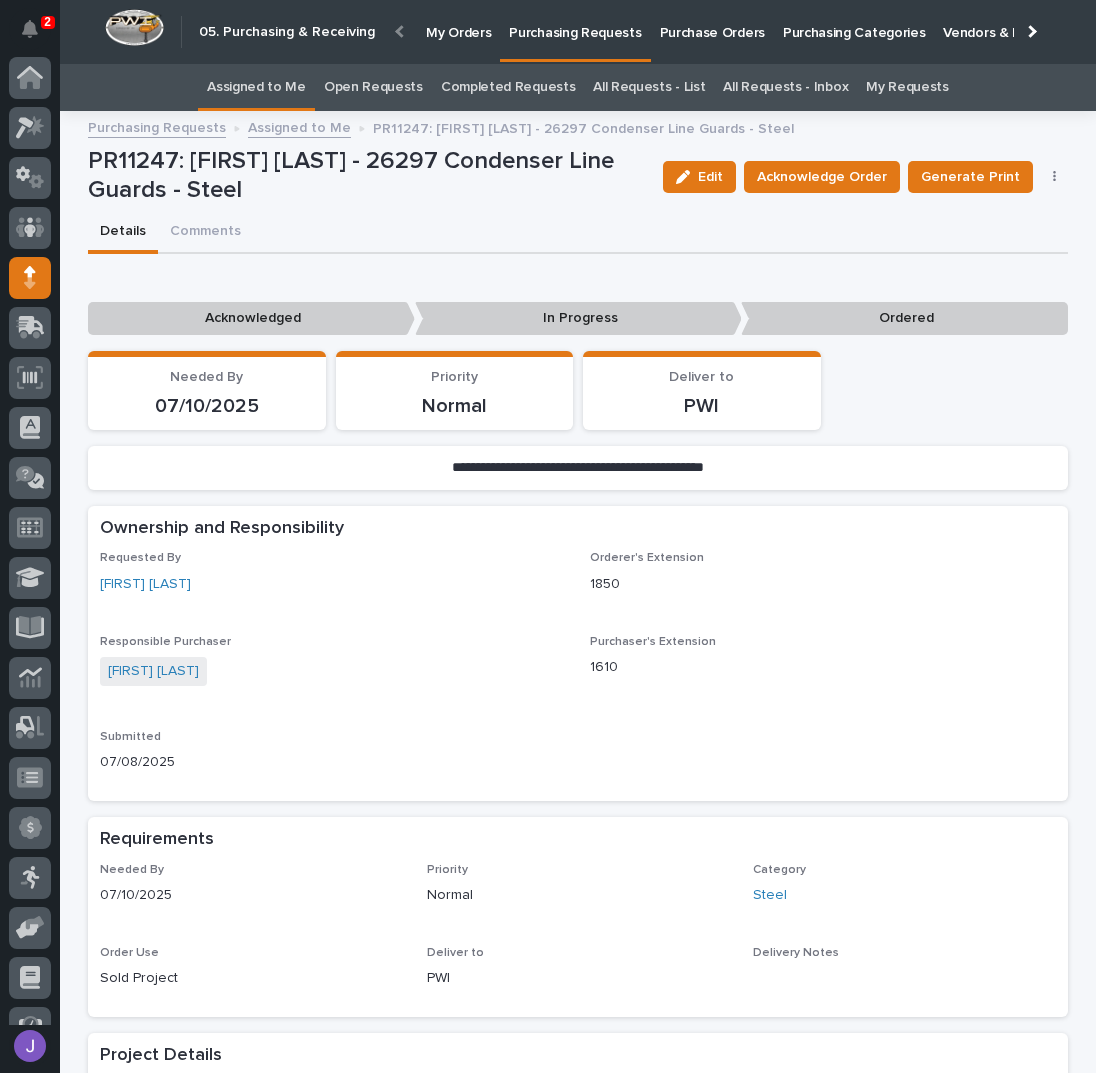 scroll, scrollTop: 63, scrollLeft: 0, axis: vertical 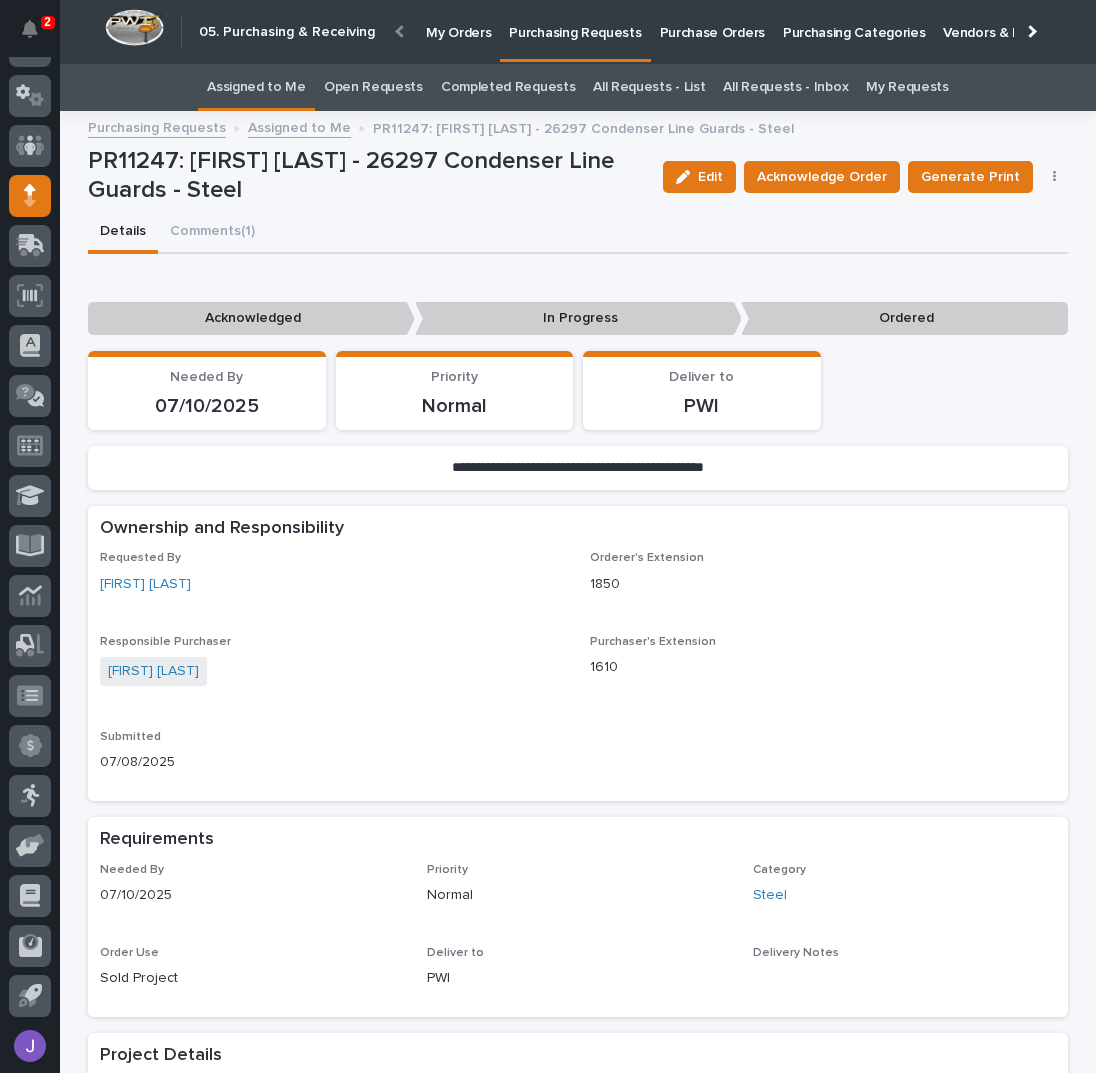 click on "Edit" at bounding box center [710, 177] 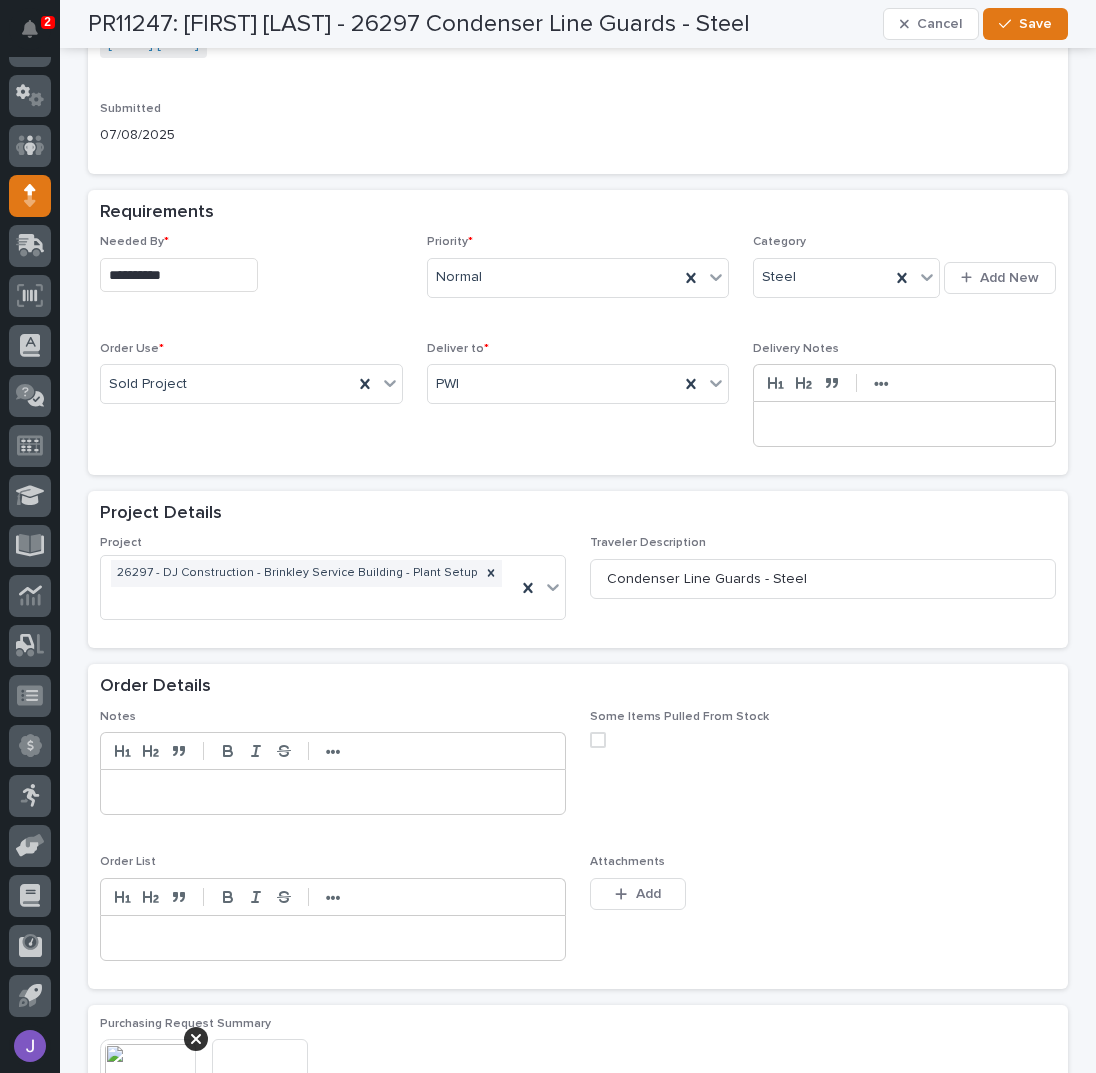 scroll, scrollTop: 666, scrollLeft: 0, axis: vertical 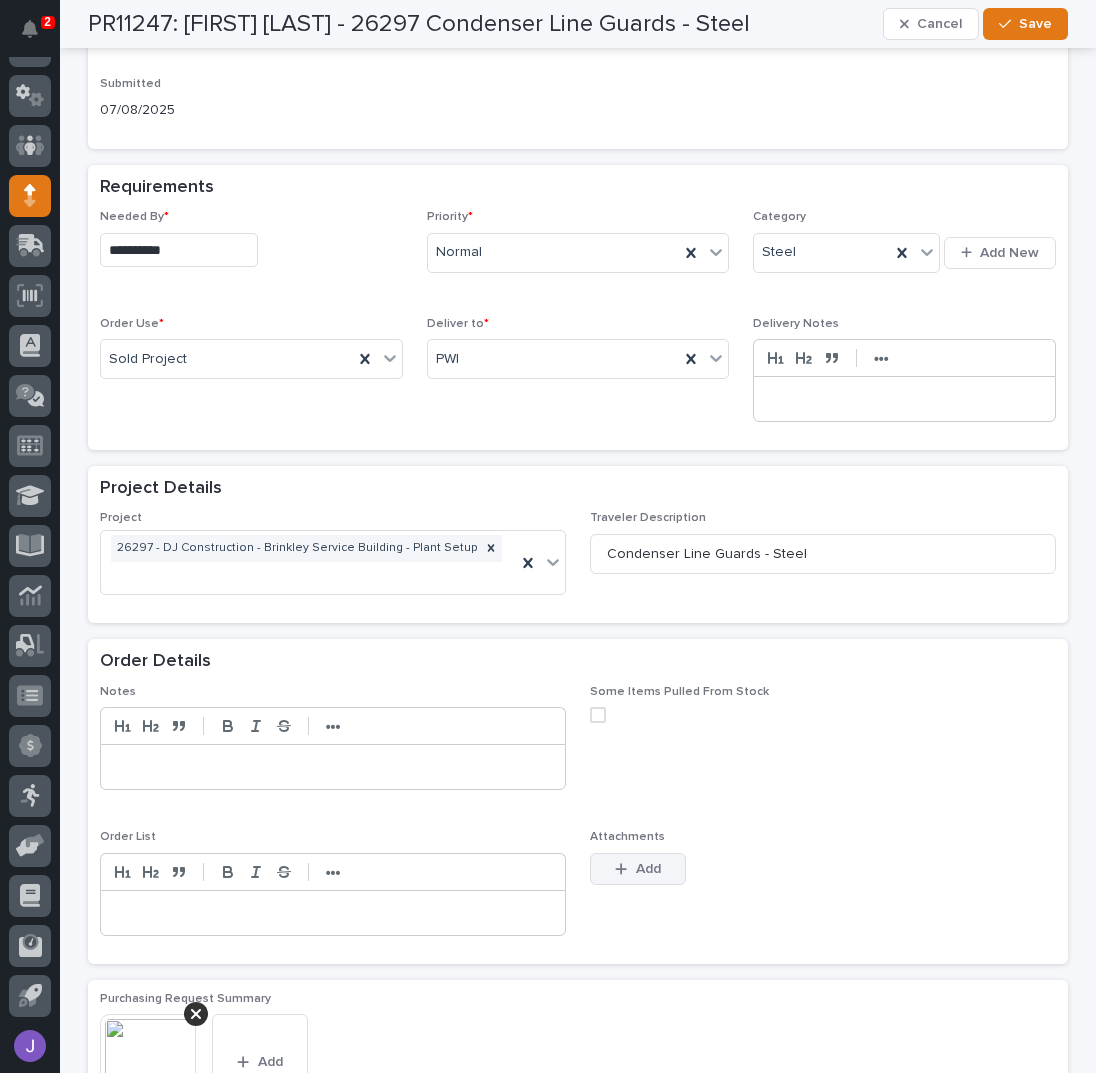 click on "Add" at bounding box center [638, 869] 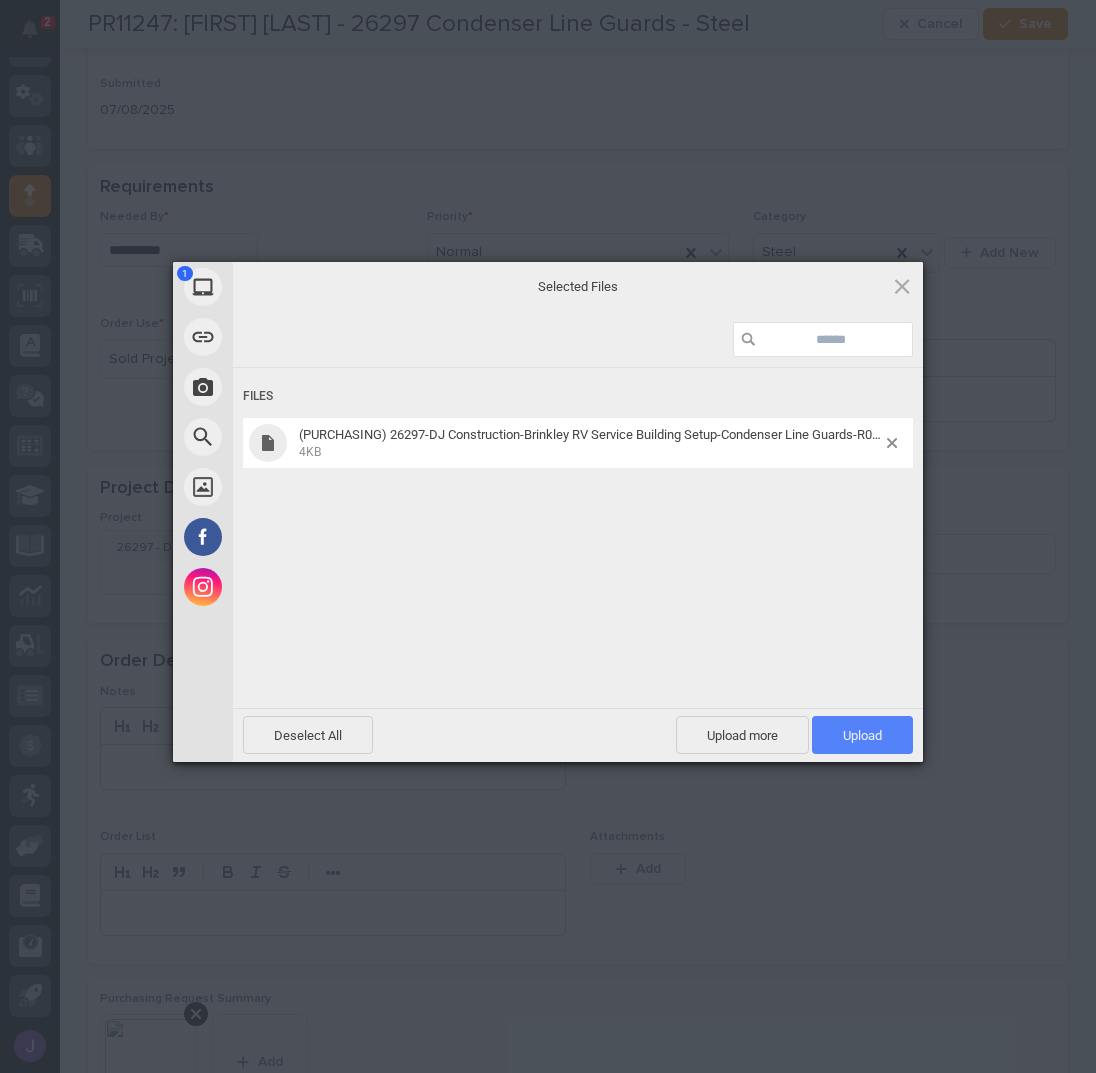 click on "Upload
1" at bounding box center (862, 735) 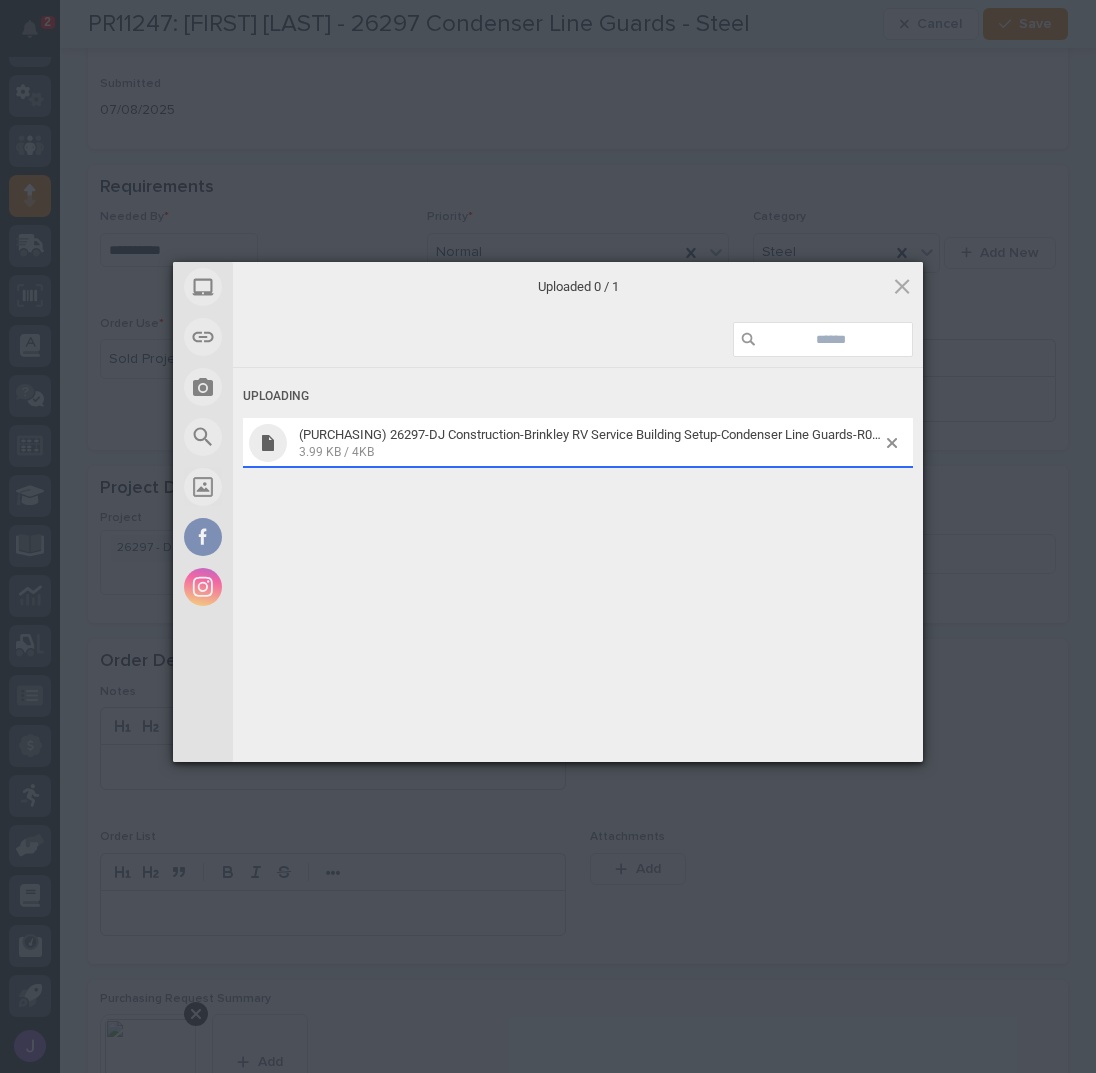 scroll, scrollTop: 681, scrollLeft: 0, axis: vertical 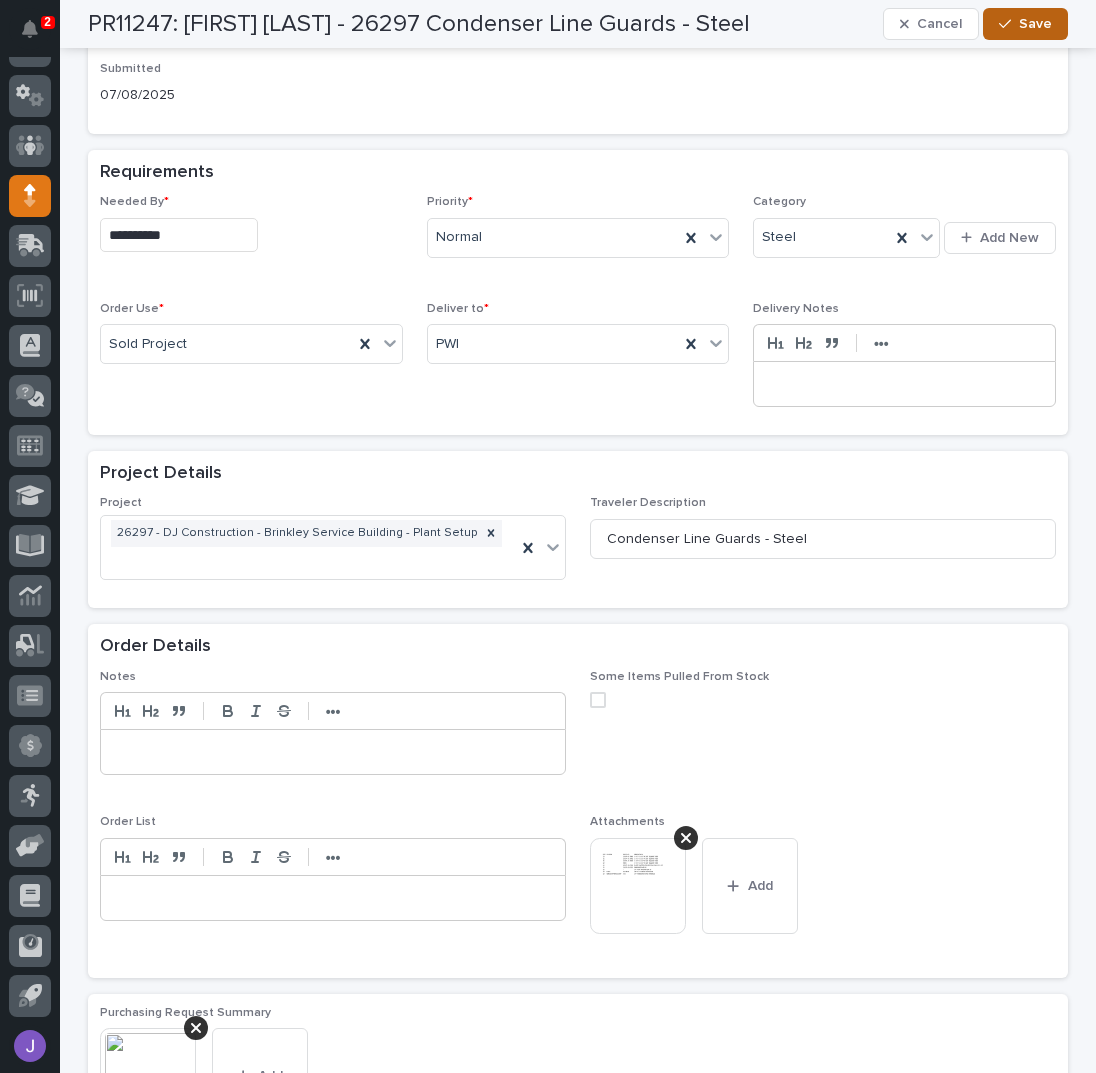 click on "Save" at bounding box center [1035, 24] 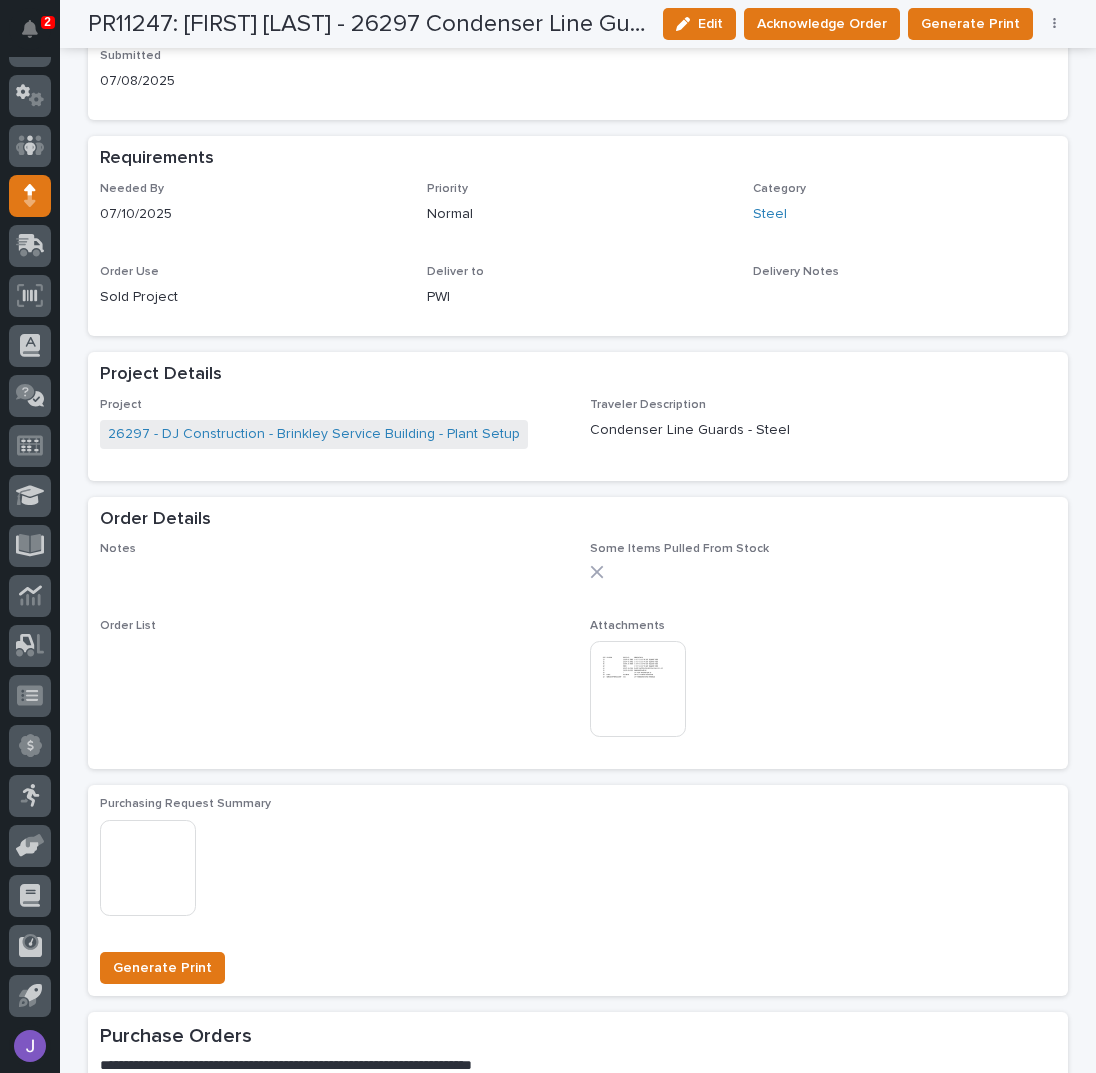 scroll, scrollTop: 584, scrollLeft: 0, axis: vertical 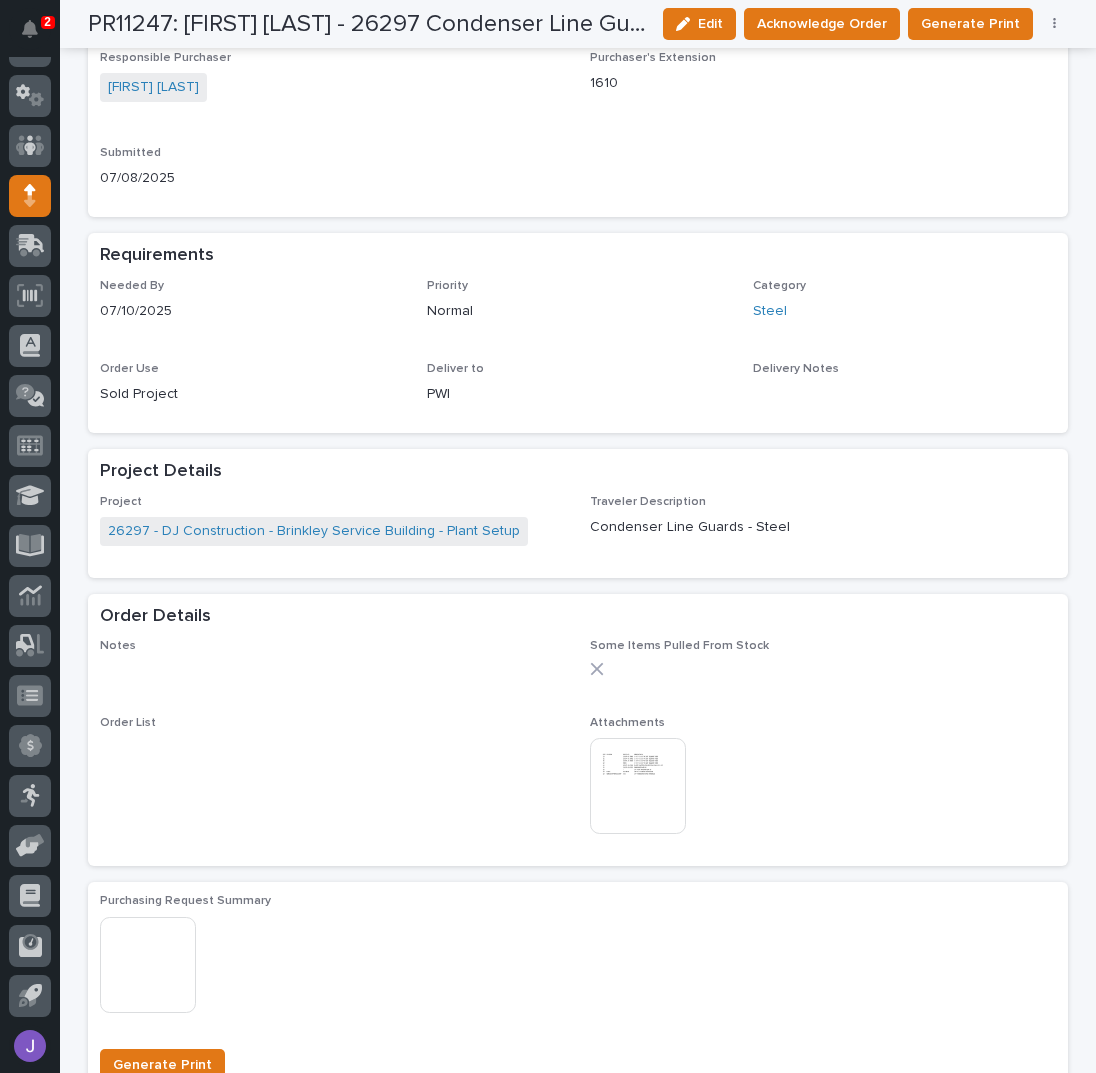click at bounding box center [638, 786] 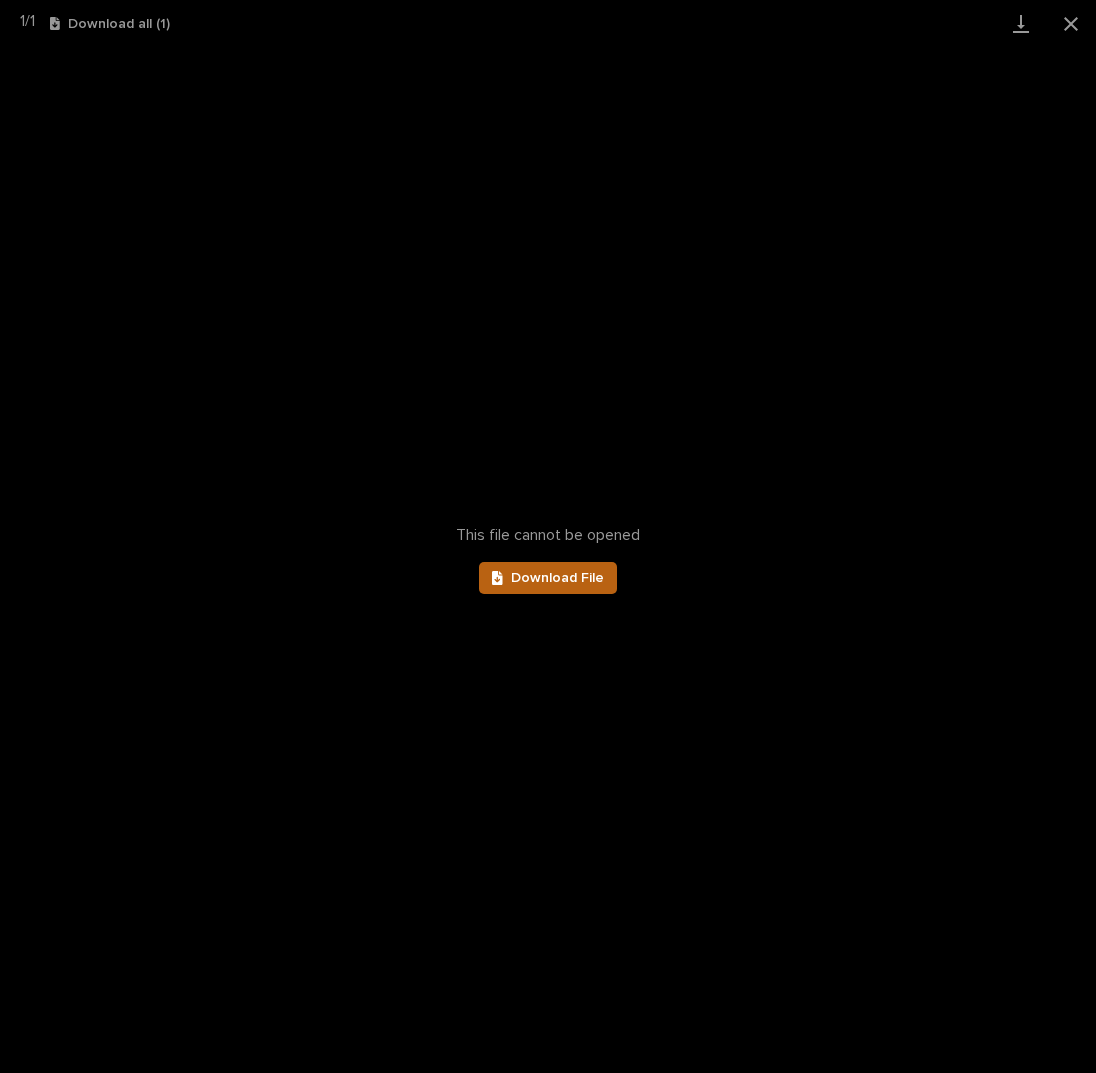click on "Download File" at bounding box center [548, 578] 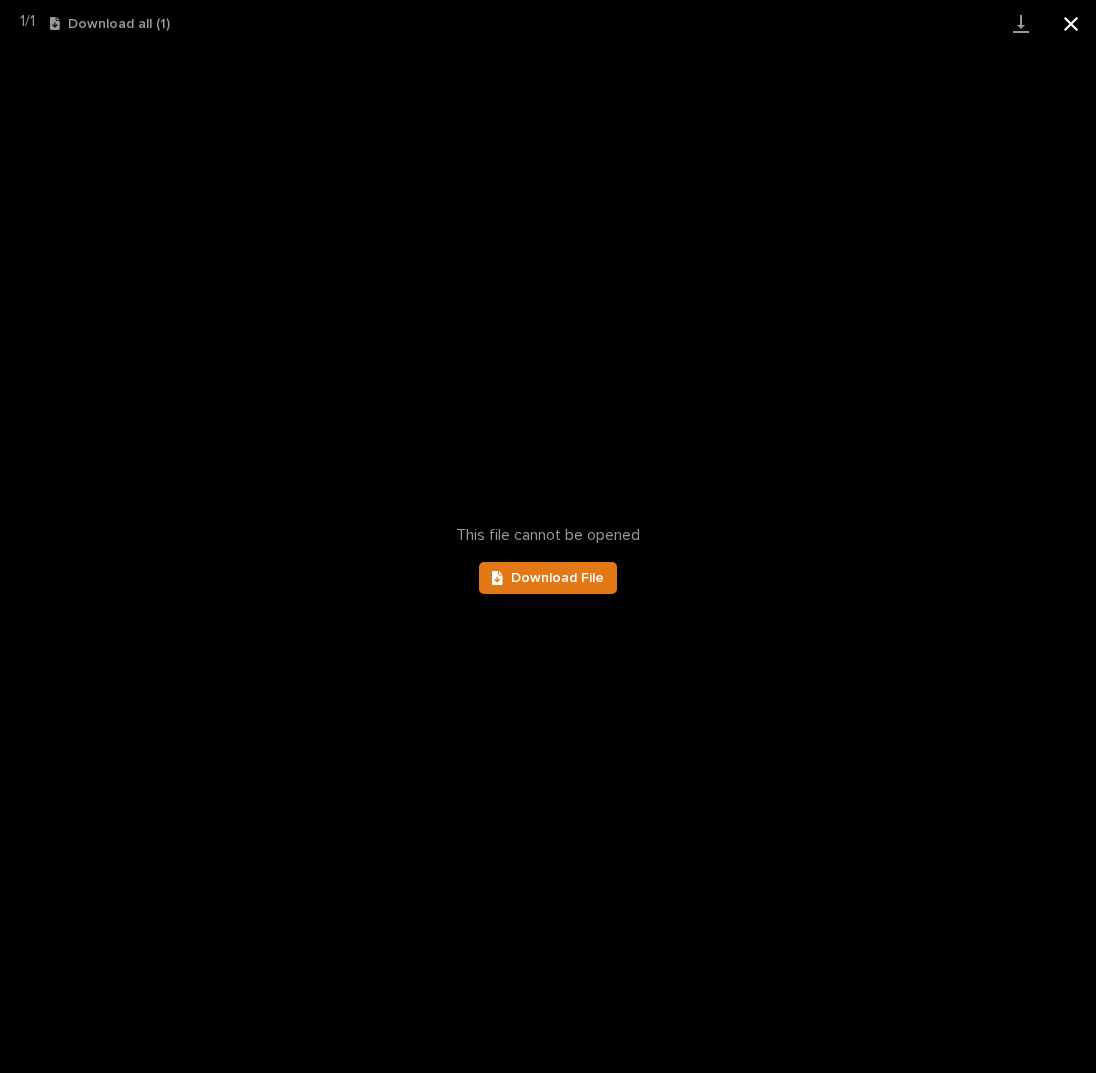 click at bounding box center (1071, 23) 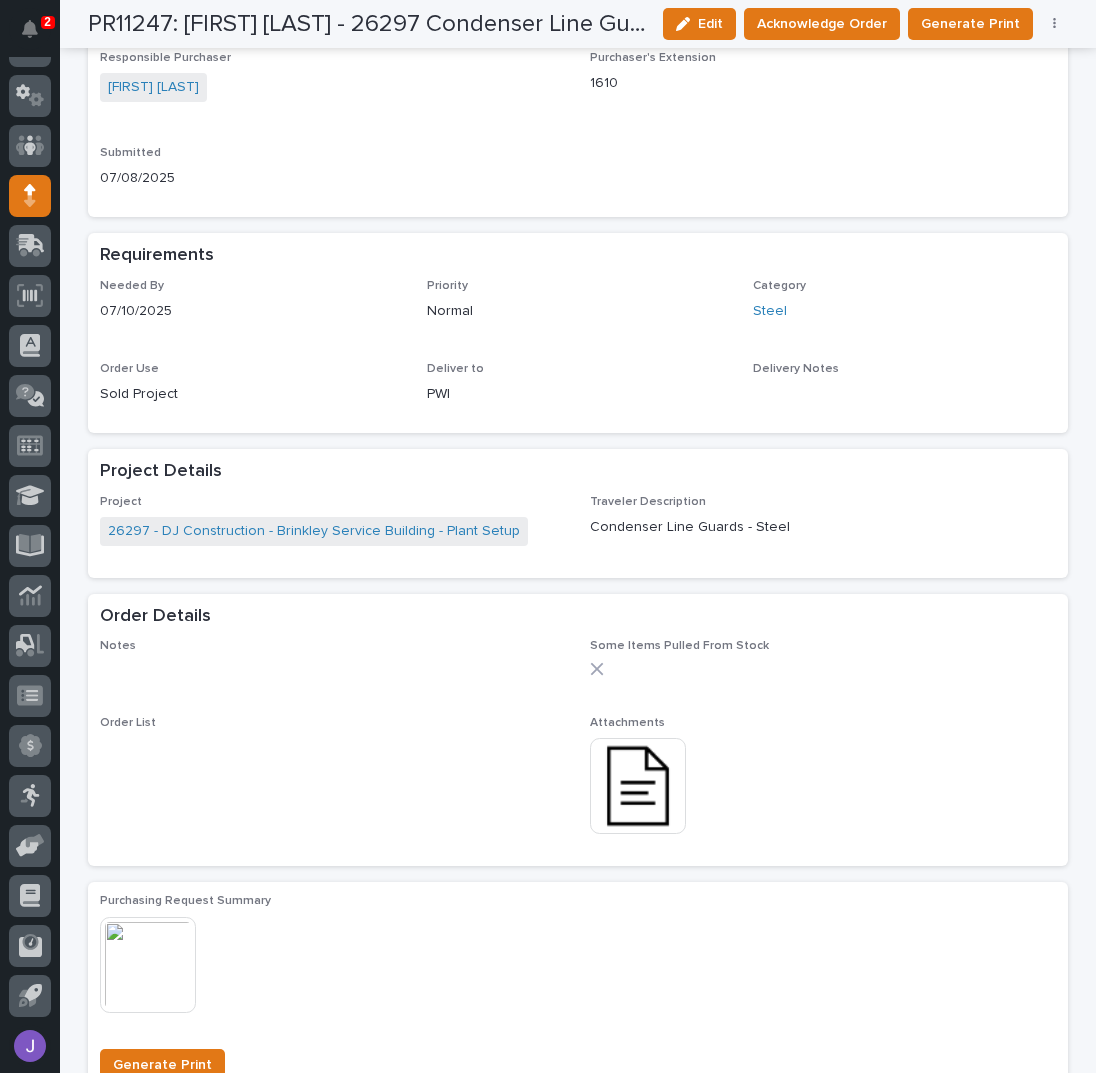 drag, startPoint x: 713, startPoint y: 20, endPoint x: 713, endPoint y: 45, distance: 25 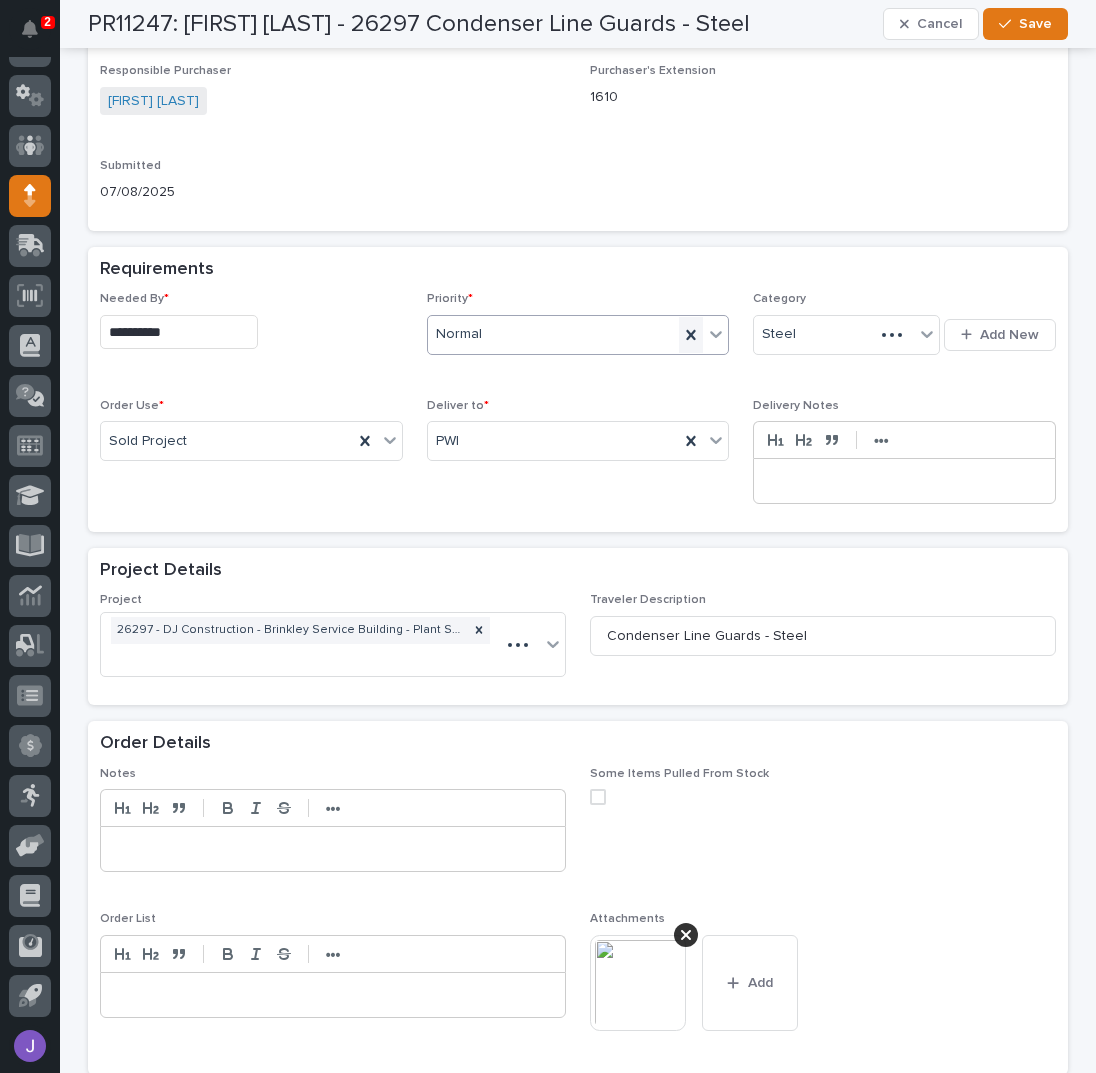 scroll, scrollTop: 681, scrollLeft: 0, axis: vertical 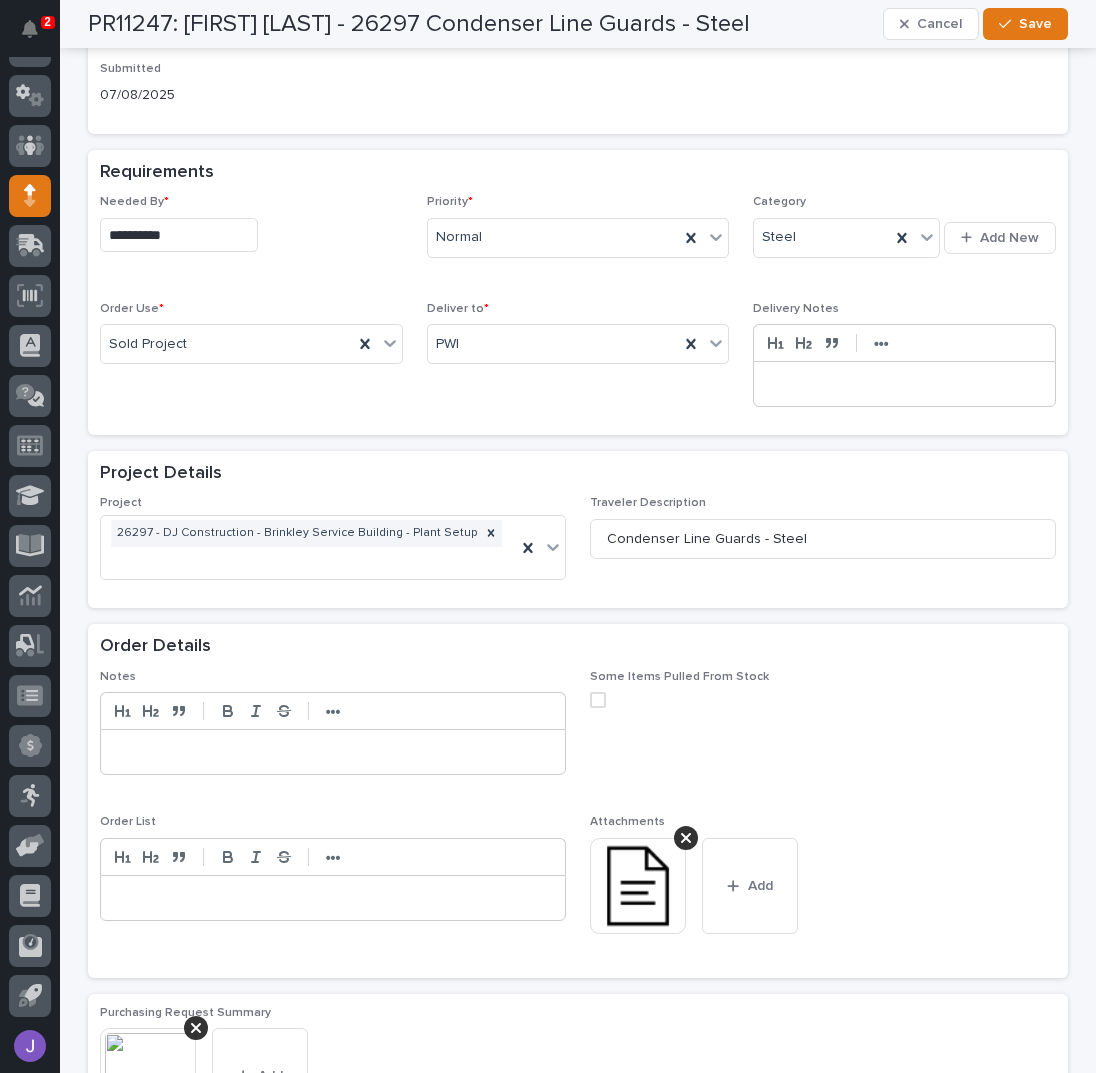 click at bounding box center (686, 838) 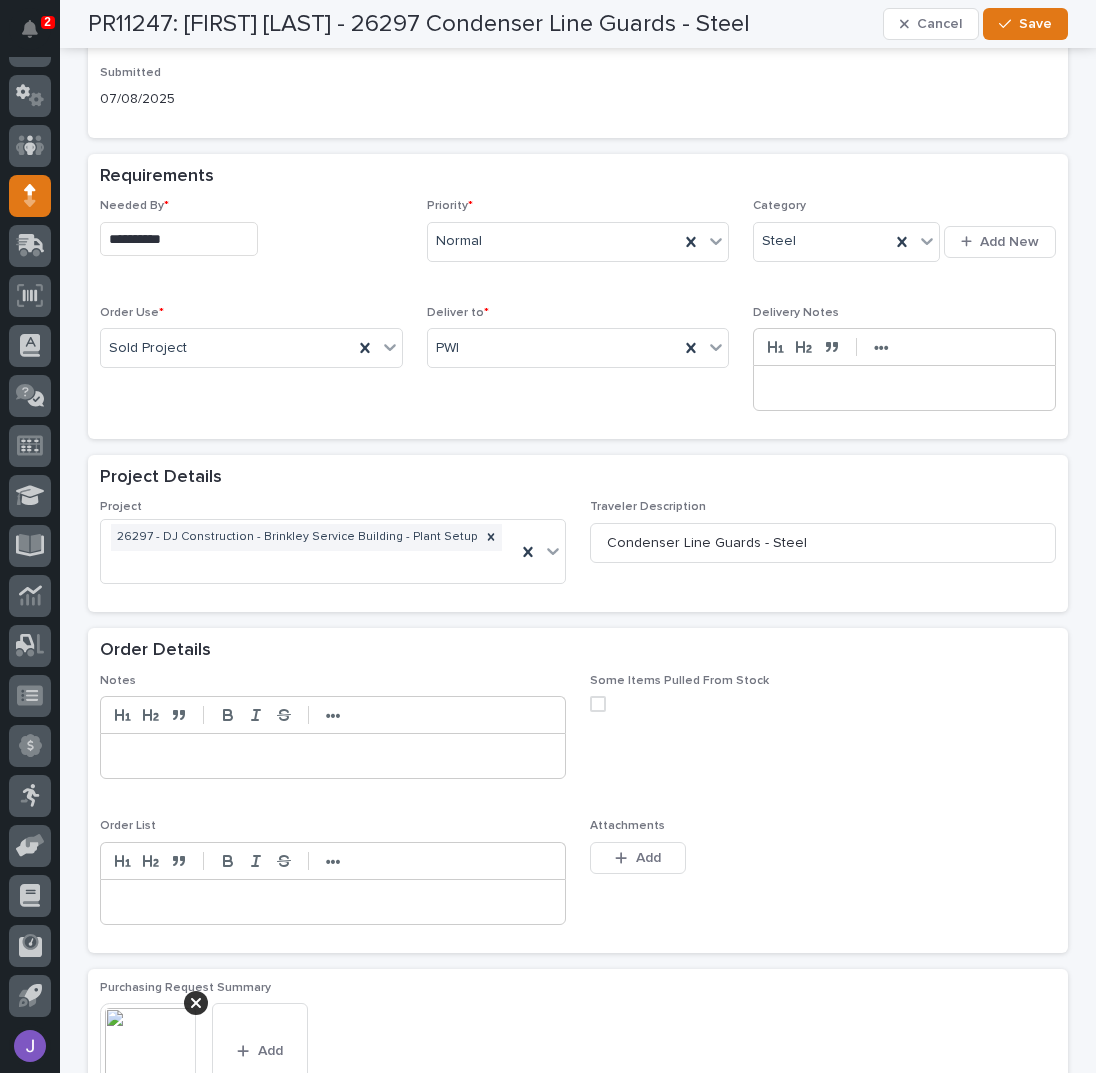 scroll, scrollTop: 666, scrollLeft: 0, axis: vertical 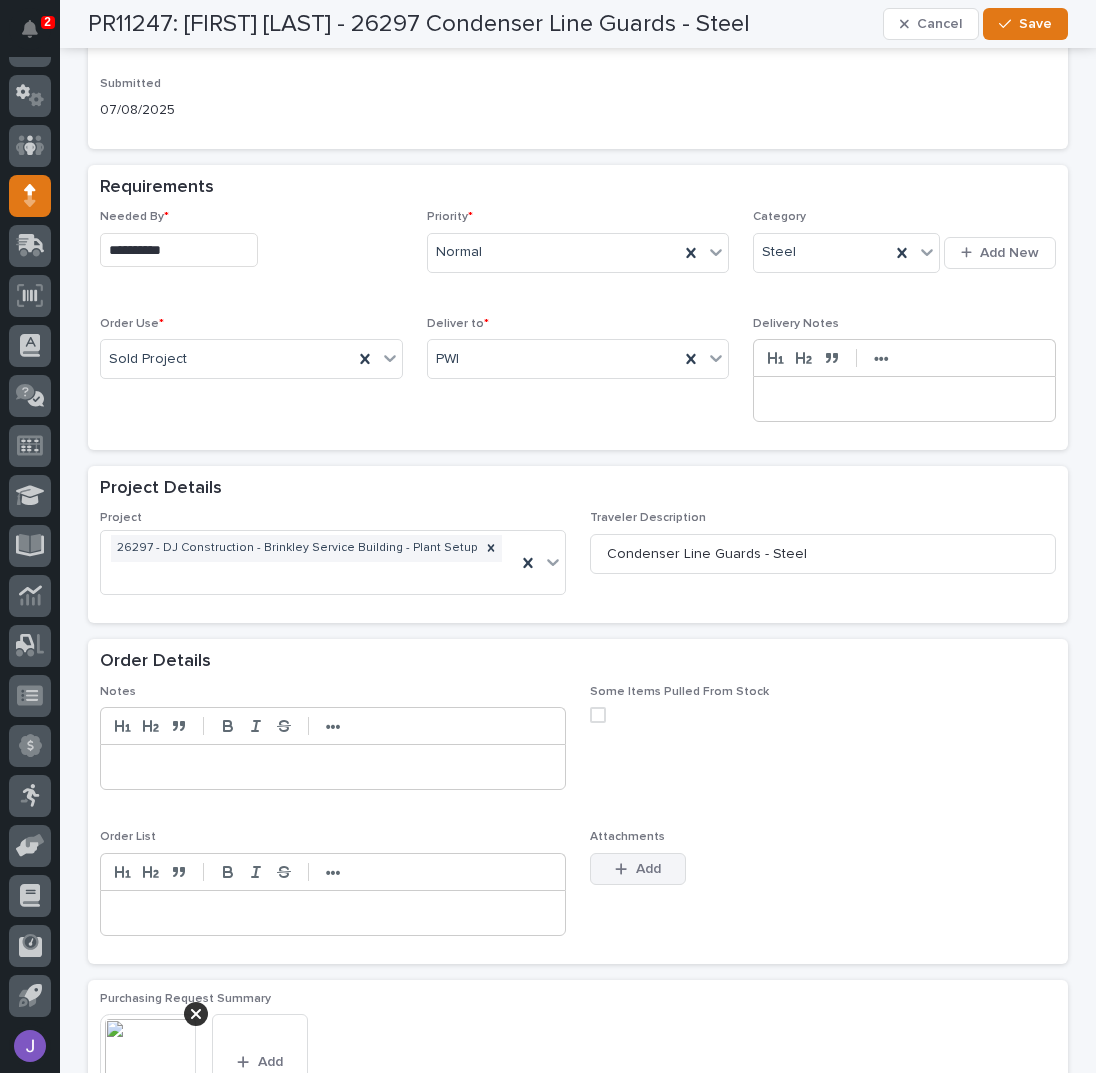 click on "Add" at bounding box center [638, 869] 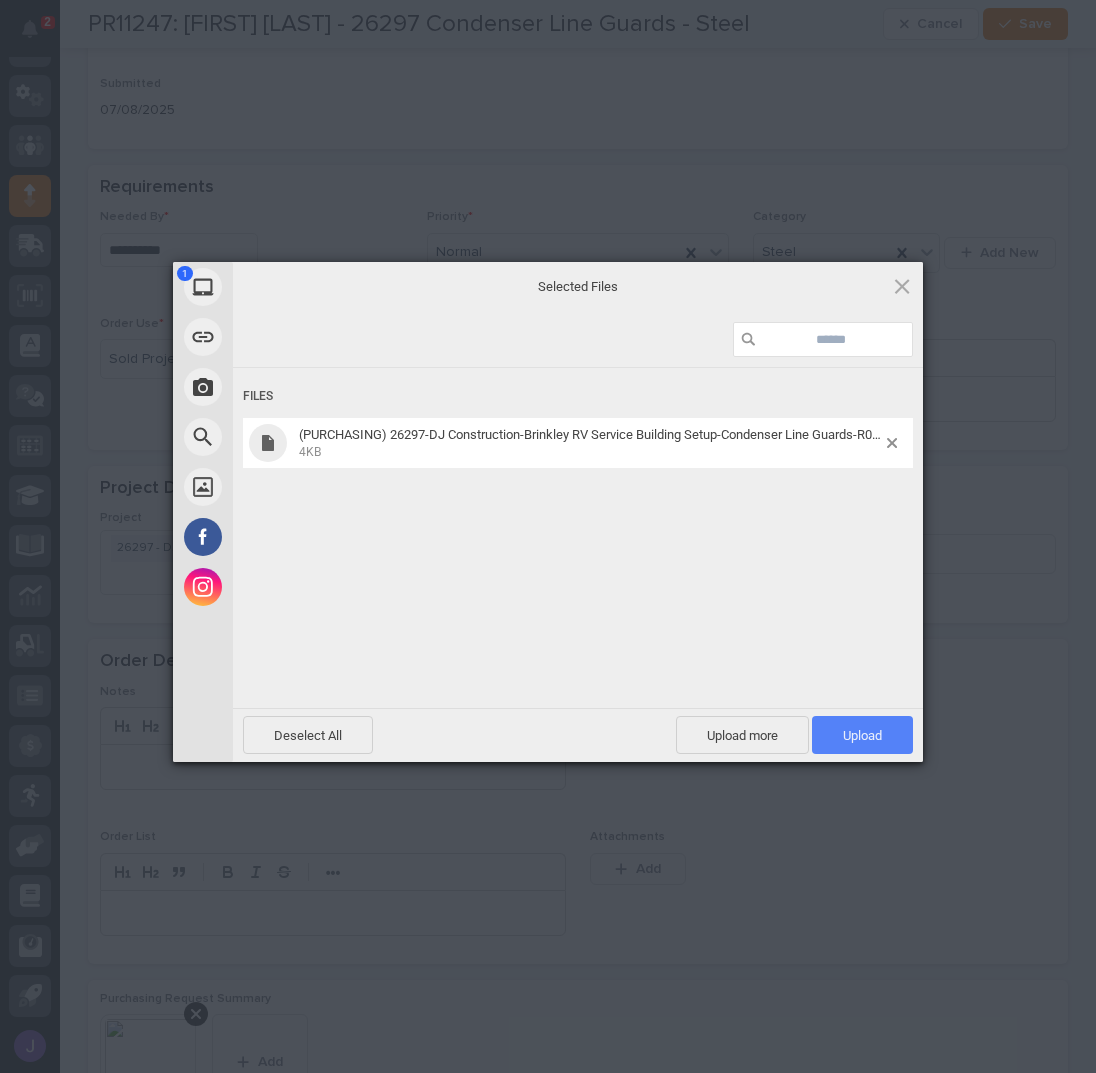click on "Upload
1" at bounding box center (862, 735) 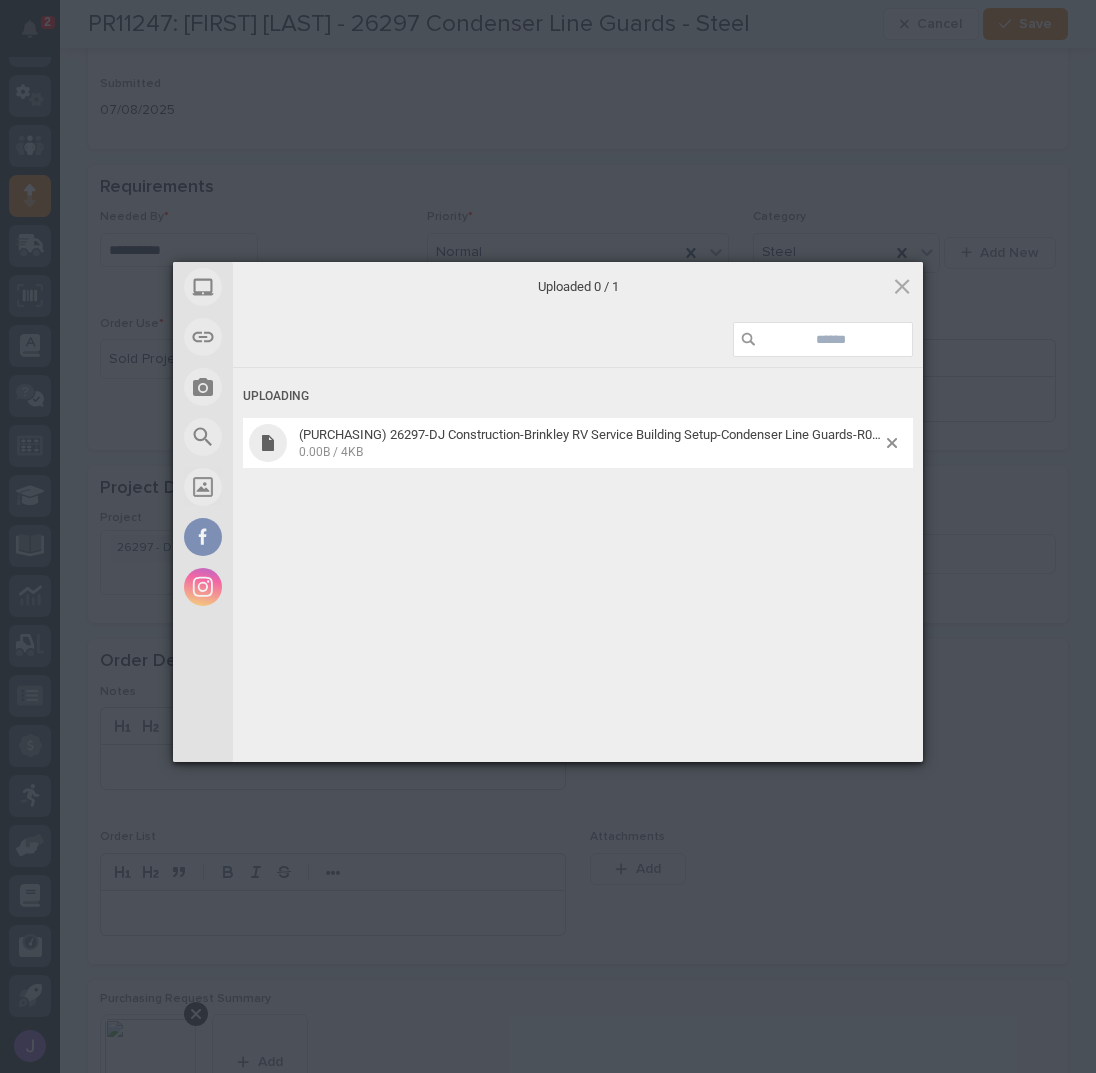 scroll, scrollTop: 681, scrollLeft: 0, axis: vertical 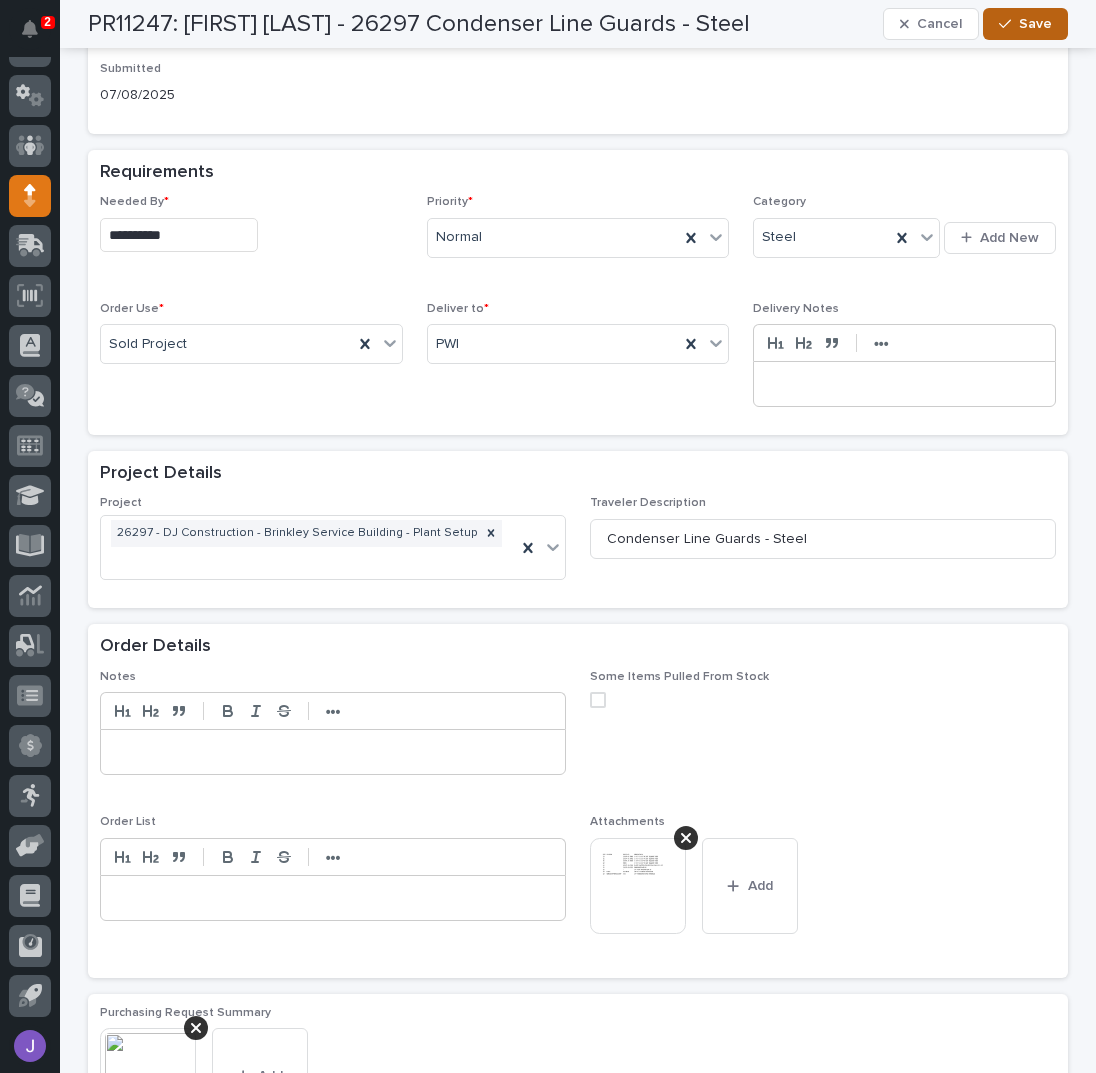 click on "Save" at bounding box center (1035, 24) 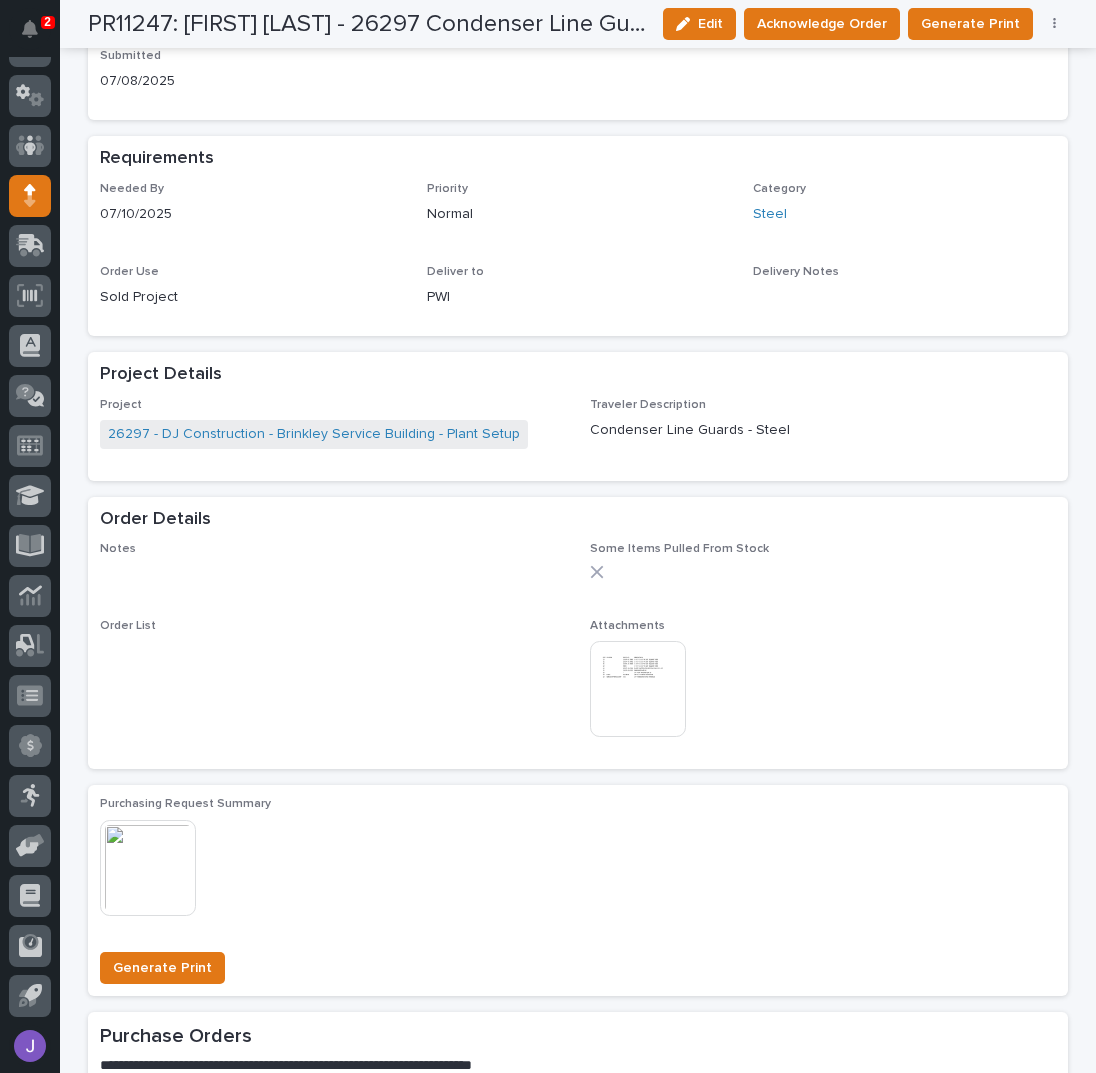 scroll, scrollTop: 584, scrollLeft: 0, axis: vertical 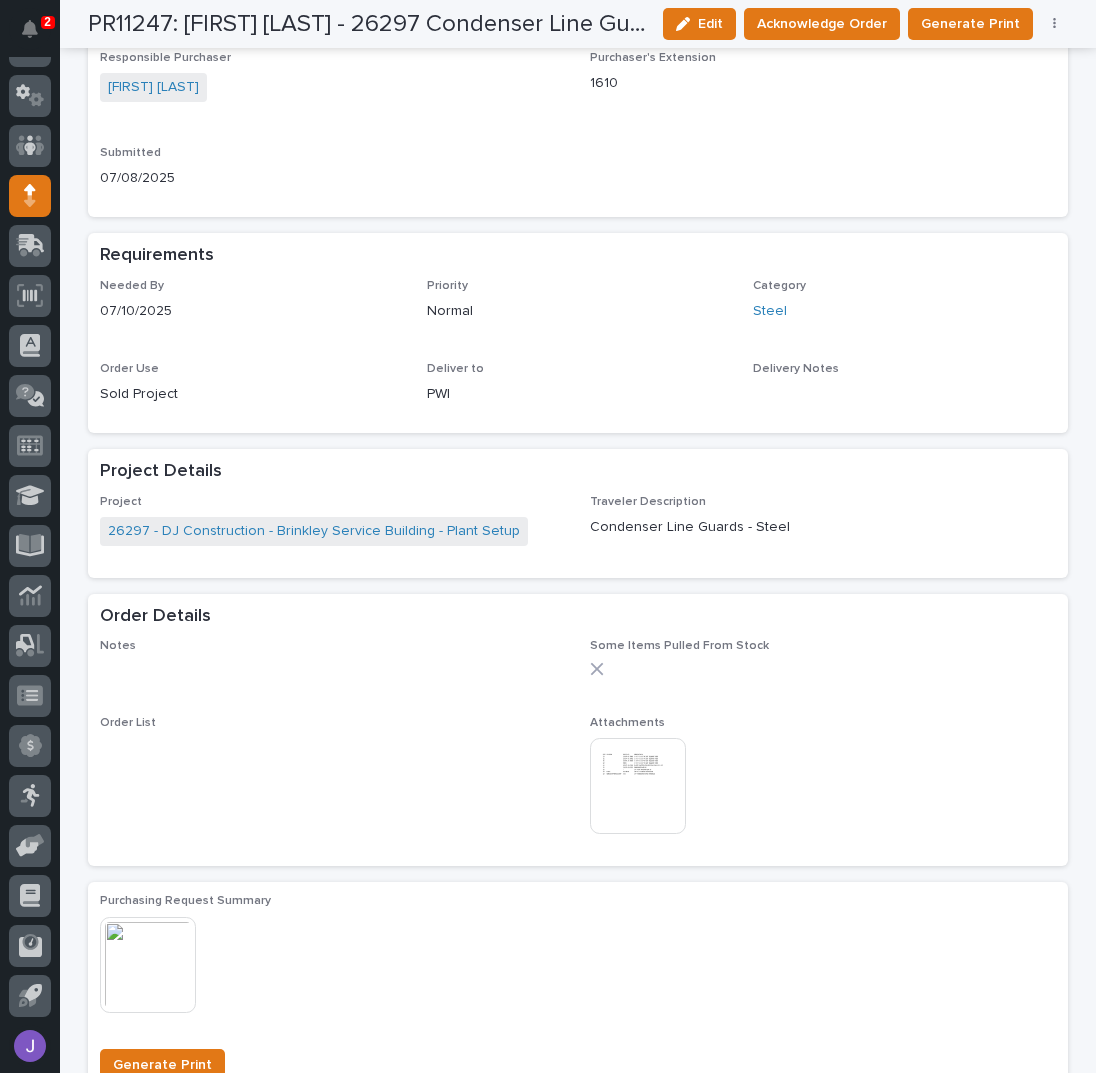 click at bounding box center (638, 786) 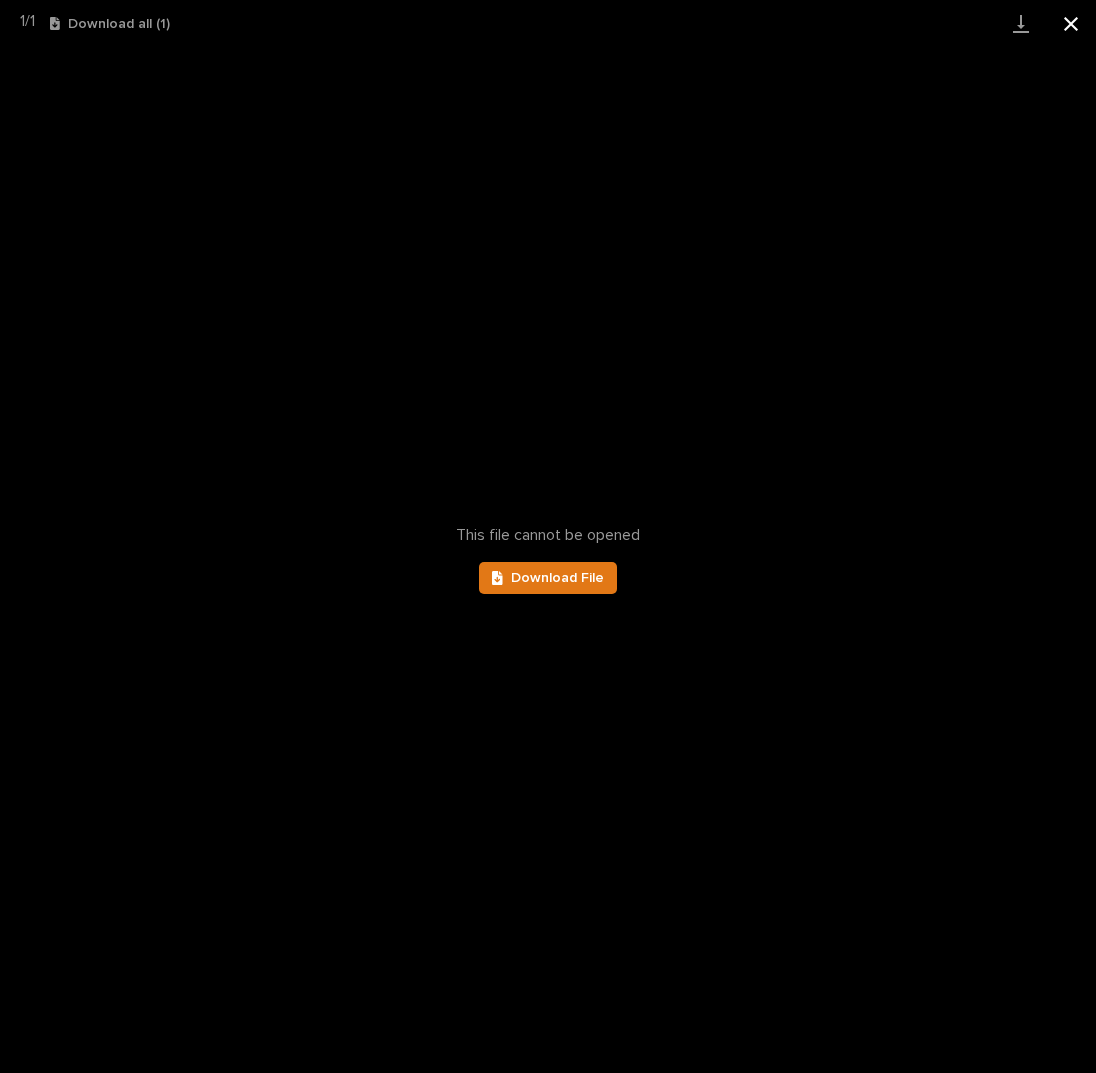 click at bounding box center (1071, 23) 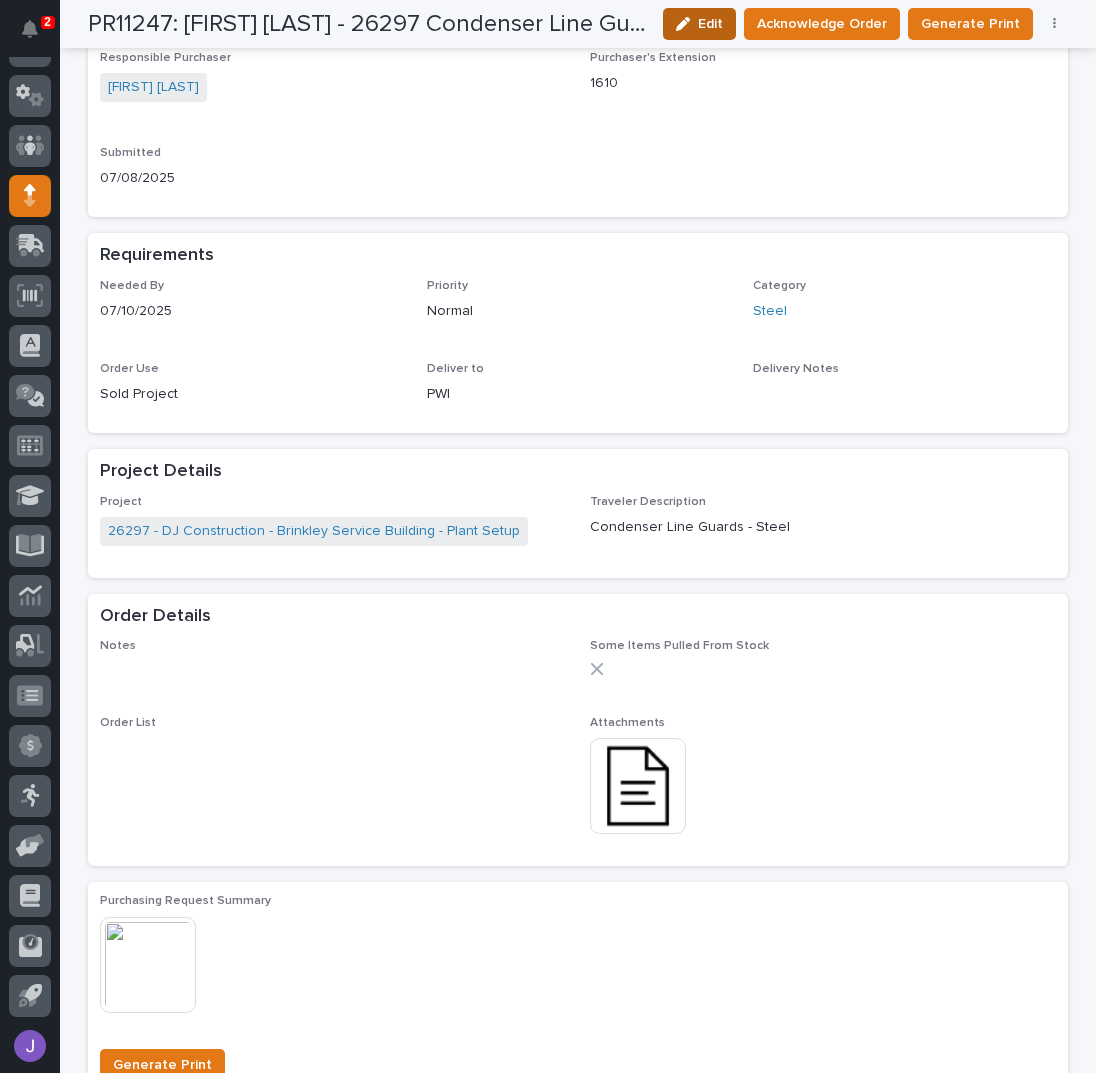 click on "Edit" at bounding box center (710, 24) 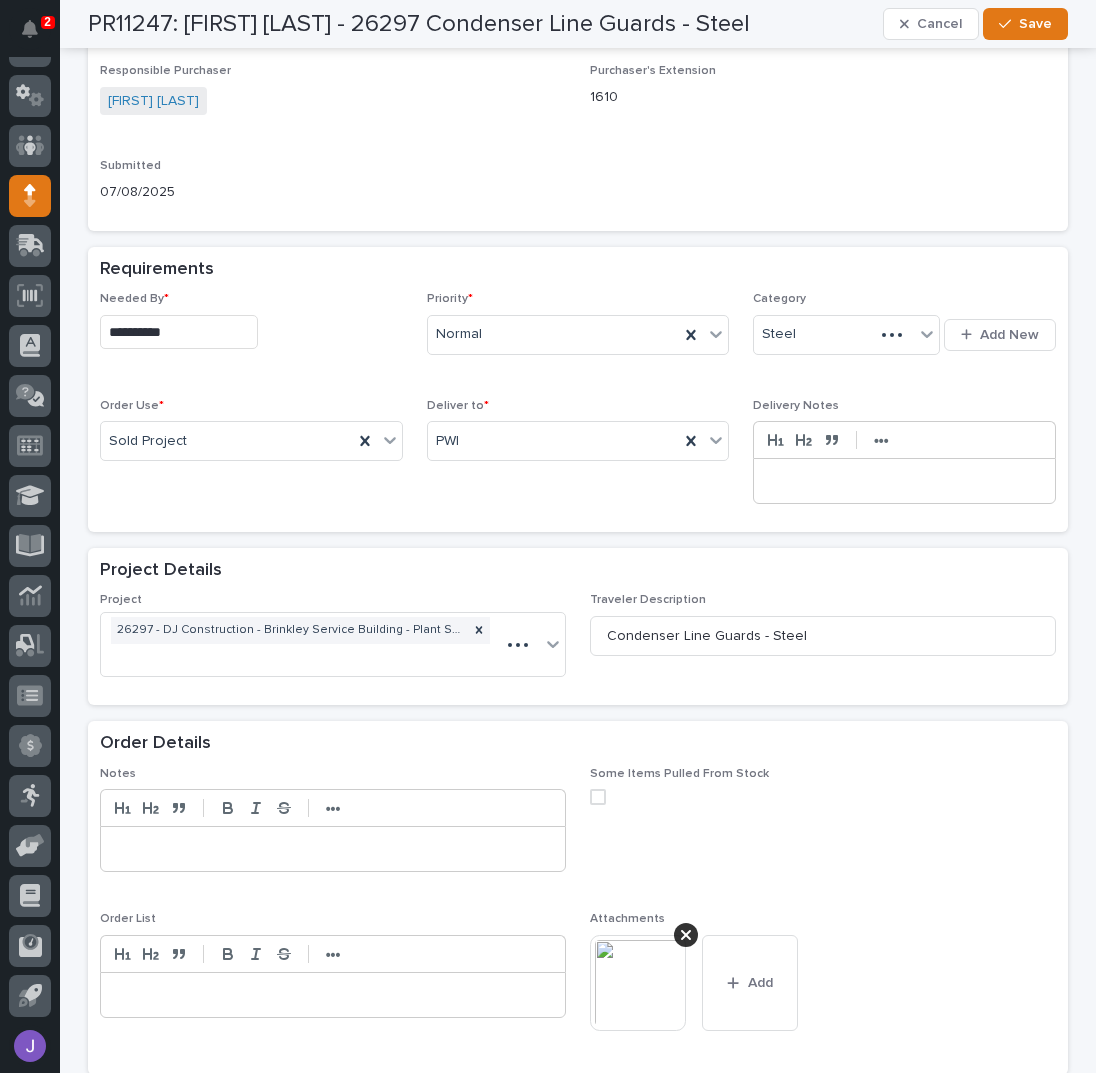 scroll, scrollTop: 681, scrollLeft: 0, axis: vertical 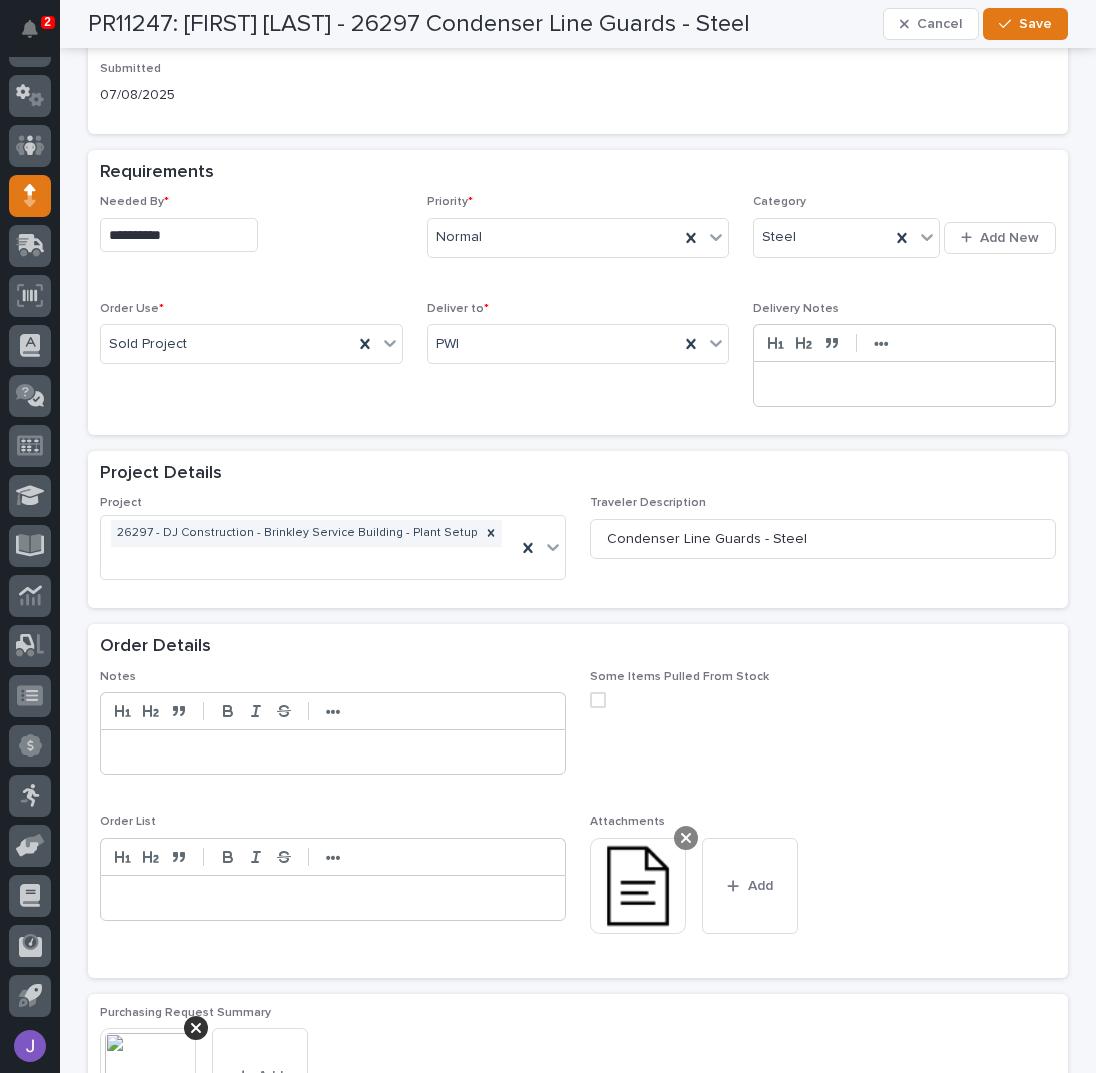 click at bounding box center (686, 838) 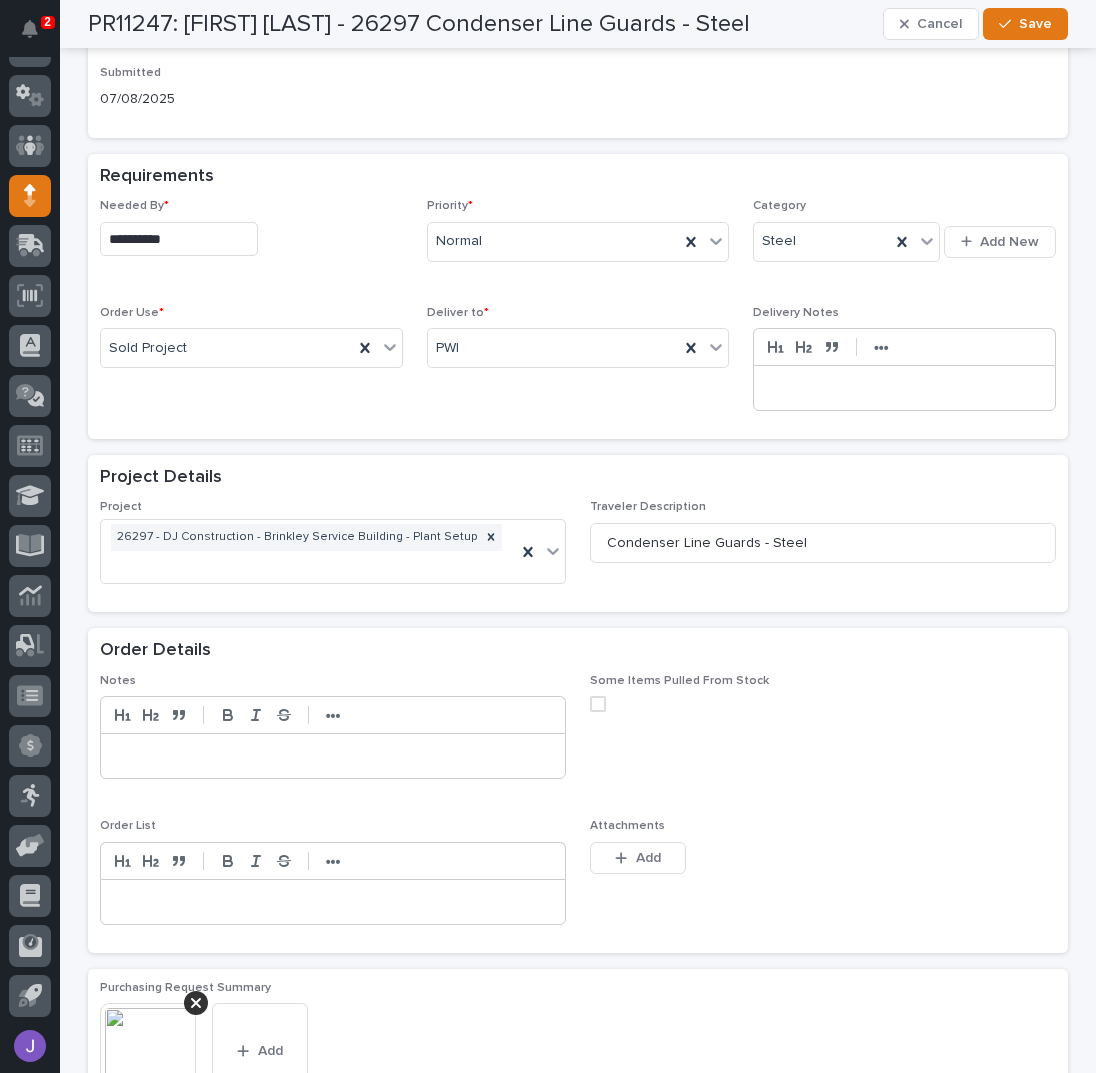 scroll, scrollTop: 666, scrollLeft: 0, axis: vertical 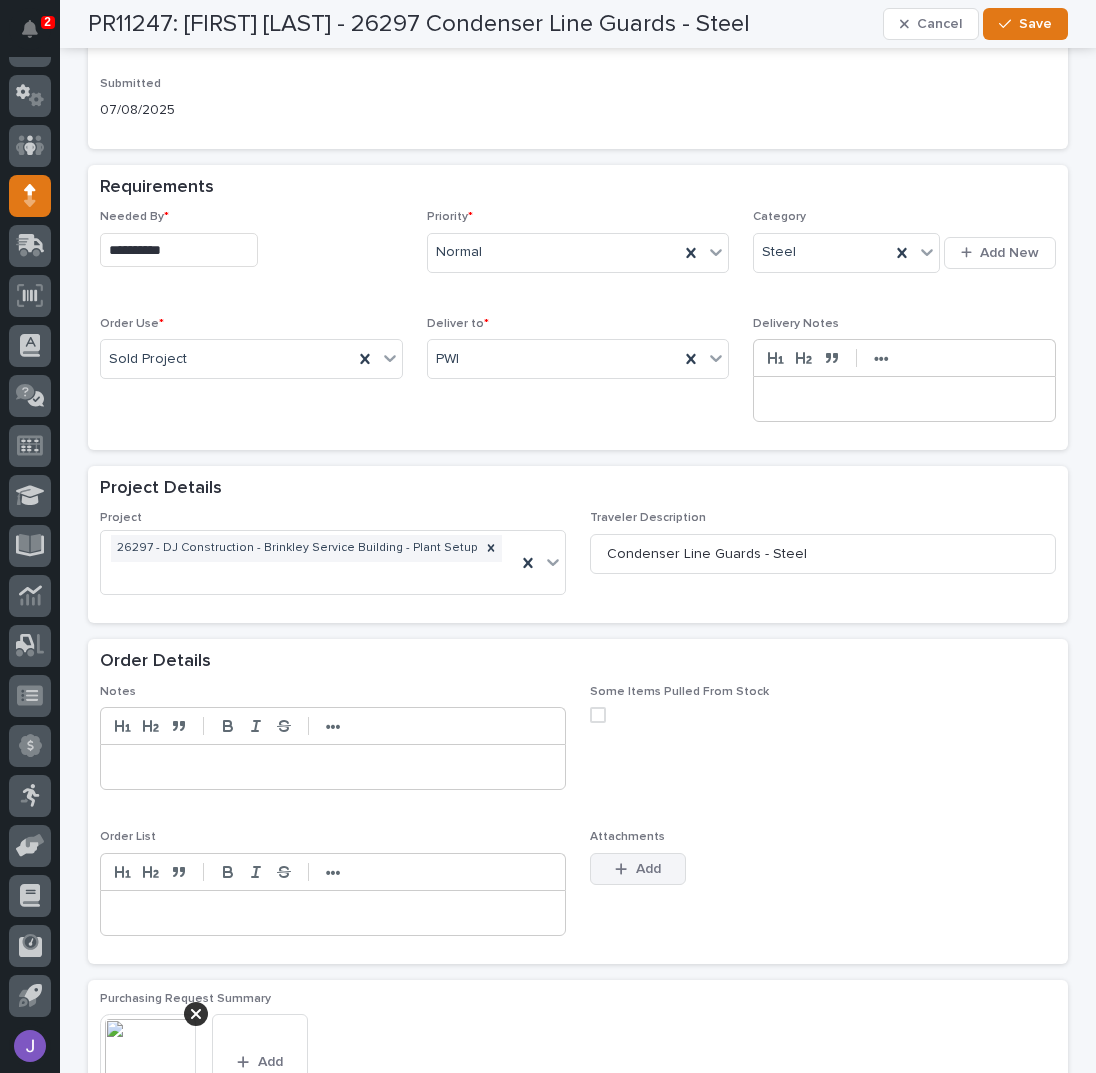 click on "Add" at bounding box center [638, 869] 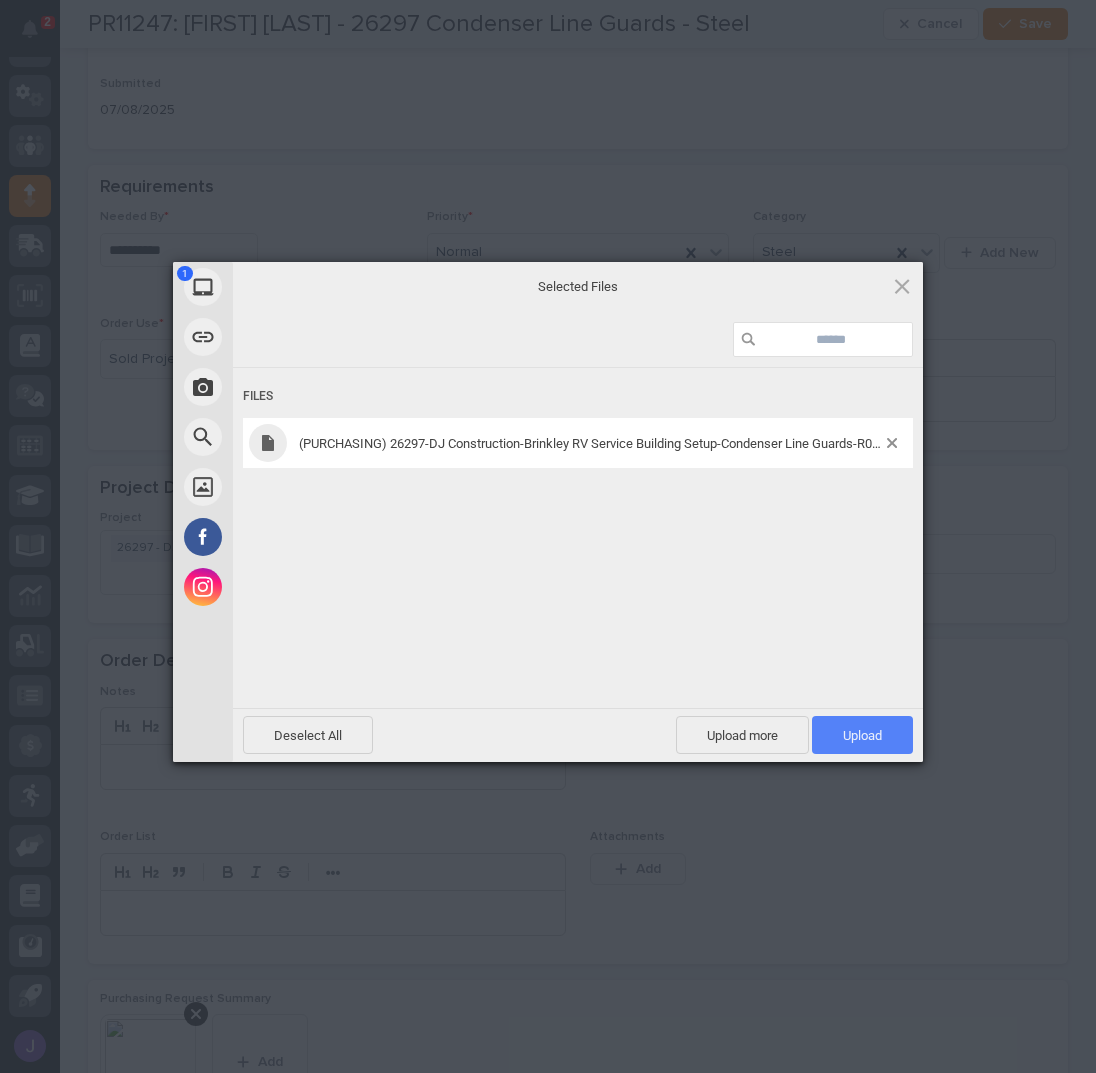 click on "Upload
1" at bounding box center (862, 735) 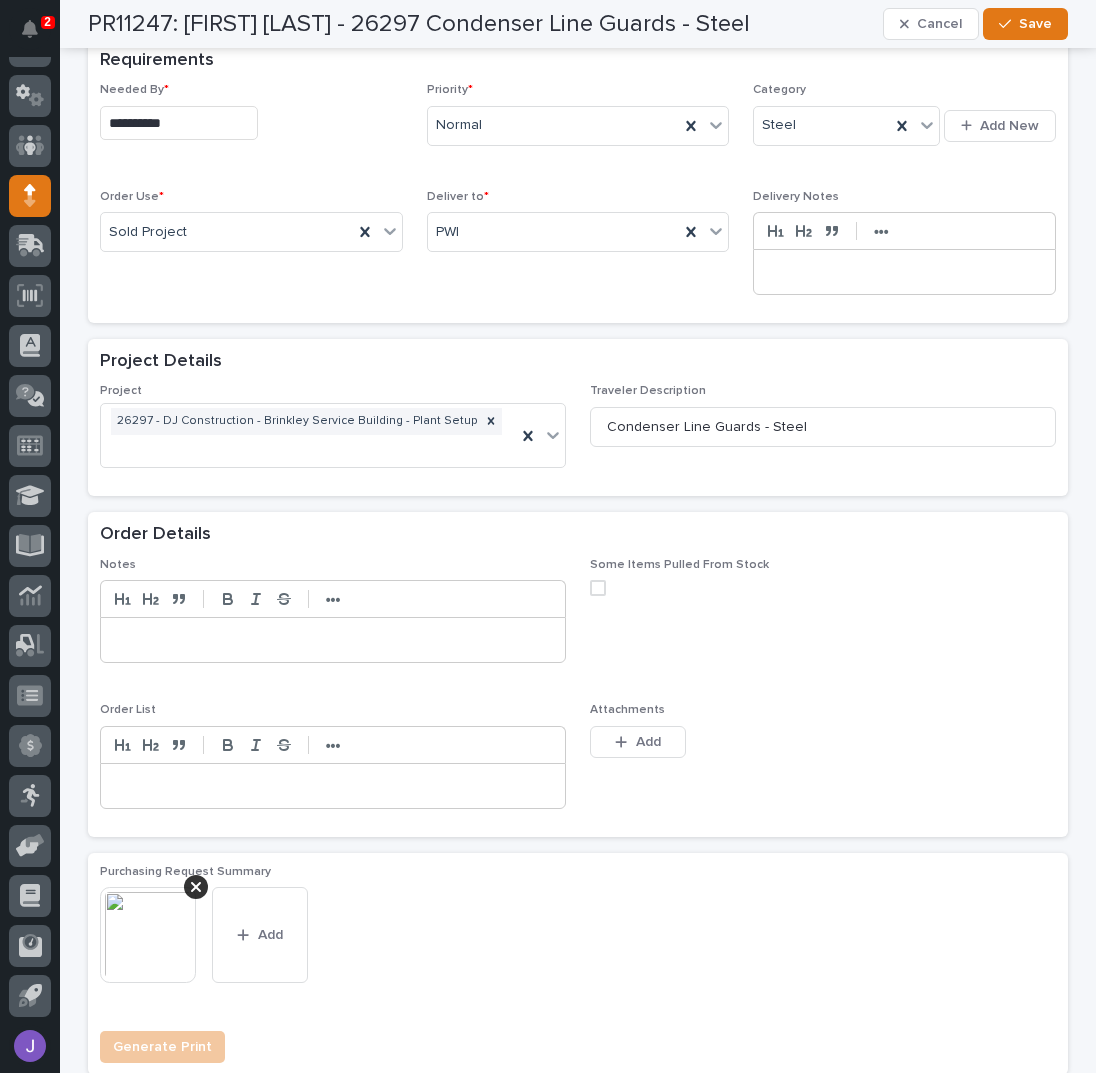 scroll, scrollTop: 800, scrollLeft: 0, axis: vertical 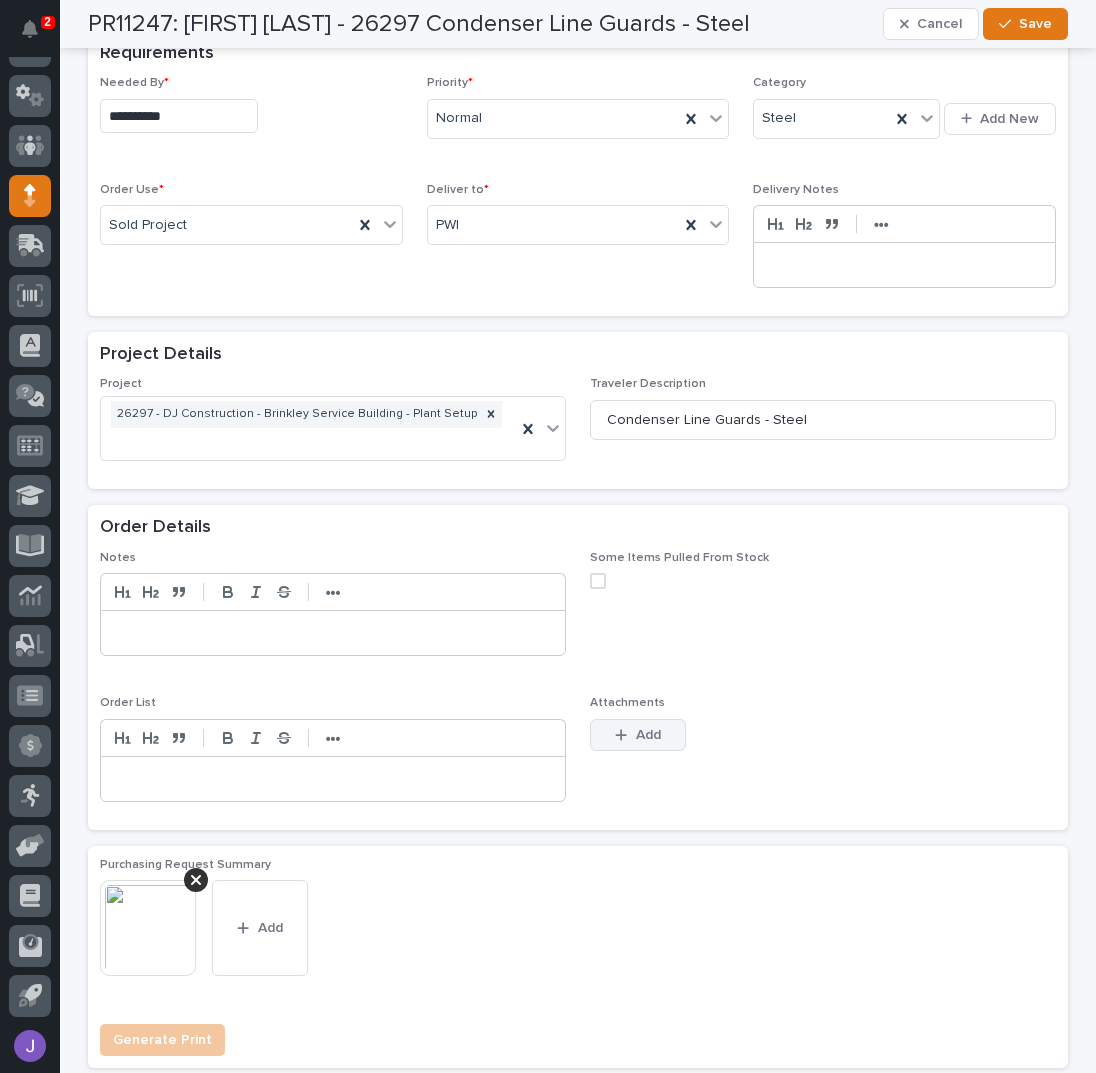 click on "Add" at bounding box center (638, 735) 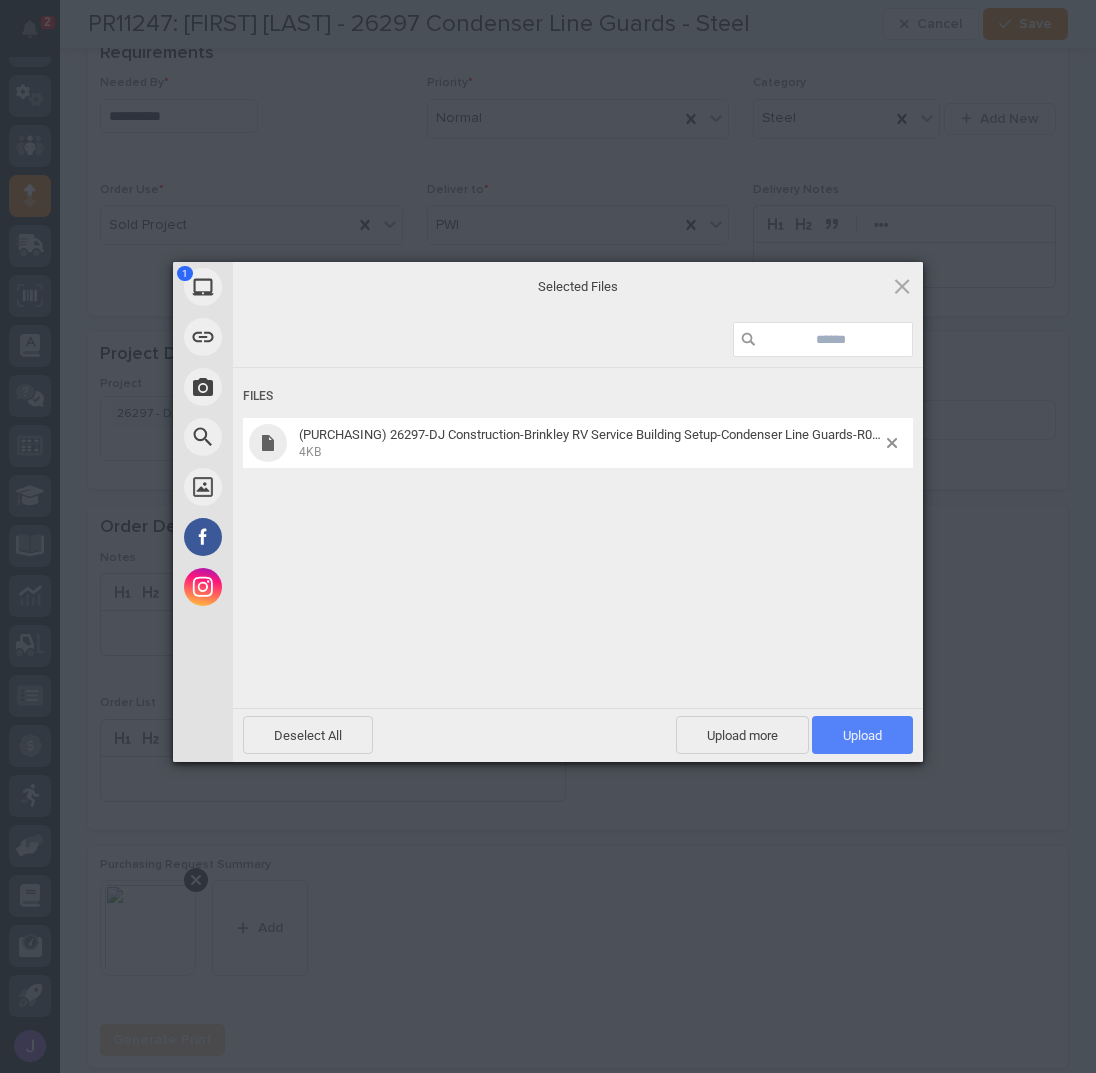 click on "Upload
1" at bounding box center (862, 735) 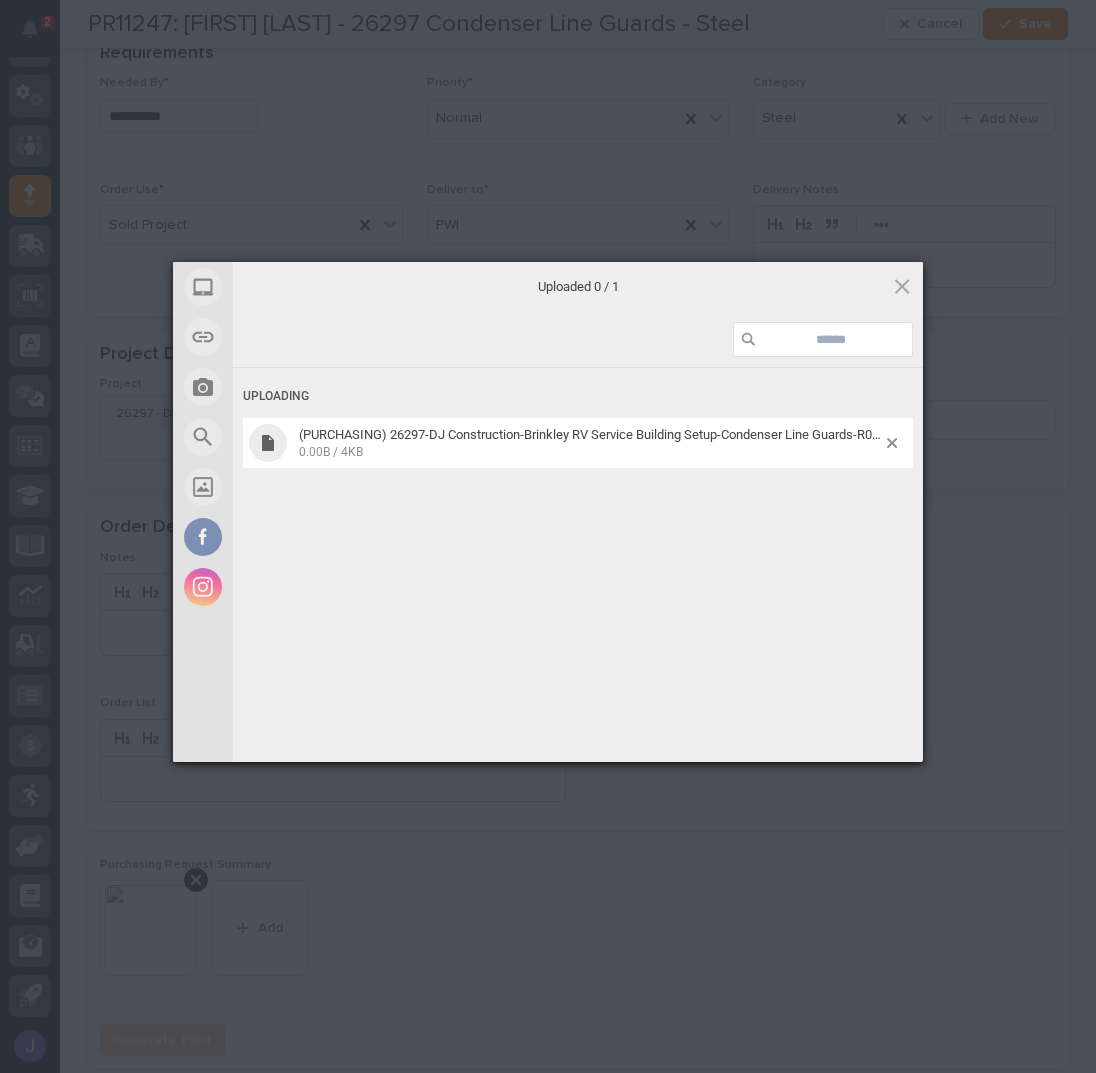 scroll, scrollTop: 814, scrollLeft: 0, axis: vertical 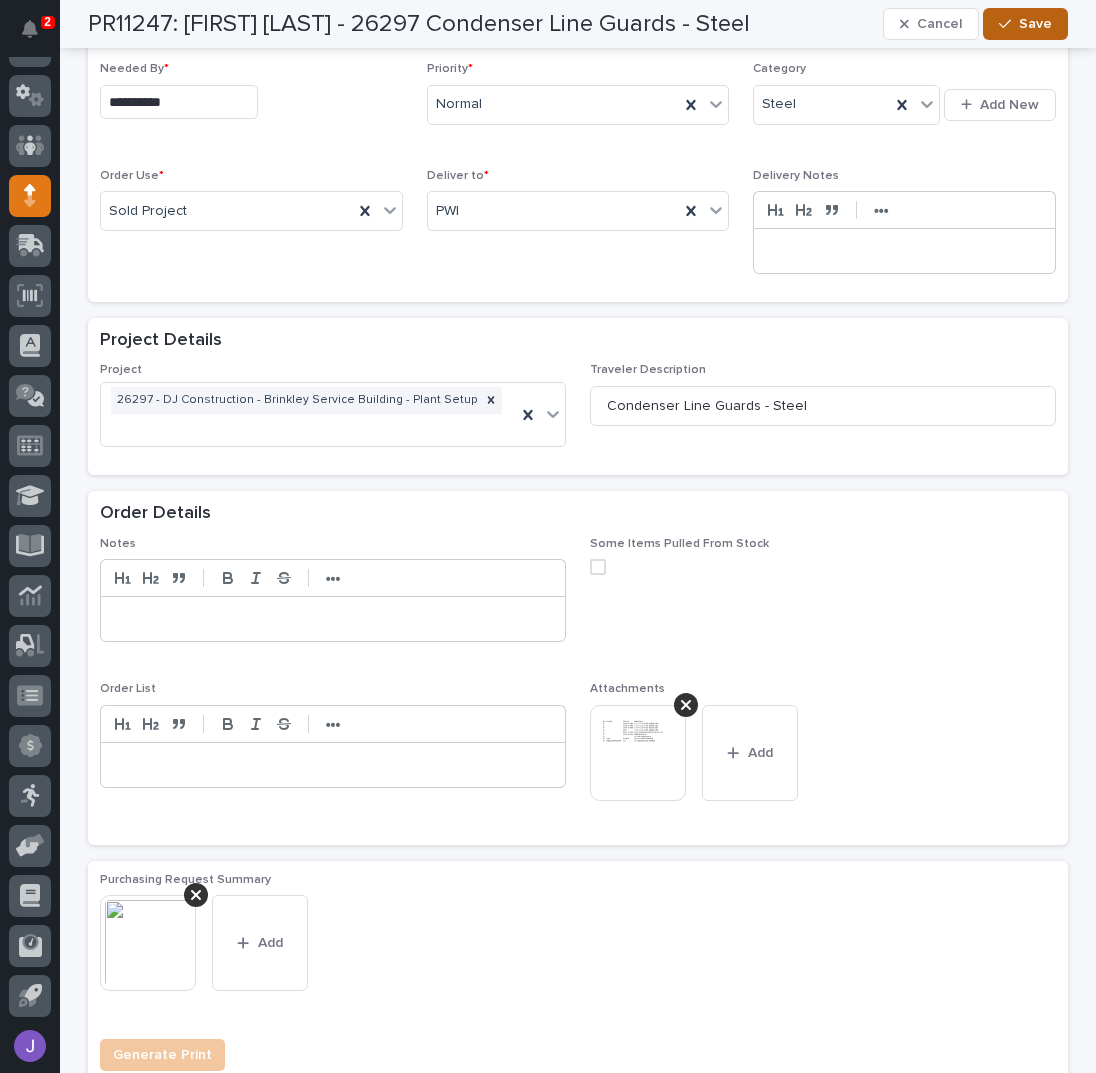 click on "Save" at bounding box center (1025, 24) 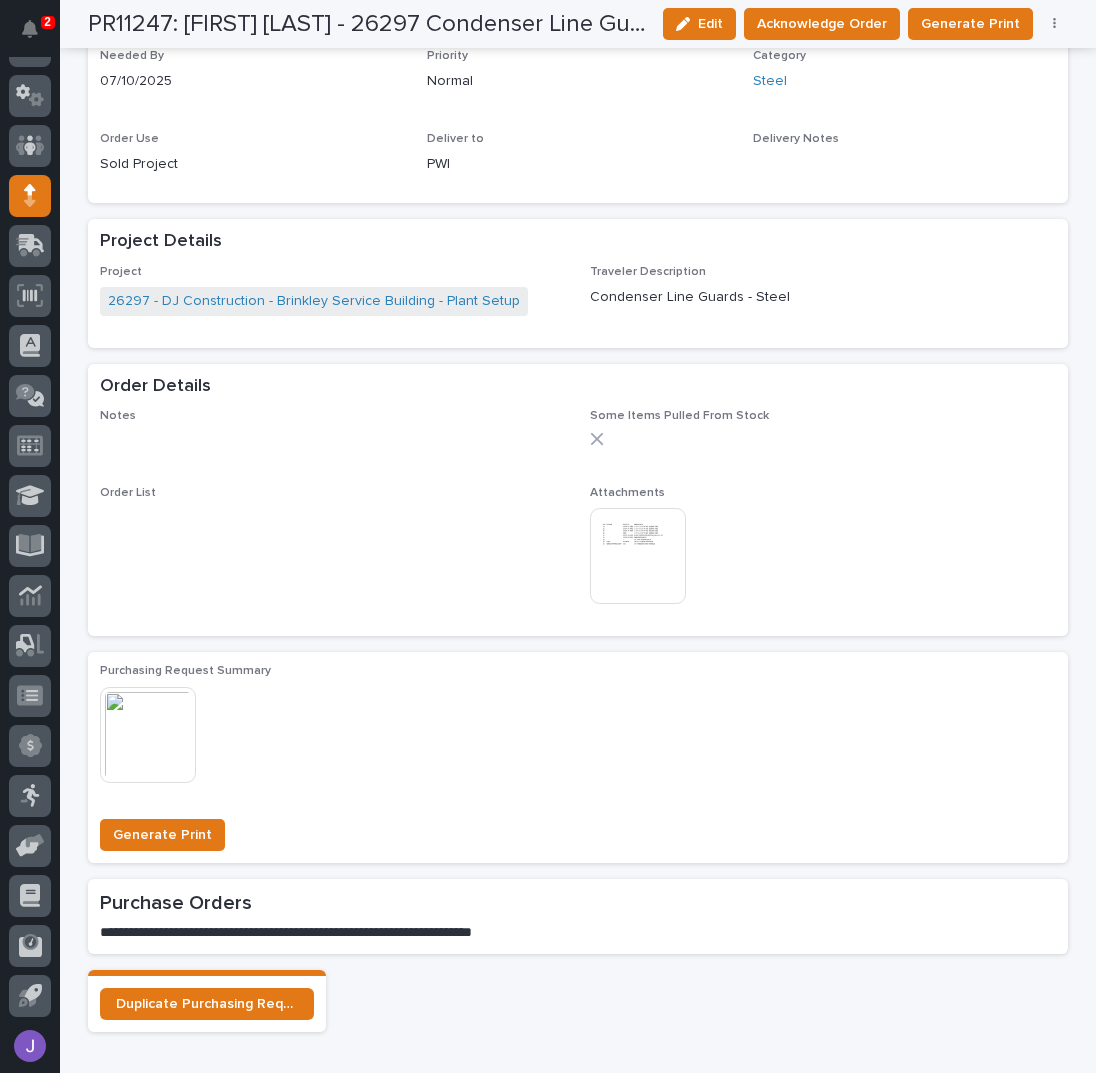 scroll, scrollTop: 717, scrollLeft: 0, axis: vertical 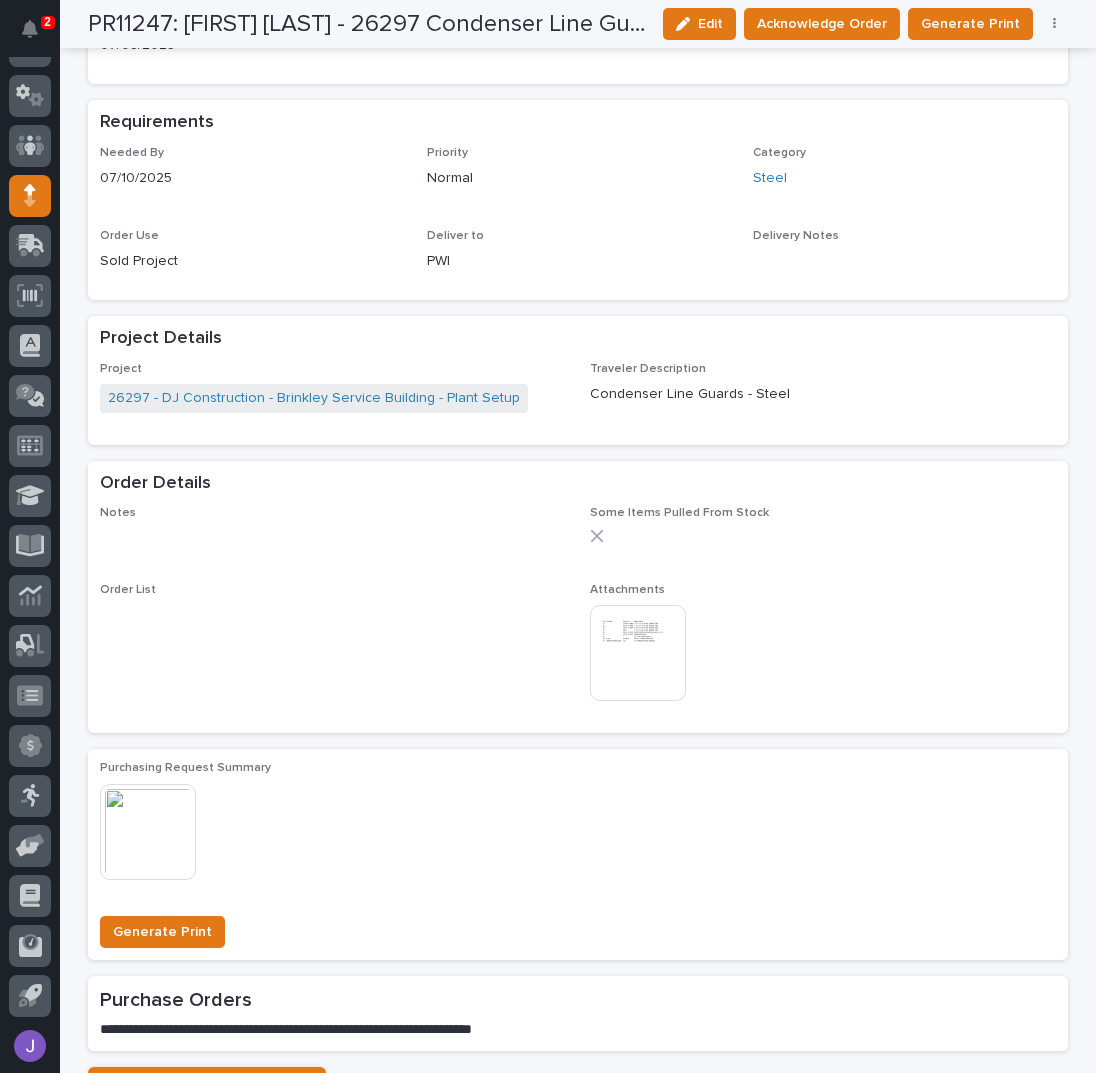 click on "PR11247: [FIRST] [LAST] - 26297 Condenser Line Guards - Steel Edit Acknowledge Order Generate Print Cancel Order Edit Linked PO's" at bounding box center [578, 24] 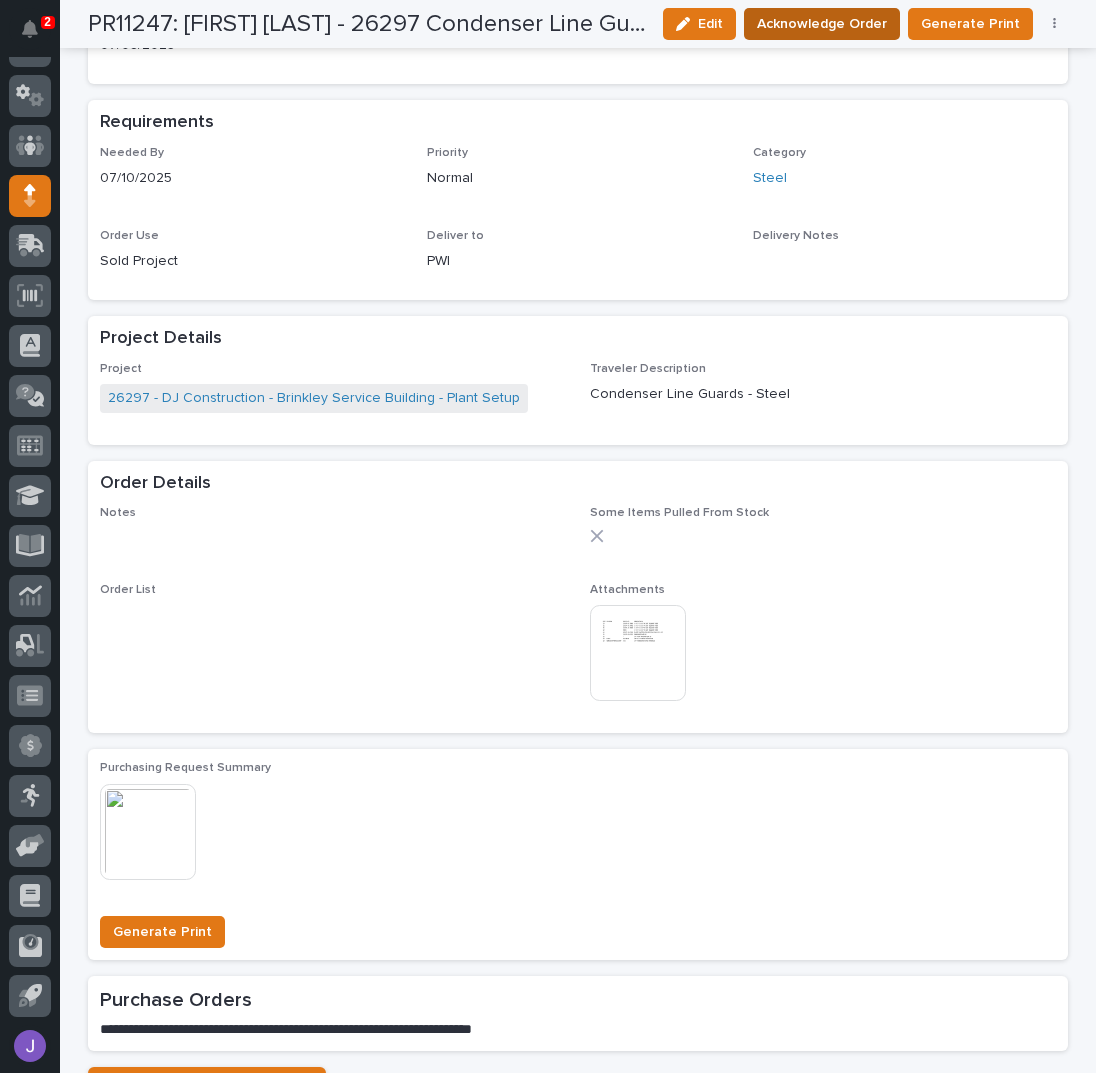 click on "Acknowledge Order" at bounding box center (822, 24) 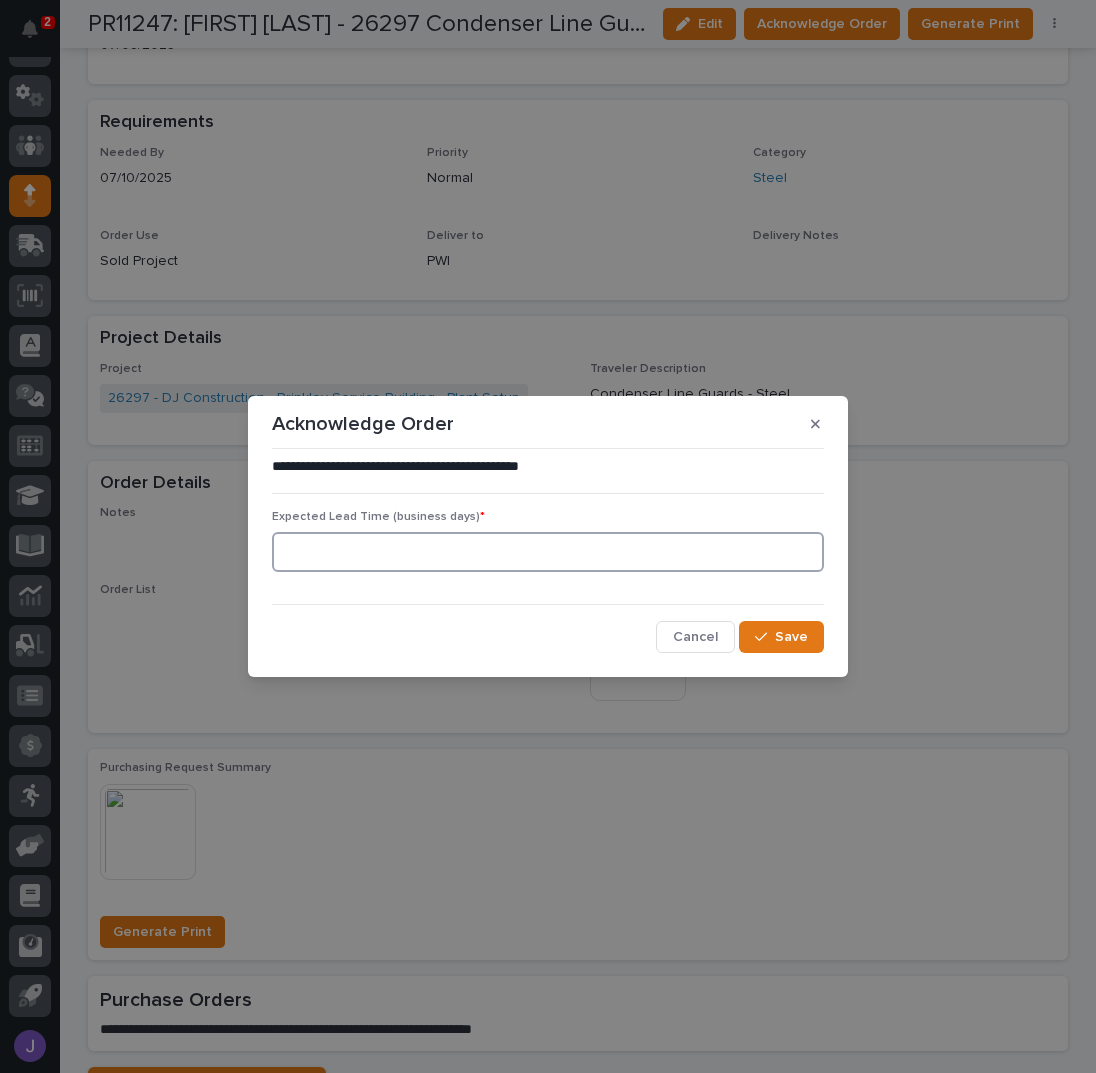 click at bounding box center [548, 552] 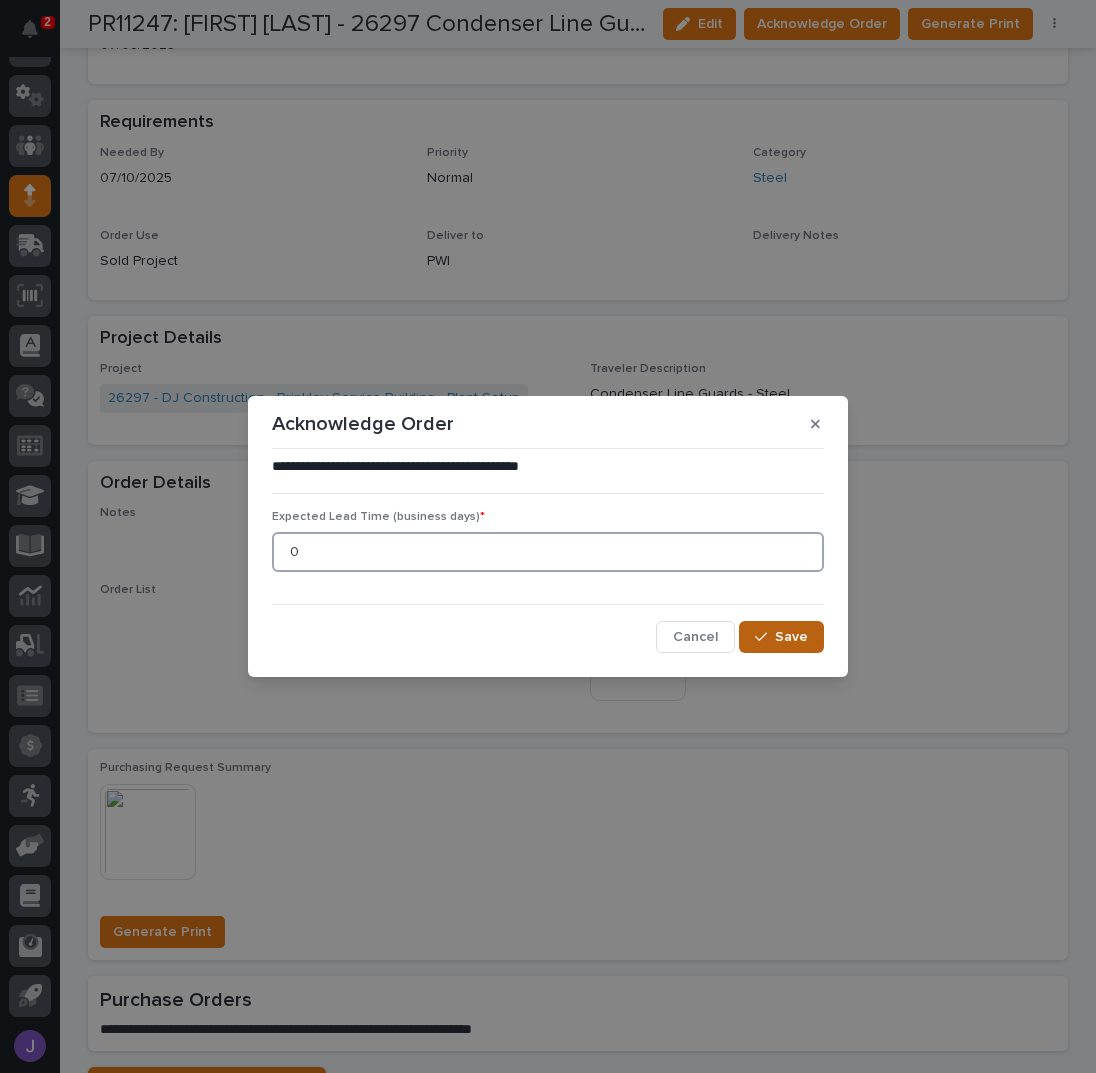 type on "0" 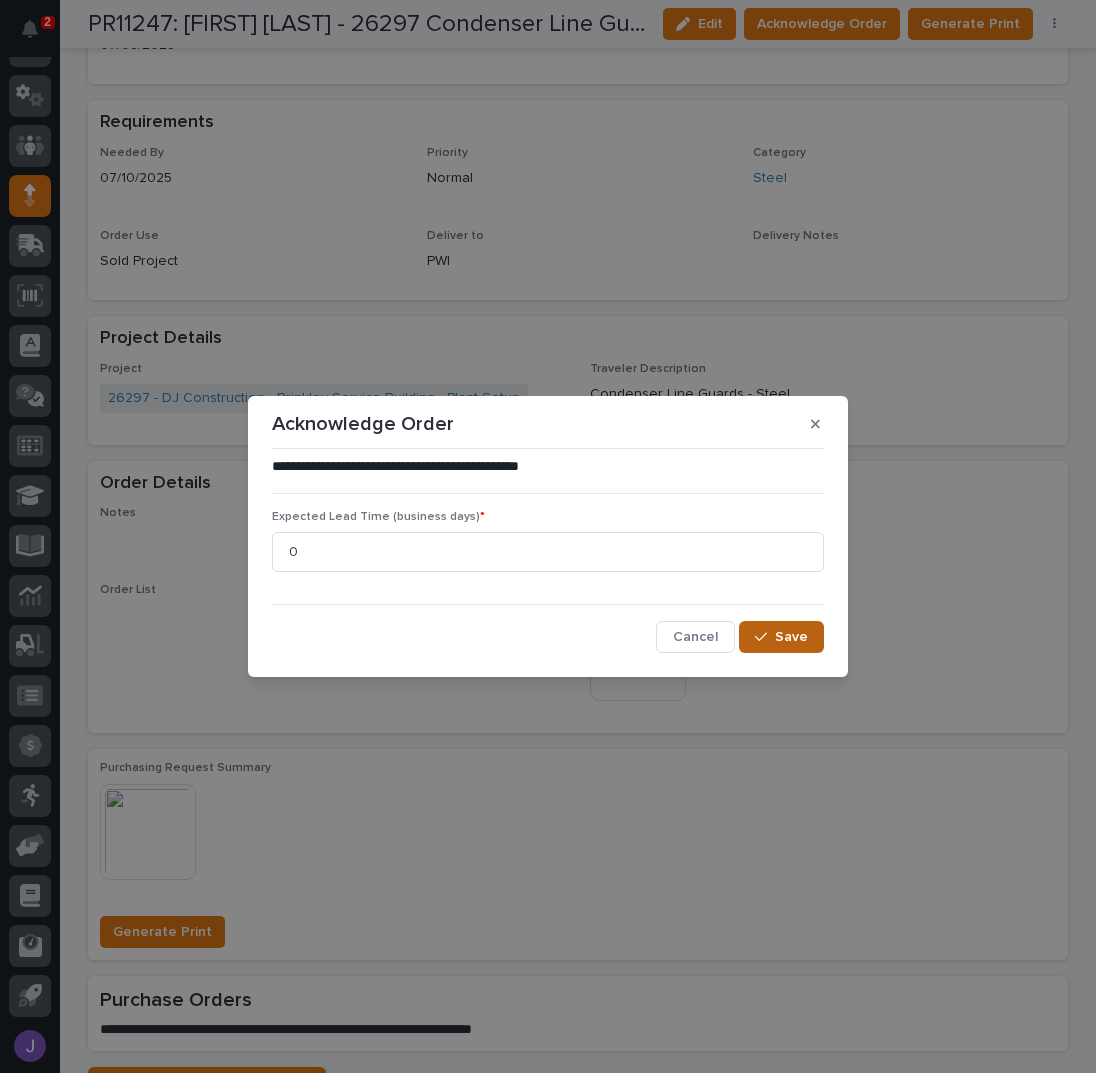 click at bounding box center [761, 637] 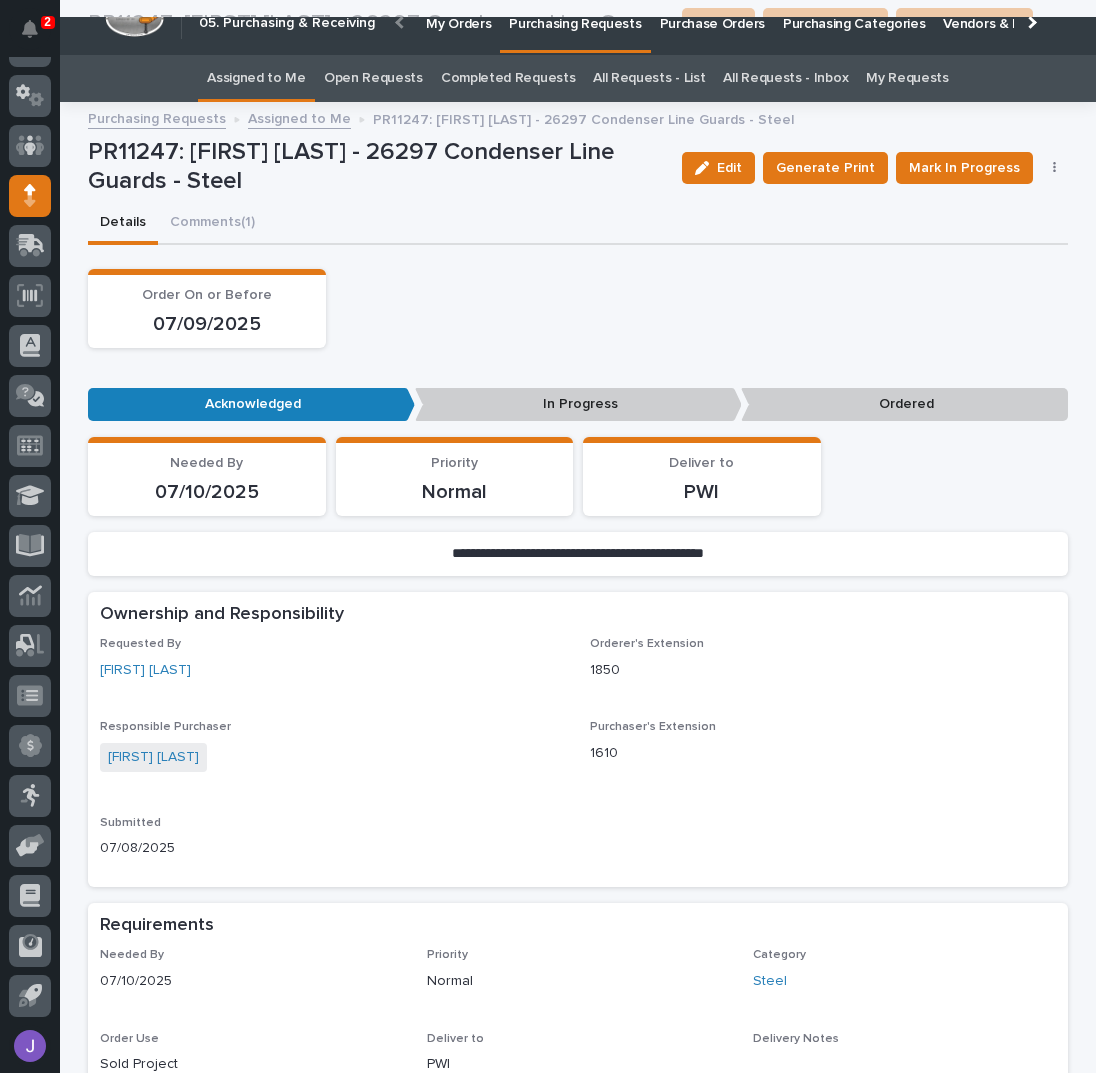 scroll, scrollTop: 0, scrollLeft: 0, axis: both 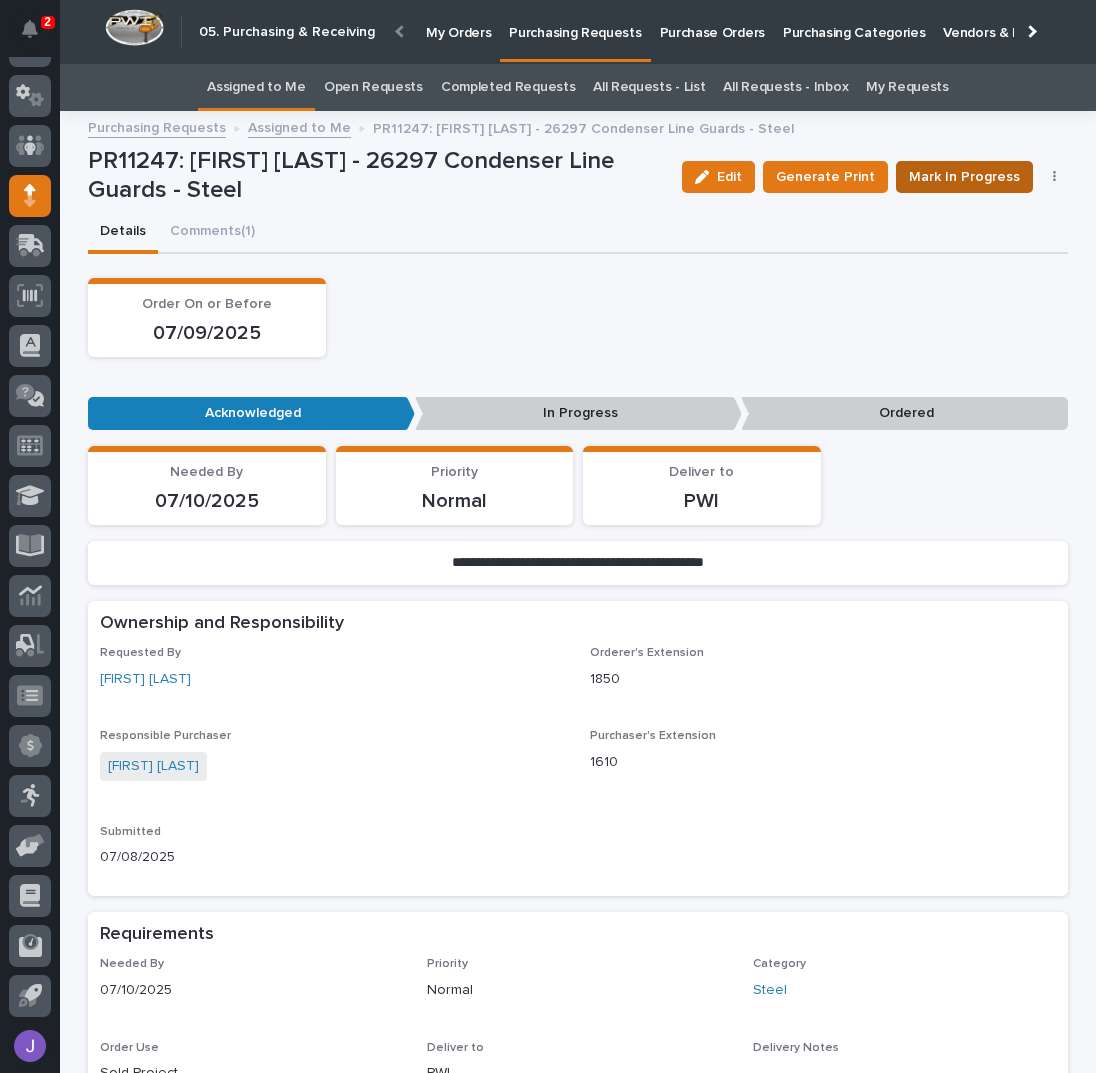click on "Mark In Progress" at bounding box center (964, 177) 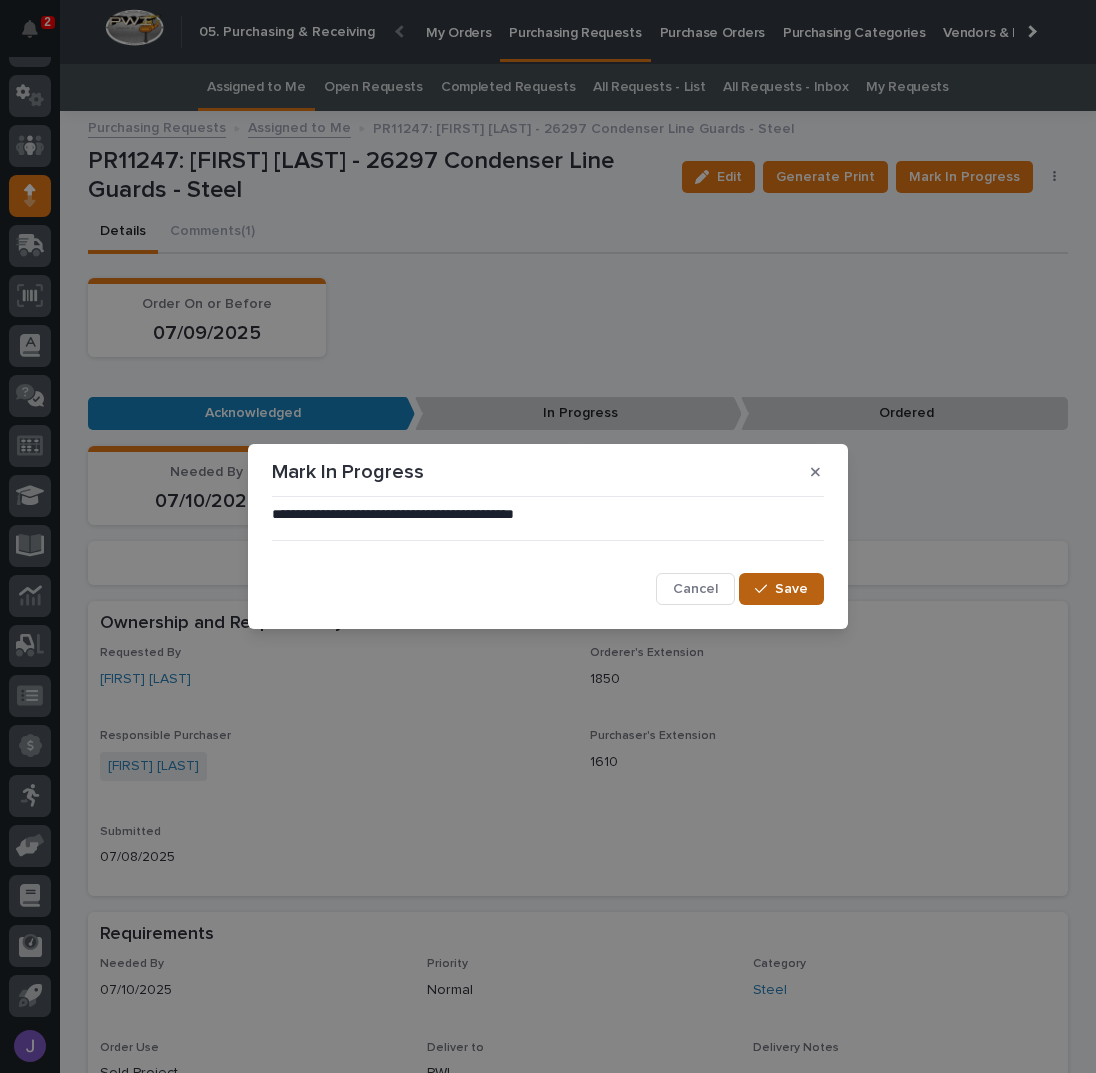 click on "Save" at bounding box center [791, 589] 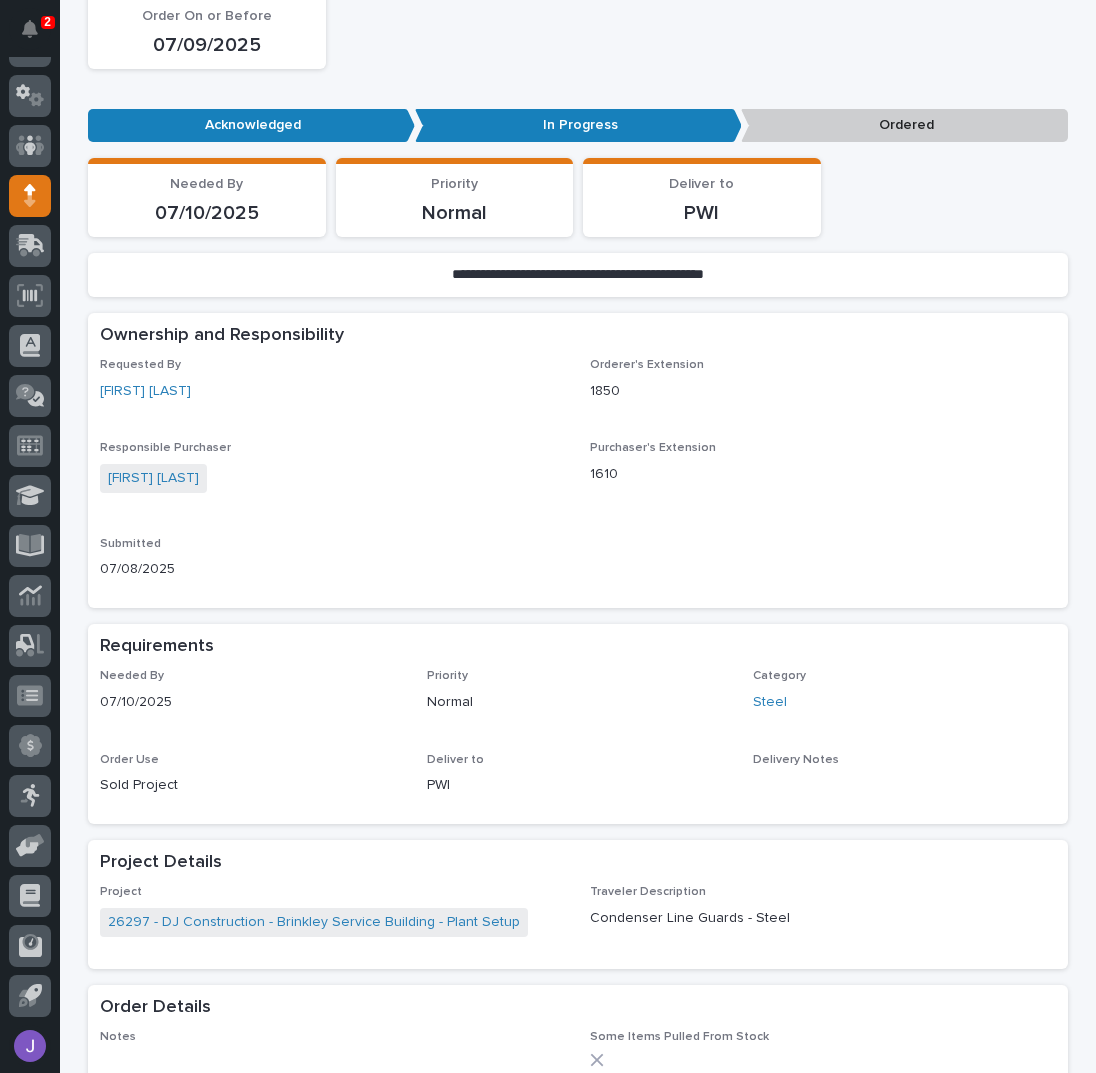 scroll, scrollTop: 533, scrollLeft: 0, axis: vertical 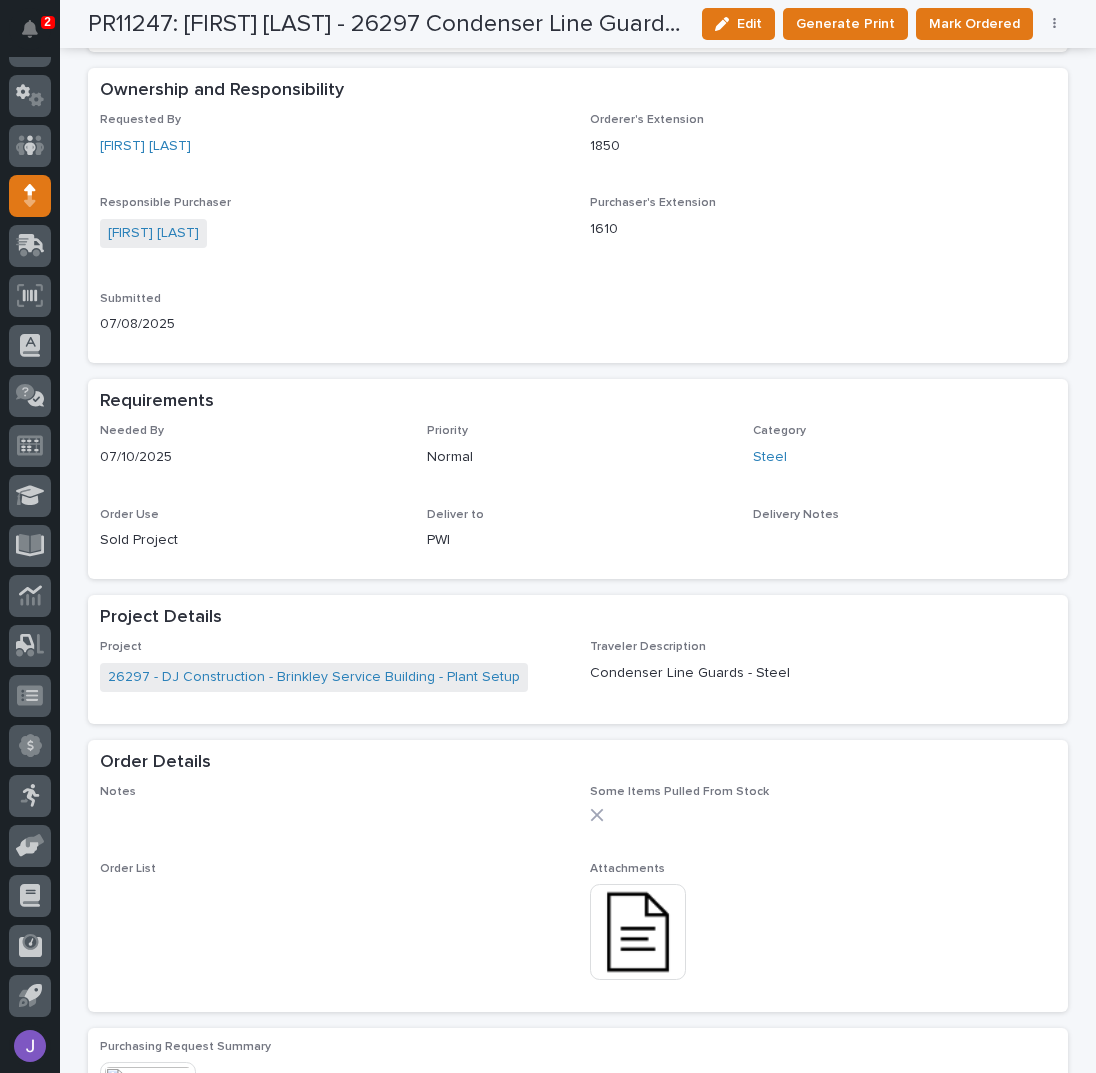click at bounding box center (638, 932) 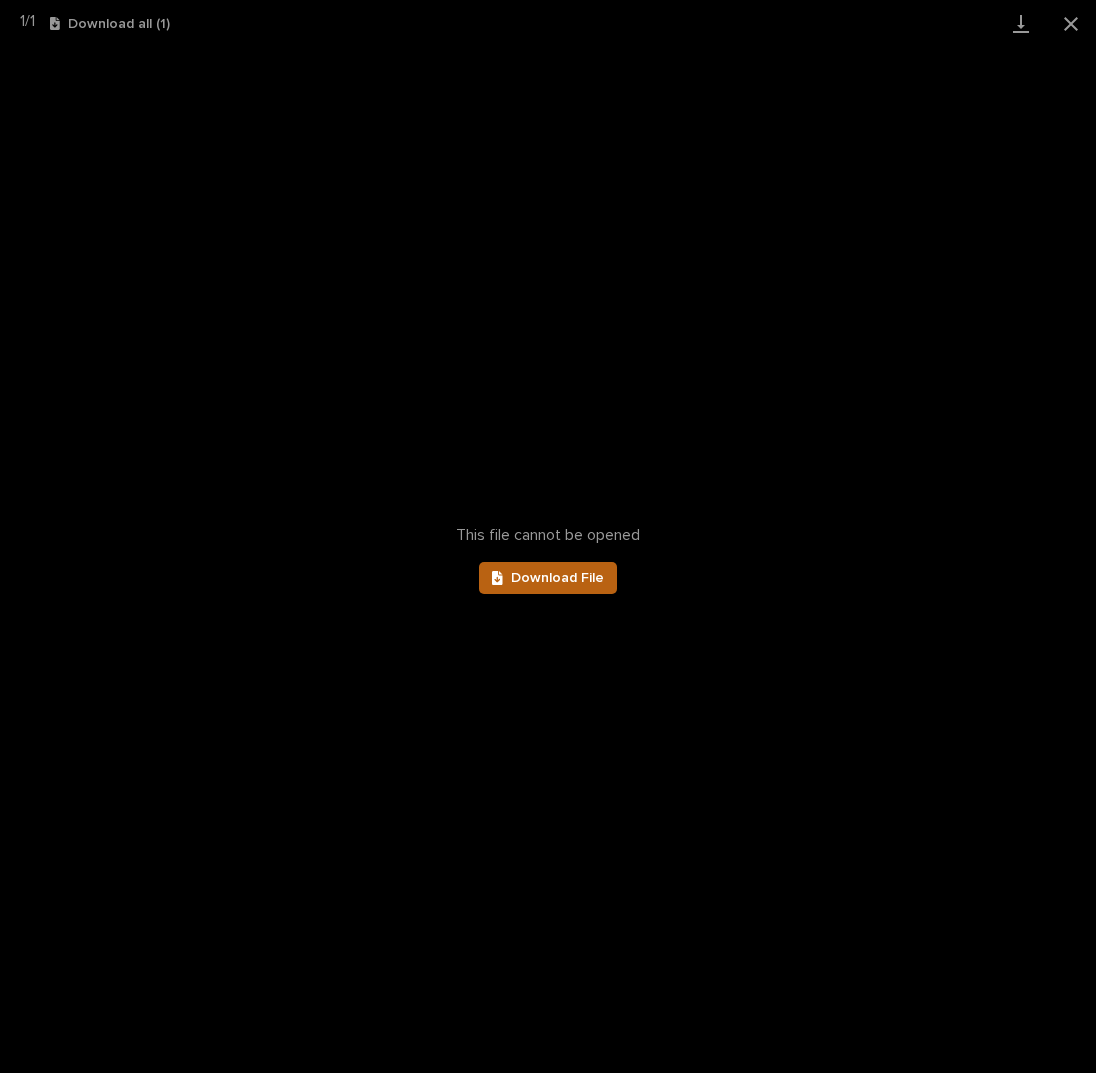 click on "Download File" at bounding box center [548, 578] 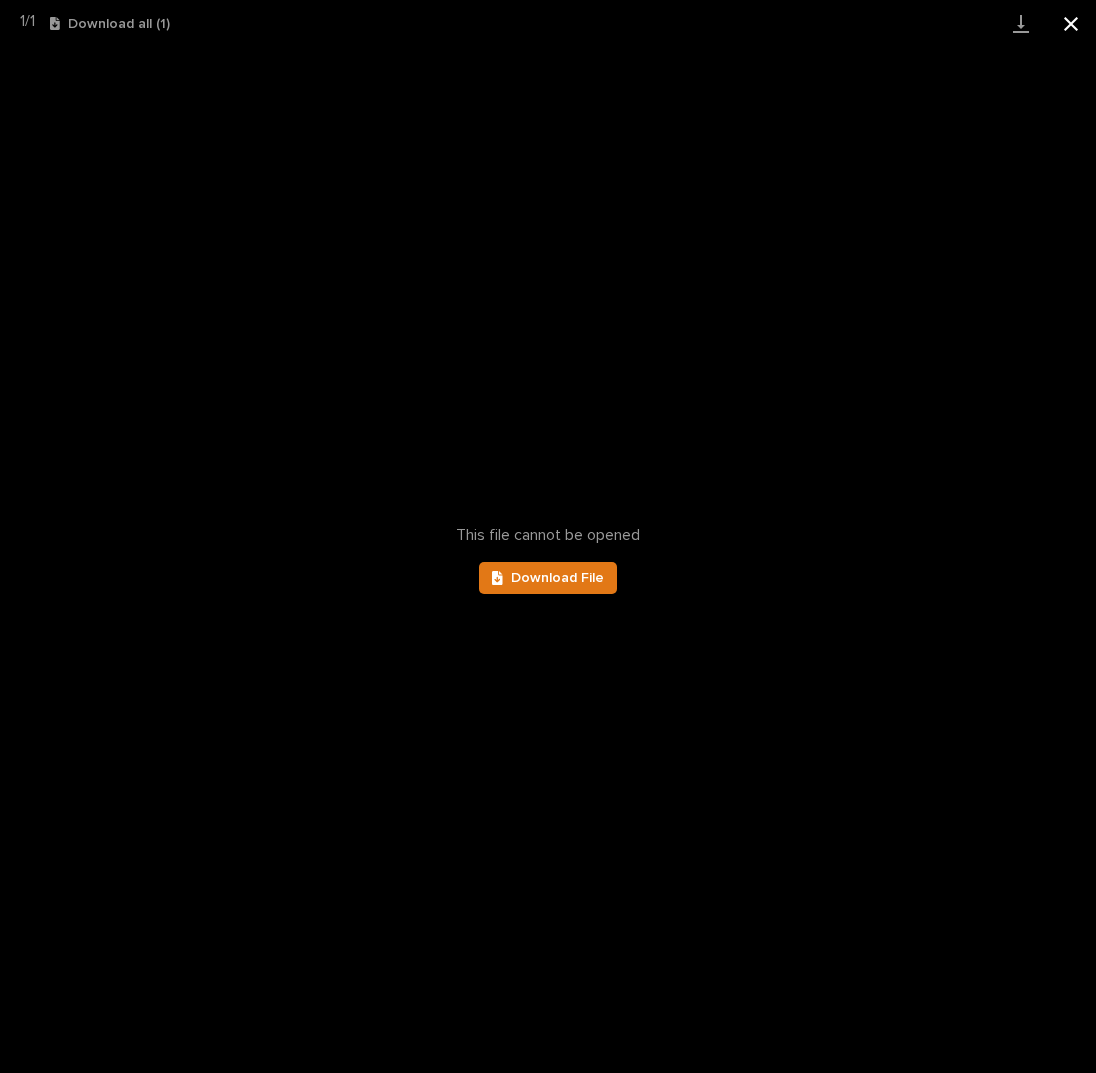 click at bounding box center (1071, 23) 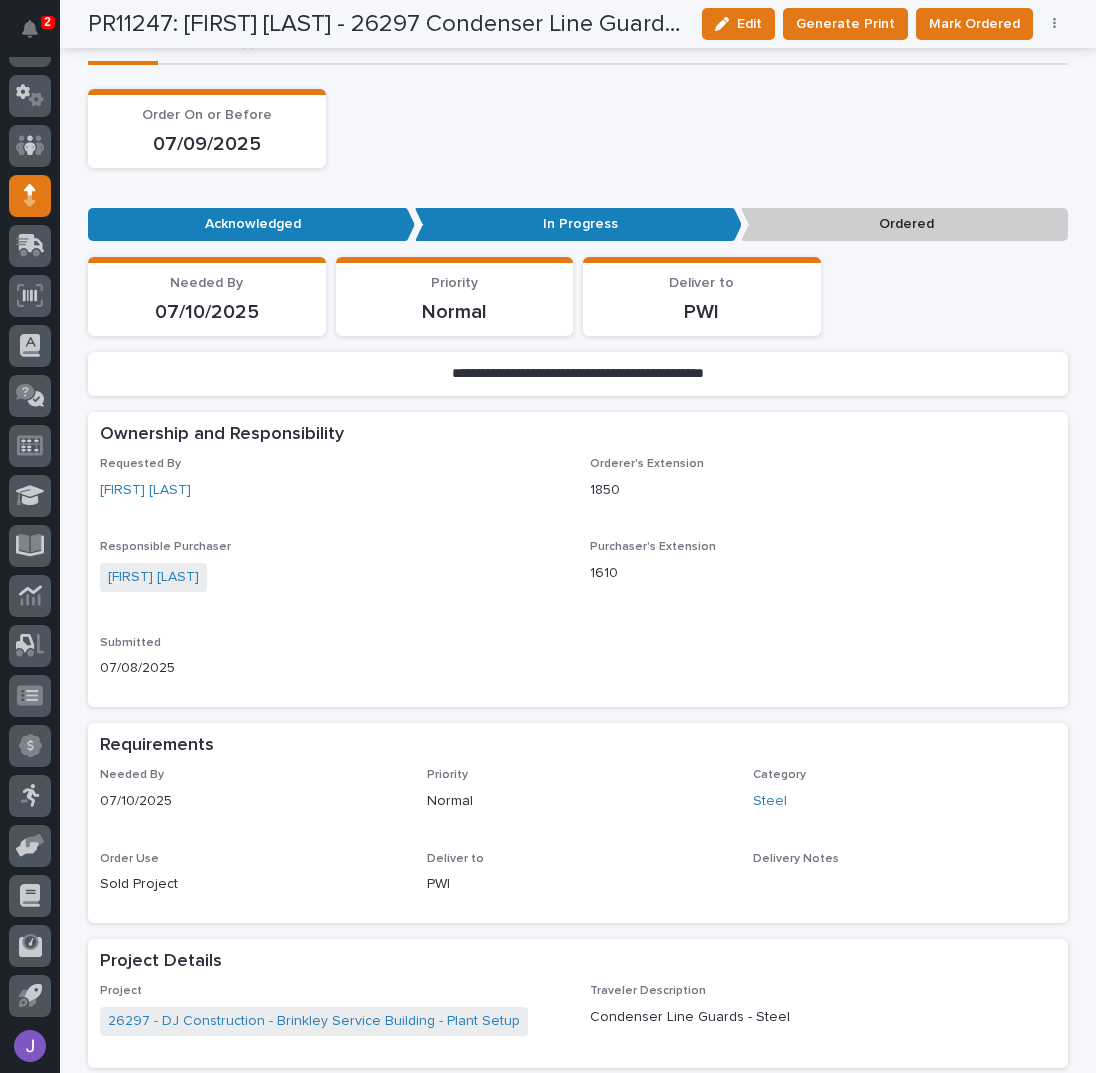scroll, scrollTop: 0, scrollLeft: 0, axis: both 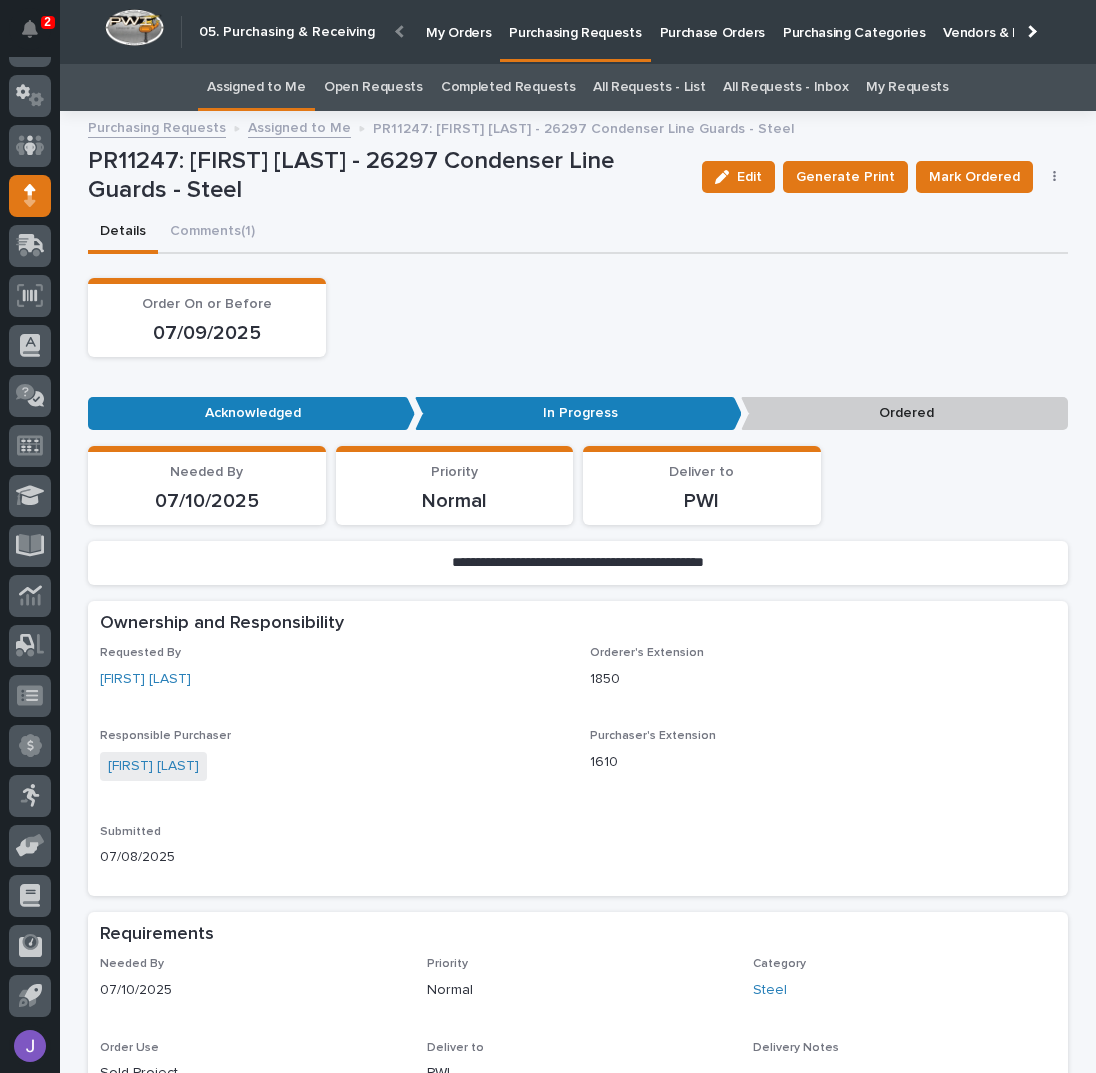 click on "Order On or Before [DATE]" at bounding box center (578, 317) 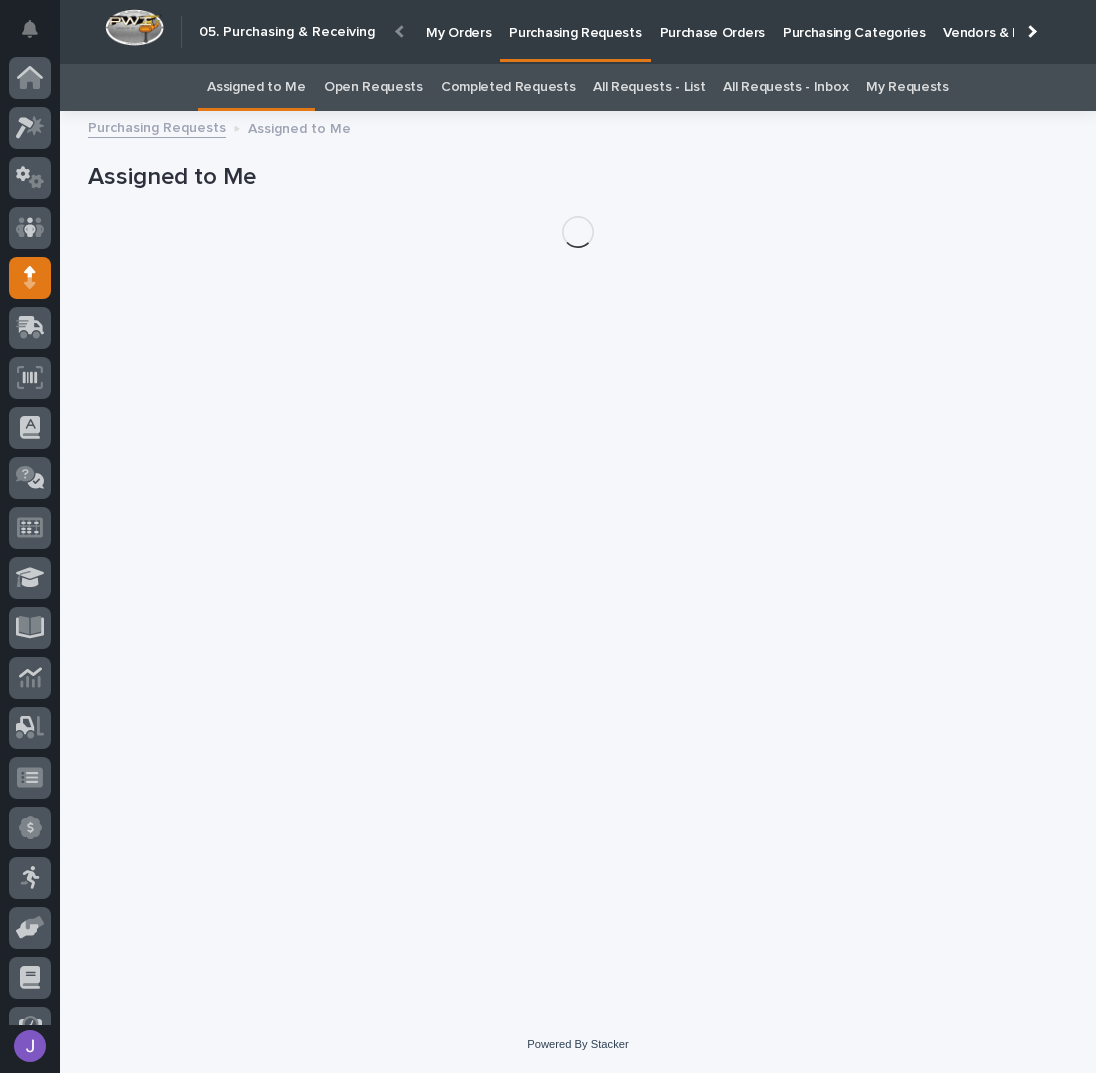 scroll, scrollTop: 82, scrollLeft: 0, axis: vertical 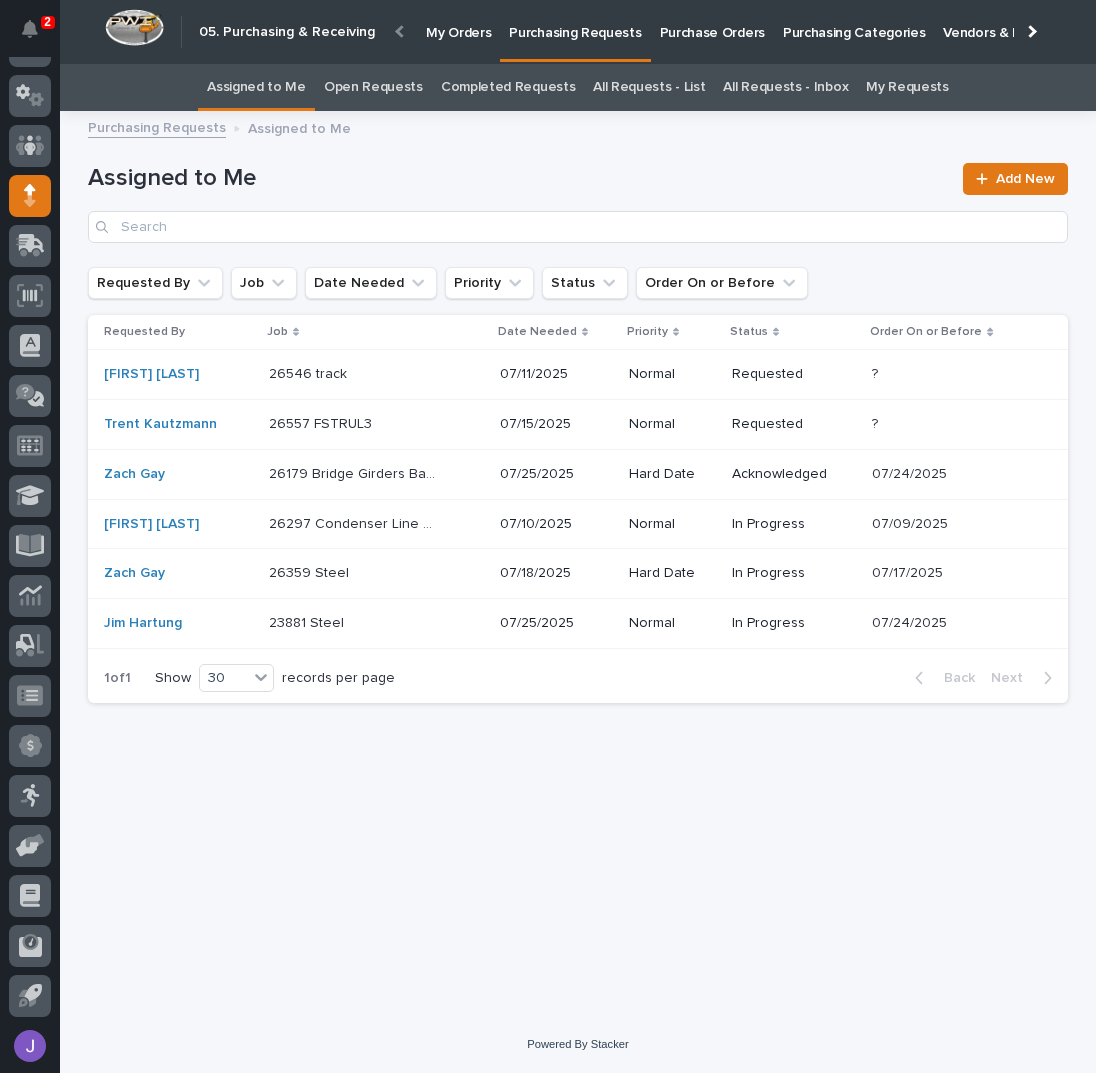 click on "26546 track 26546 track" at bounding box center (376, 374) 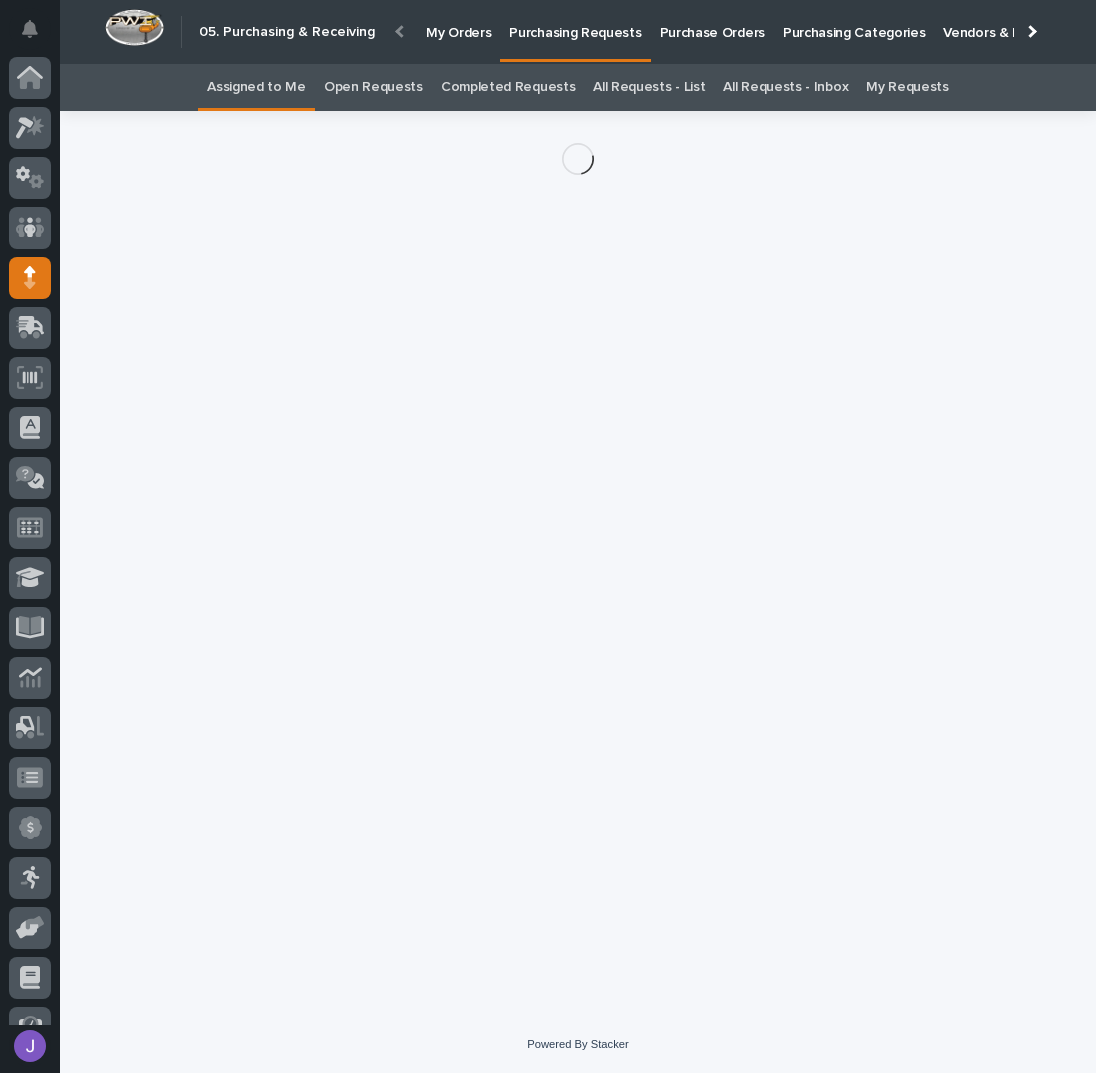 scroll, scrollTop: 82, scrollLeft: 0, axis: vertical 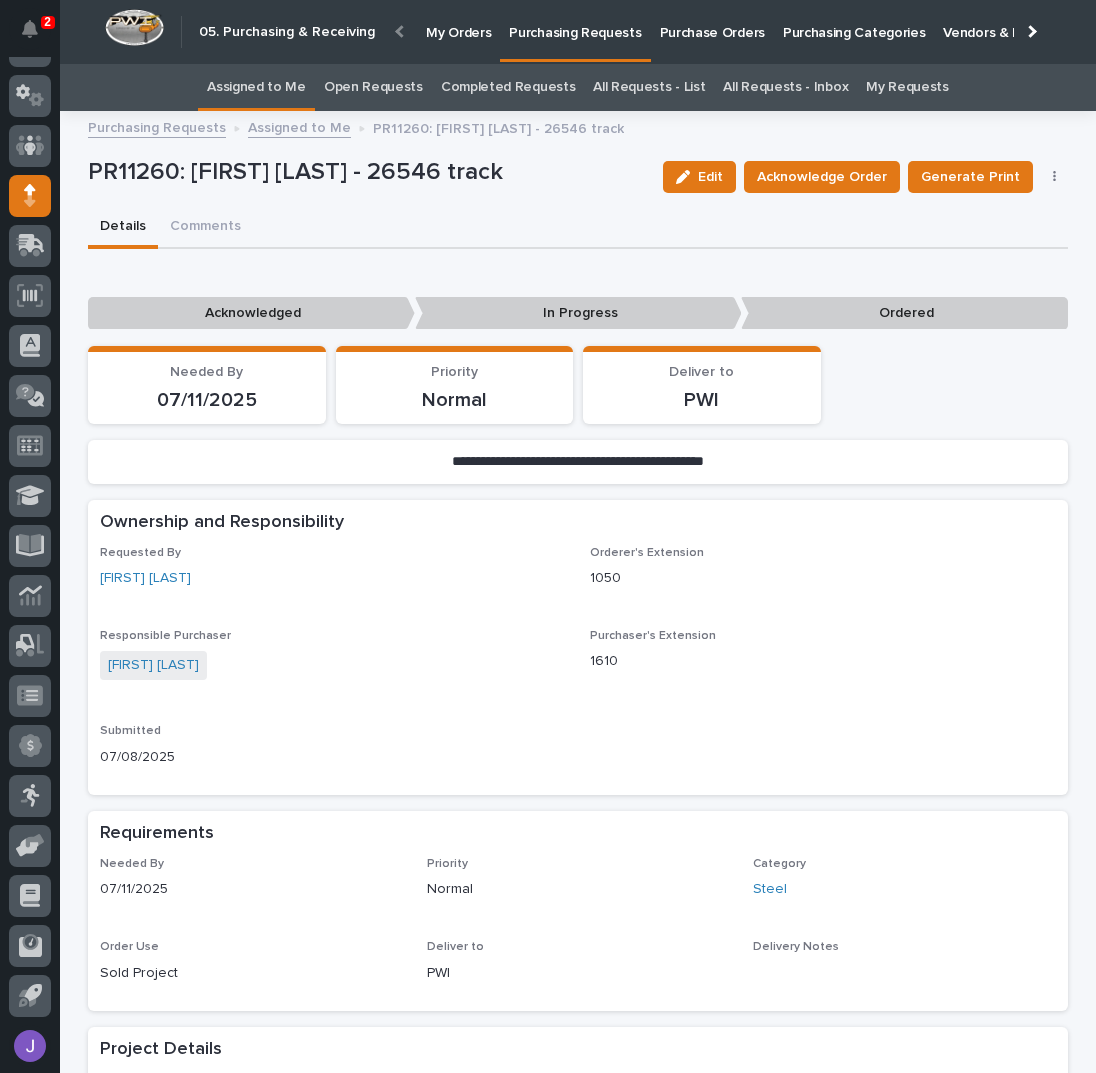 click on "Details Comments" at bounding box center (578, 228) 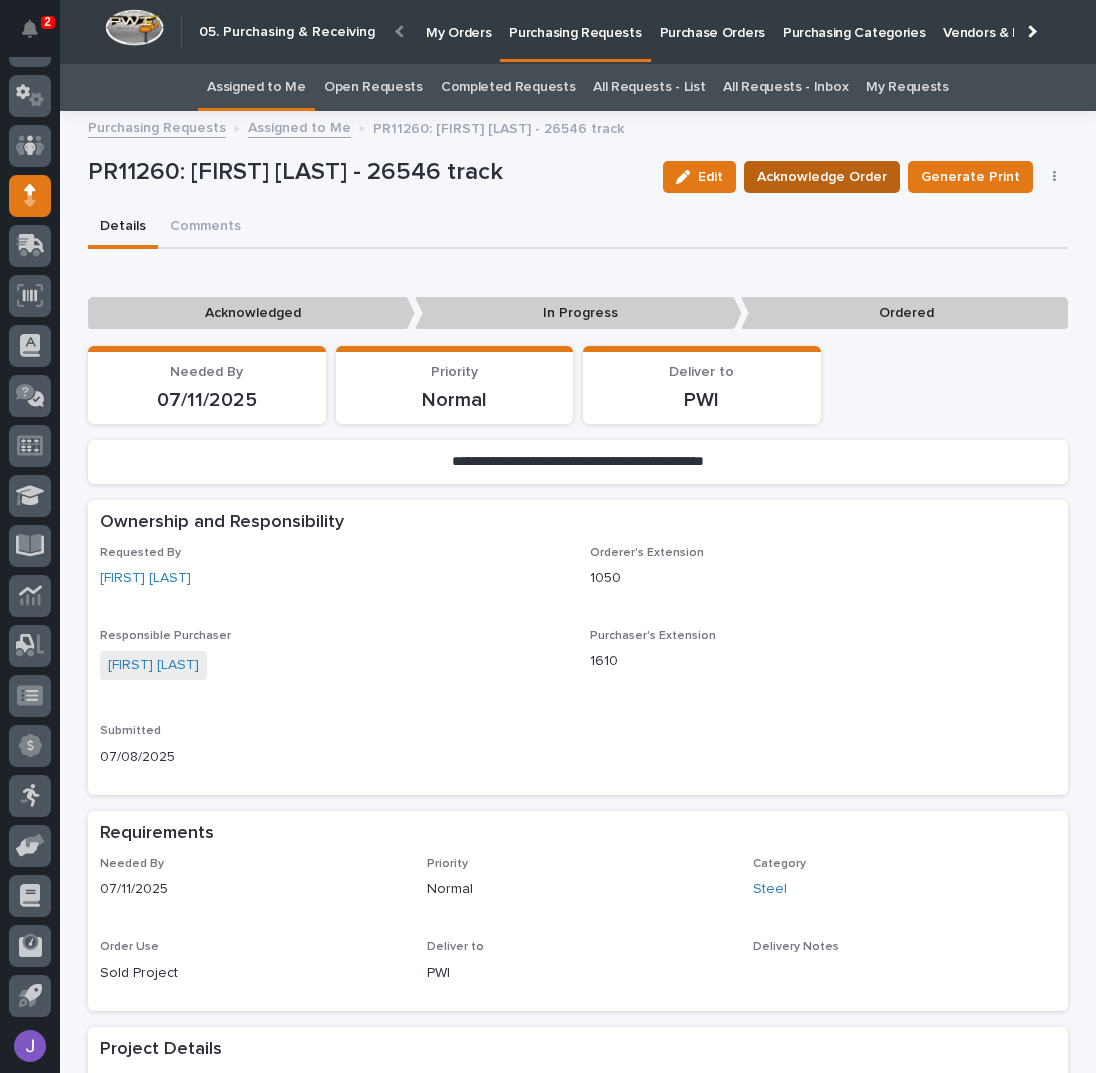 click on "Acknowledge Order" at bounding box center (822, 177) 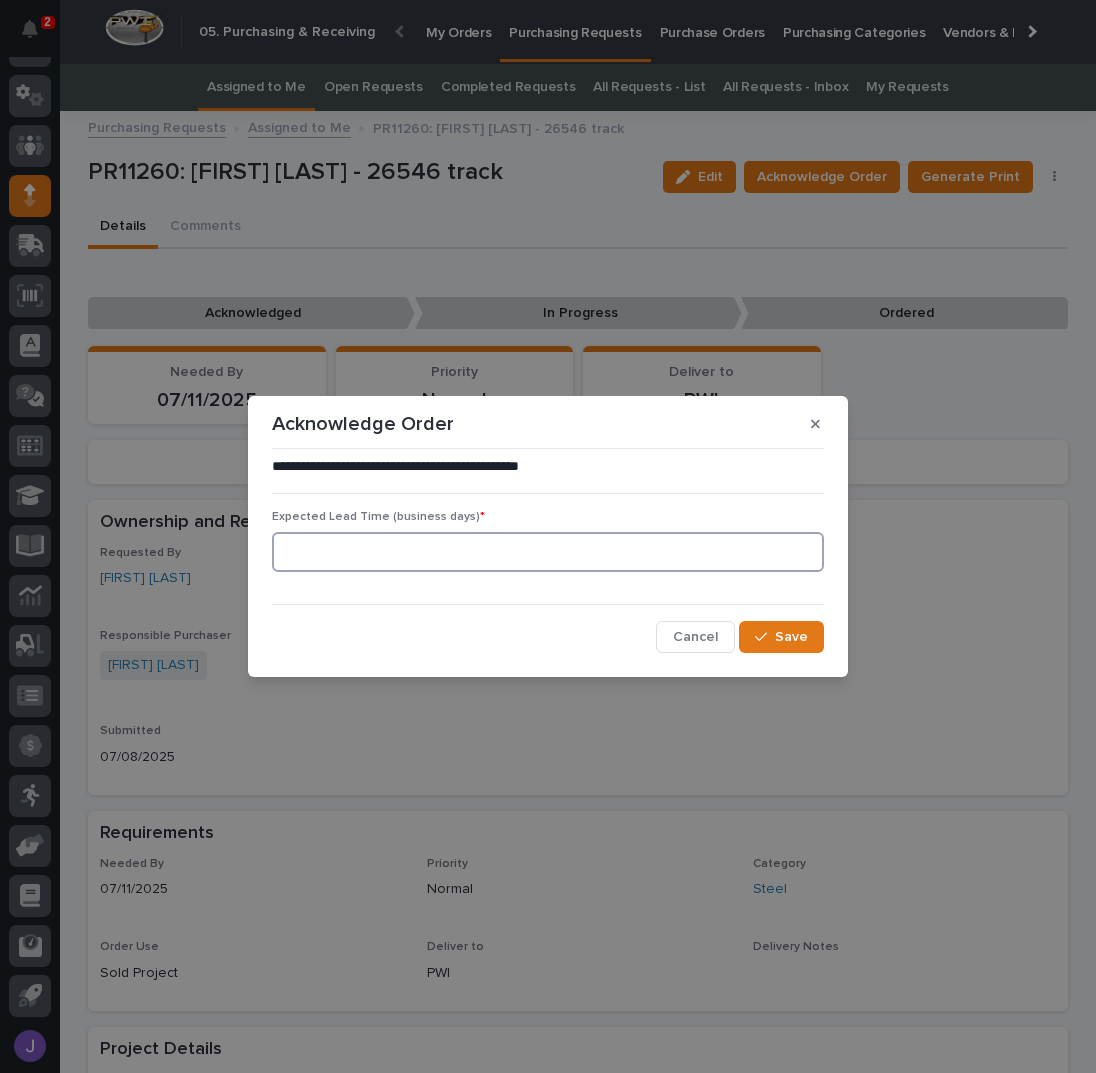 click at bounding box center (548, 552) 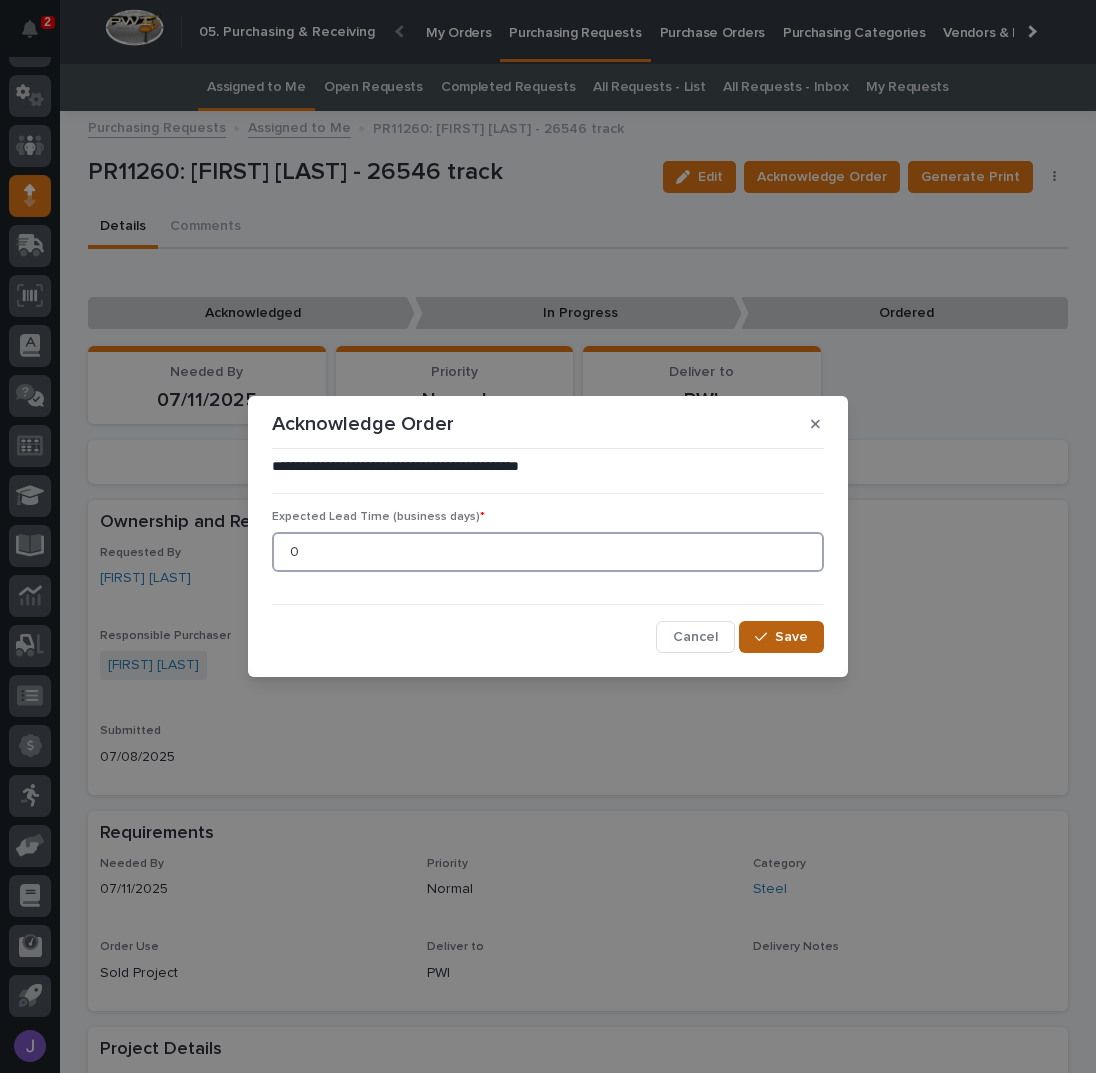 type on "0" 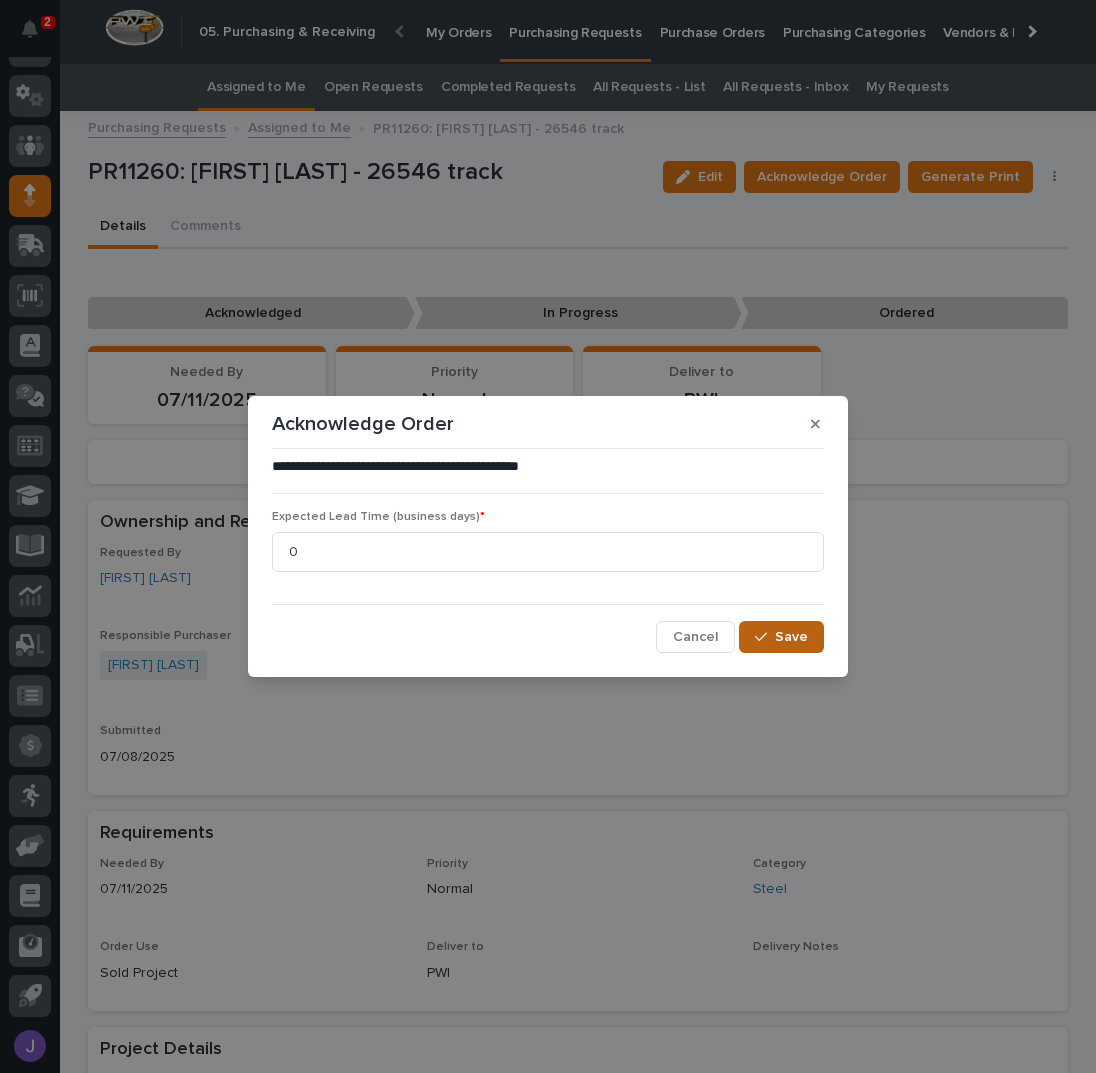 click at bounding box center [765, 637] 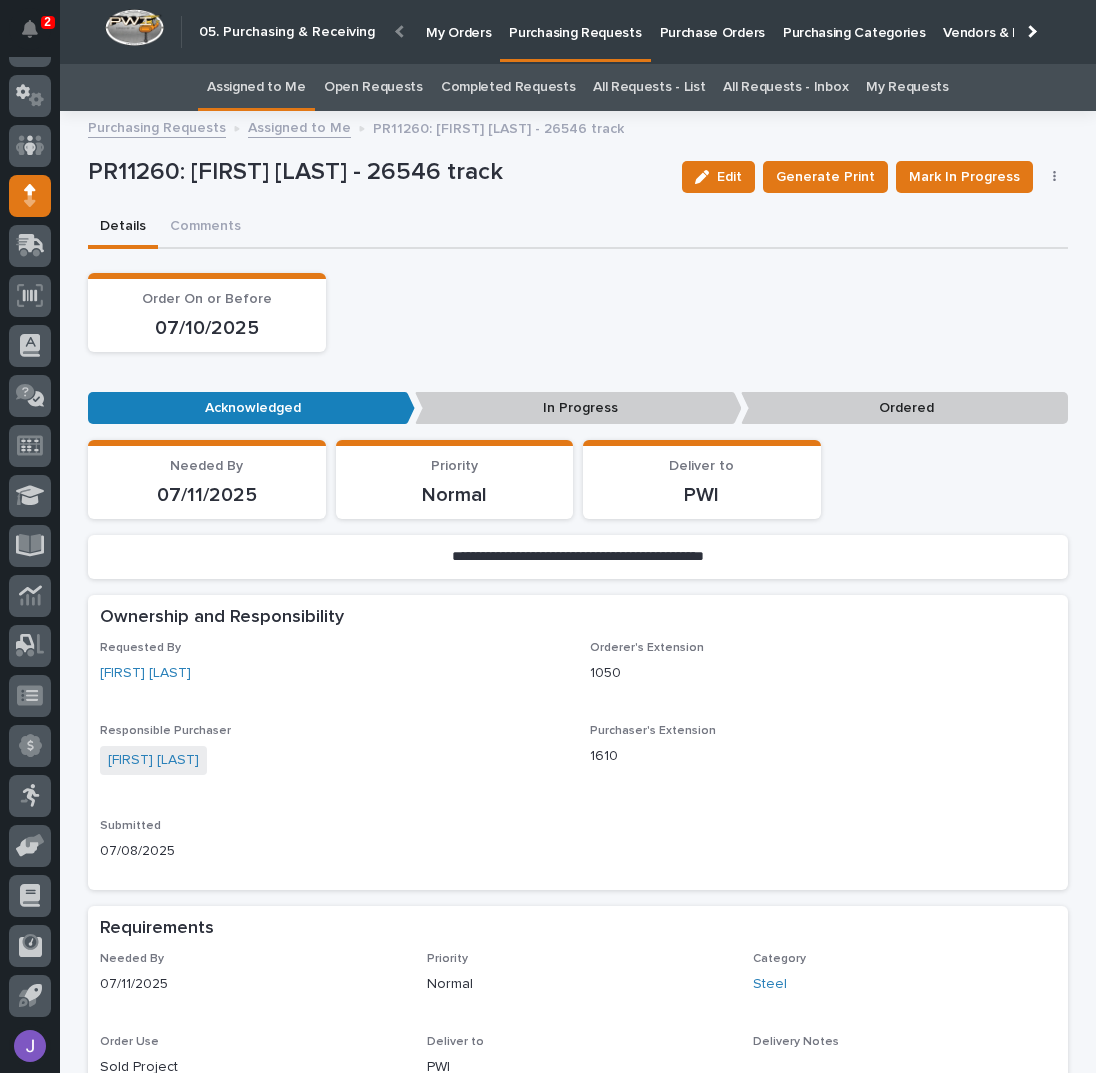 click on "Details Comments" at bounding box center (578, 228) 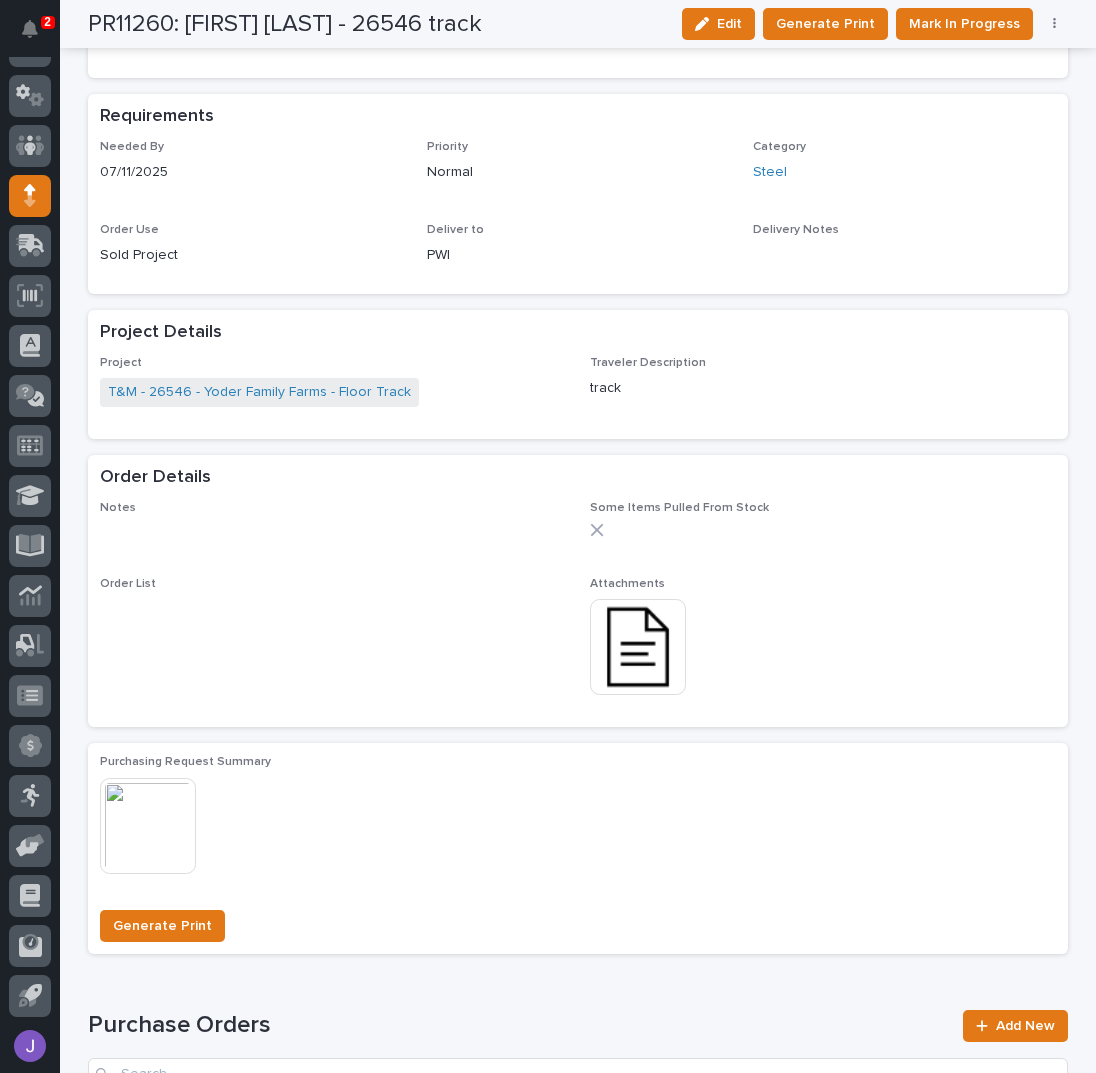 scroll, scrollTop: 1066, scrollLeft: 0, axis: vertical 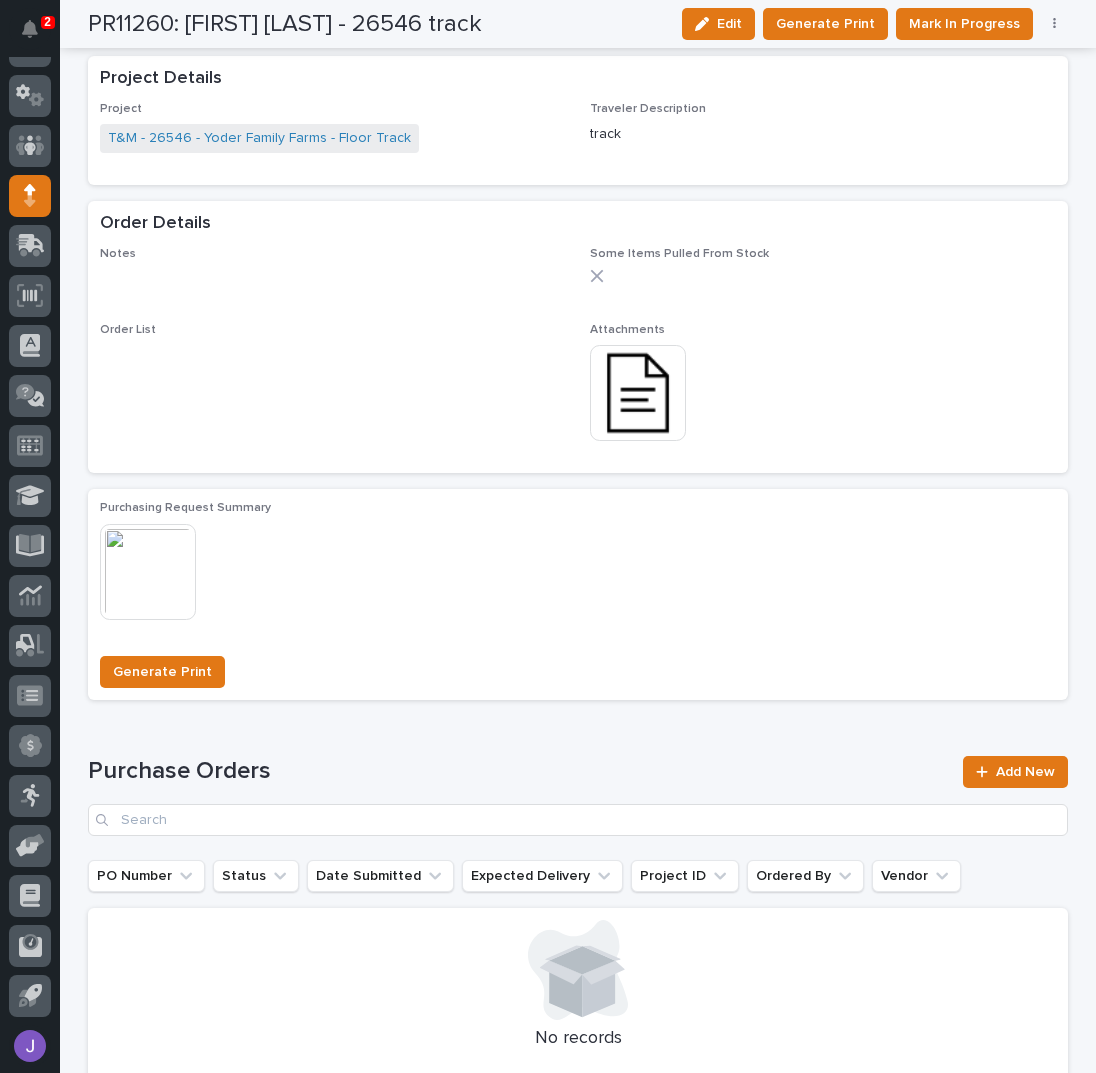 click at bounding box center (638, 393) 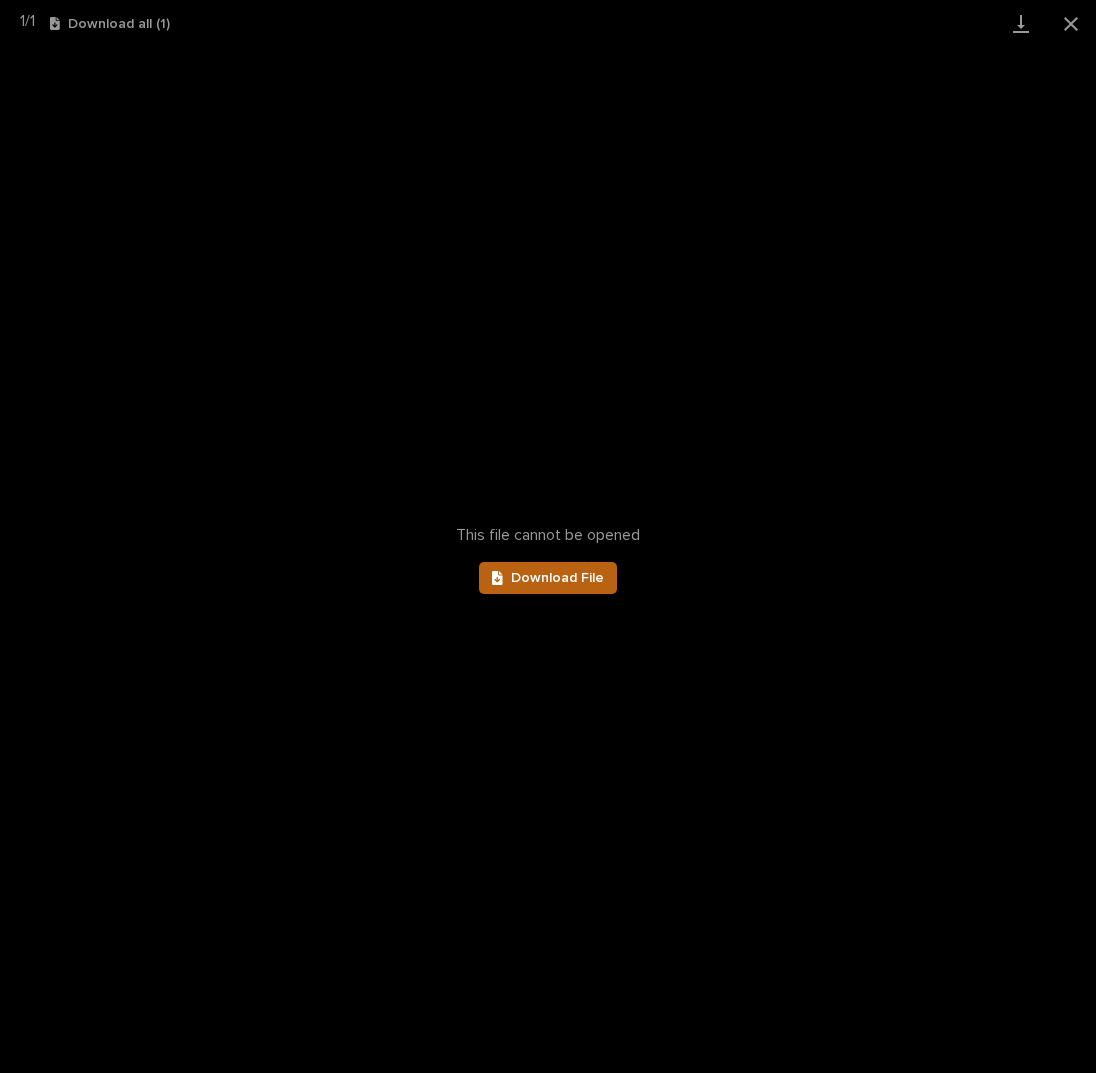 click on "Download File" at bounding box center [557, 578] 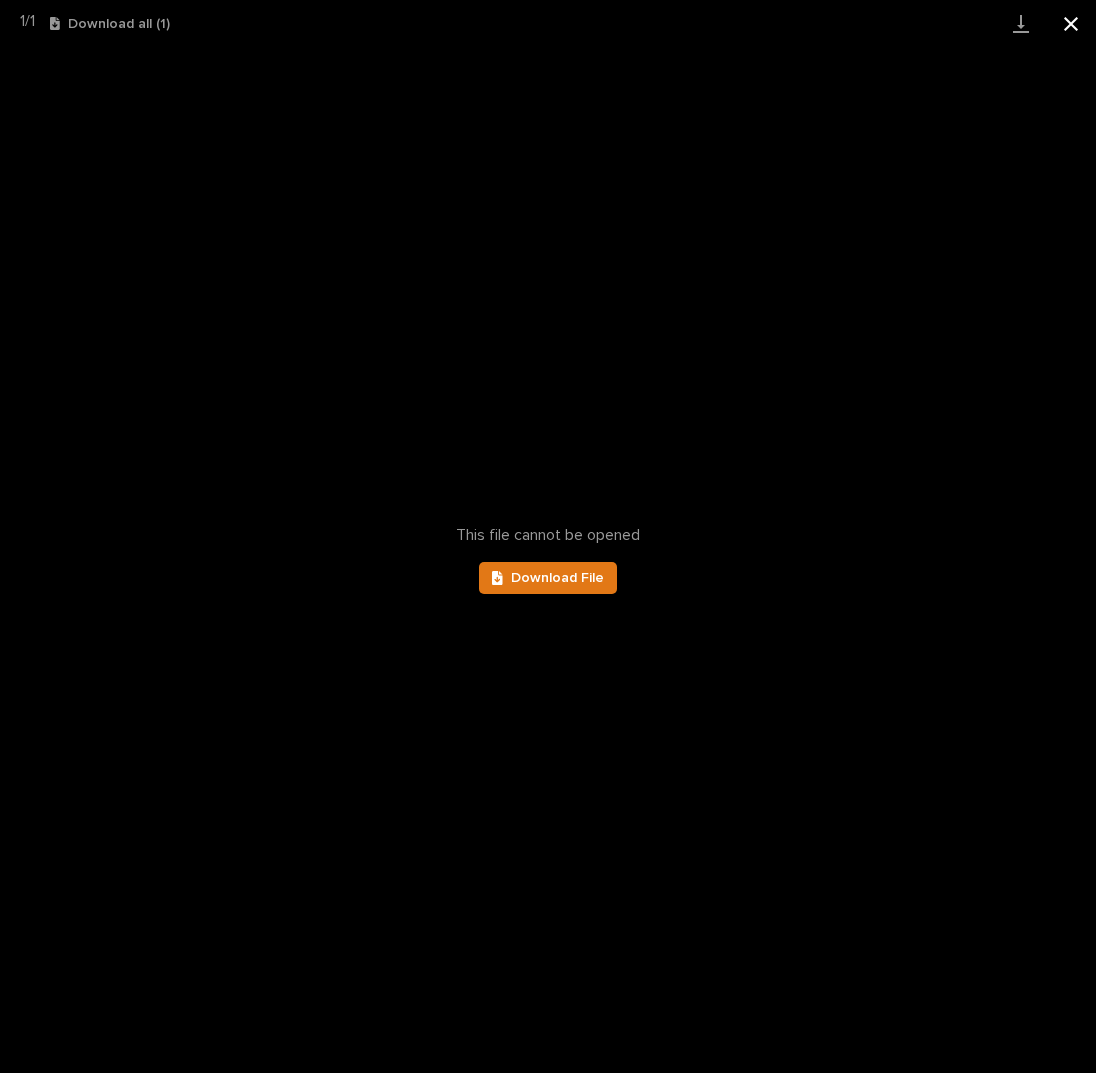 click at bounding box center (1071, 23) 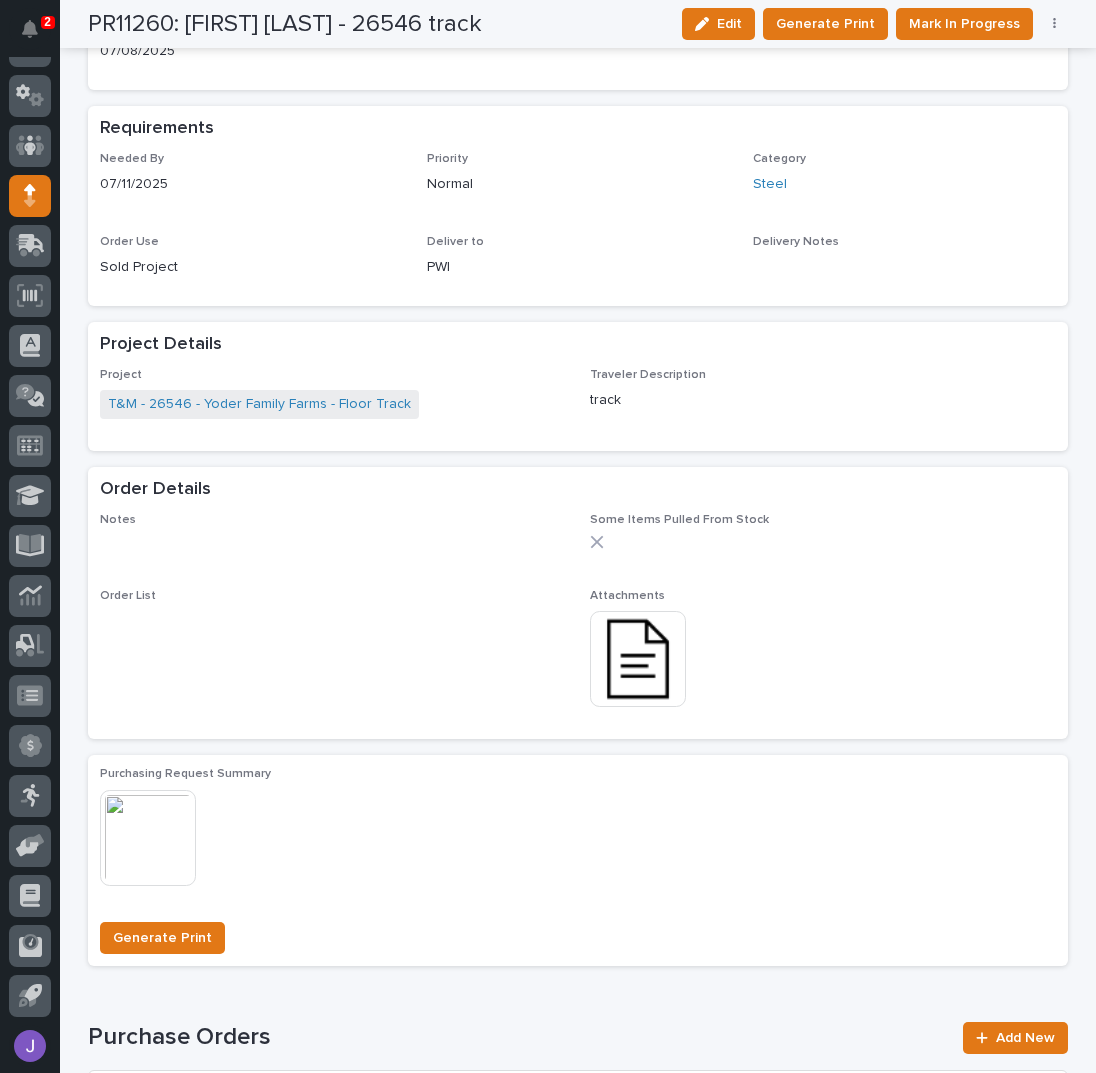 scroll, scrollTop: 533, scrollLeft: 0, axis: vertical 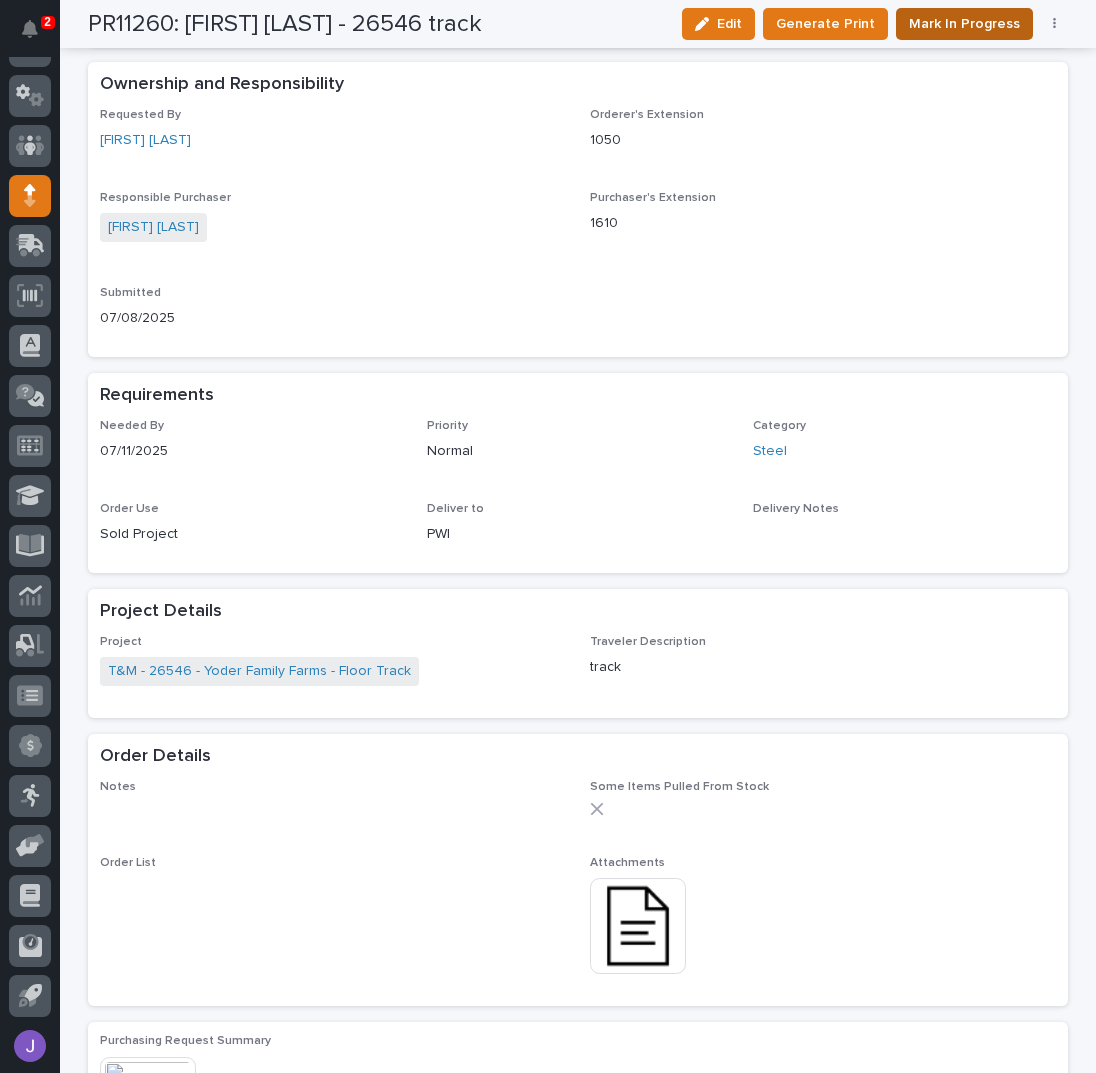 click on "Mark In Progress" at bounding box center [964, 24] 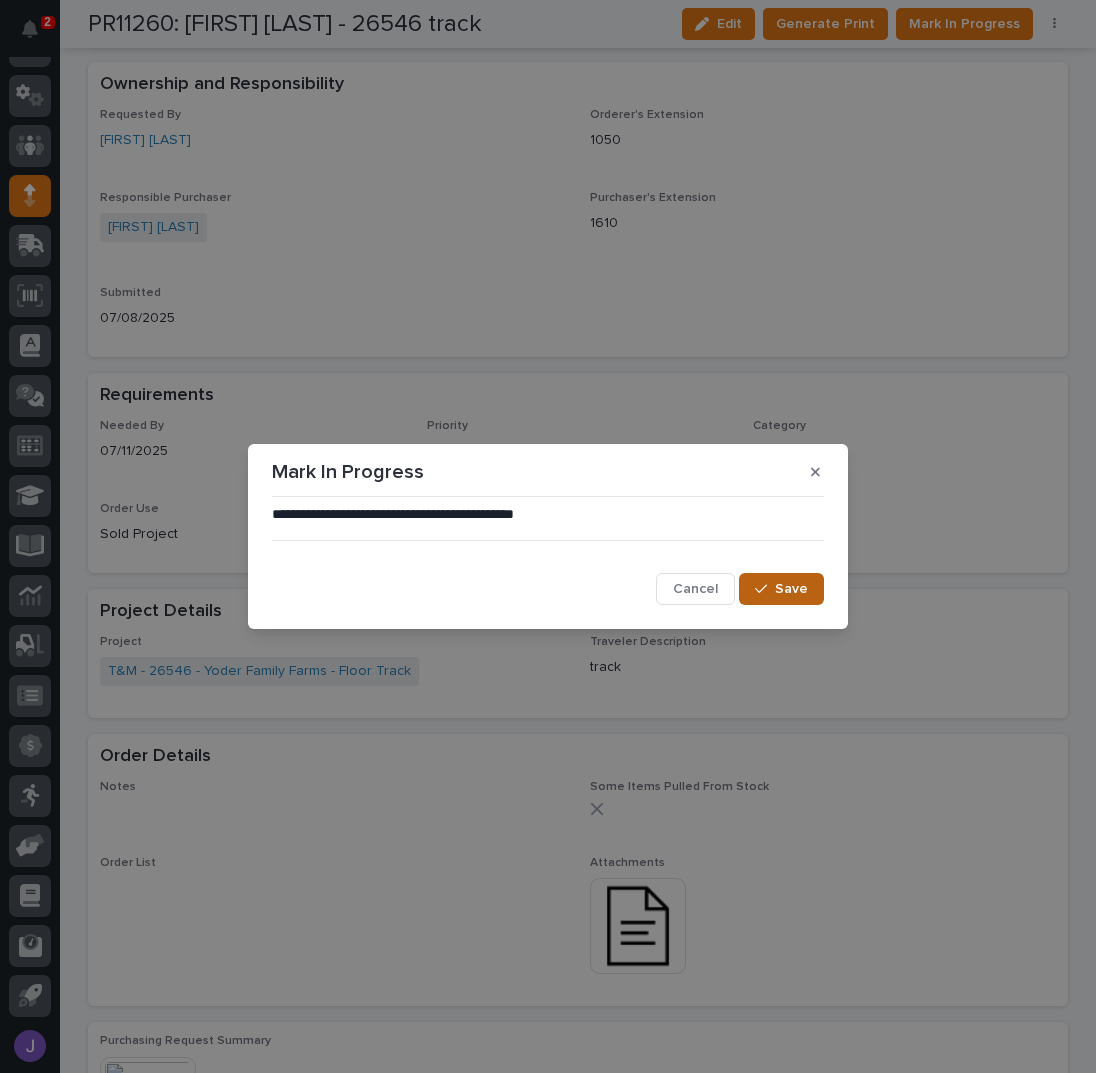 click on "Save" at bounding box center (781, 589) 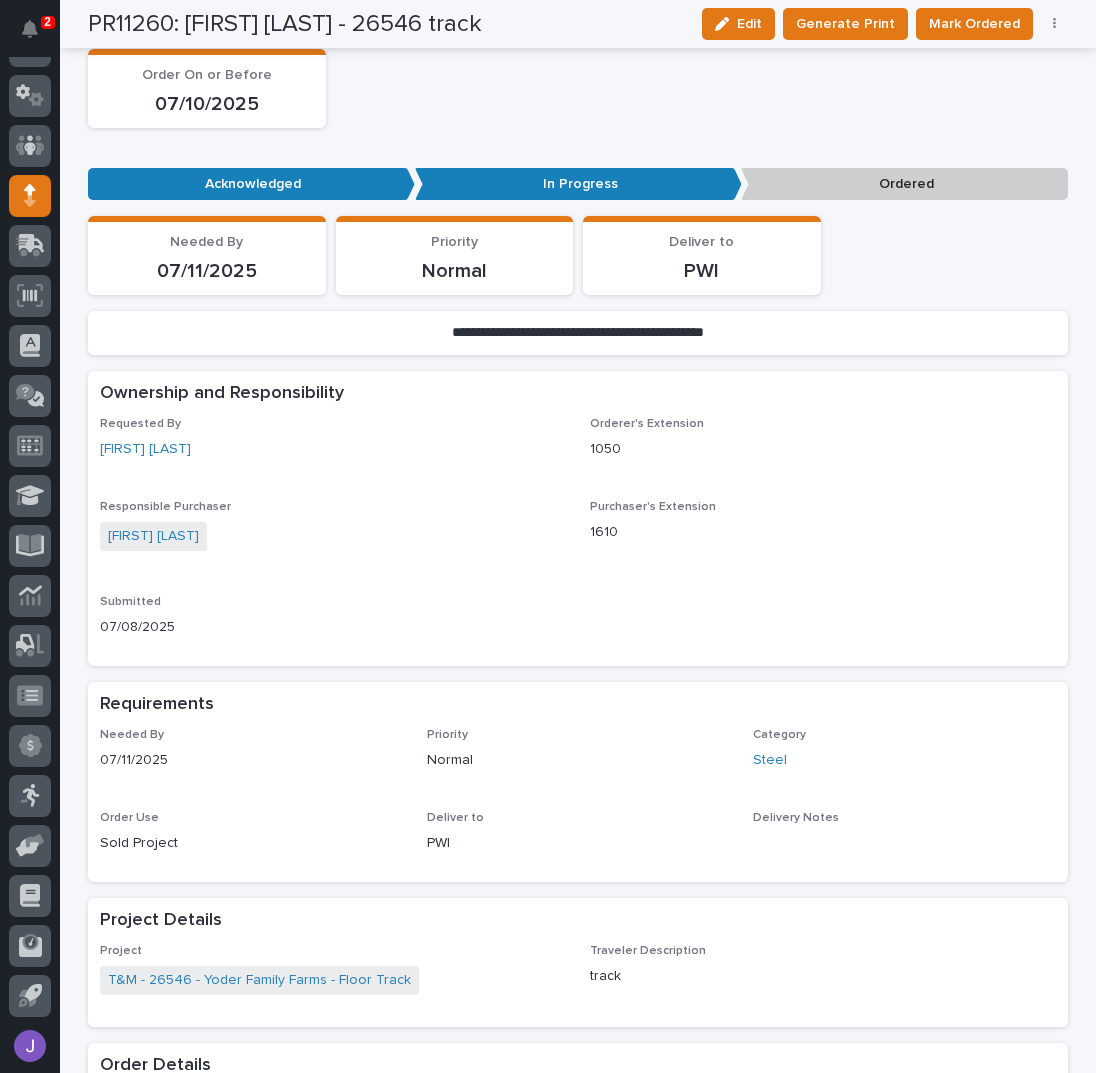 scroll, scrollTop: 0, scrollLeft: 0, axis: both 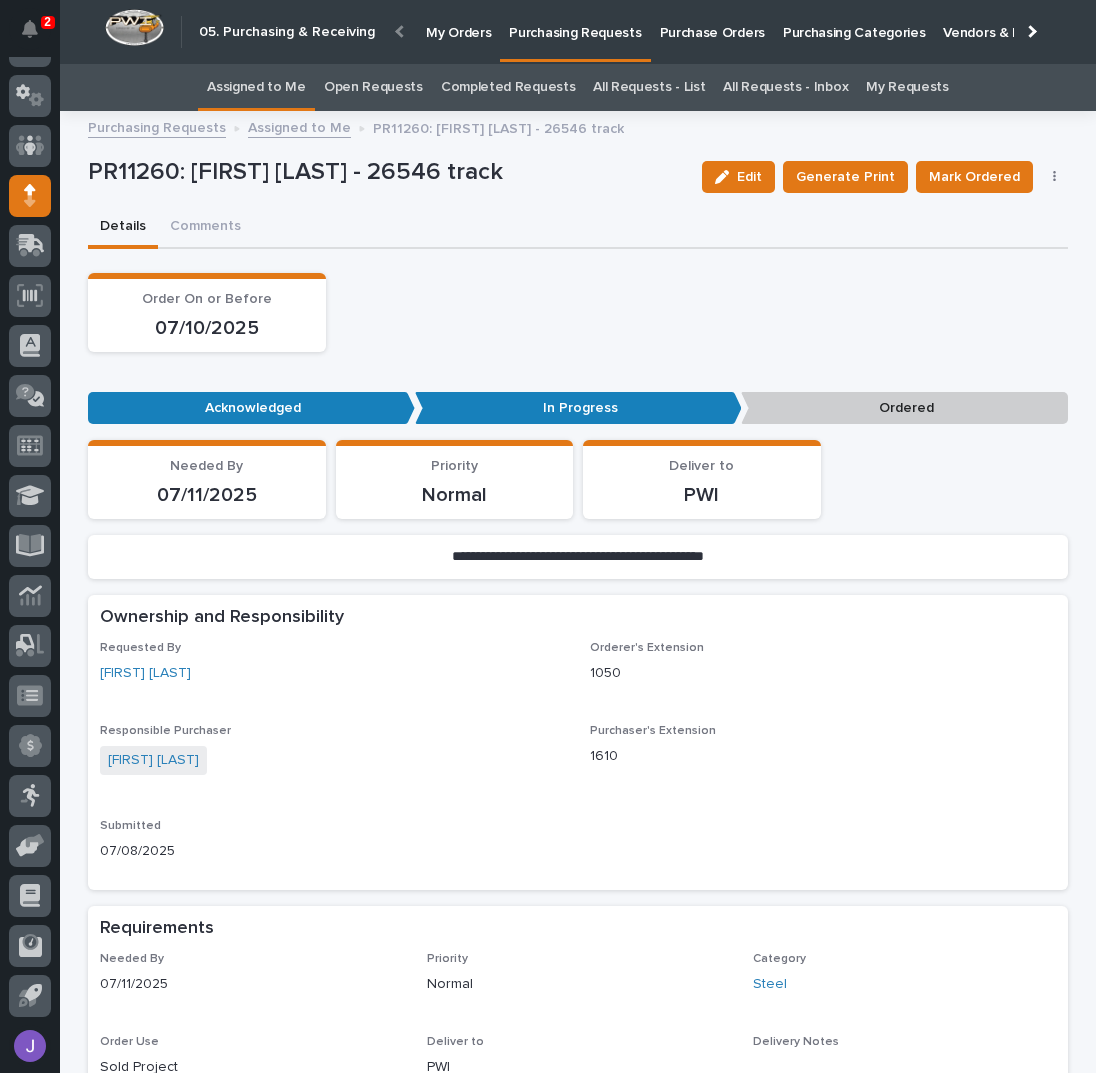 click on "Assigned to Me" at bounding box center (256, 87) 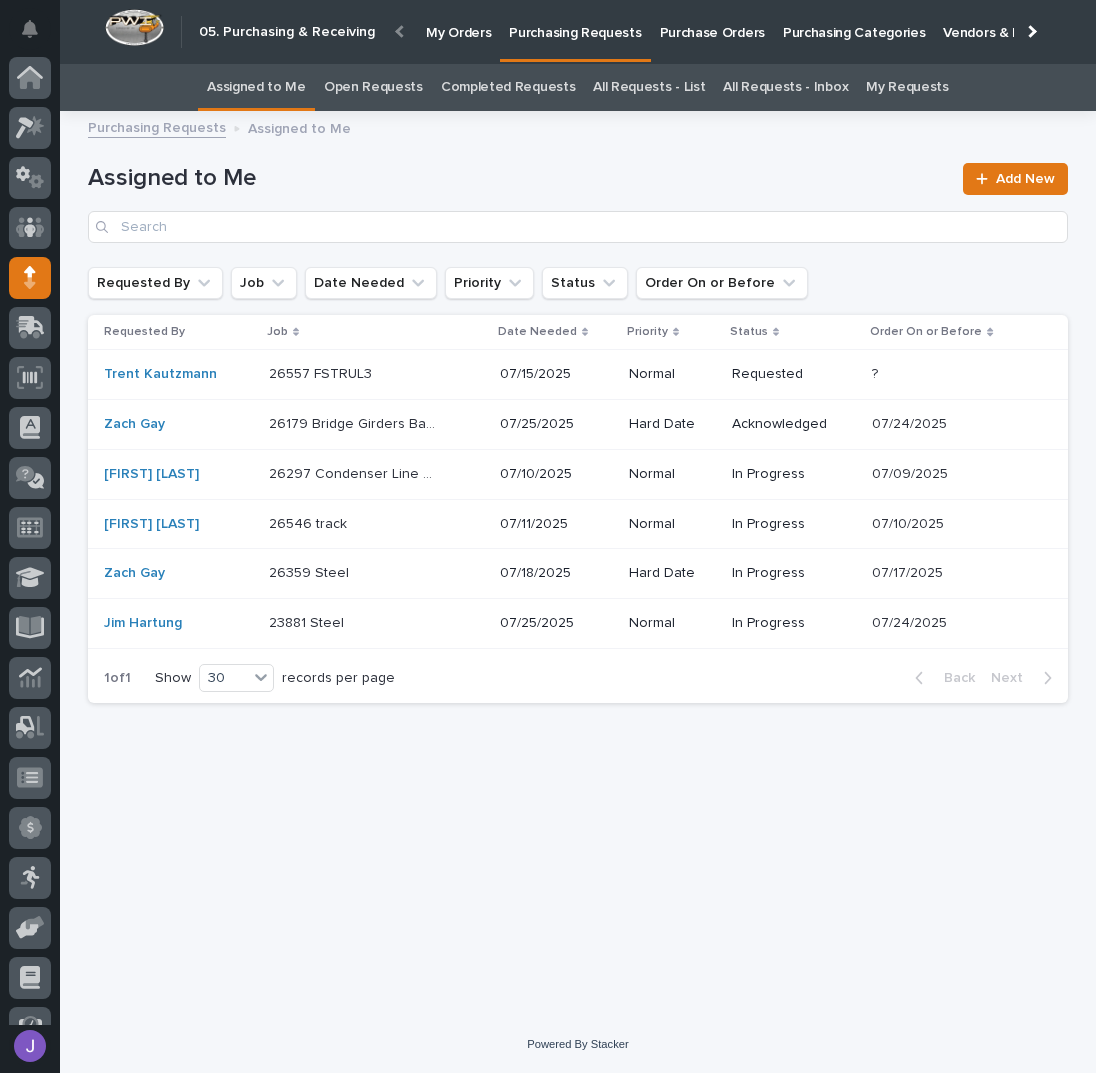 scroll, scrollTop: 82, scrollLeft: 0, axis: vertical 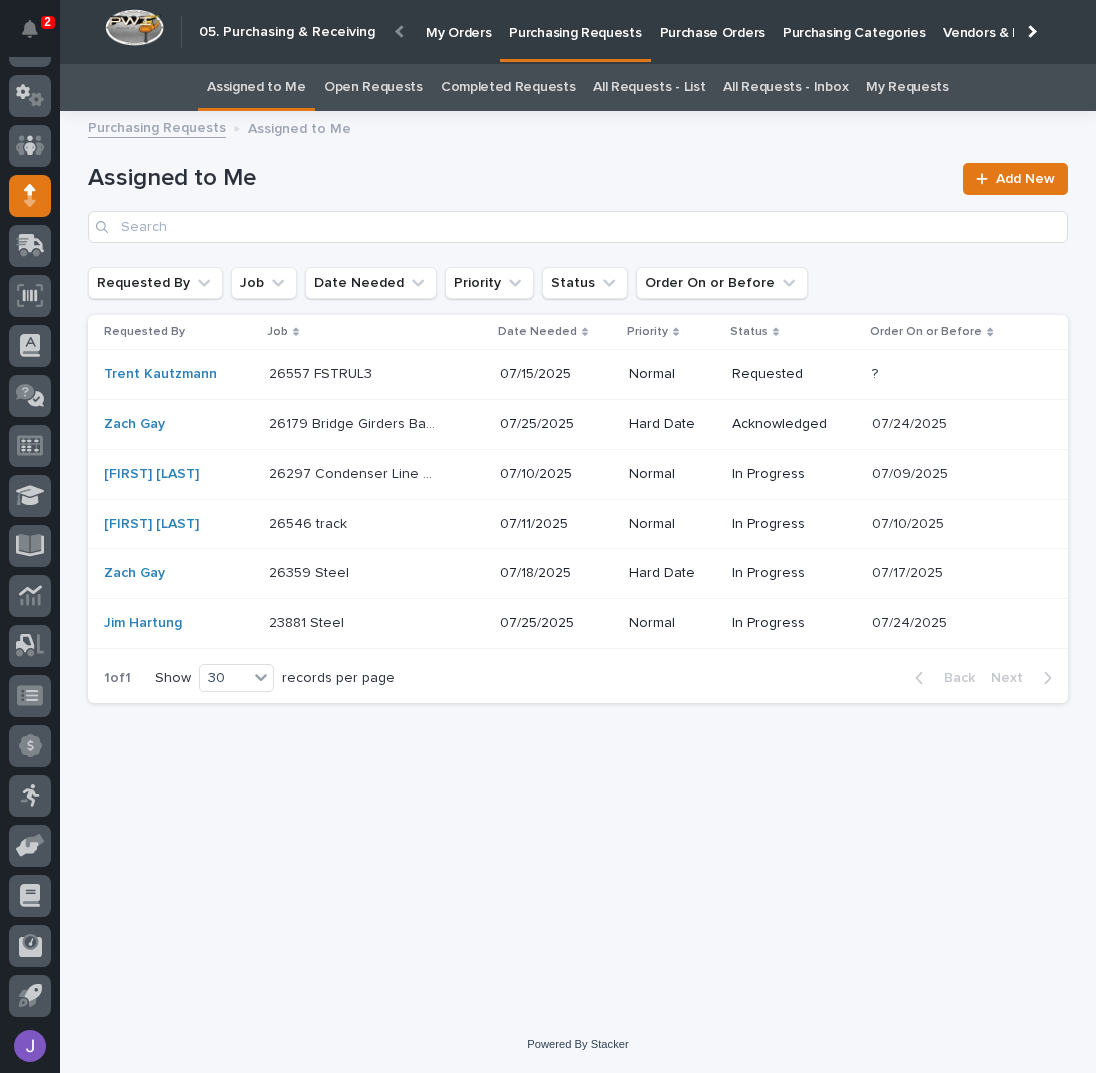 click on "26359 Steel 26359 Steel" at bounding box center (376, 374) 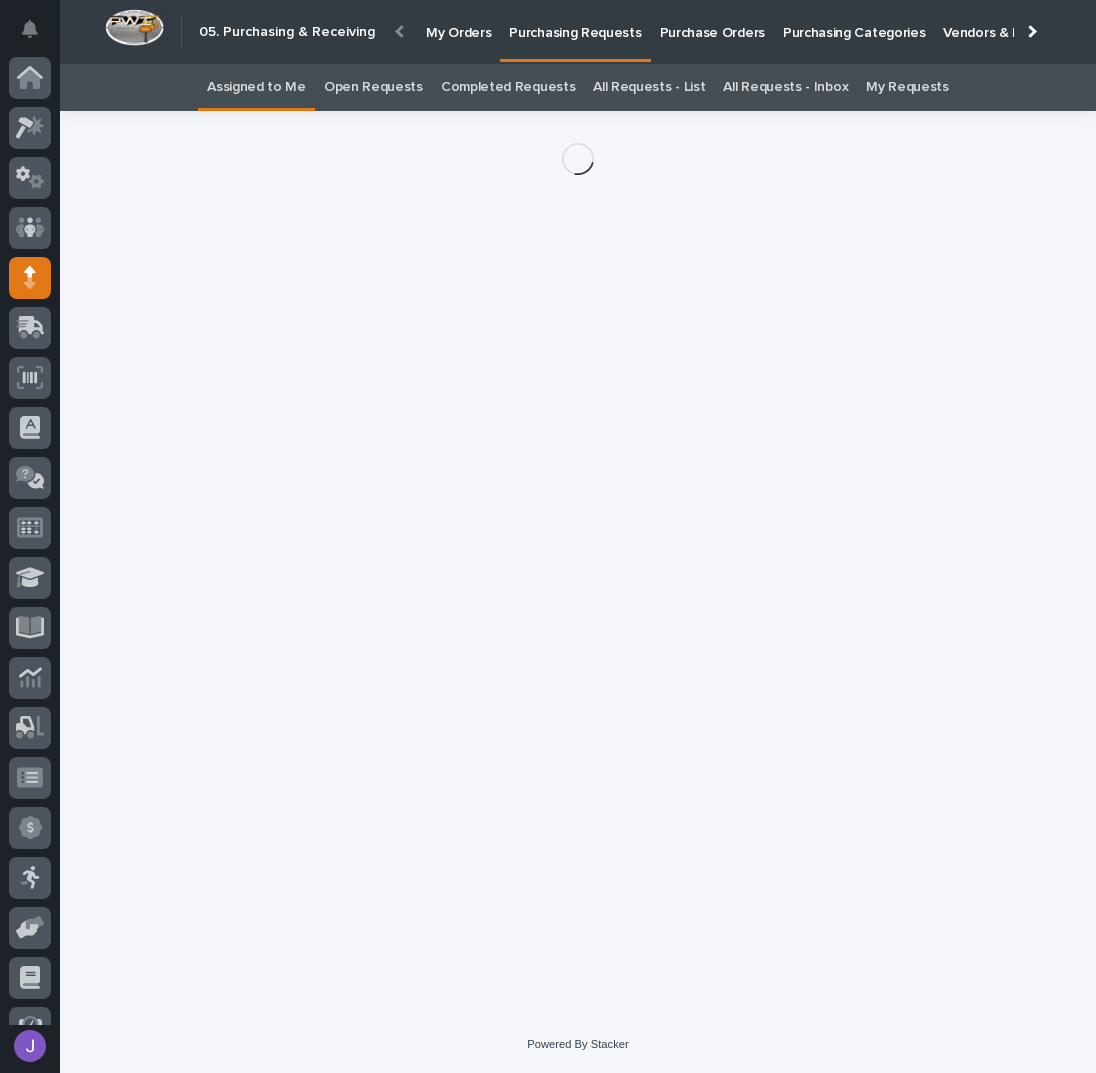 scroll, scrollTop: 82, scrollLeft: 0, axis: vertical 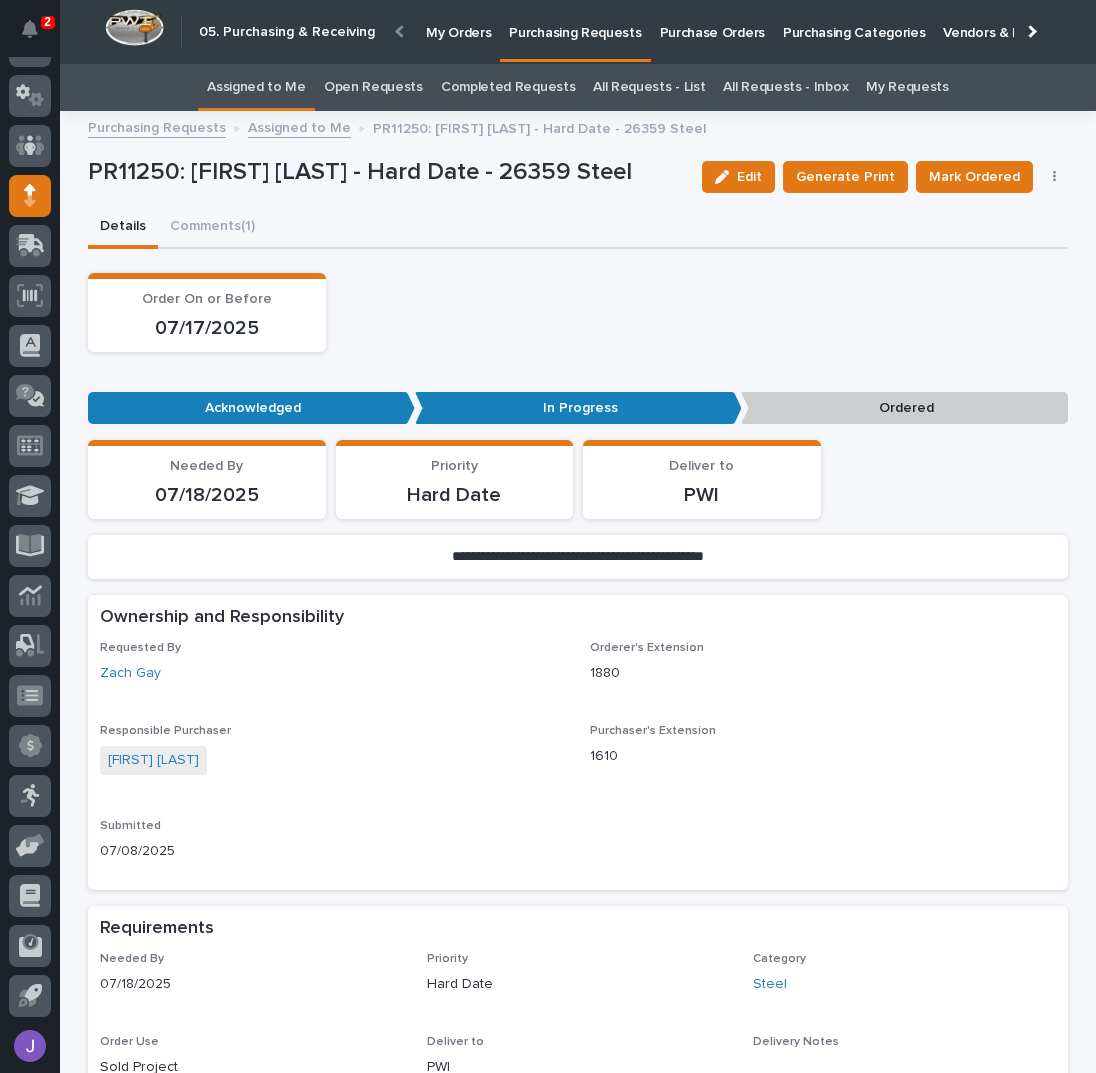 click on "Order On or Before [DATE]" at bounding box center [578, 312] 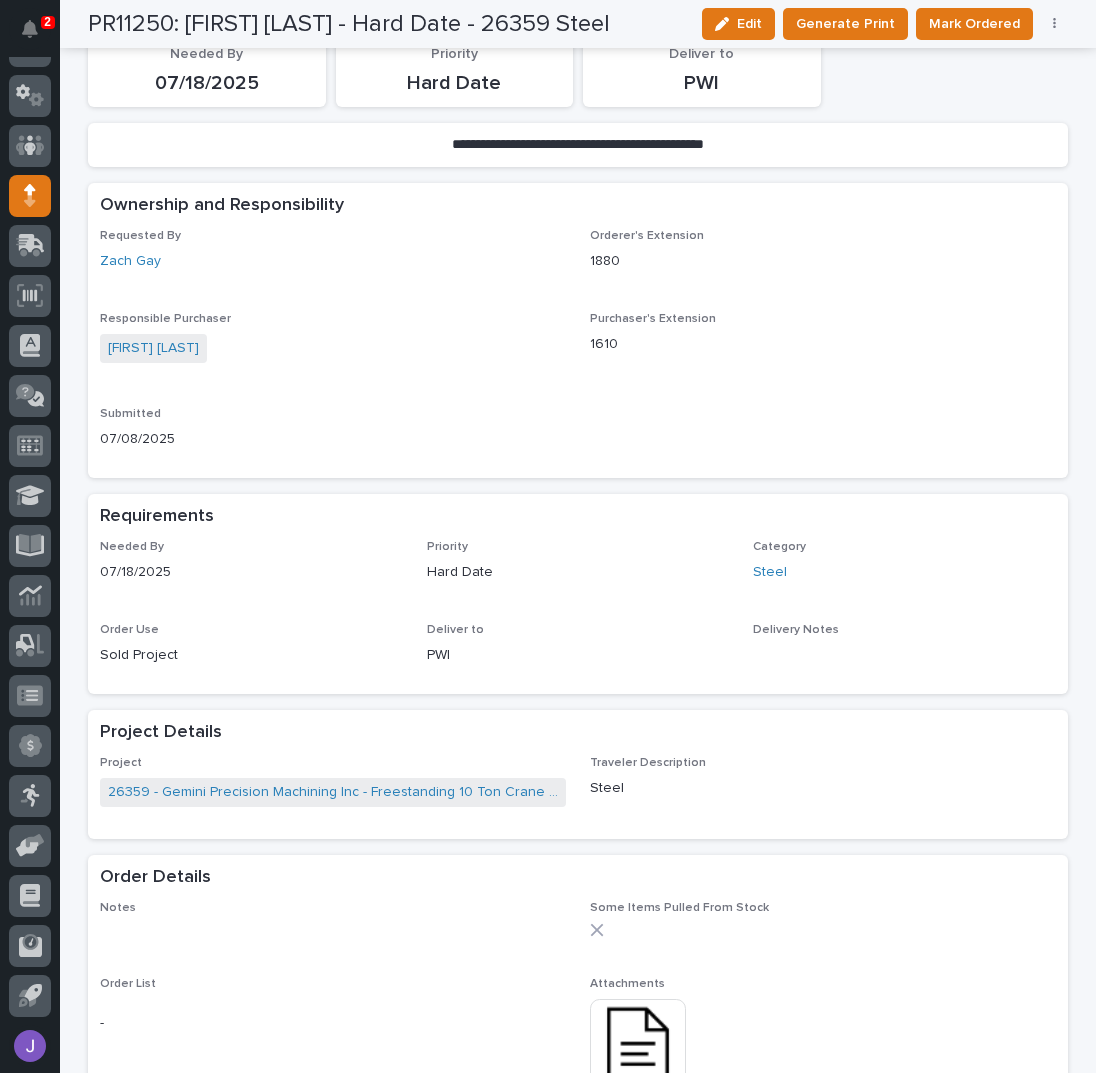 scroll, scrollTop: 0, scrollLeft: 0, axis: both 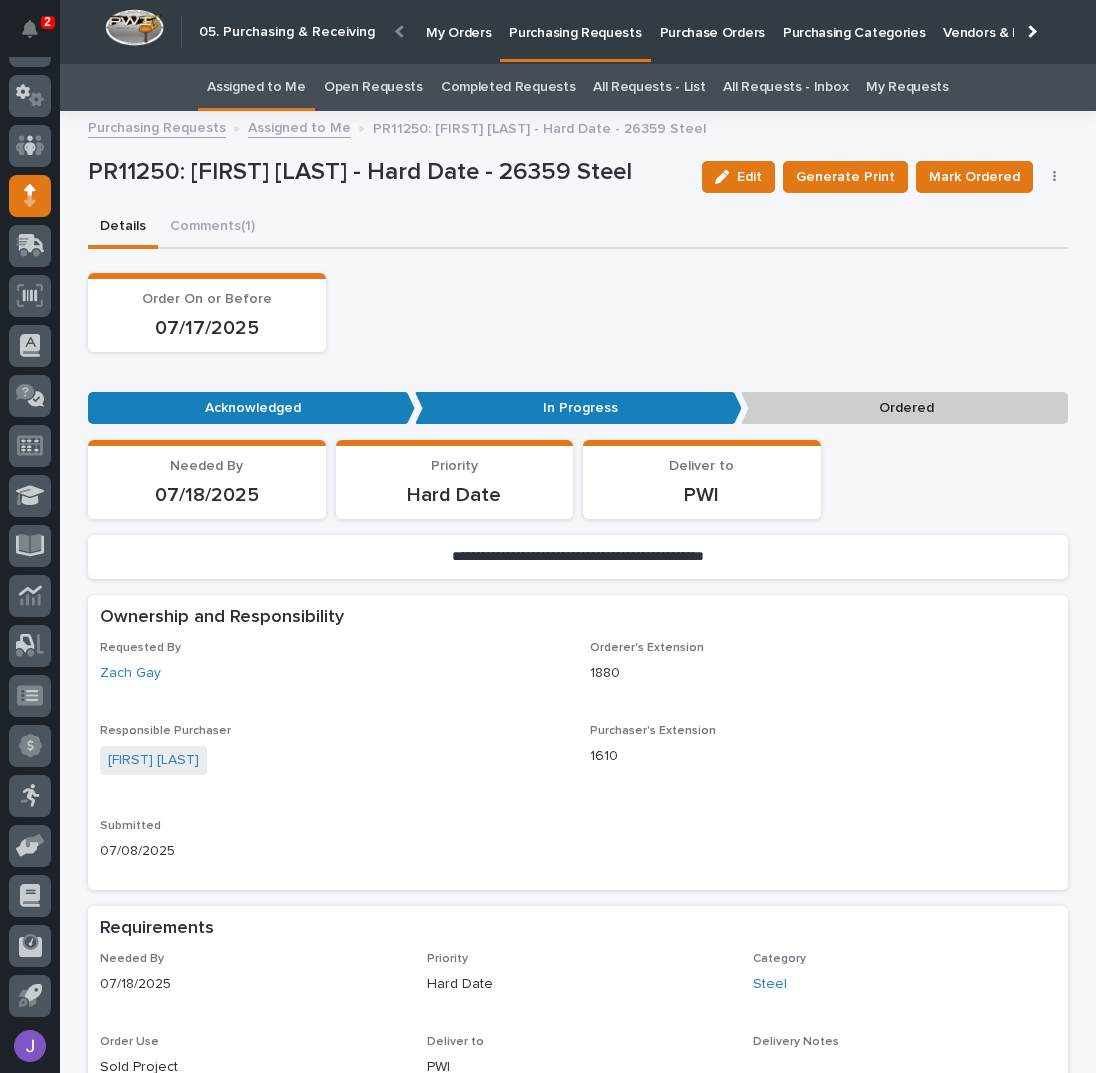 click on "Assigned to Me" at bounding box center (256, 87) 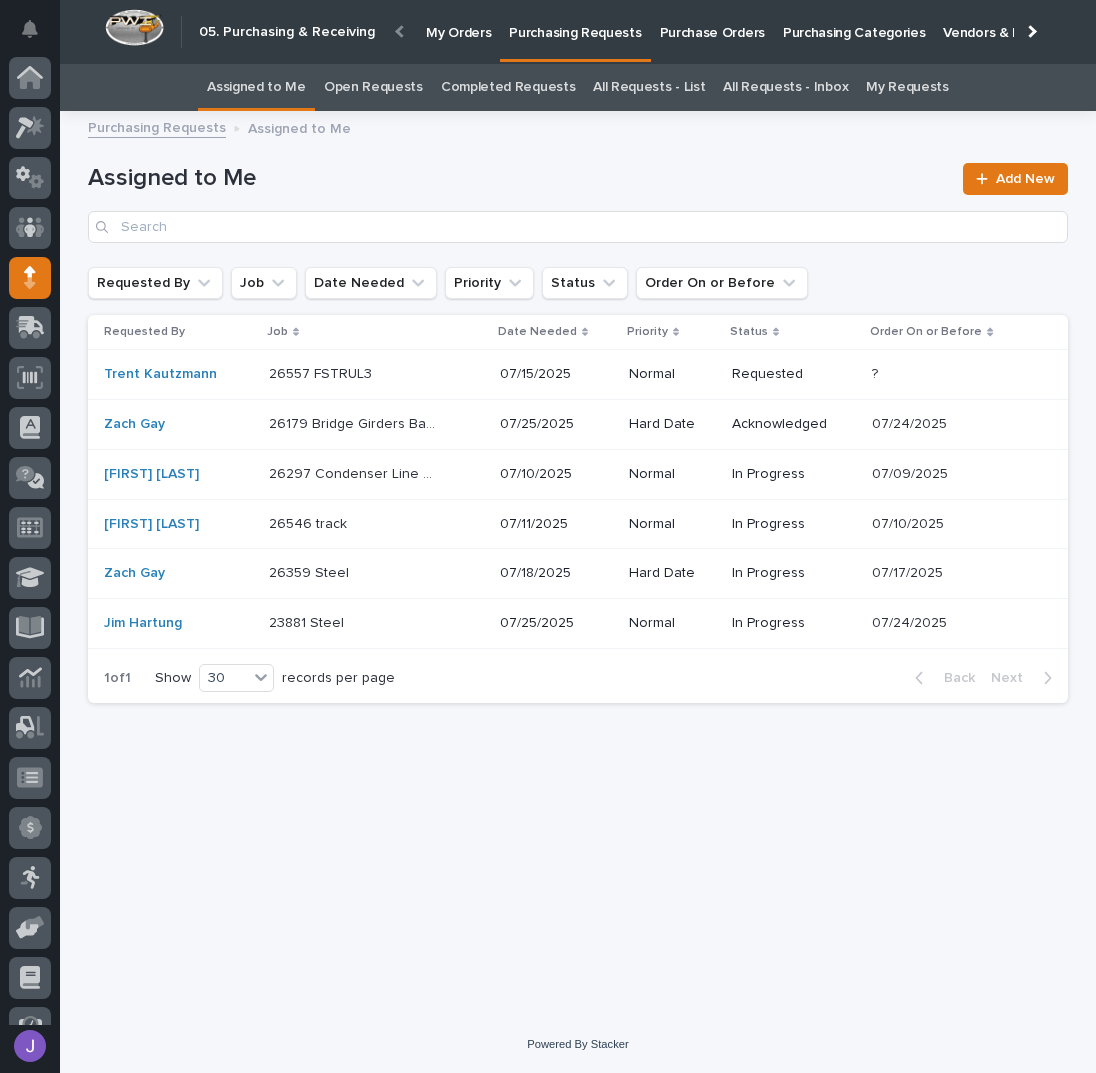 scroll, scrollTop: 82, scrollLeft: 0, axis: vertical 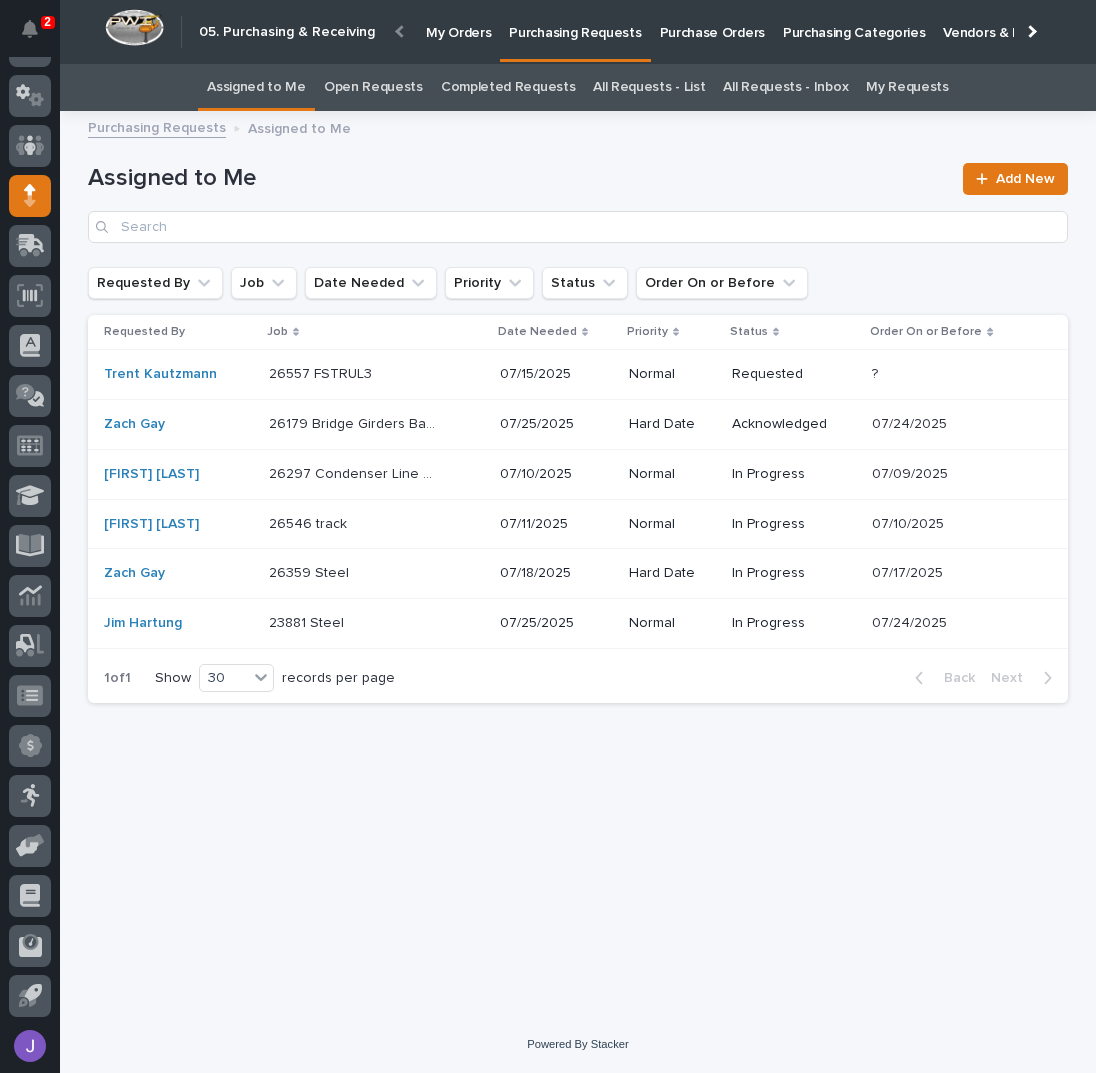 click on "23881 Steel 23881 Steel" at bounding box center (376, 374) 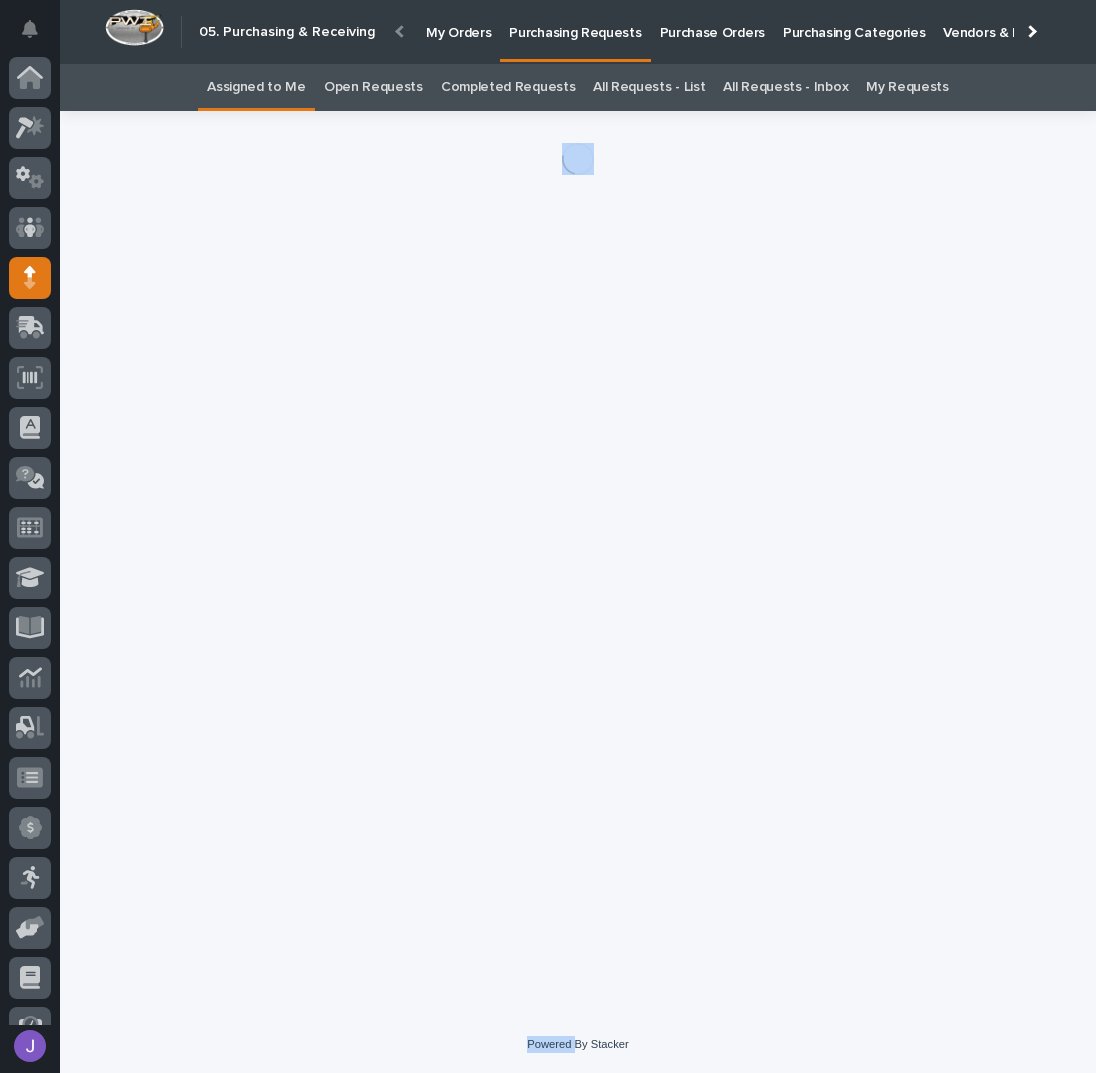 click on "Loading... Saving… Loading... Saving…" at bounding box center (578, 538) 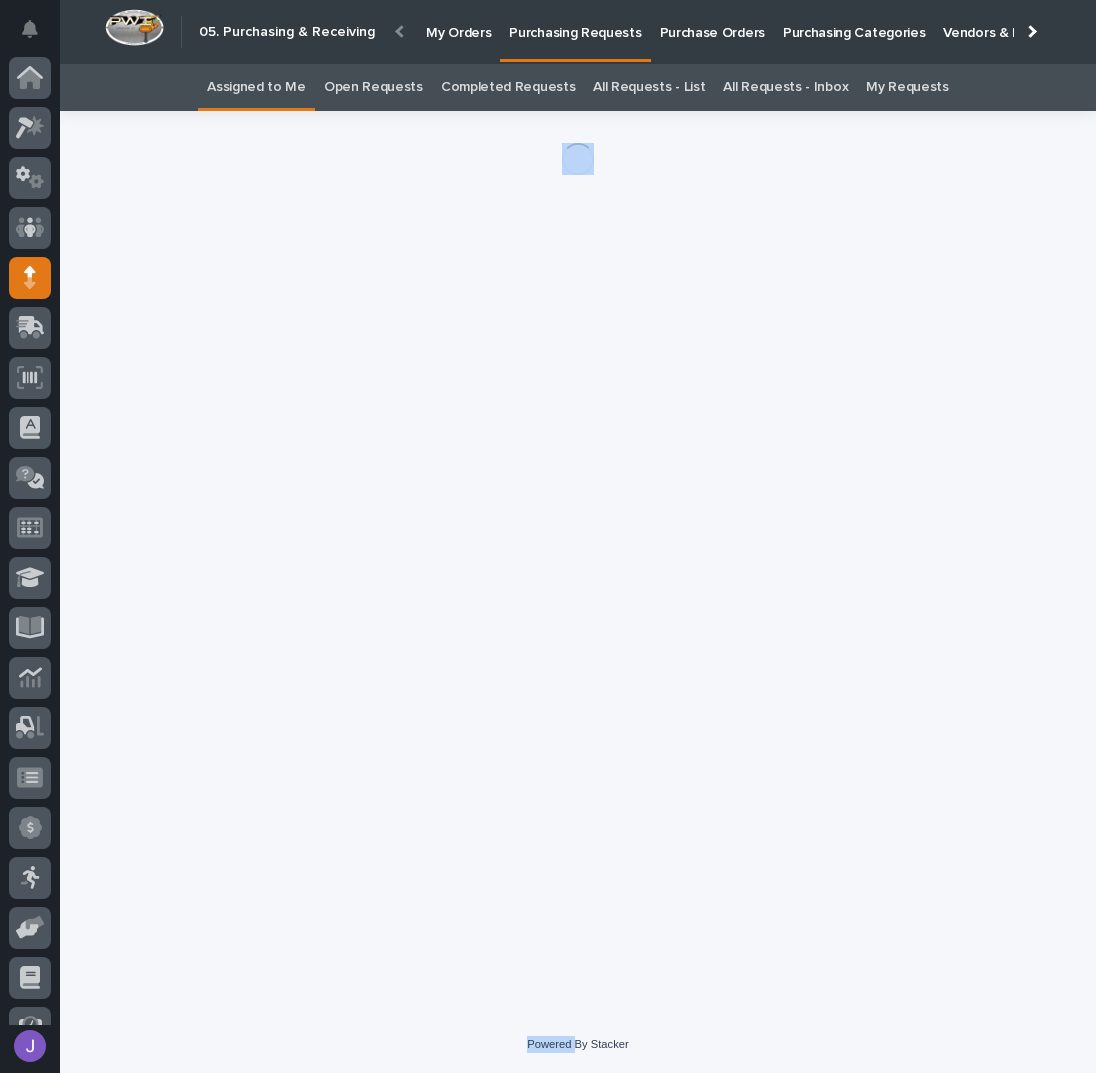 scroll, scrollTop: 82, scrollLeft: 0, axis: vertical 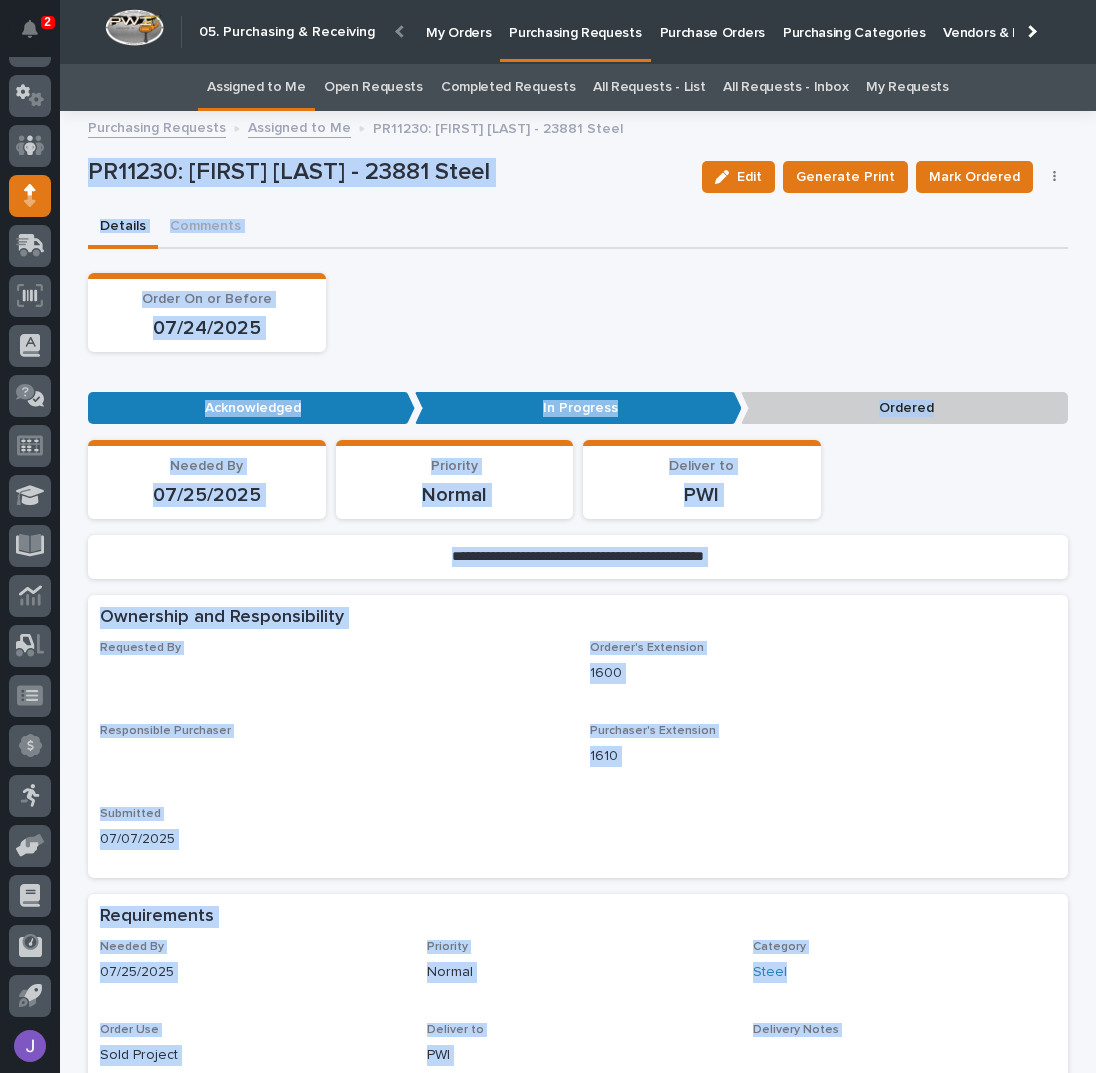 click on "Order On or Before [DATE]" at bounding box center [578, 312] 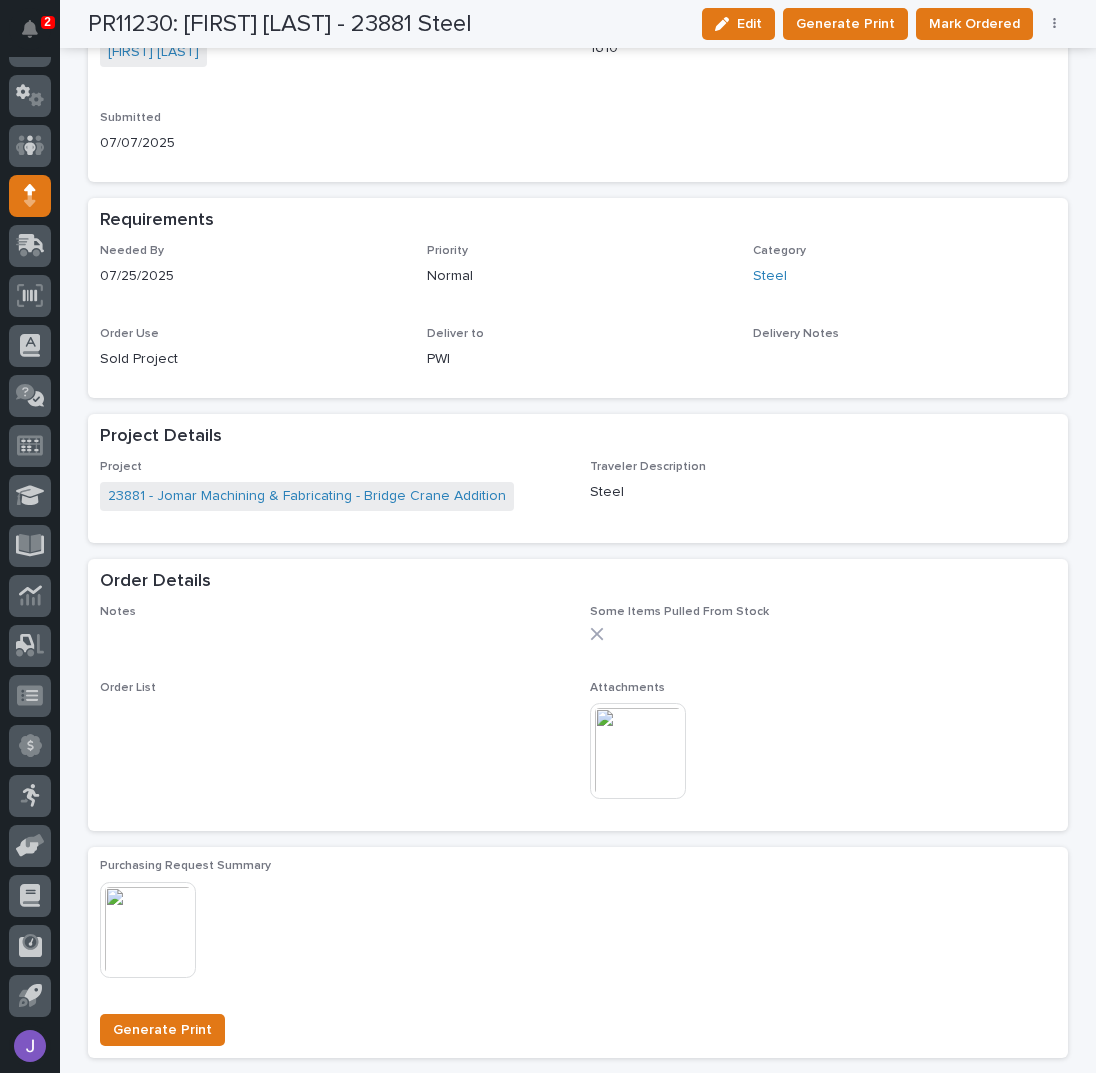 scroll, scrollTop: 933, scrollLeft: 0, axis: vertical 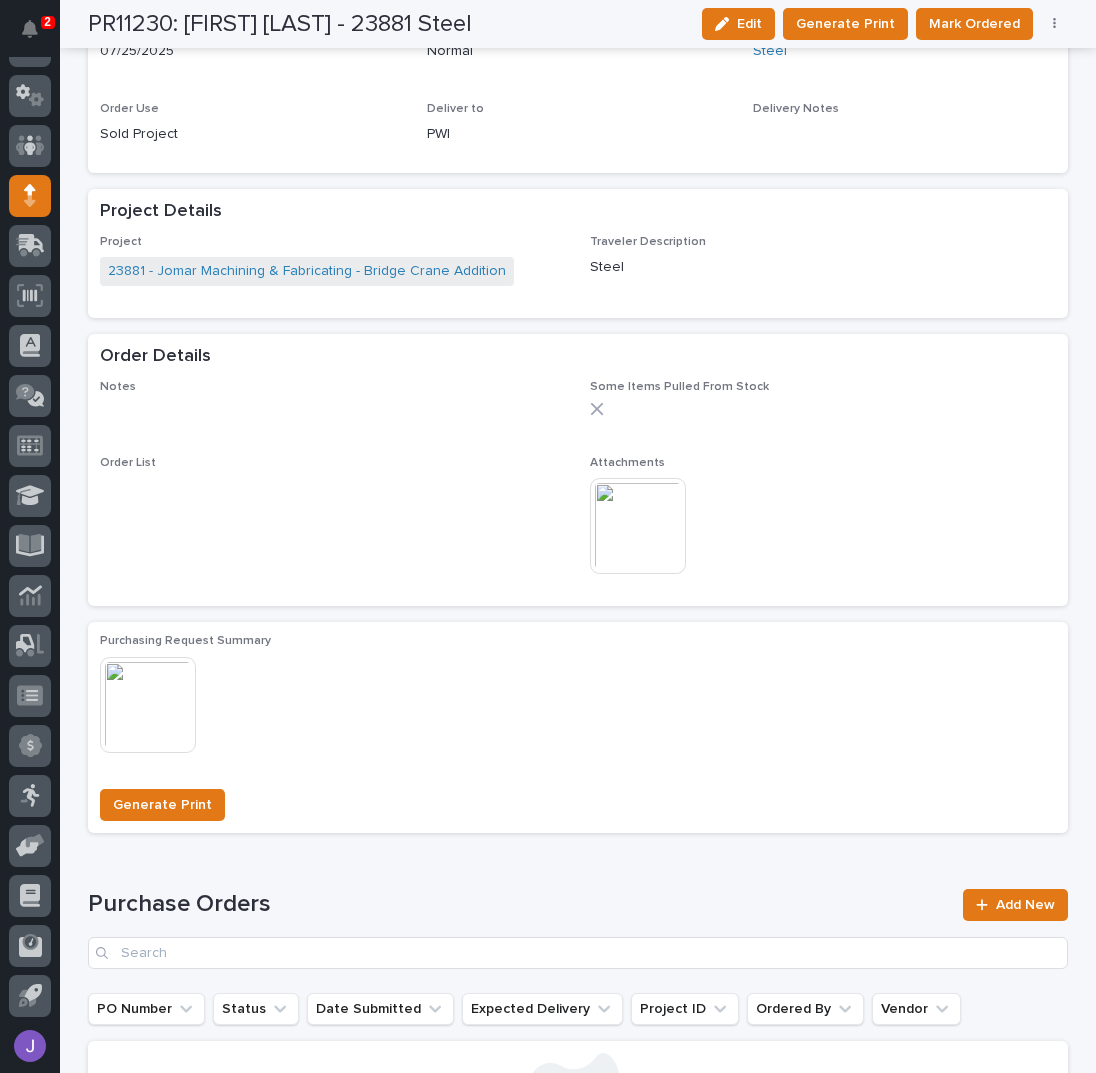 click at bounding box center (638, 526) 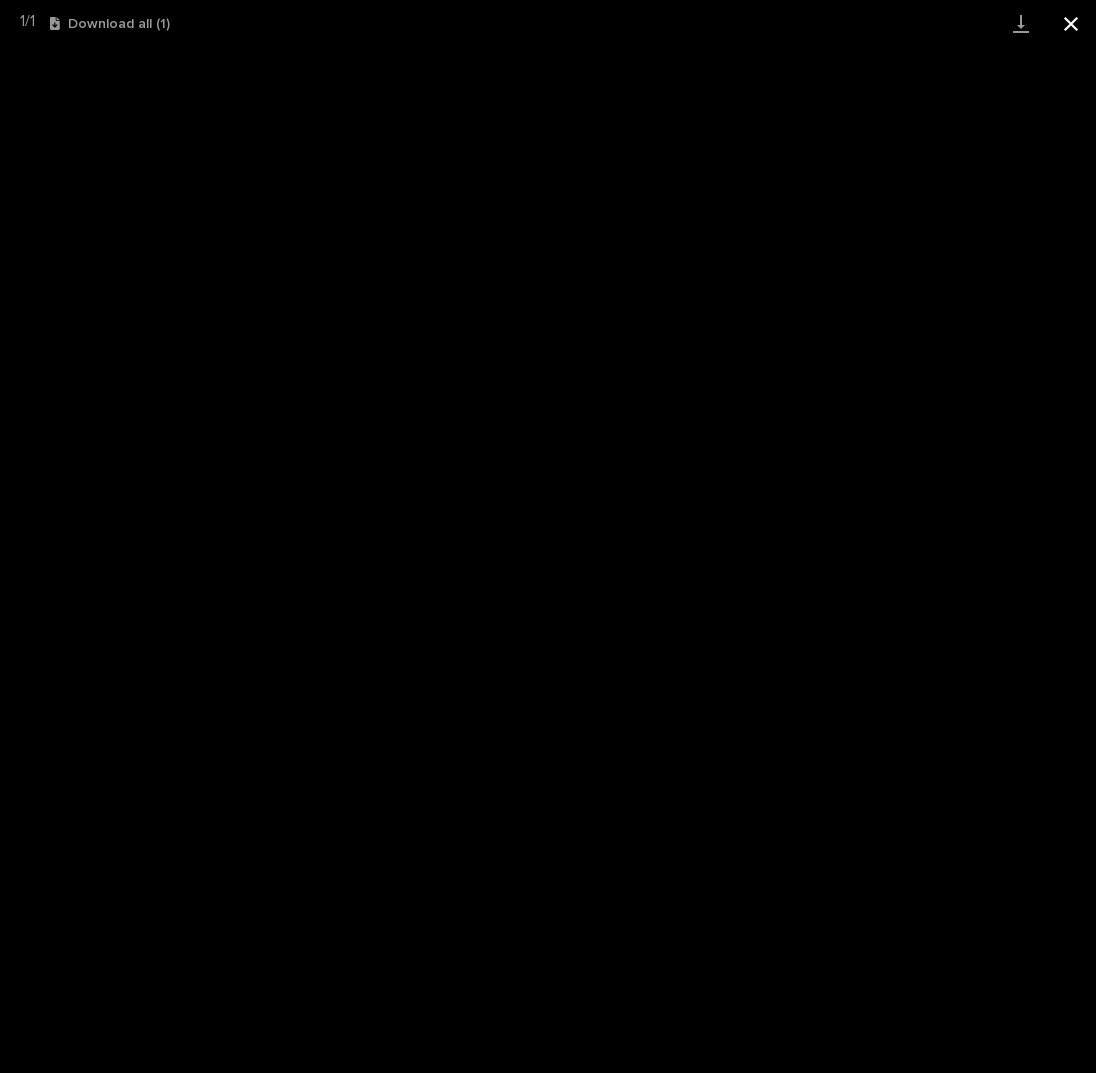 click at bounding box center (1071, 23) 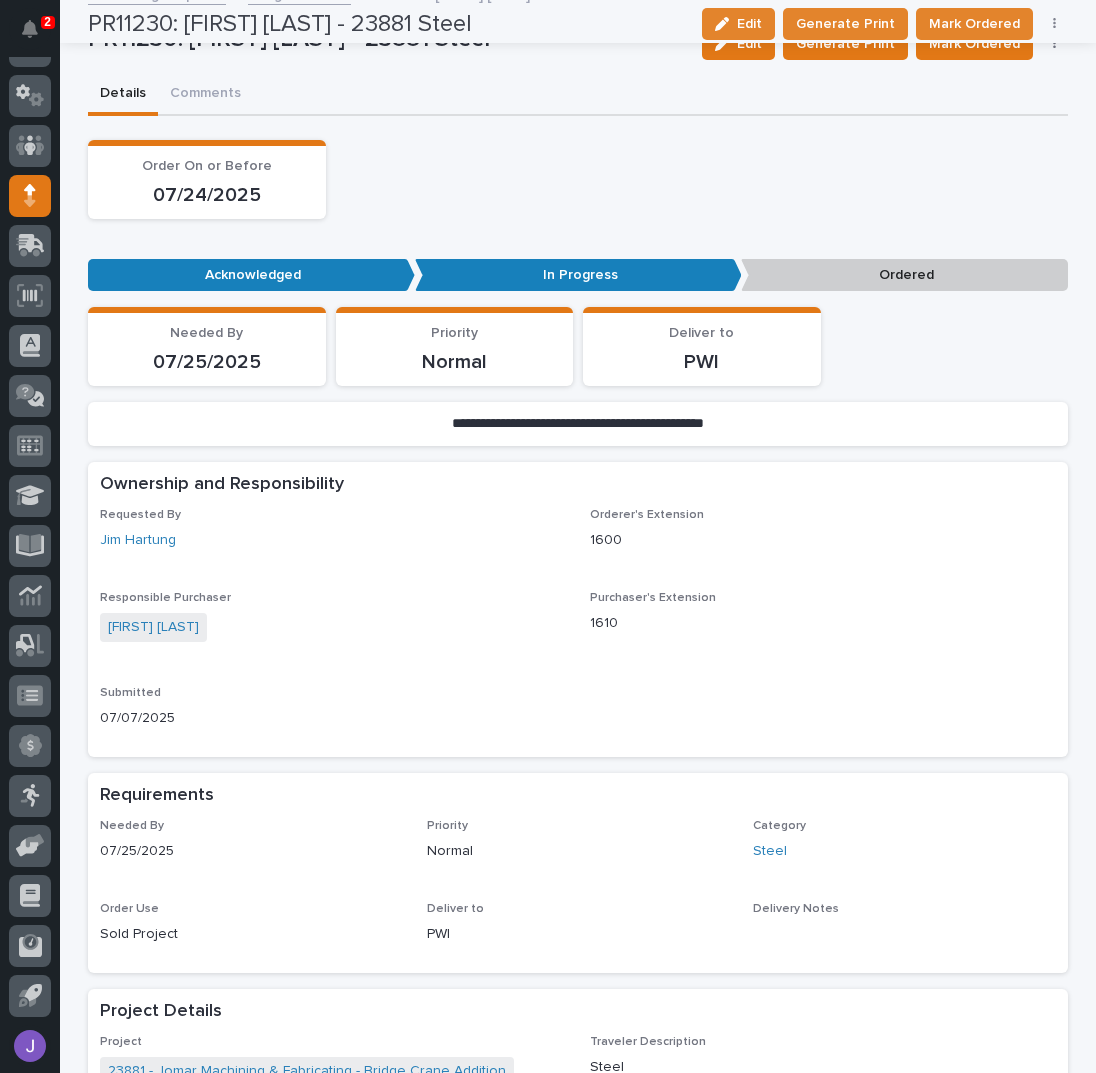 scroll, scrollTop: 0, scrollLeft: 0, axis: both 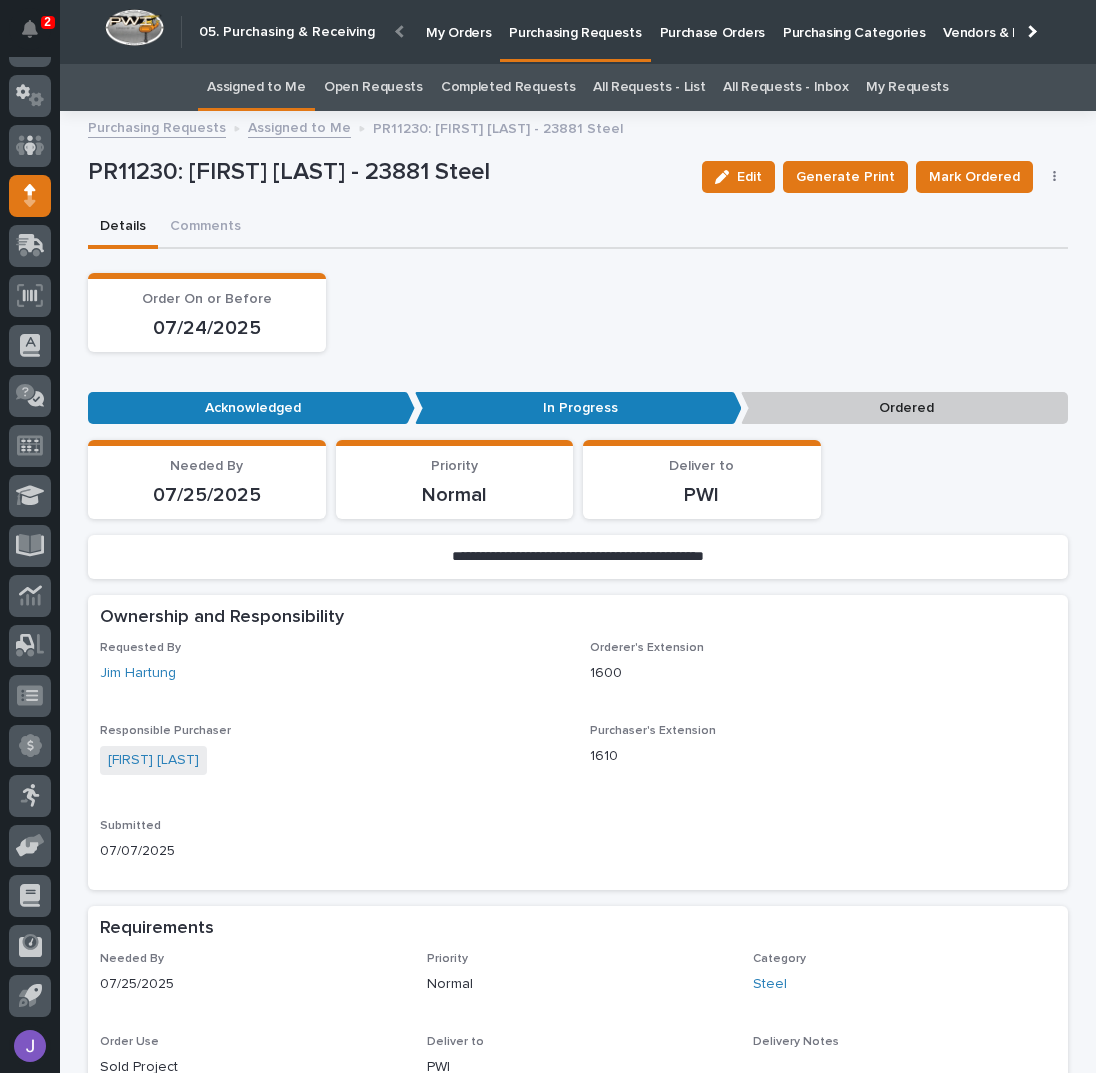 click on "Assigned to Me" at bounding box center (256, 87) 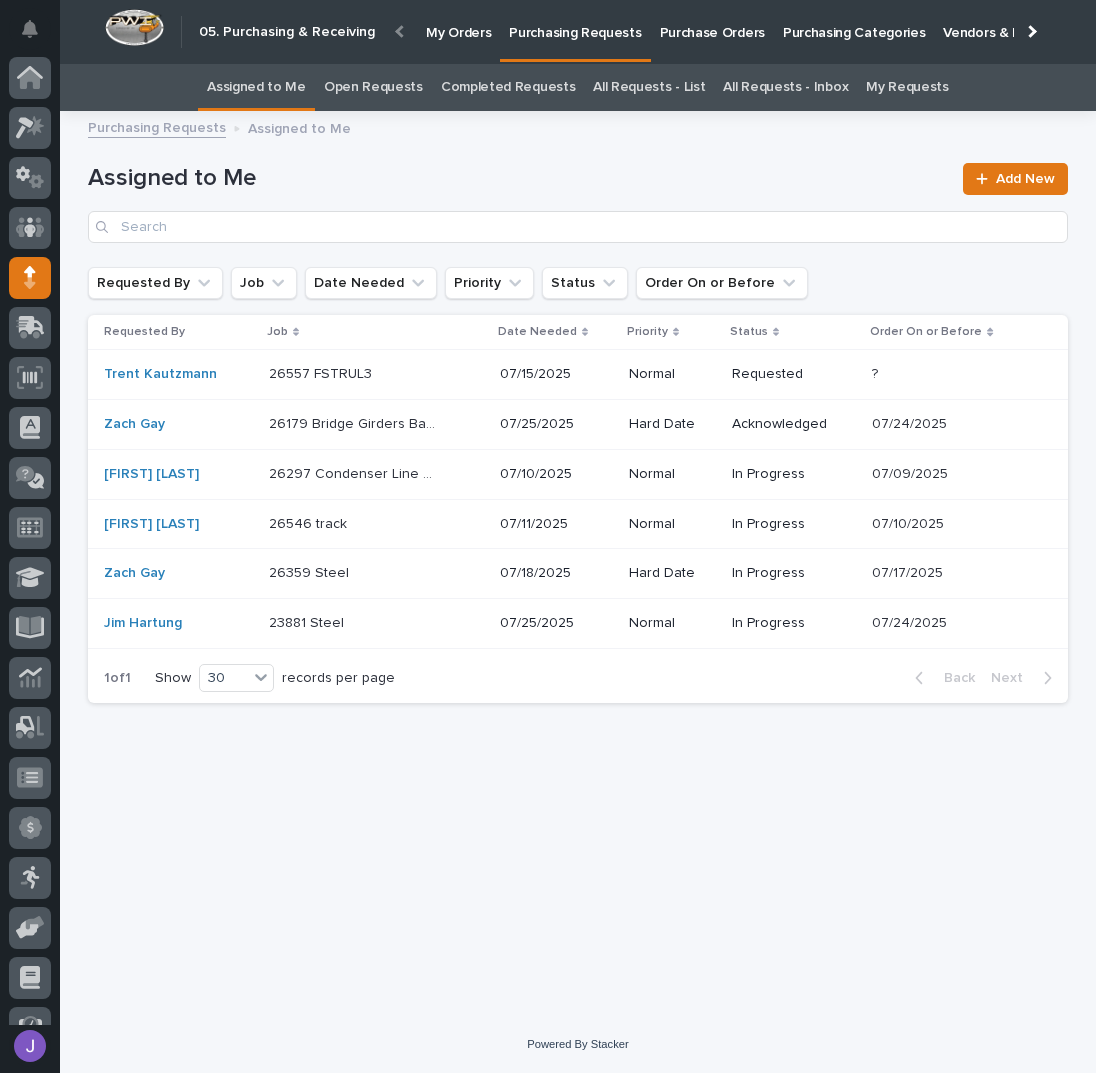 scroll, scrollTop: 82, scrollLeft: 0, axis: vertical 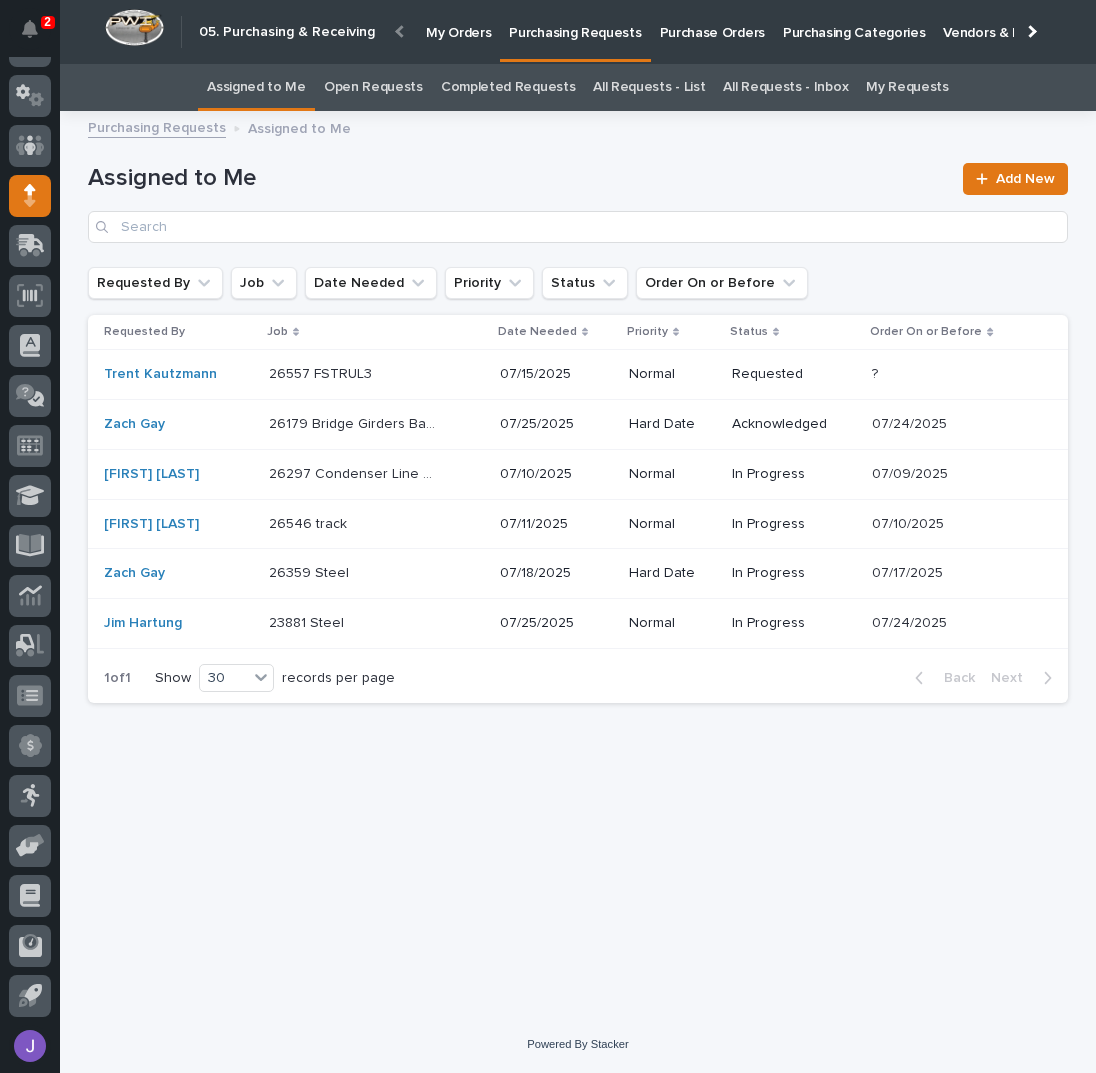 click on "26179 Bridge Girders Bay 1 & 2" at bounding box center [322, 372] 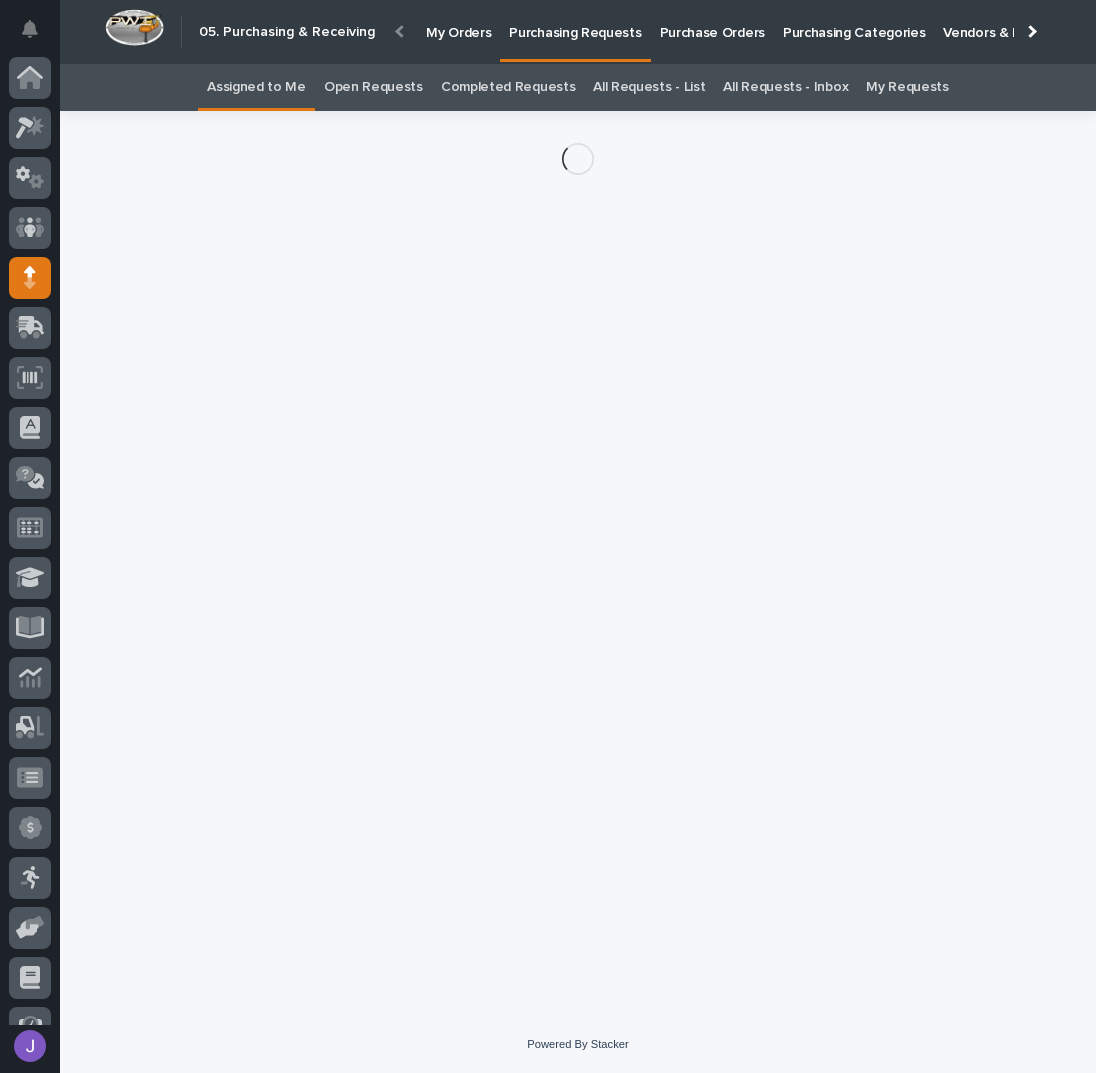 scroll, scrollTop: 82, scrollLeft: 0, axis: vertical 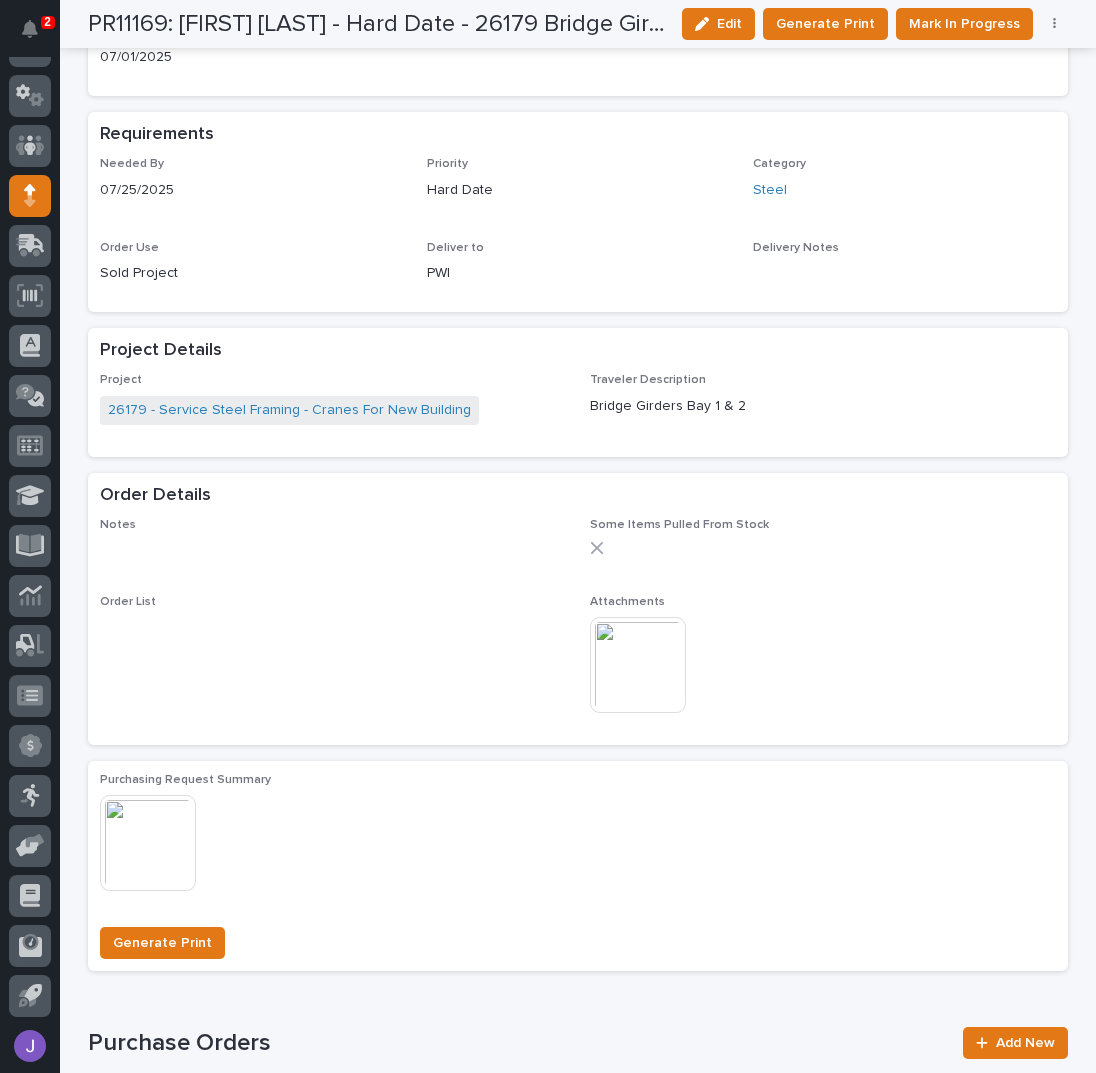 click at bounding box center (638, 665) 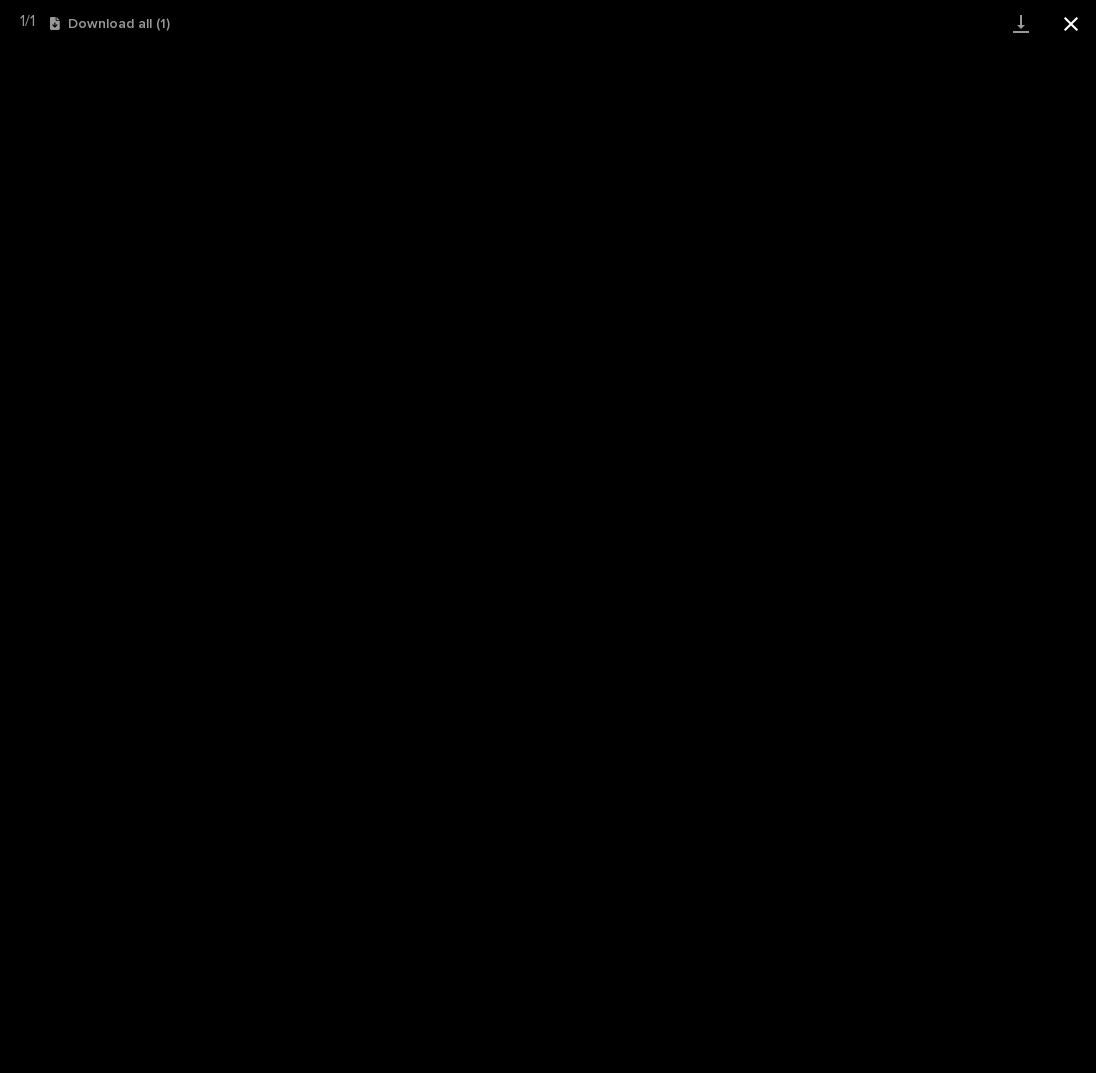 click at bounding box center [1071, 23] 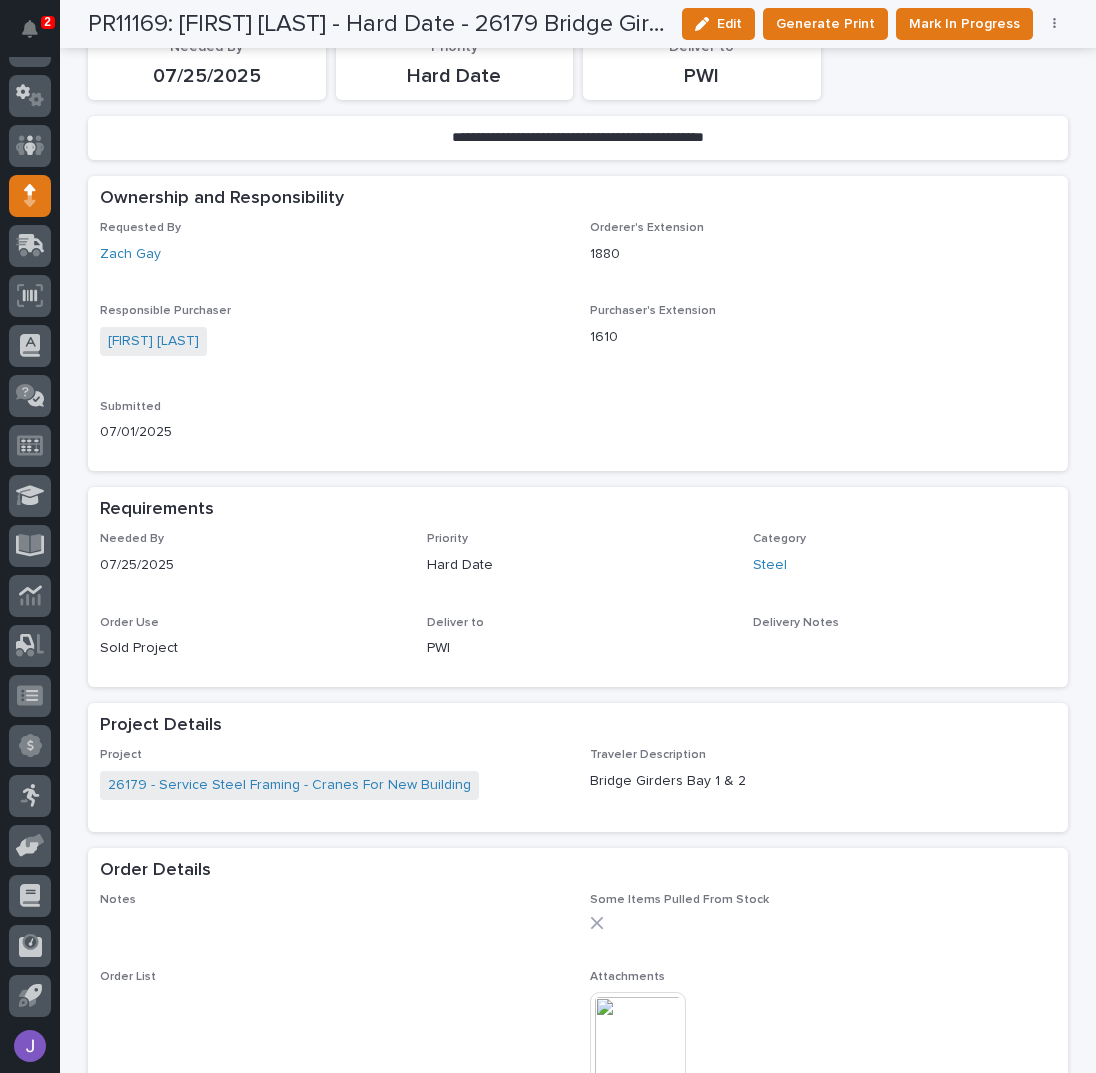 scroll, scrollTop: 0, scrollLeft: 0, axis: both 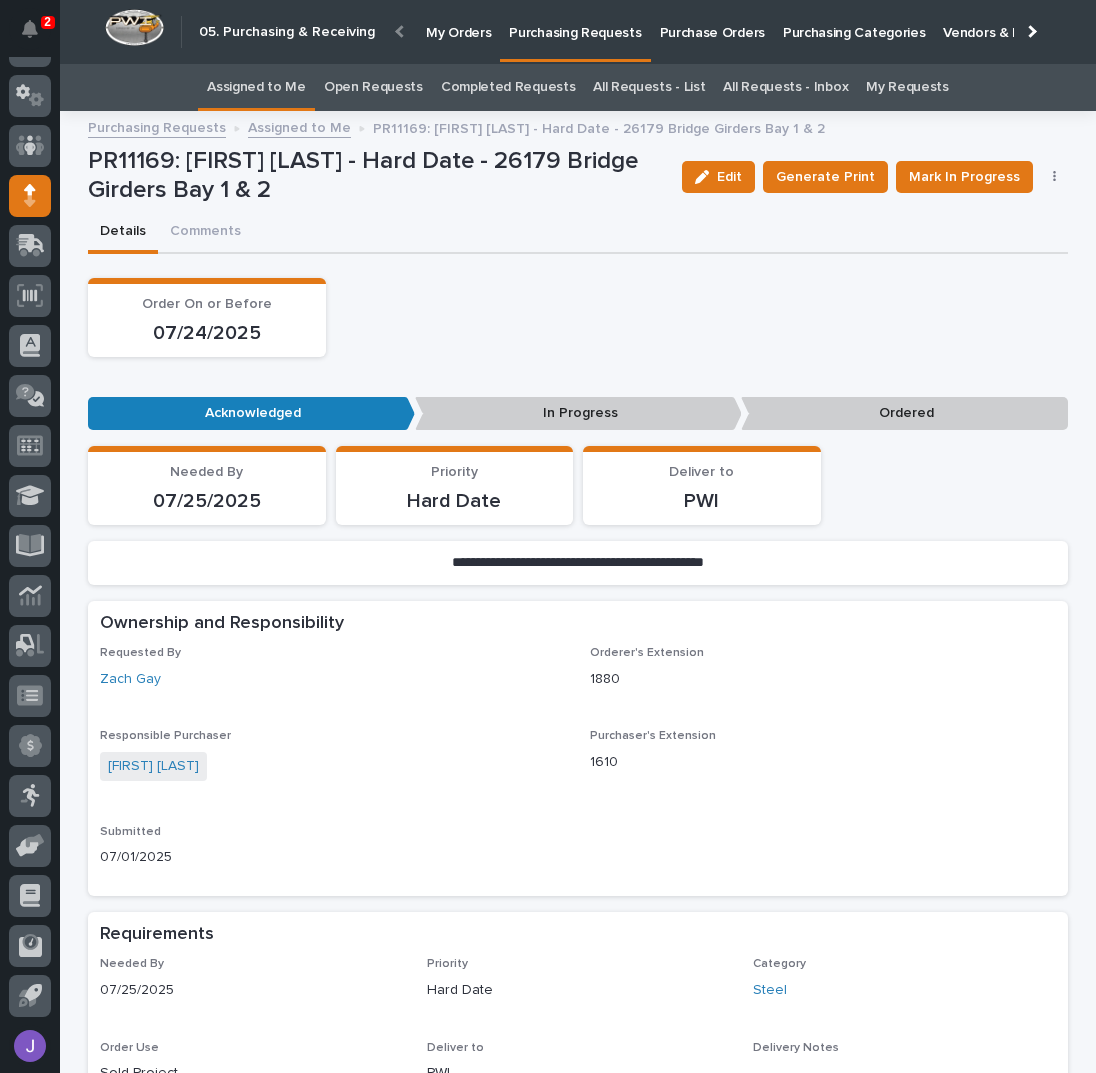 click on "Assigned to Me" at bounding box center [256, 87] 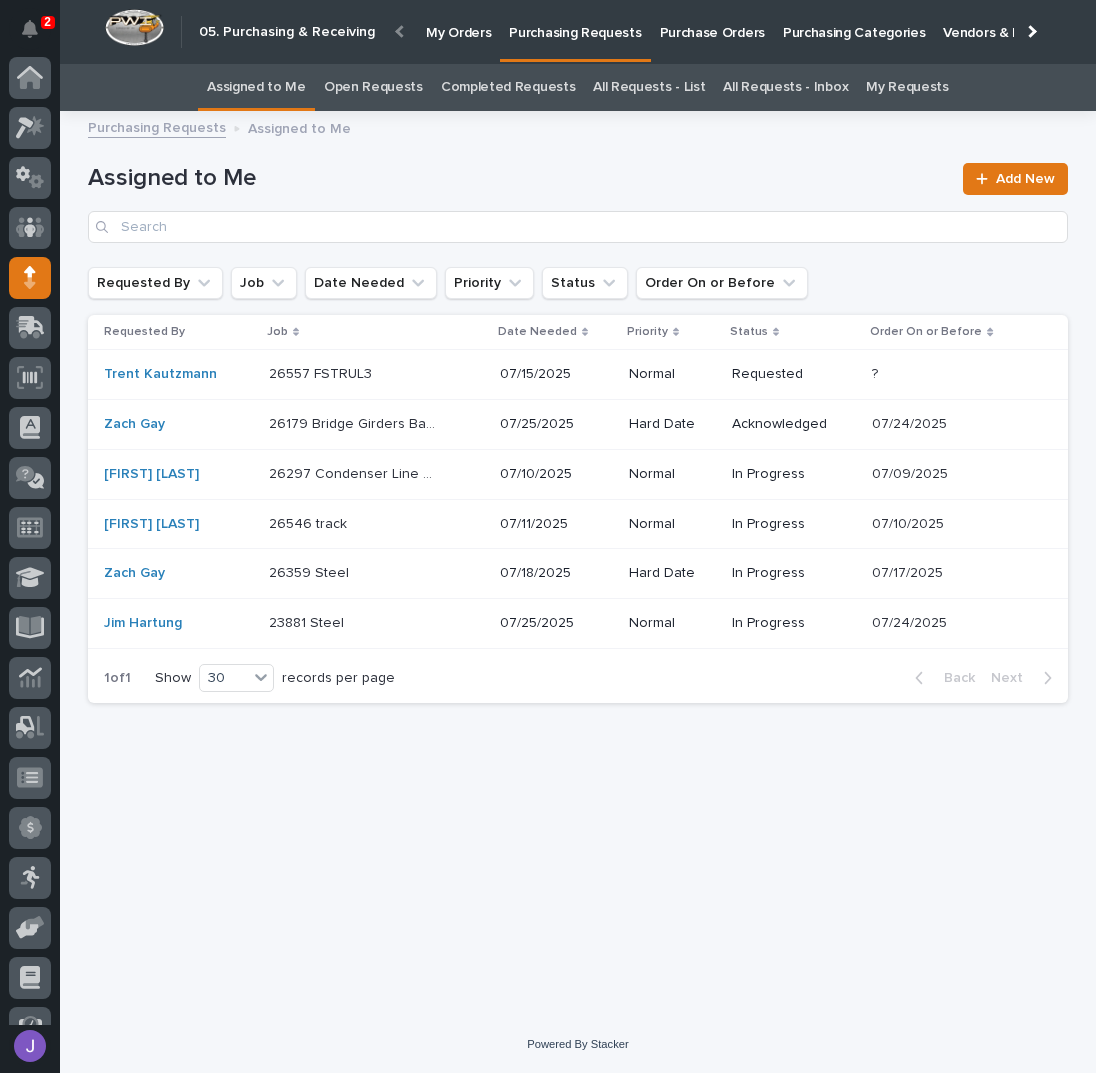 scroll, scrollTop: 82, scrollLeft: 0, axis: vertical 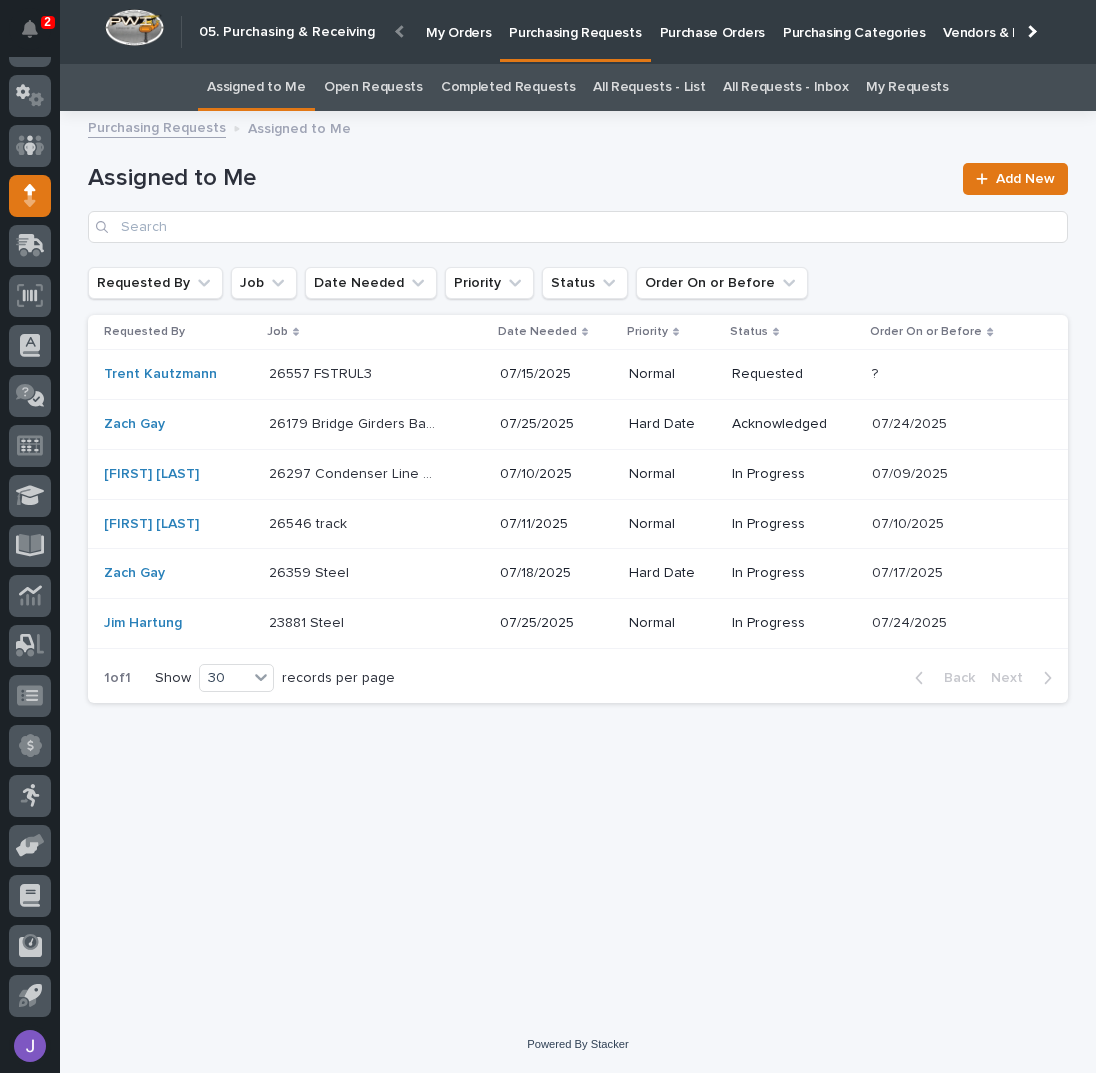 click on "Loading... Saving… Loading... Saving… Assigned to Me Add New Requested By Job Date Needed Priority Status Order On or Before Requested By Job Date Needed Priority Status Order On or Before [FIRST] [LAST]   26557 FSTRUL3 26557 FSTRUL3   [DATE] Normal Requested ? ?   [FIRST] [LAST]   26179 Bridge Girders Bay 1 & 2 26179 Bridge Girders Bay 1 & 2   [DATE] Hard Date Acknowledged [DATE] [DATE]   [FIRST] [LAST]   26297 Condenser Line Guards - Steel 26297 Condenser Line Guards - Steel   [DATE] Normal In Progress [DATE] [DATE]   [FIRST] [LAST]   26546 track 26546 track   [DATE] Normal In Progress [DATE] [DATE]   [FIRST] [LAST]   26359 Steel 26359 Steel   [DATE] Hard Date In Progress [DATE] [DATE]   [FIRST] [LAST]   23881 Steel 23881 Steel   [DATE] Normal In Progress [DATE] [DATE]   1  of  1 Show 30 records per page Back Next" at bounding box center (578, 544) 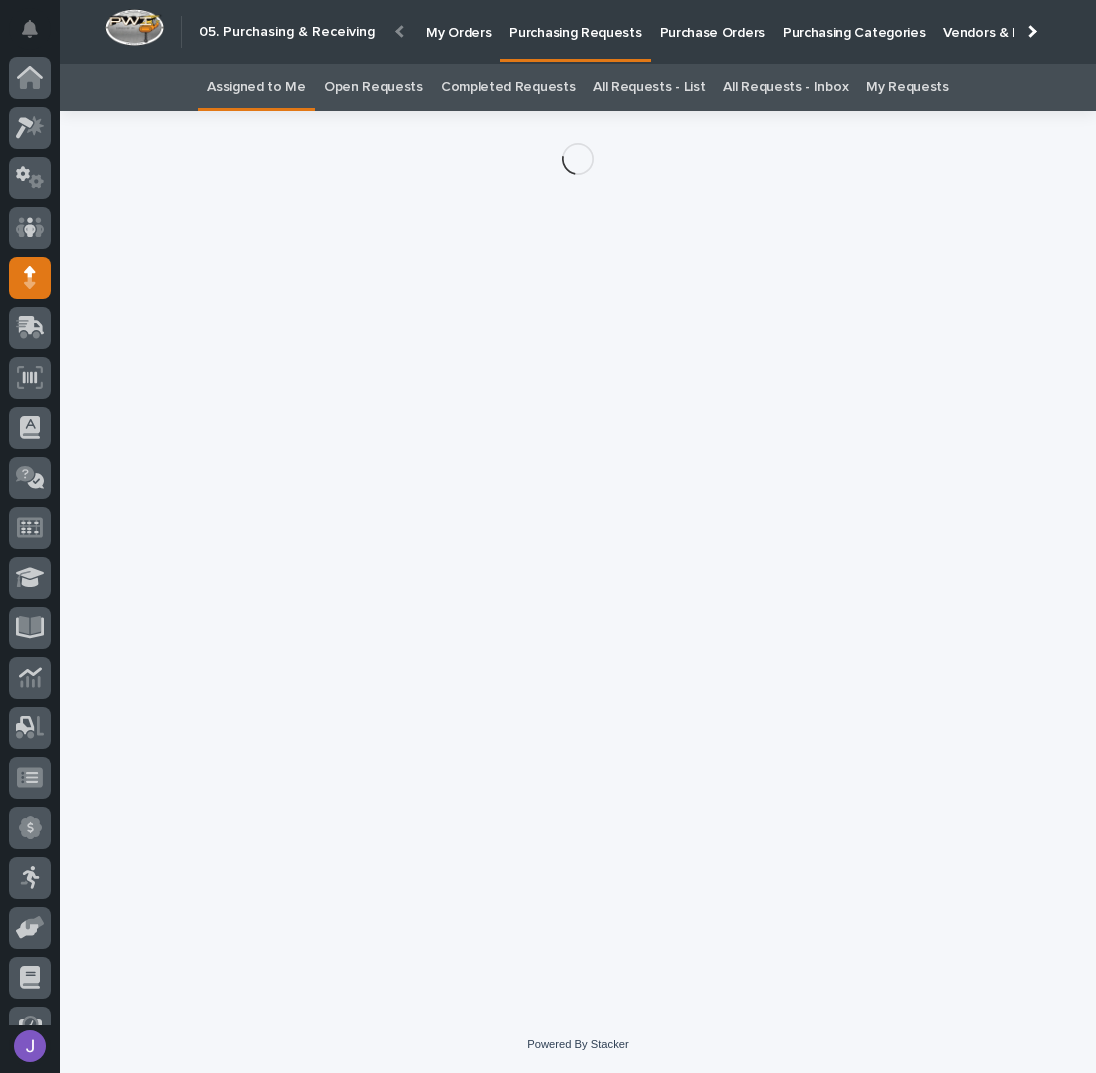 scroll, scrollTop: 82, scrollLeft: 0, axis: vertical 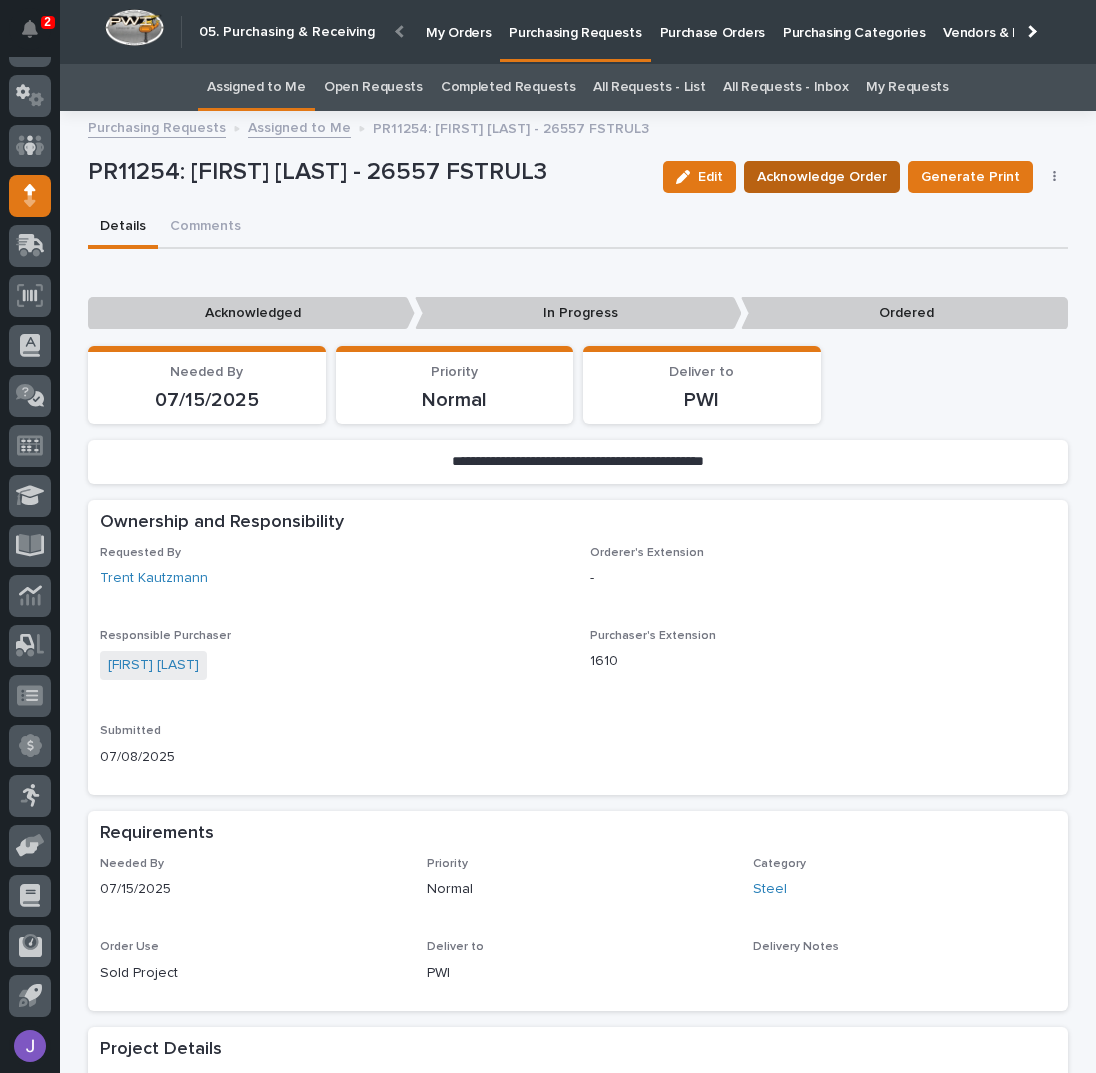 click on "Acknowledge Order" at bounding box center [822, 177] 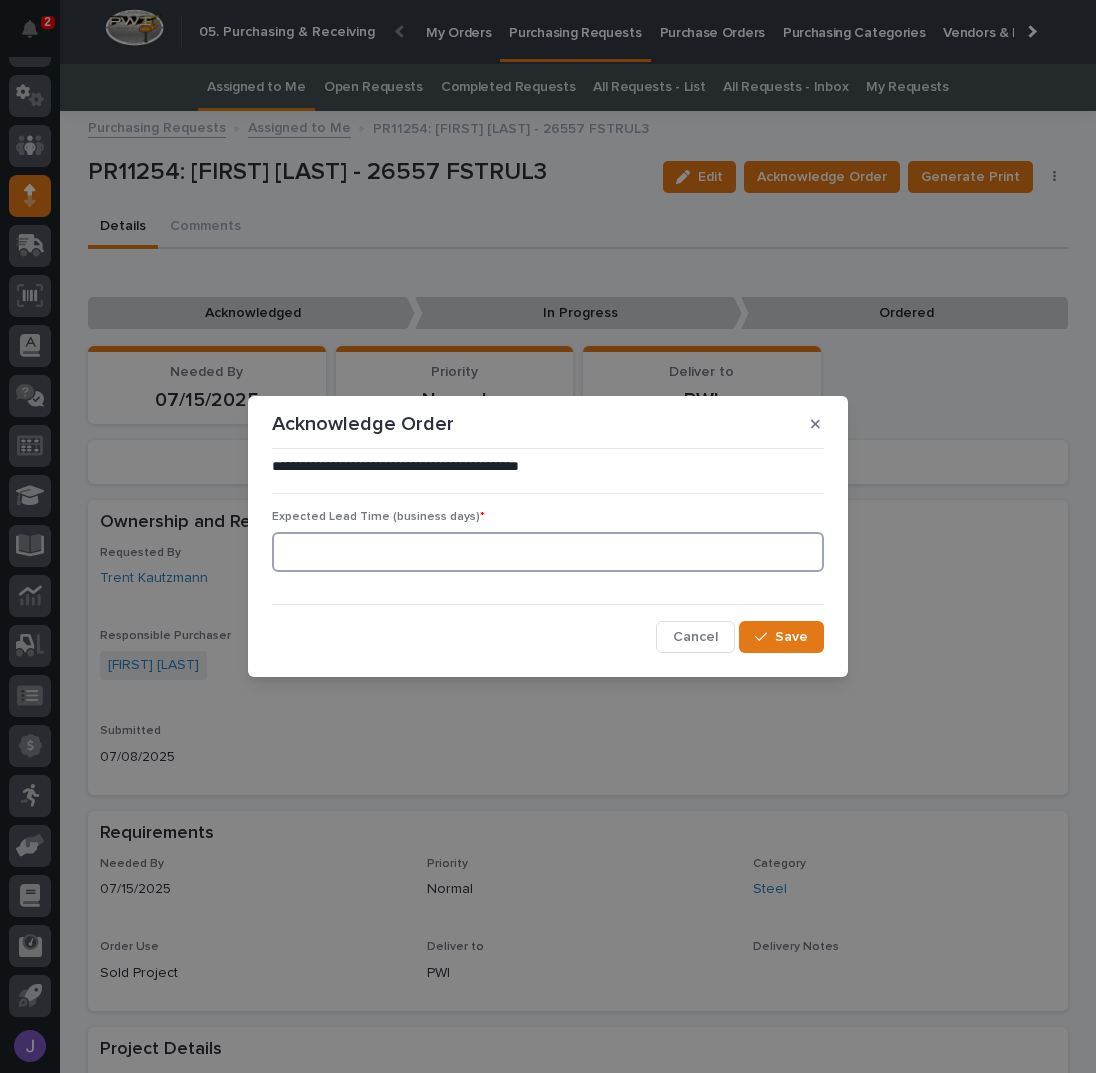 click at bounding box center (548, 552) 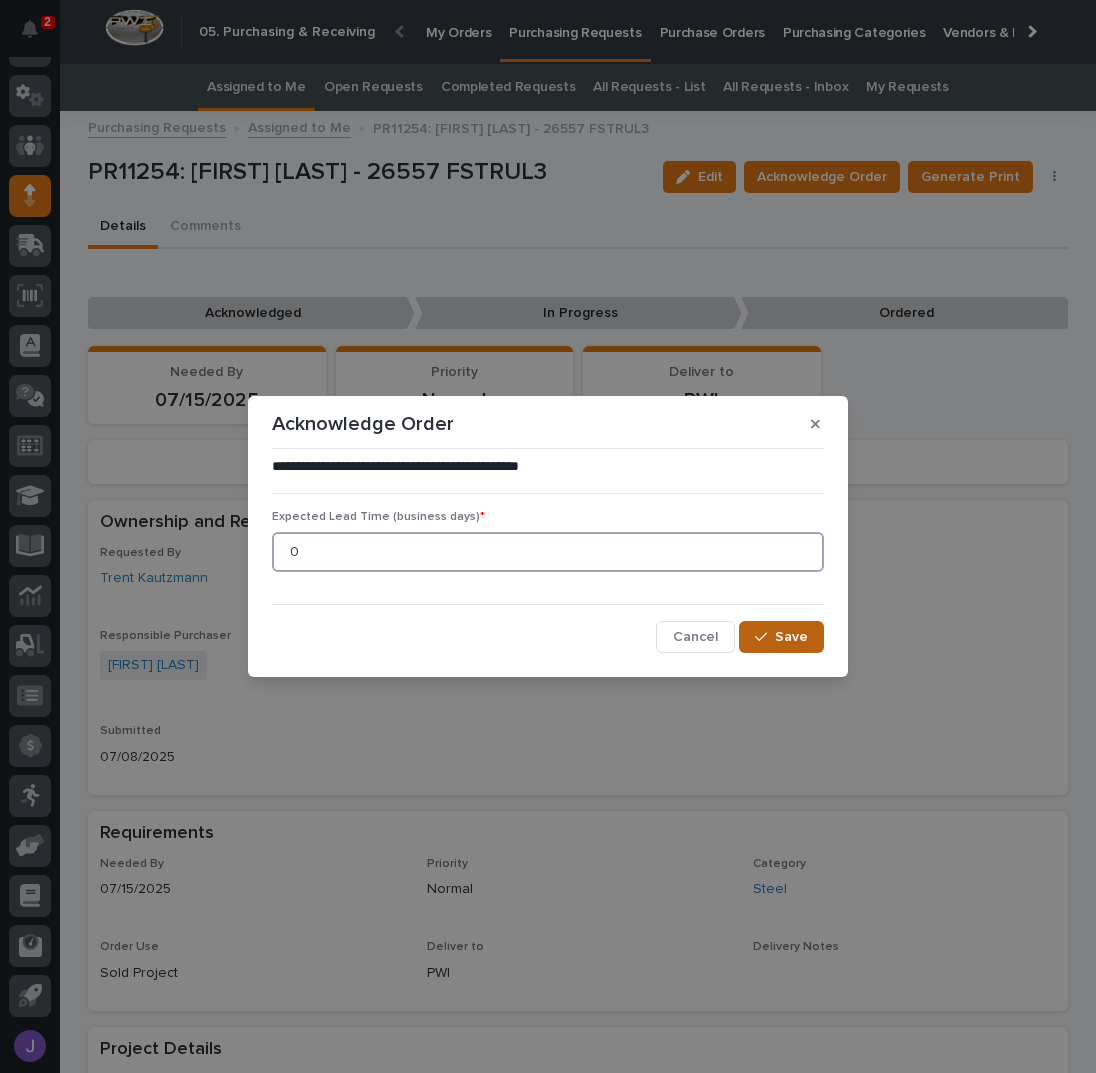 type on "0" 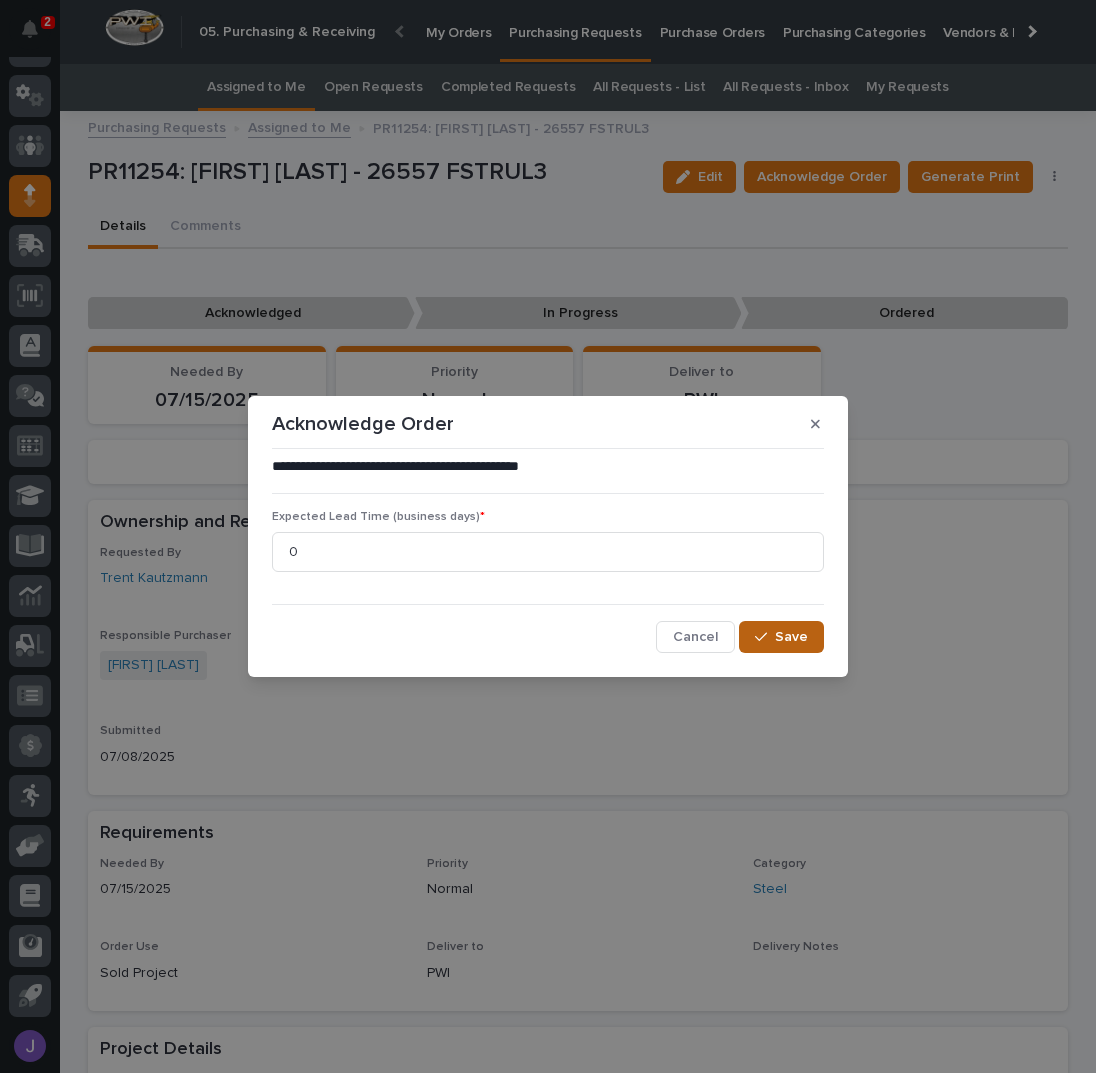 click on "Save" at bounding box center [791, 637] 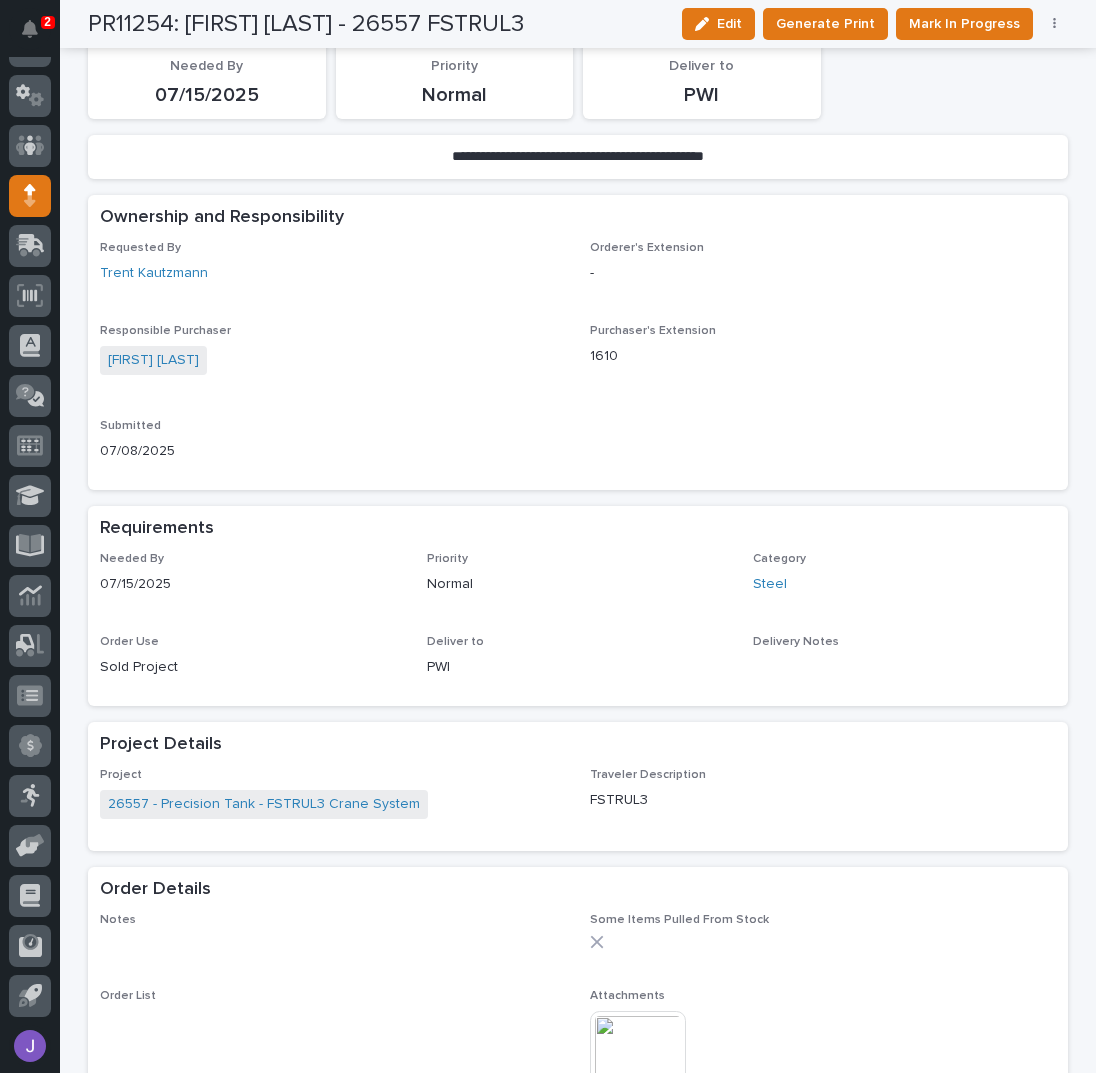 scroll, scrollTop: 933, scrollLeft: 0, axis: vertical 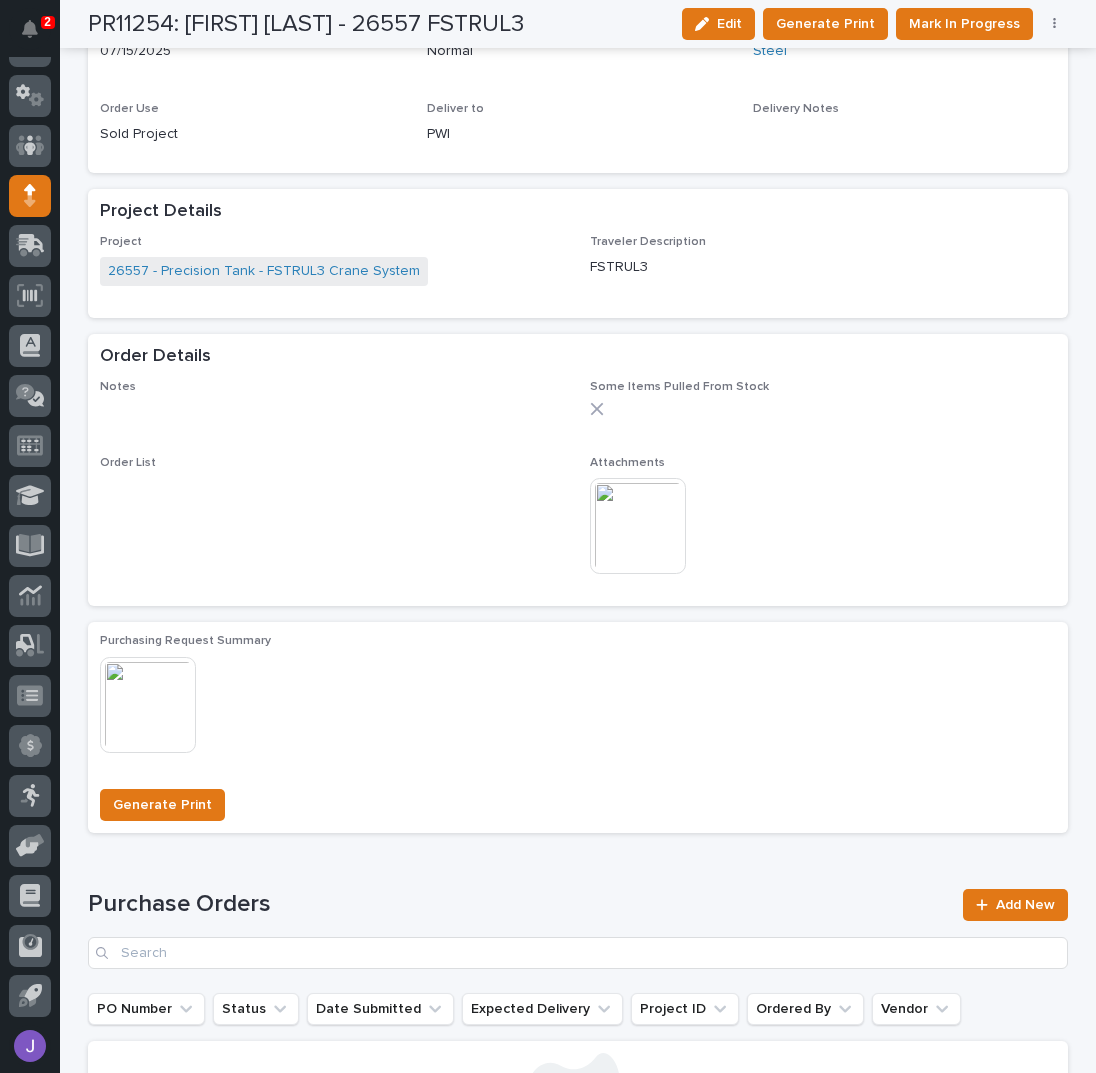 click at bounding box center [638, 526] 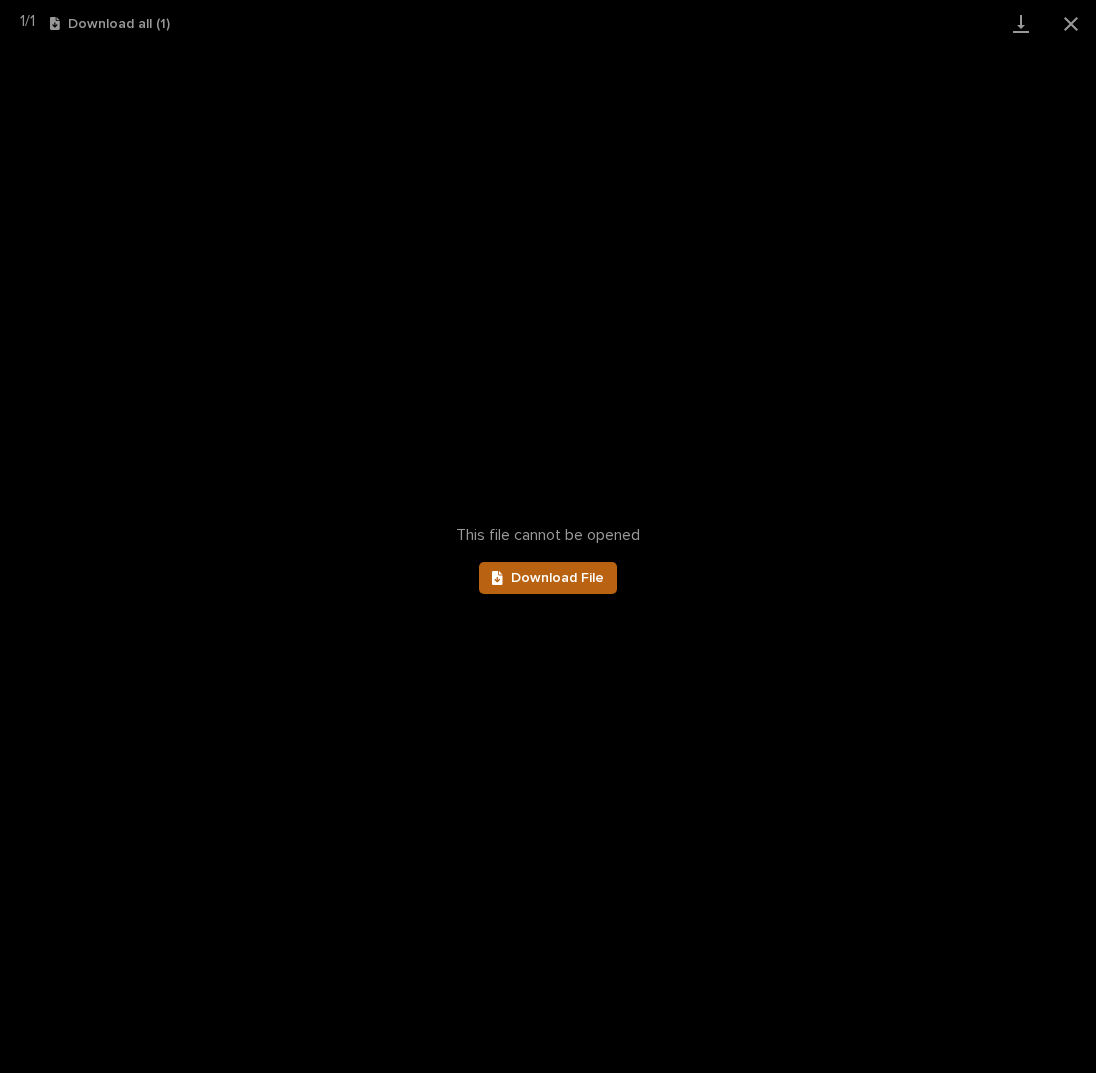 click on "Download File" at bounding box center (548, 578) 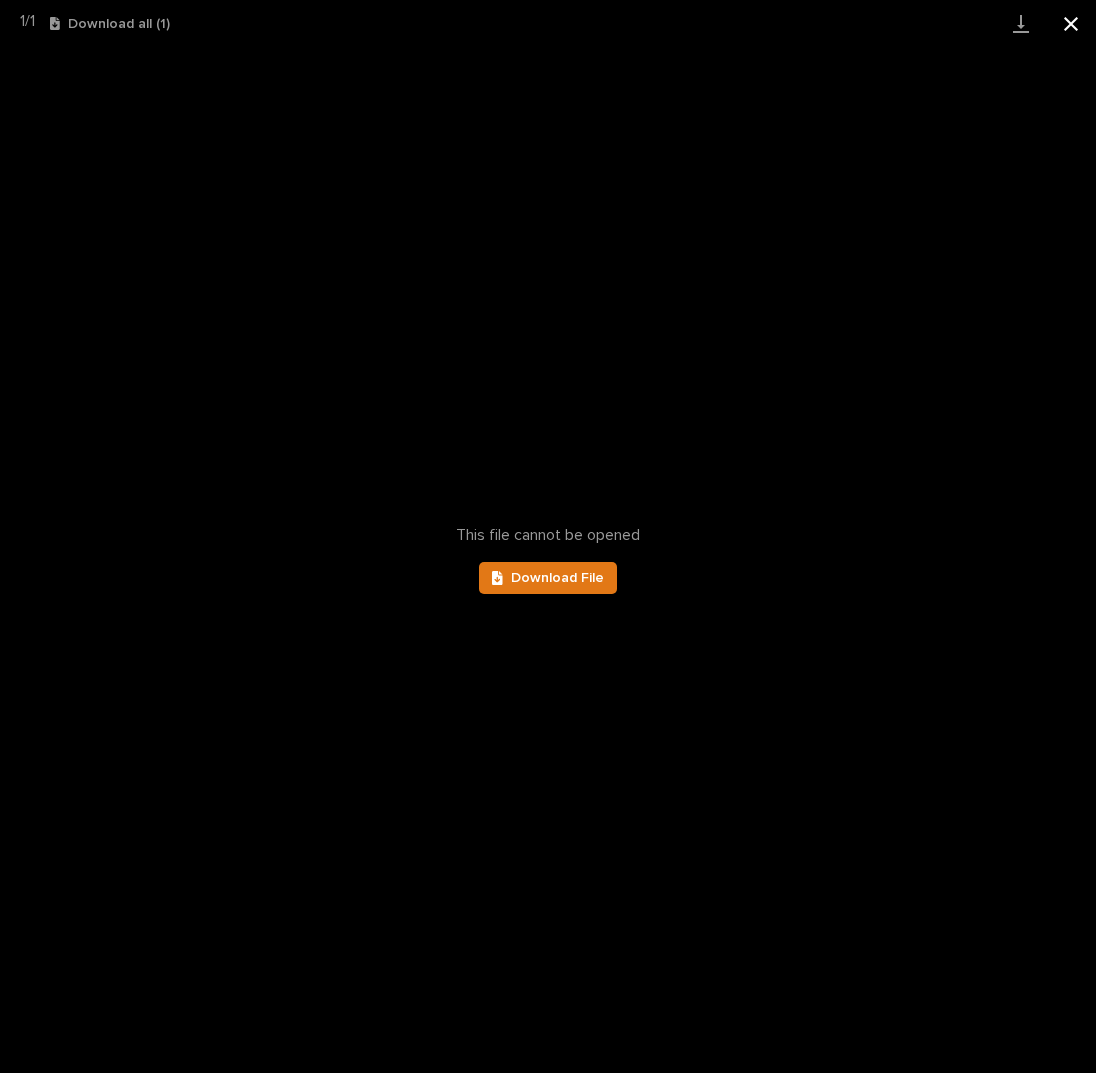 click at bounding box center [1071, 23] 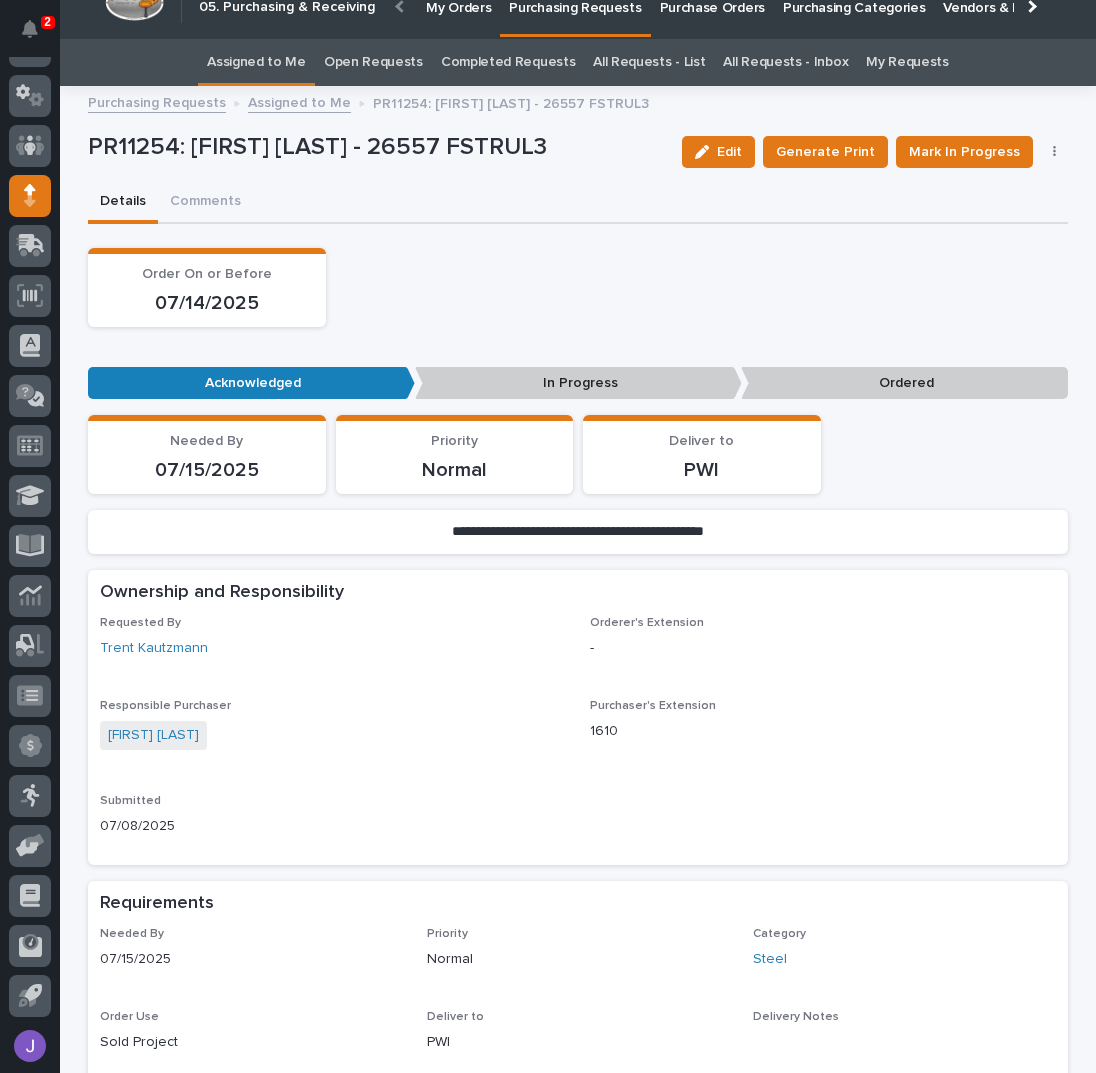 scroll, scrollTop: 0, scrollLeft: 0, axis: both 